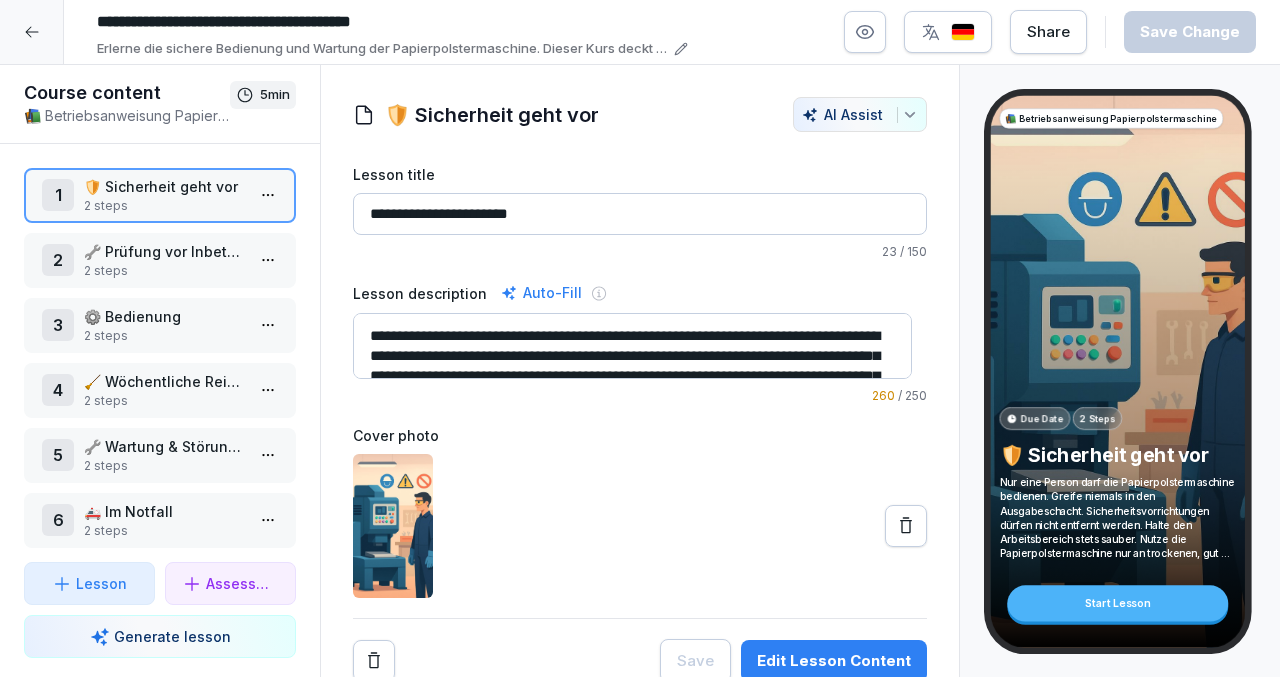scroll, scrollTop: 0, scrollLeft: 0, axis: both 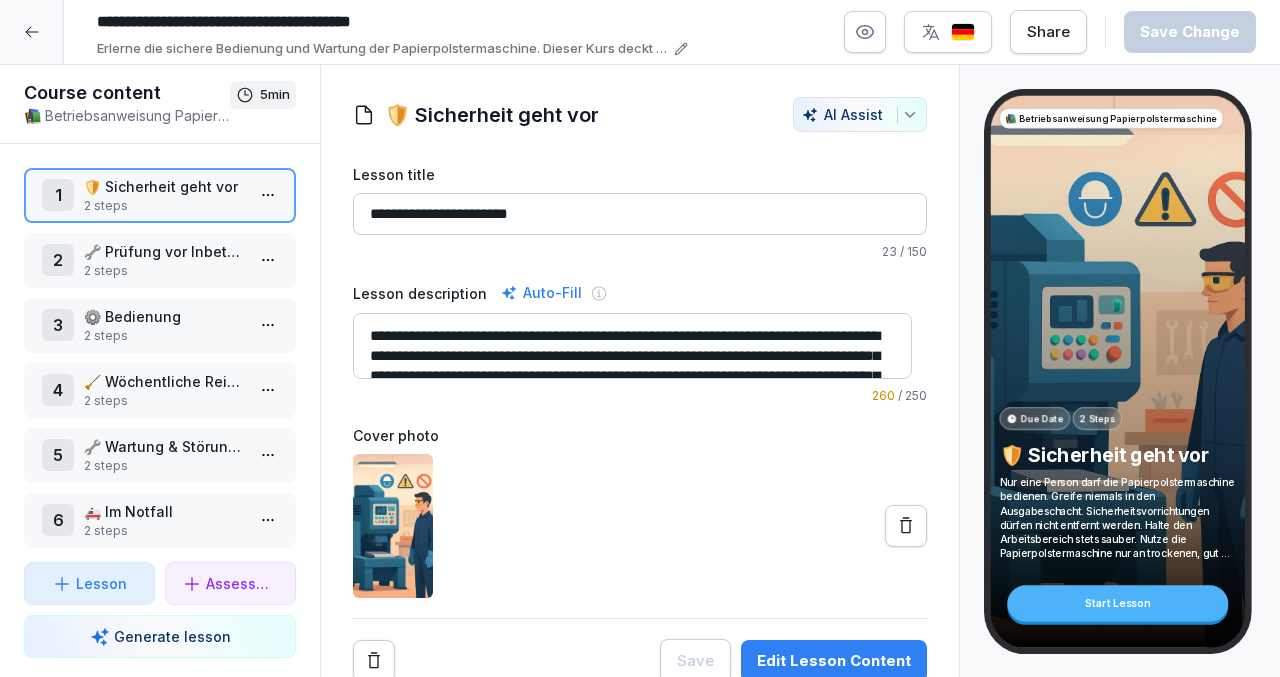 click 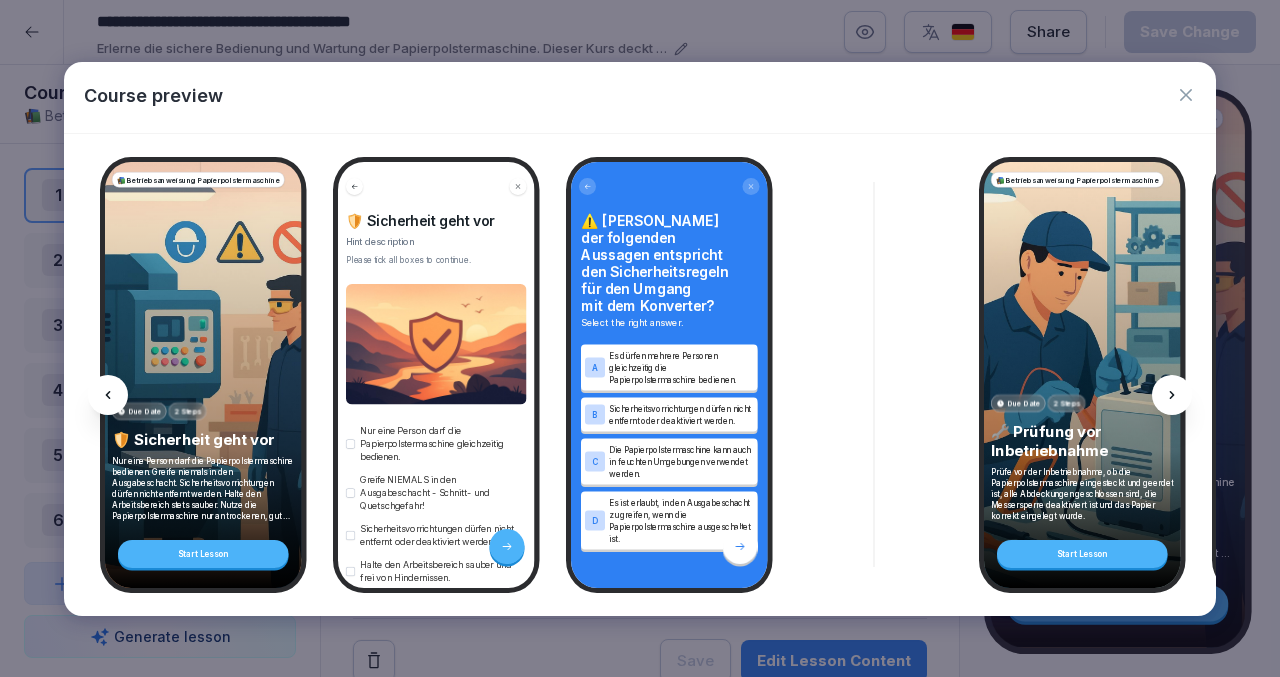 click 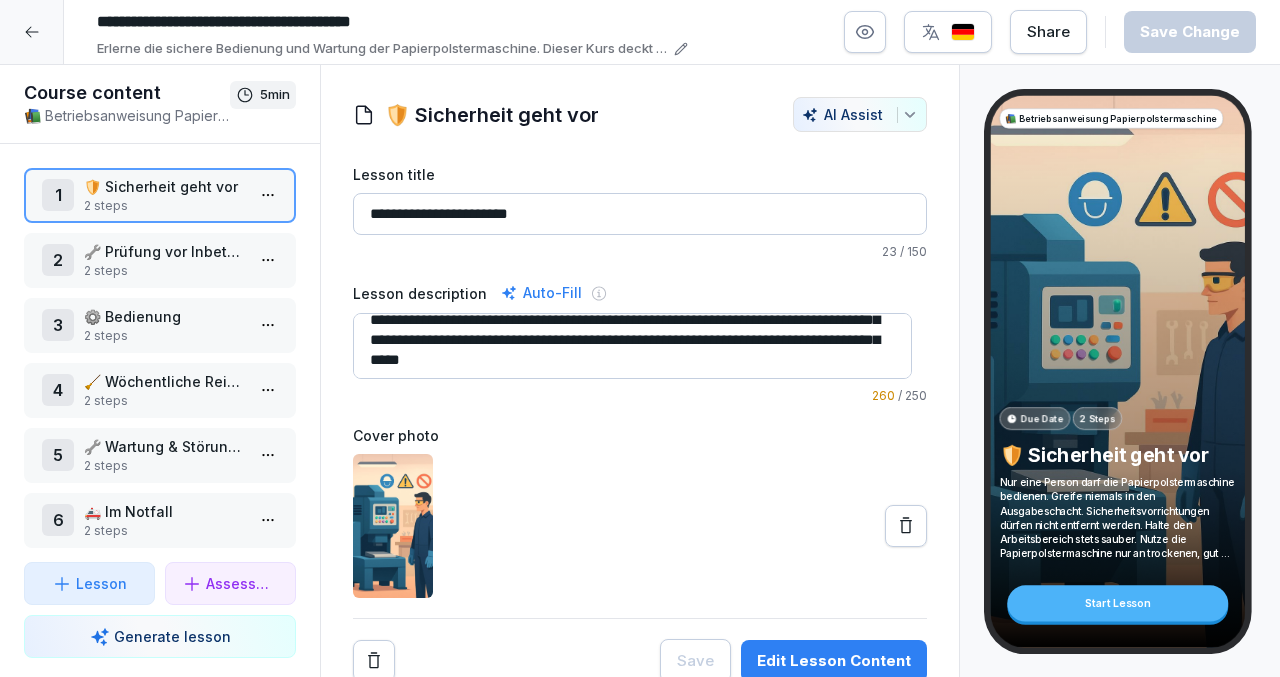 scroll, scrollTop: 40, scrollLeft: 0, axis: vertical 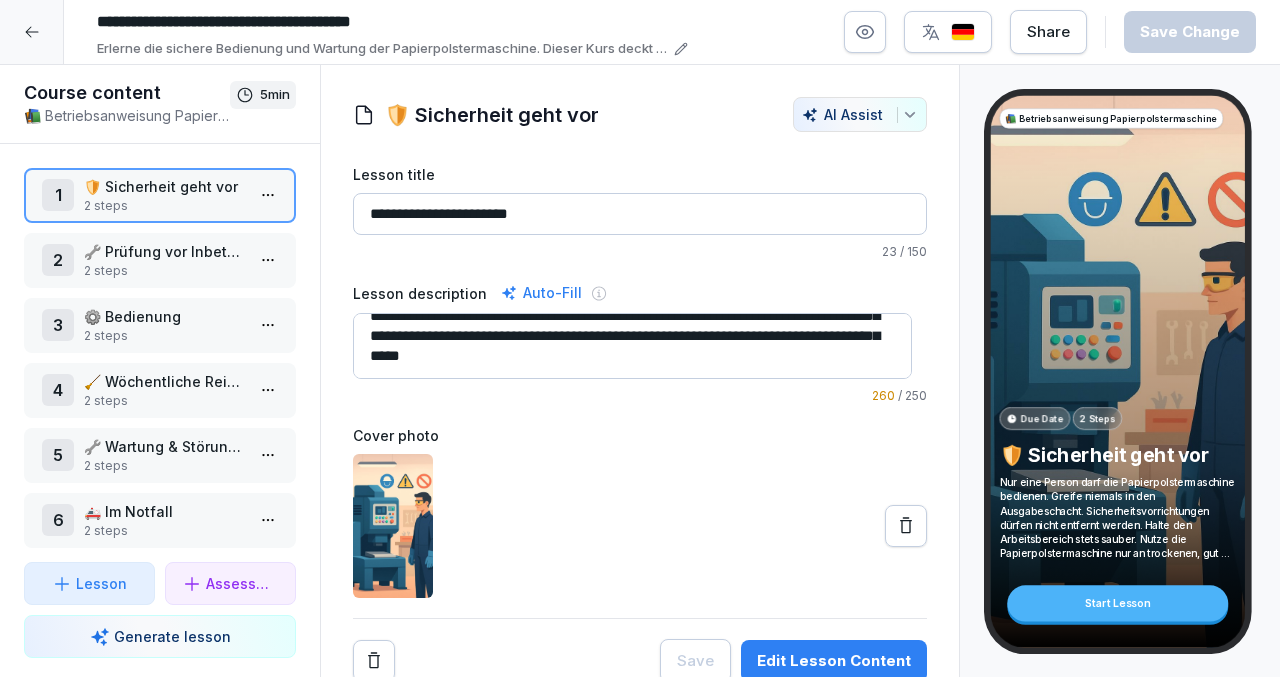 click on "Edit Lesson Content" at bounding box center (834, 661) 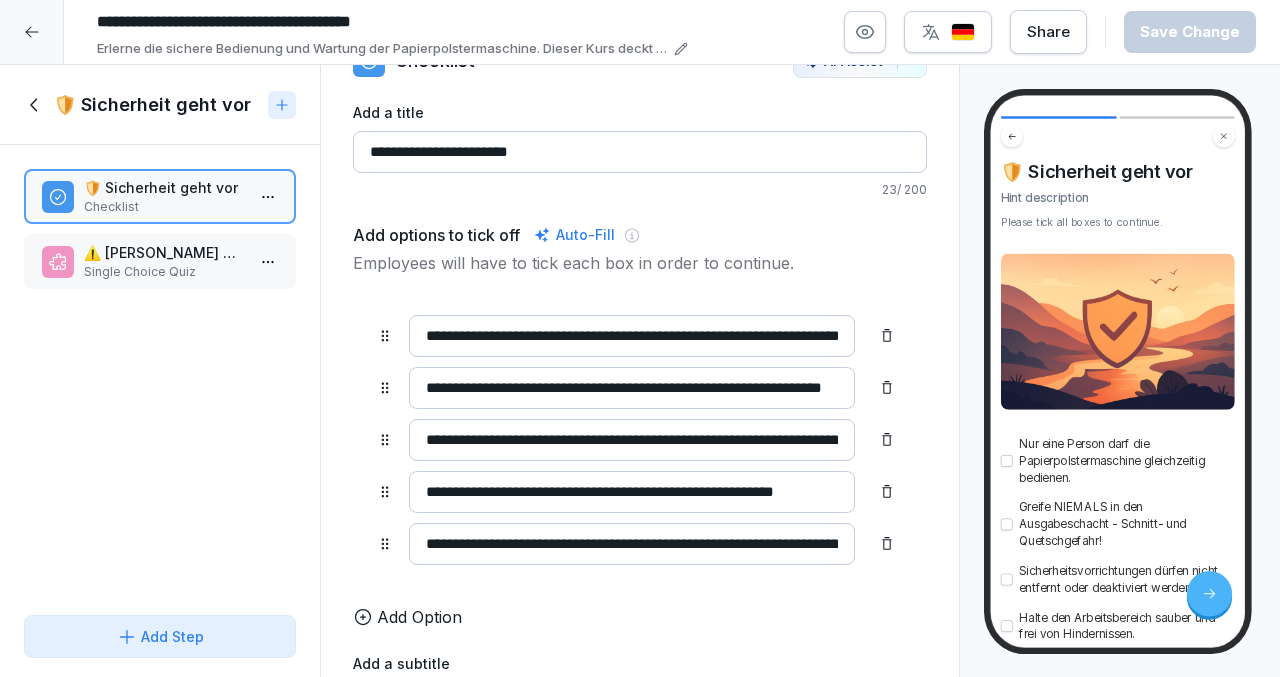 scroll, scrollTop: 58, scrollLeft: 0, axis: vertical 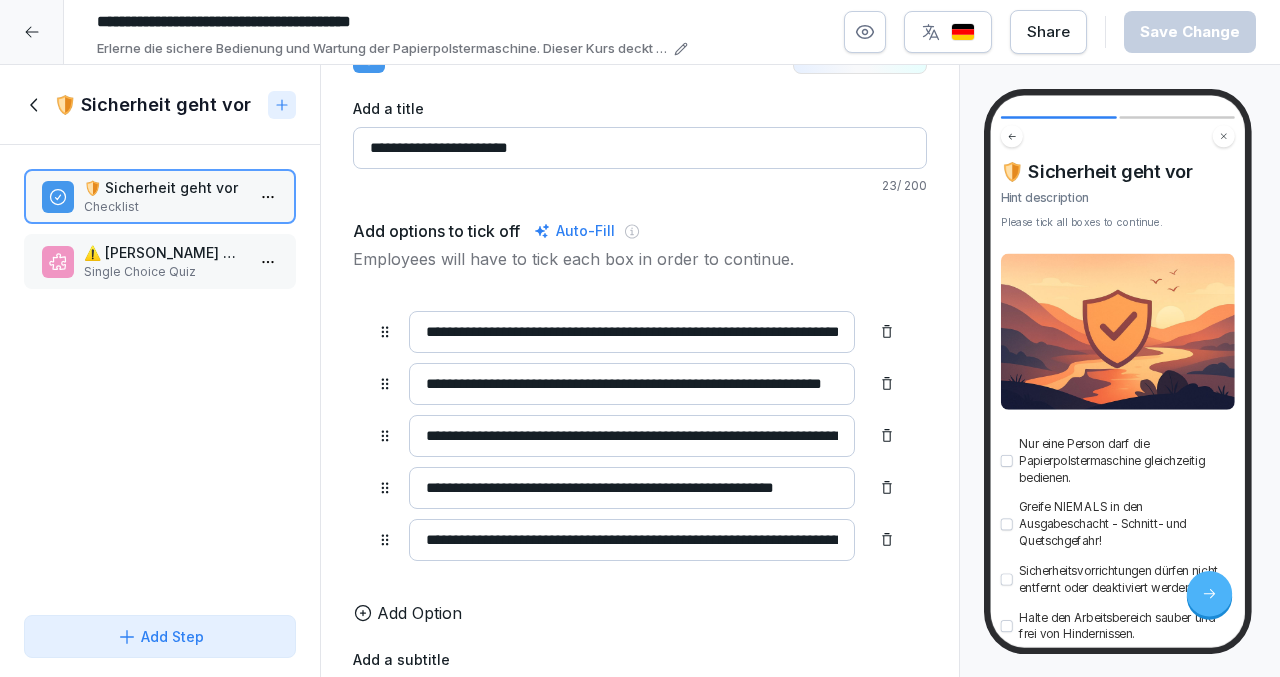 click on "**********" at bounding box center (632, 384) 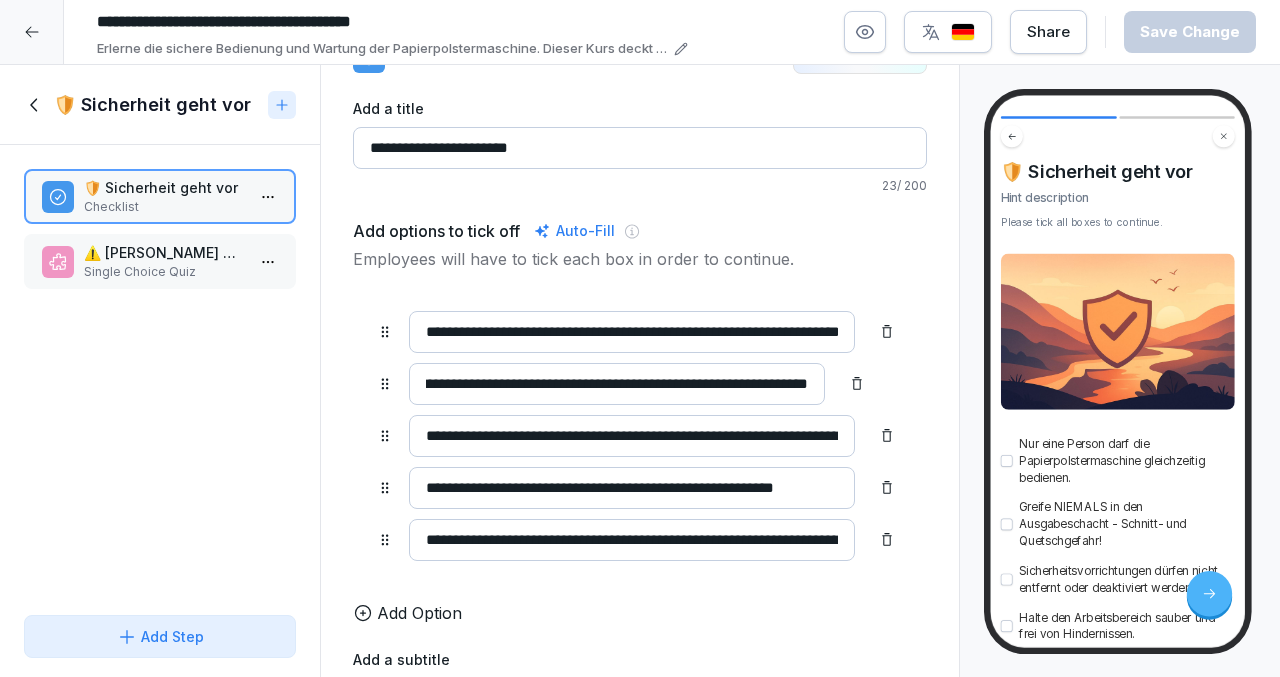 scroll, scrollTop: 0, scrollLeft: 122, axis: horizontal 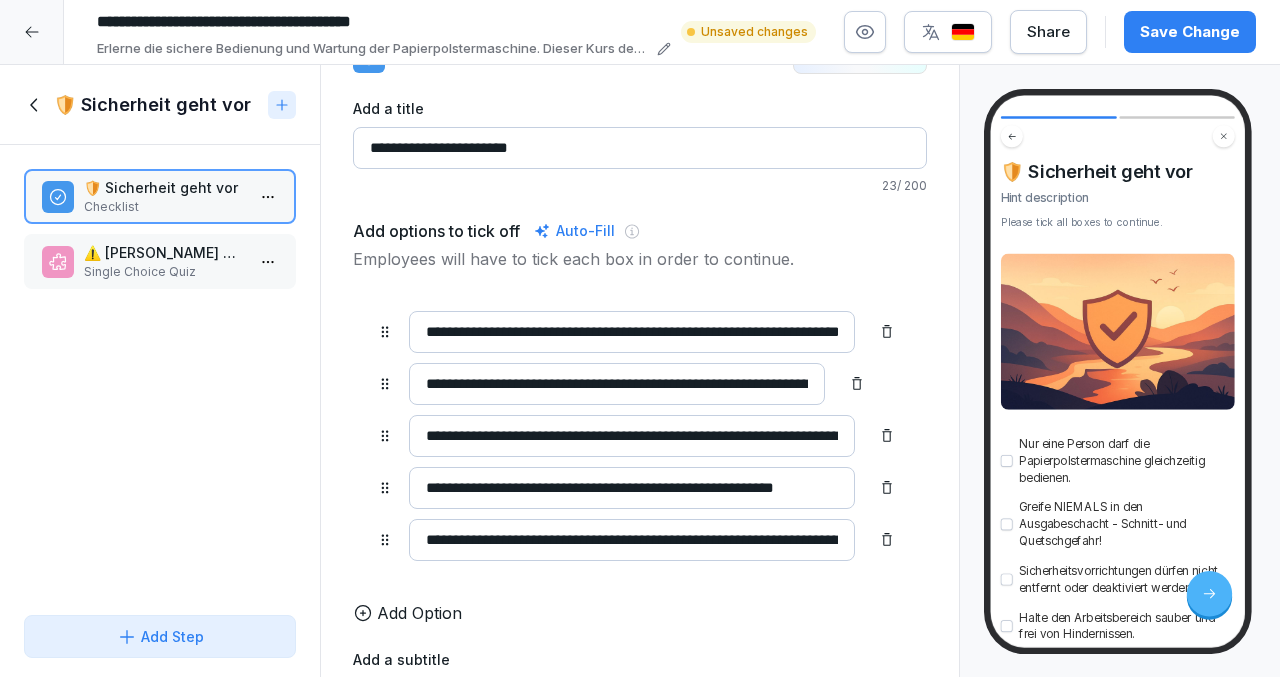 click on "**********" at bounding box center [617, 384] 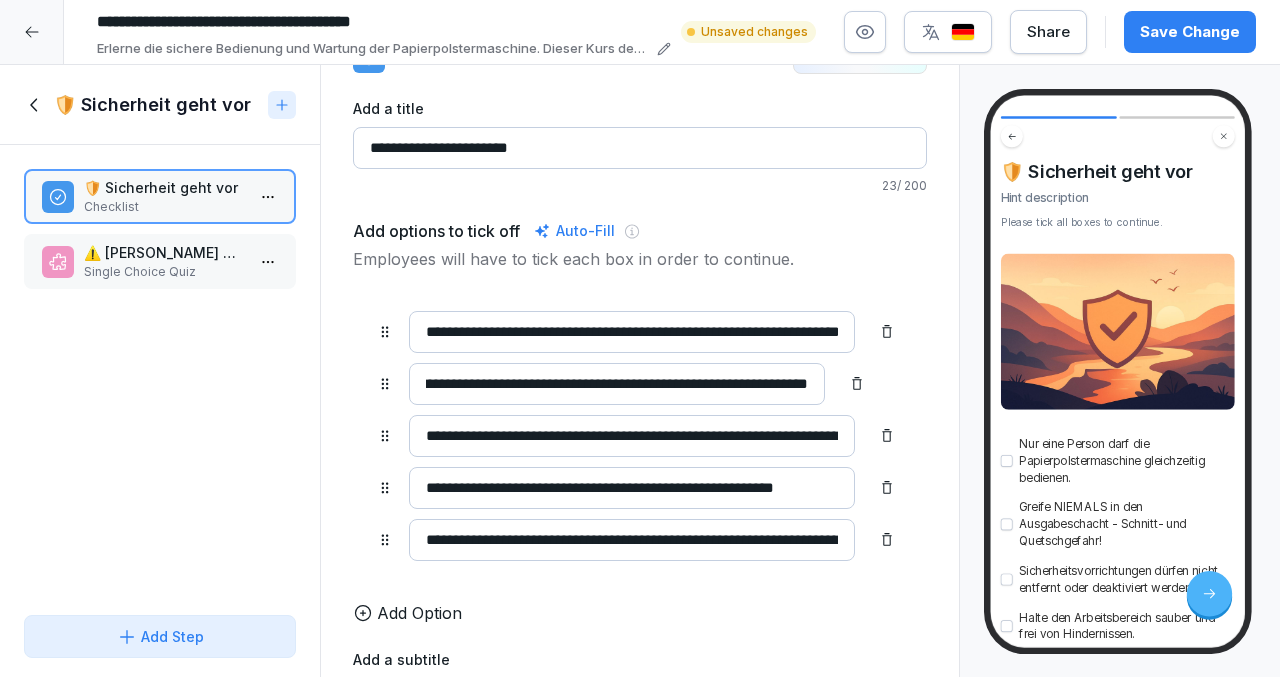 scroll, scrollTop: 0, scrollLeft: 123, axis: horizontal 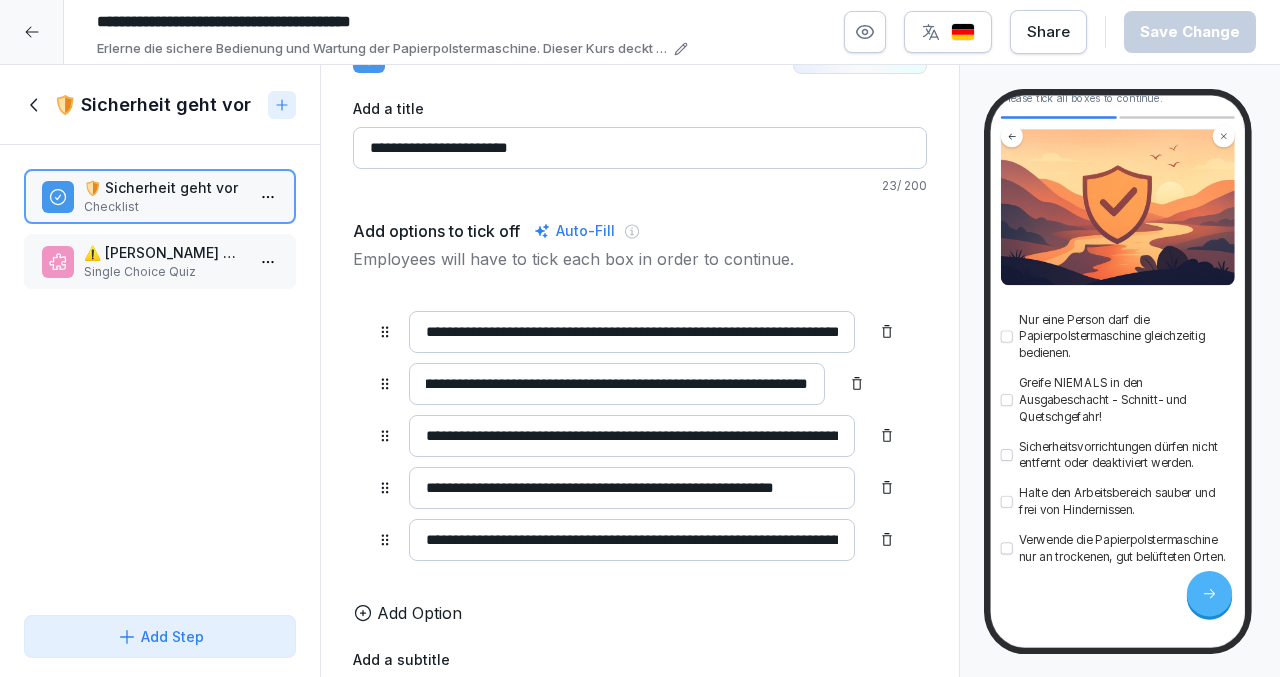 type on "**********" 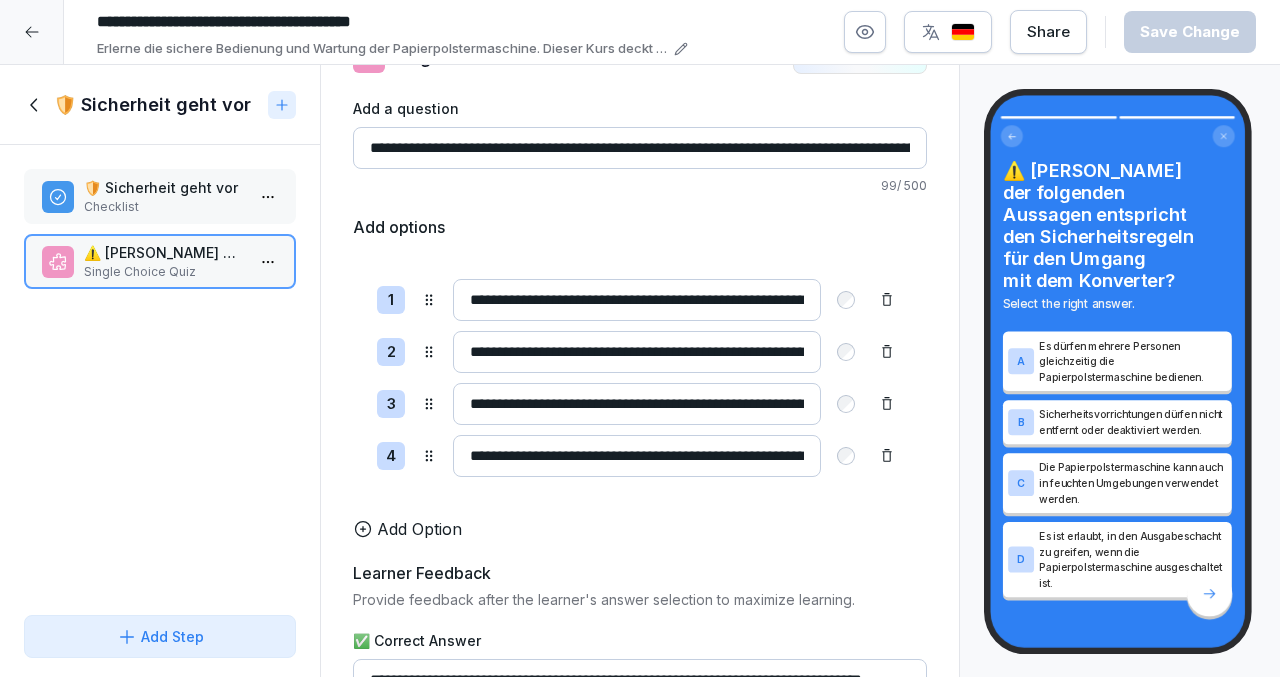 click 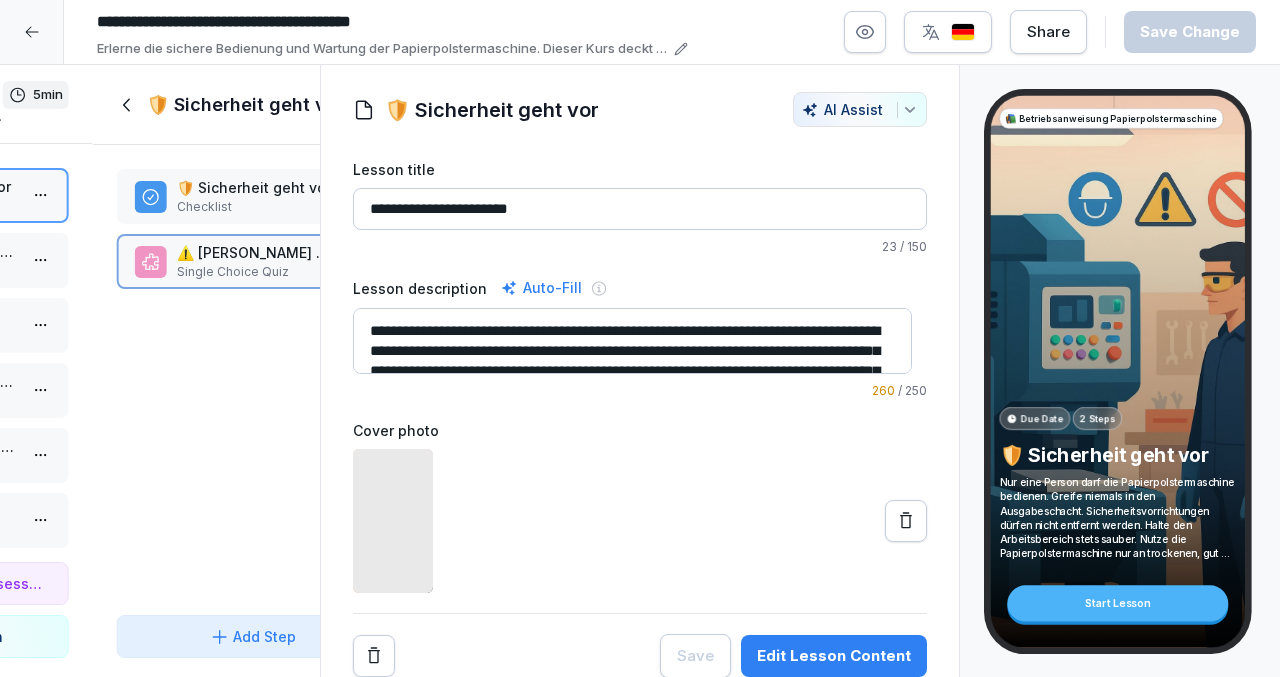 scroll, scrollTop: 20, scrollLeft: 0, axis: vertical 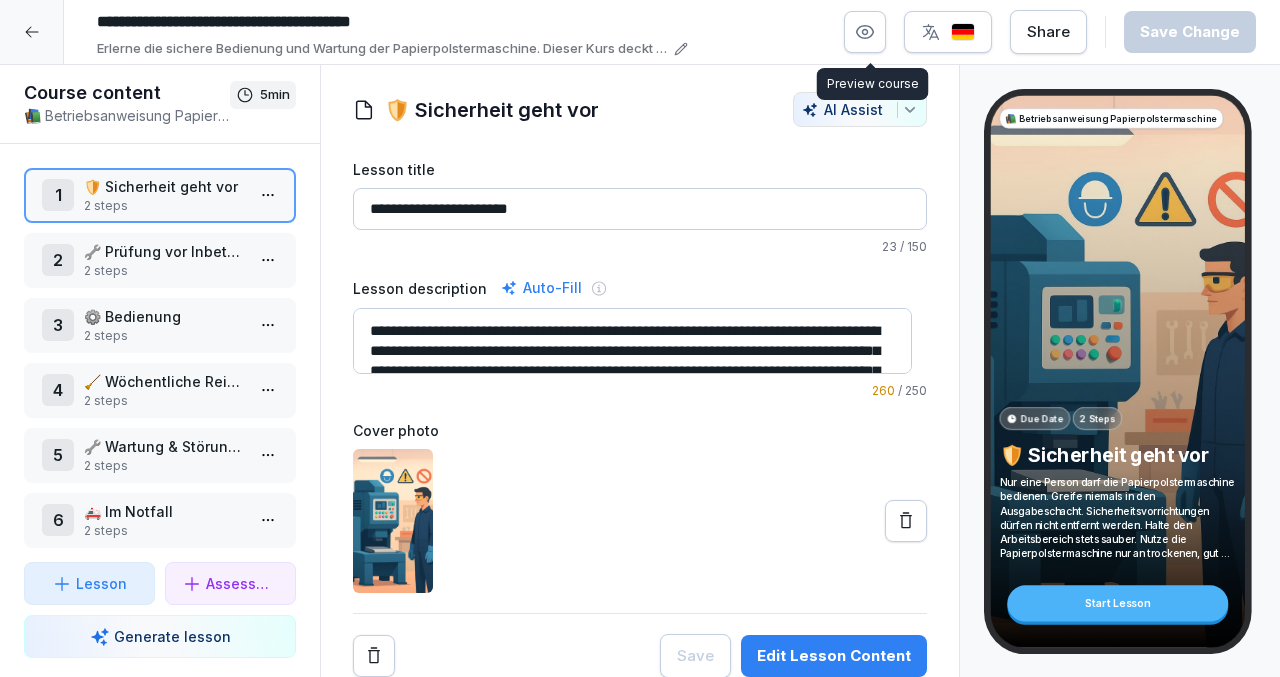 click 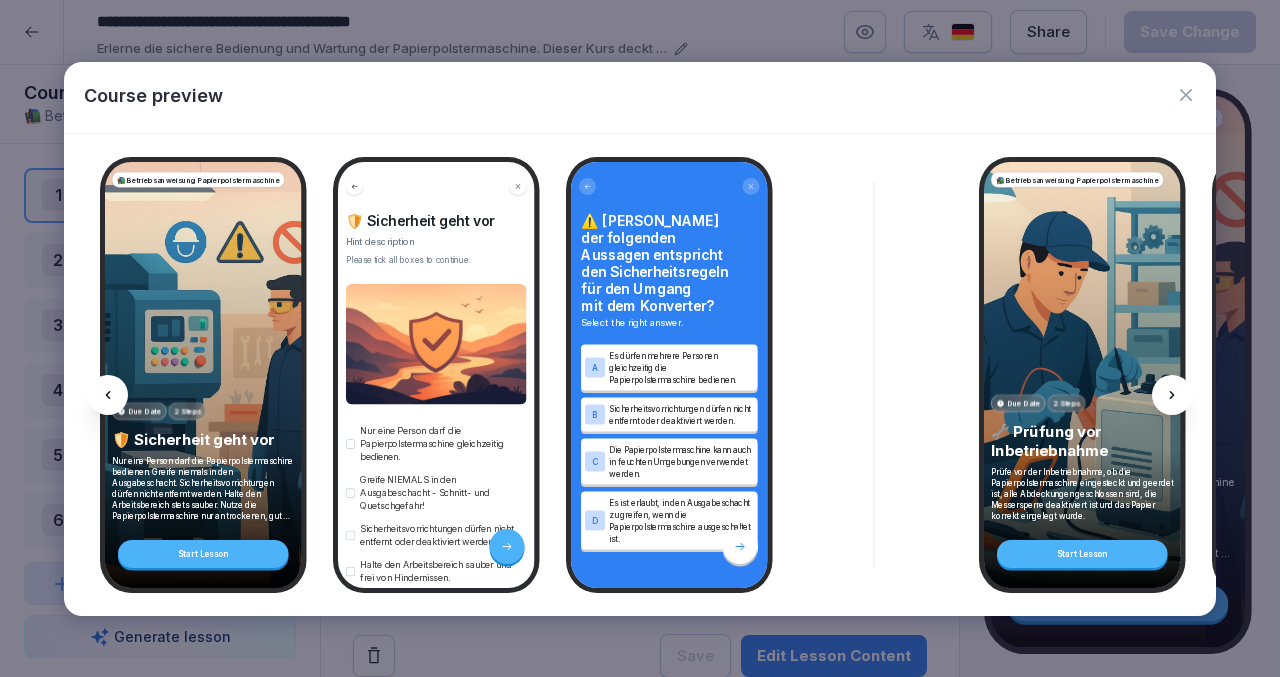 click at bounding box center [1172, 395] 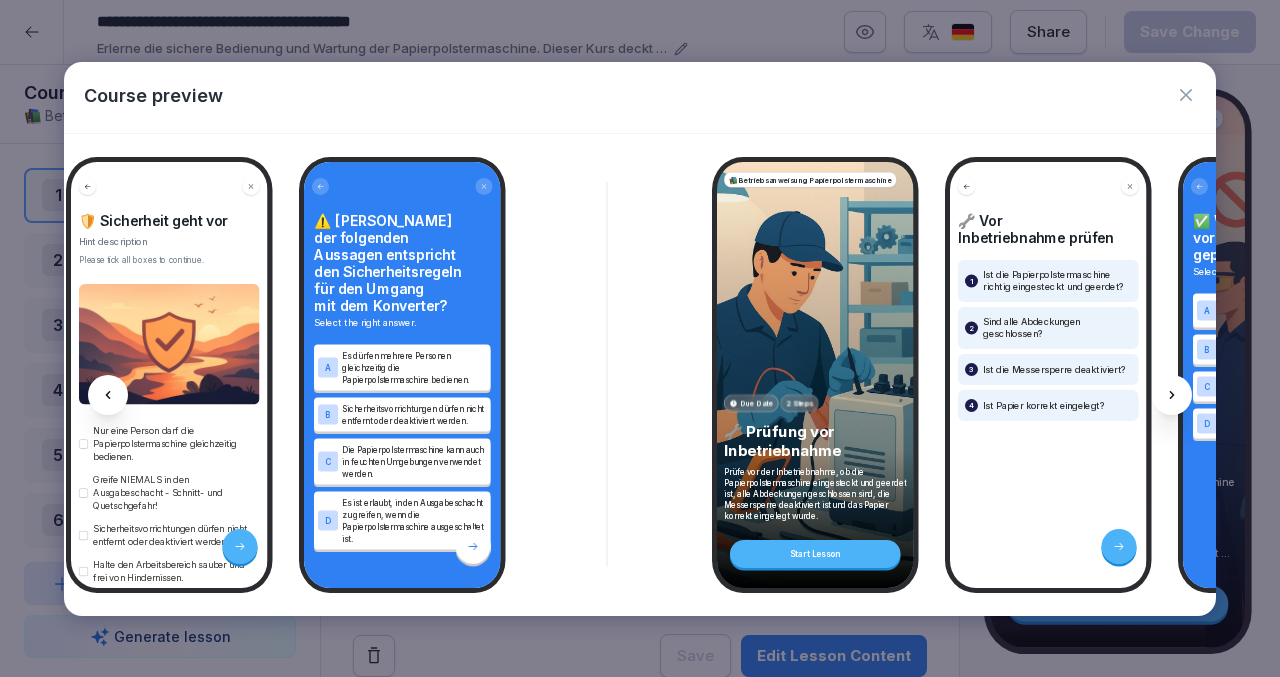 click at bounding box center [1172, 395] 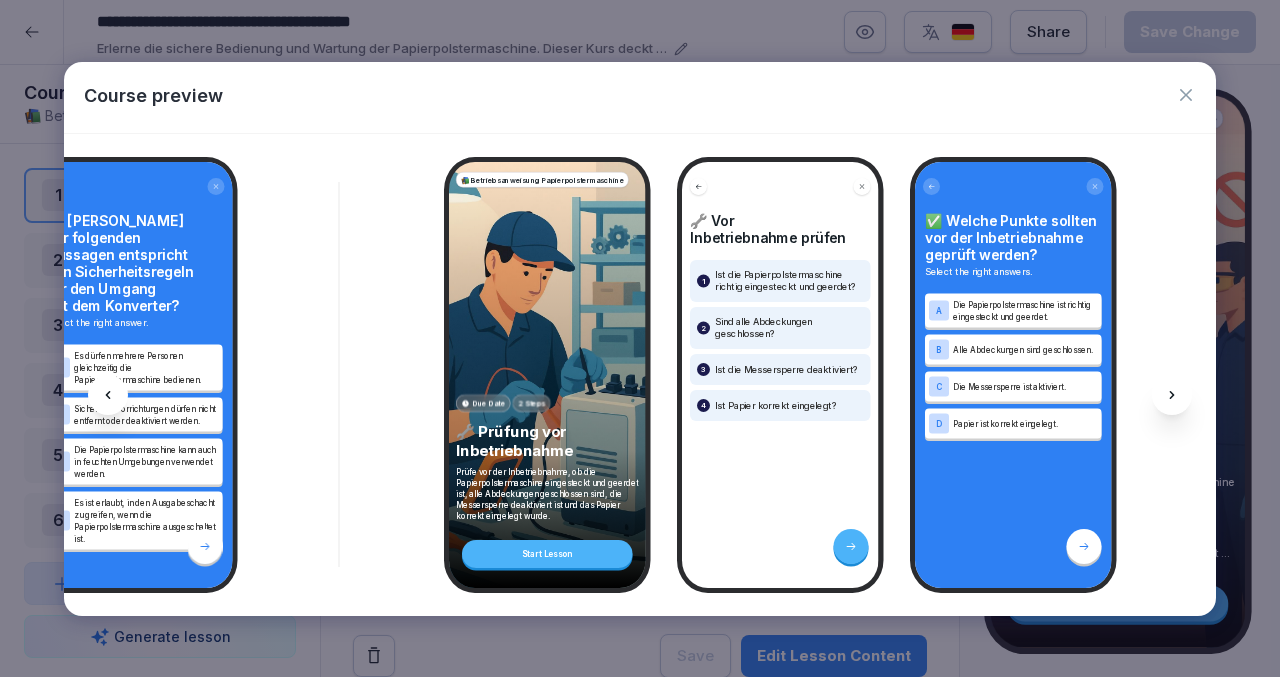 click at bounding box center (1172, 395) 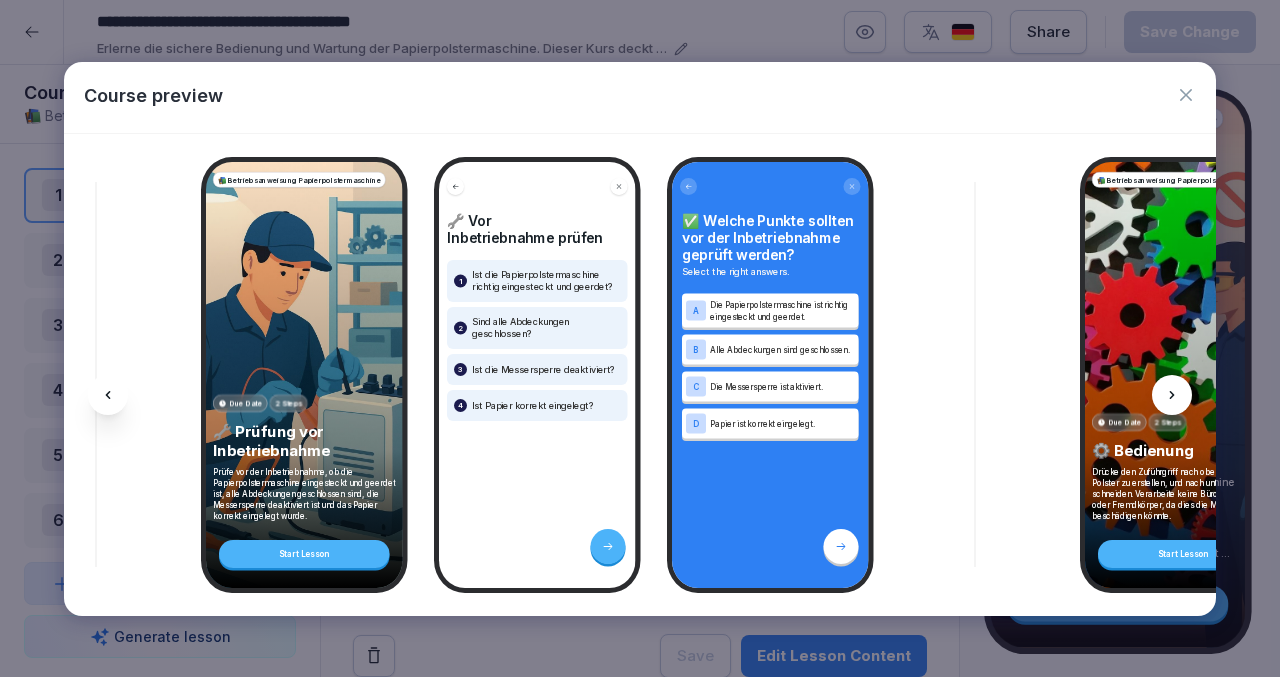 scroll, scrollTop: 0, scrollLeft: 803, axis: horizontal 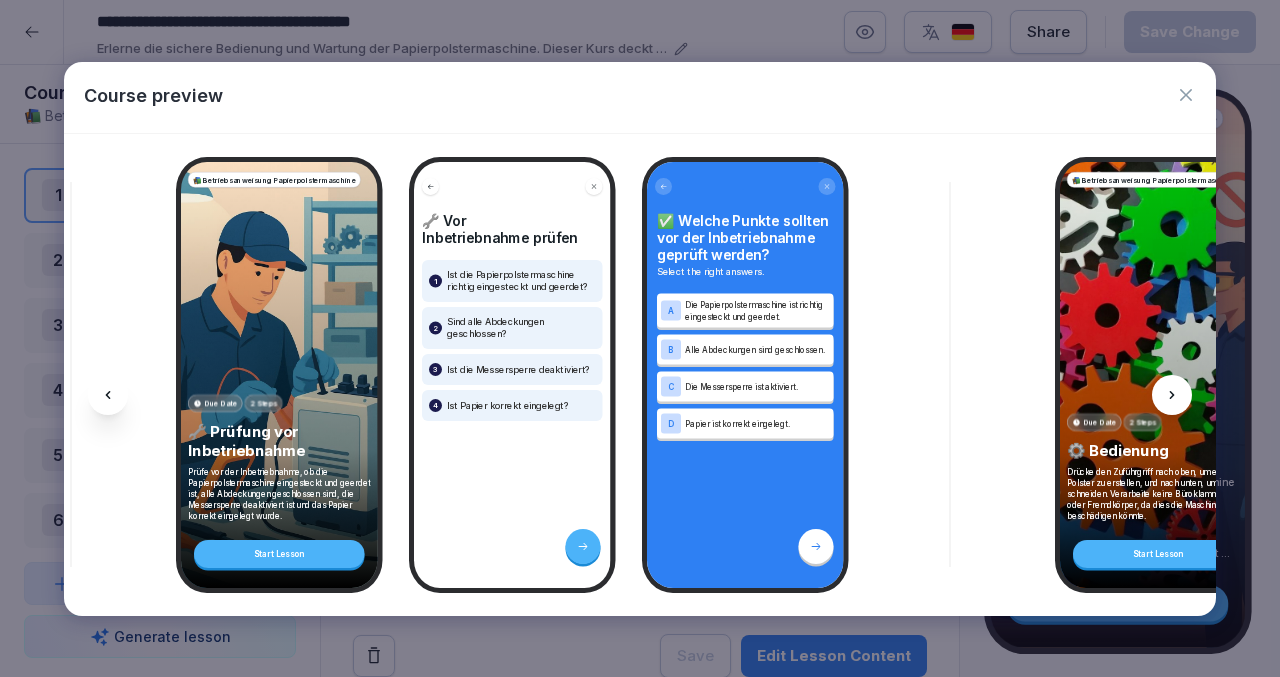 click at bounding box center [1172, 395] 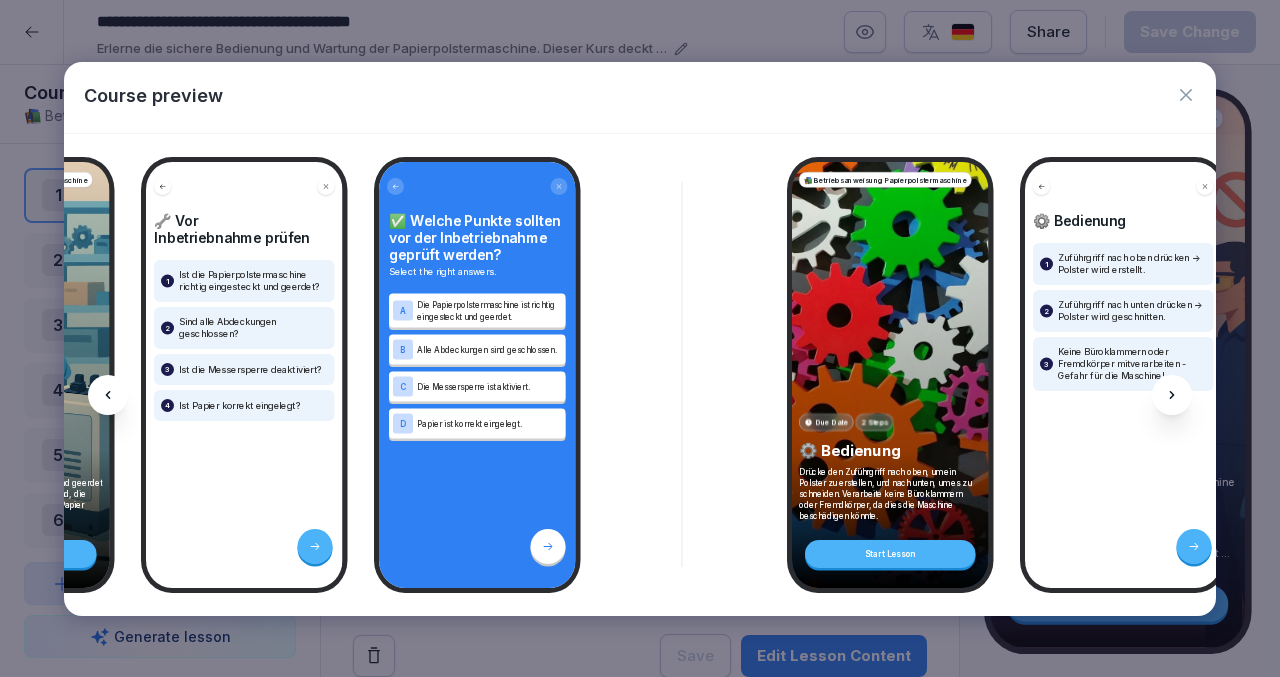 click at bounding box center (1172, 395) 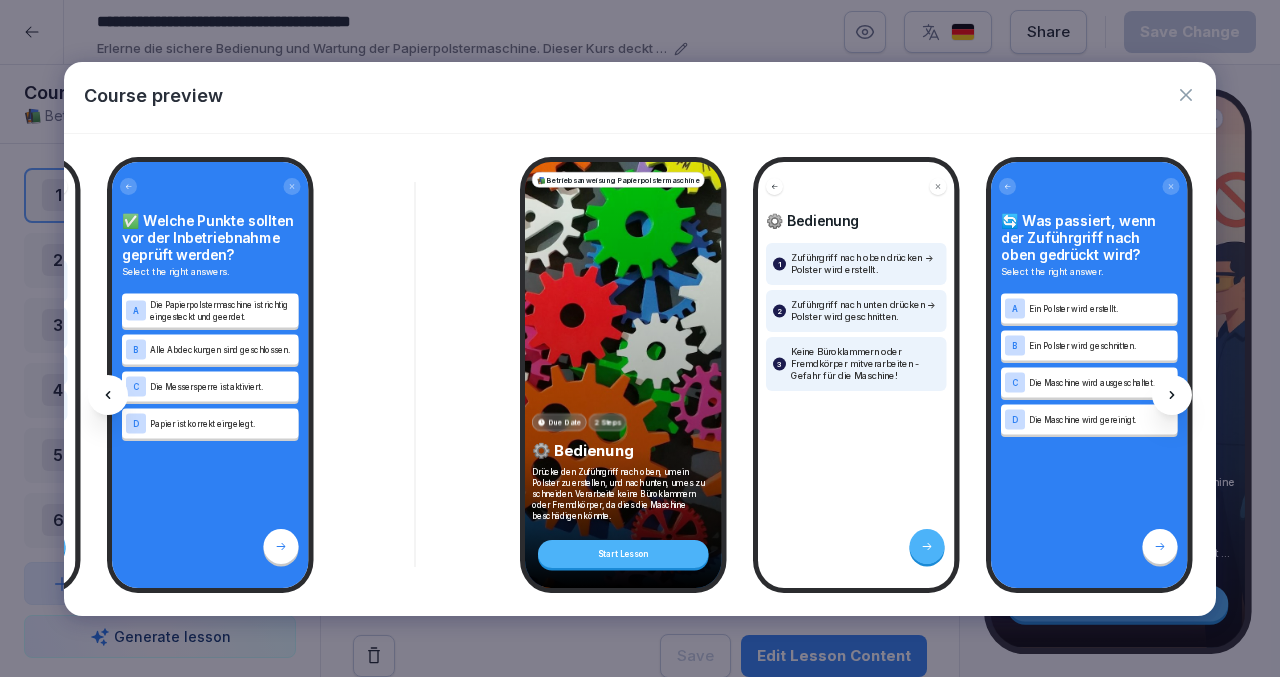 click at bounding box center (1172, 395) 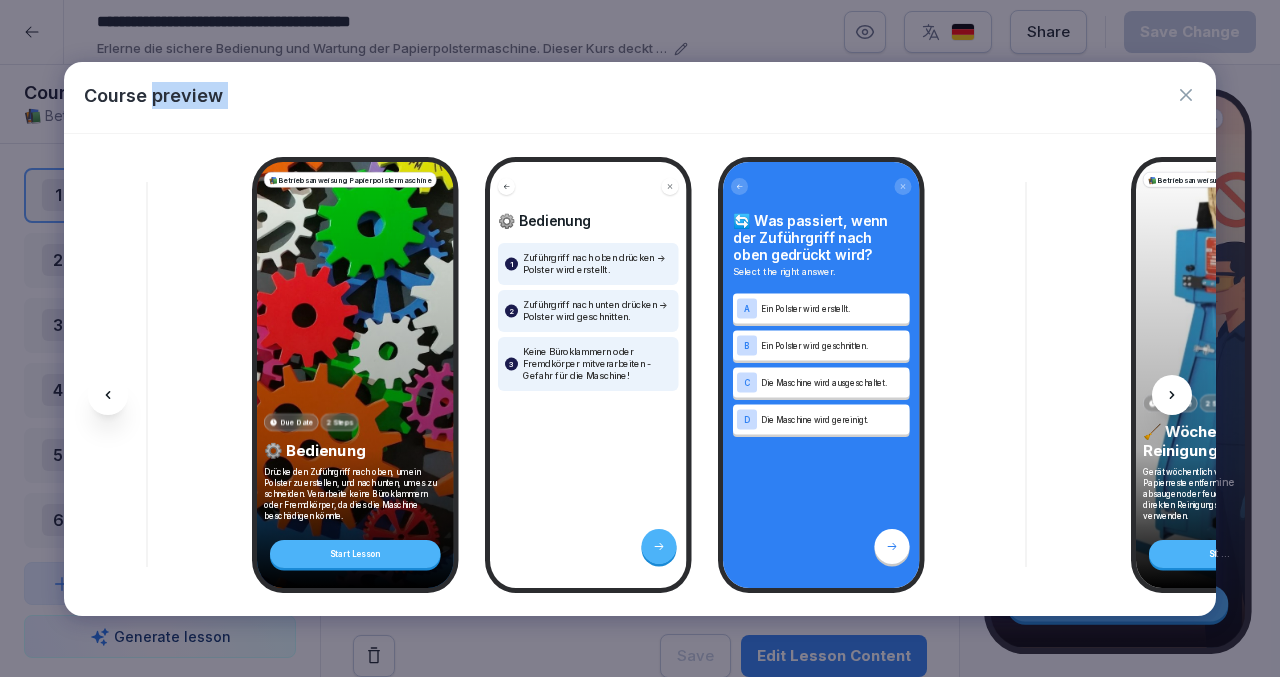 click at bounding box center [1172, 395] 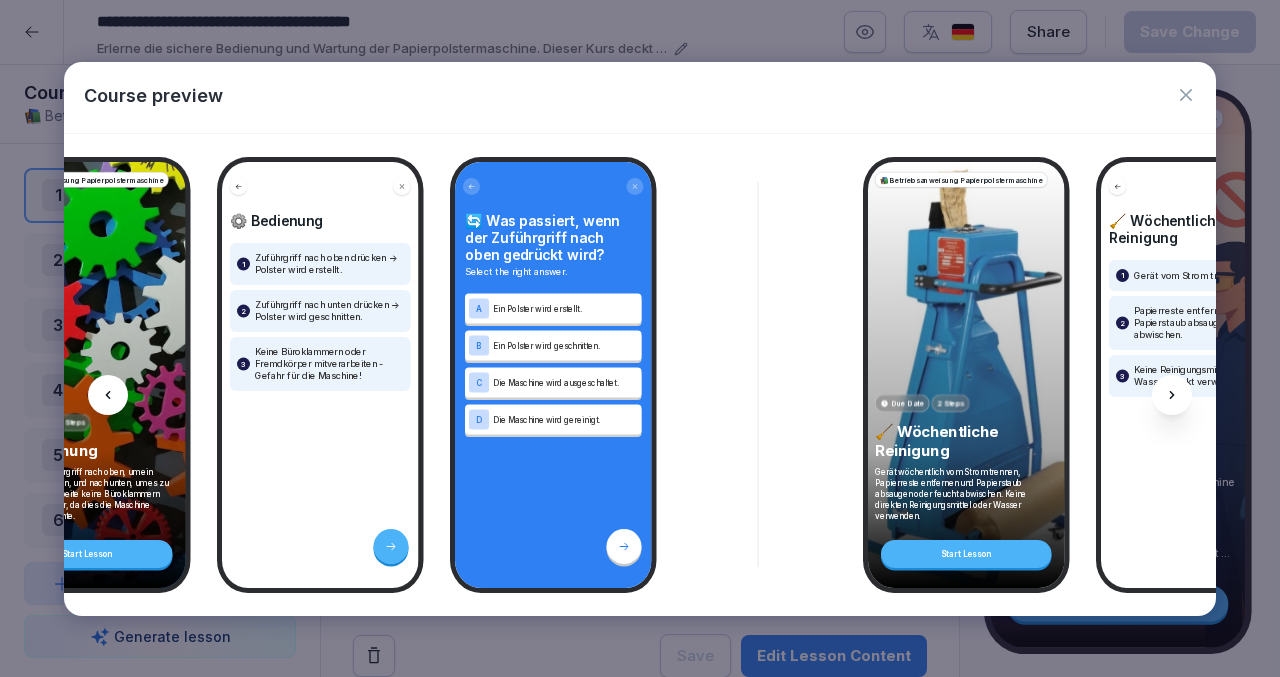 click at bounding box center (1172, 395) 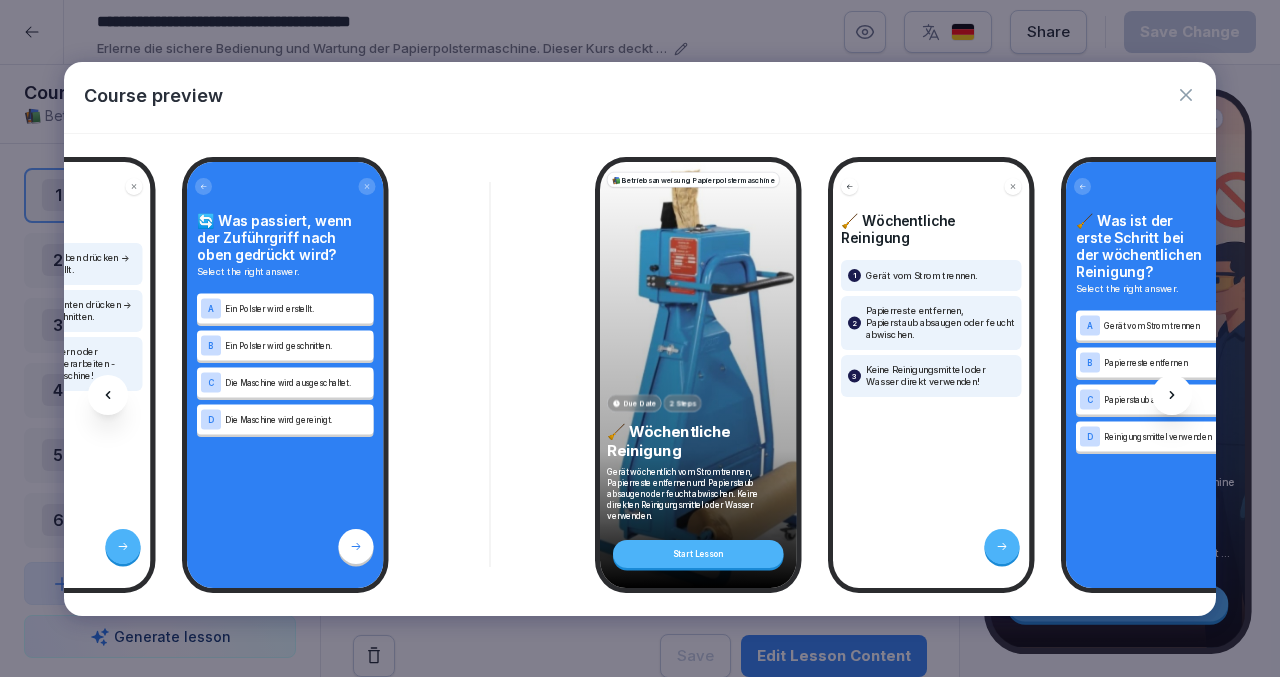 click at bounding box center [1172, 395] 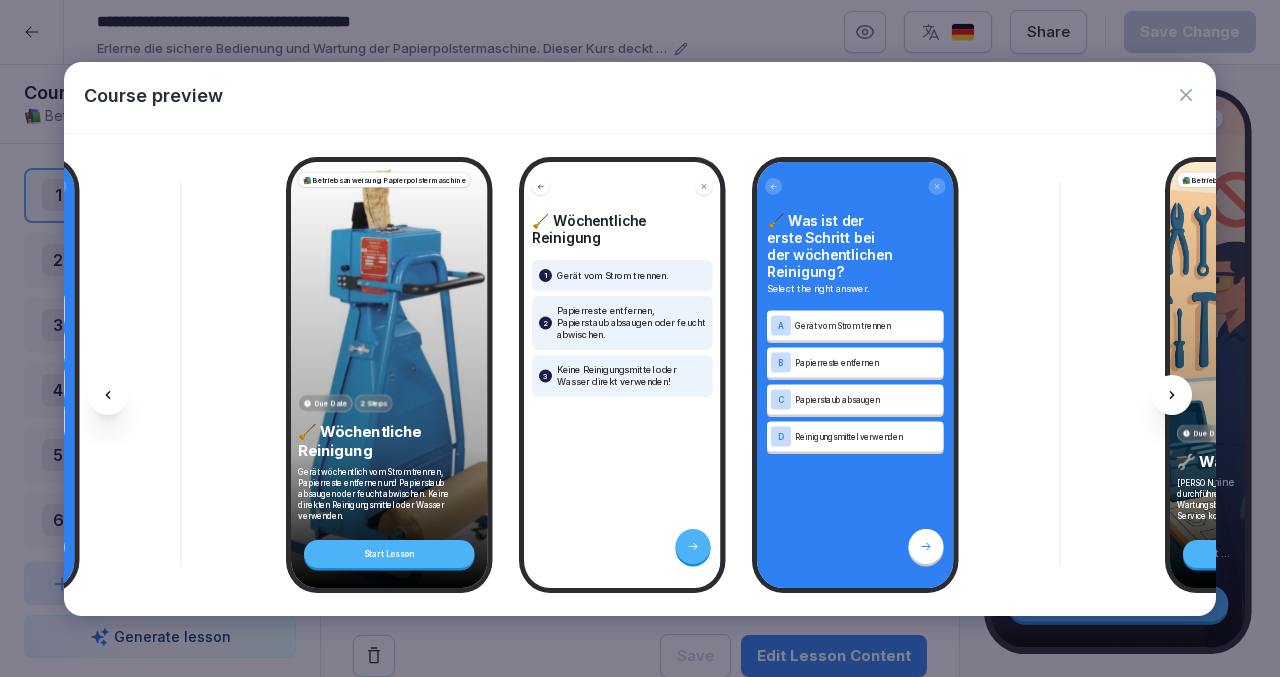 click at bounding box center [1172, 395] 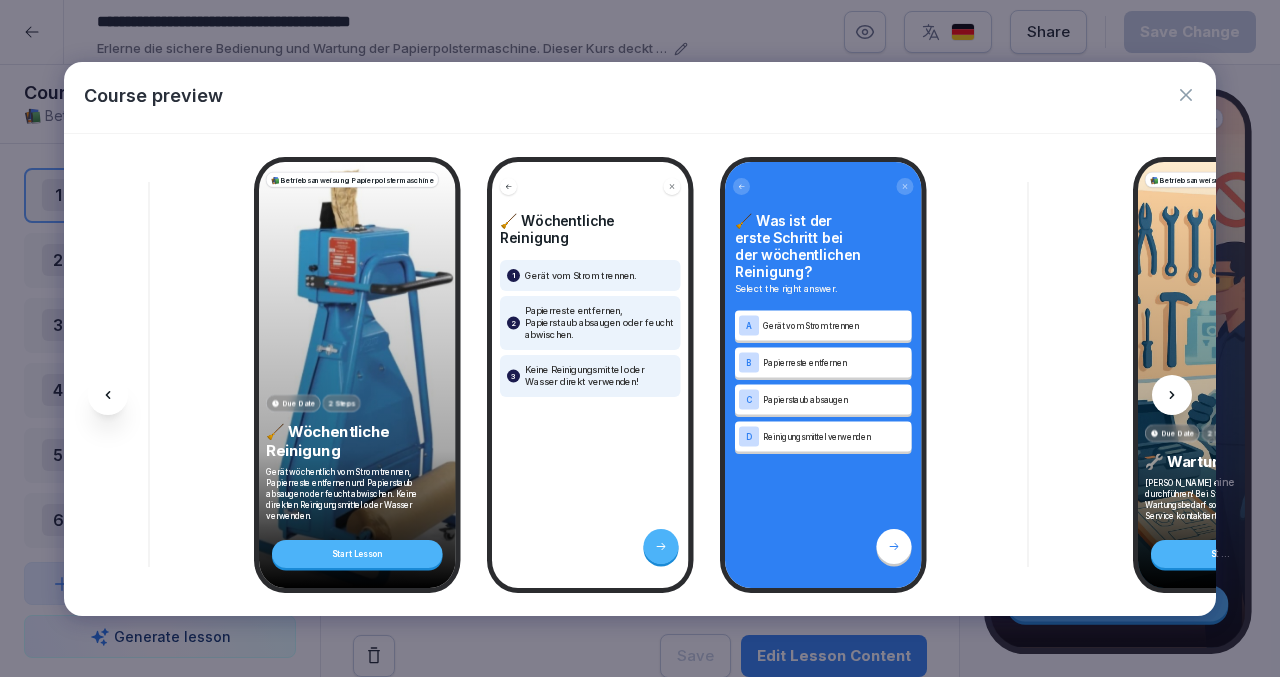 click at bounding box center [1172, 395] 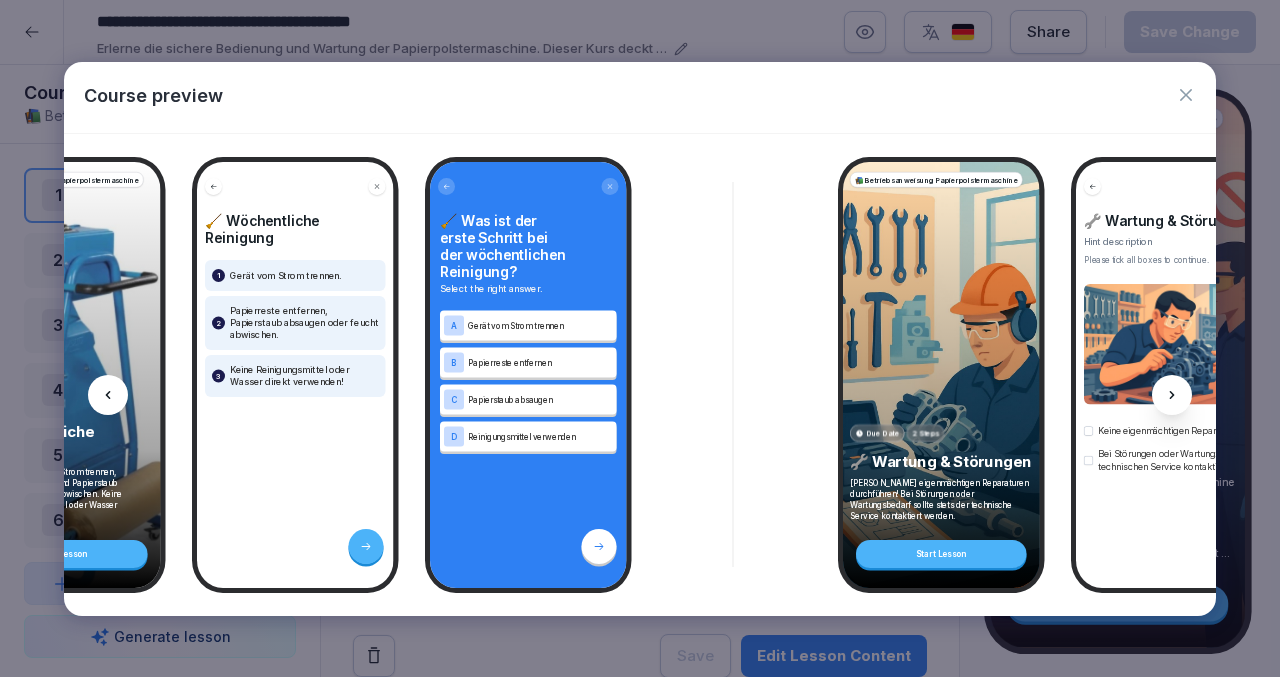 click at bounding box center [1172, 395] 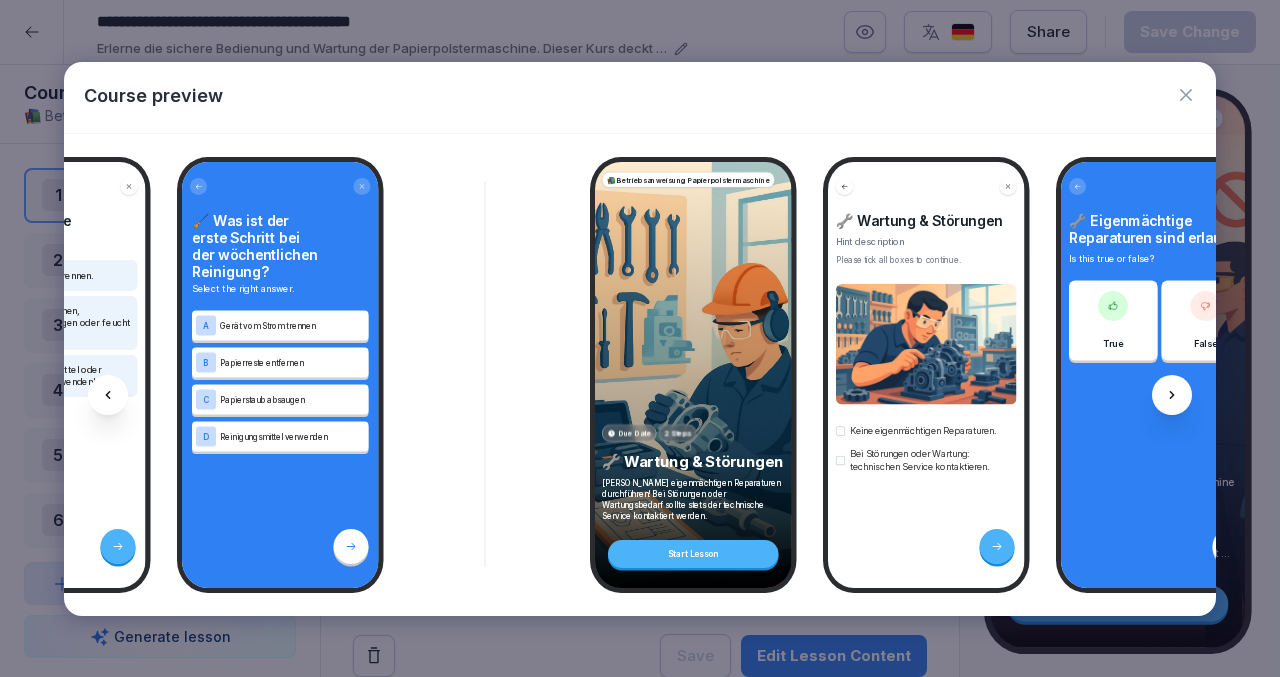 click at bounding box center (1172, 395) 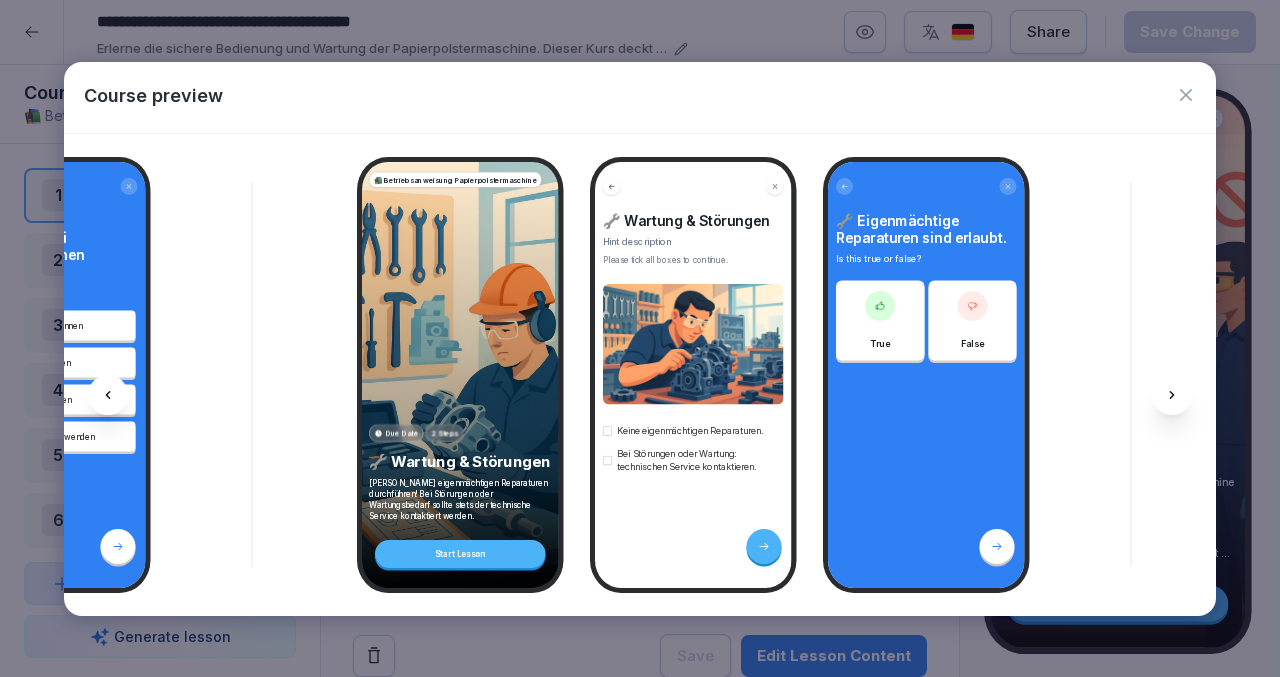 click at bounding box center (1172, 395) 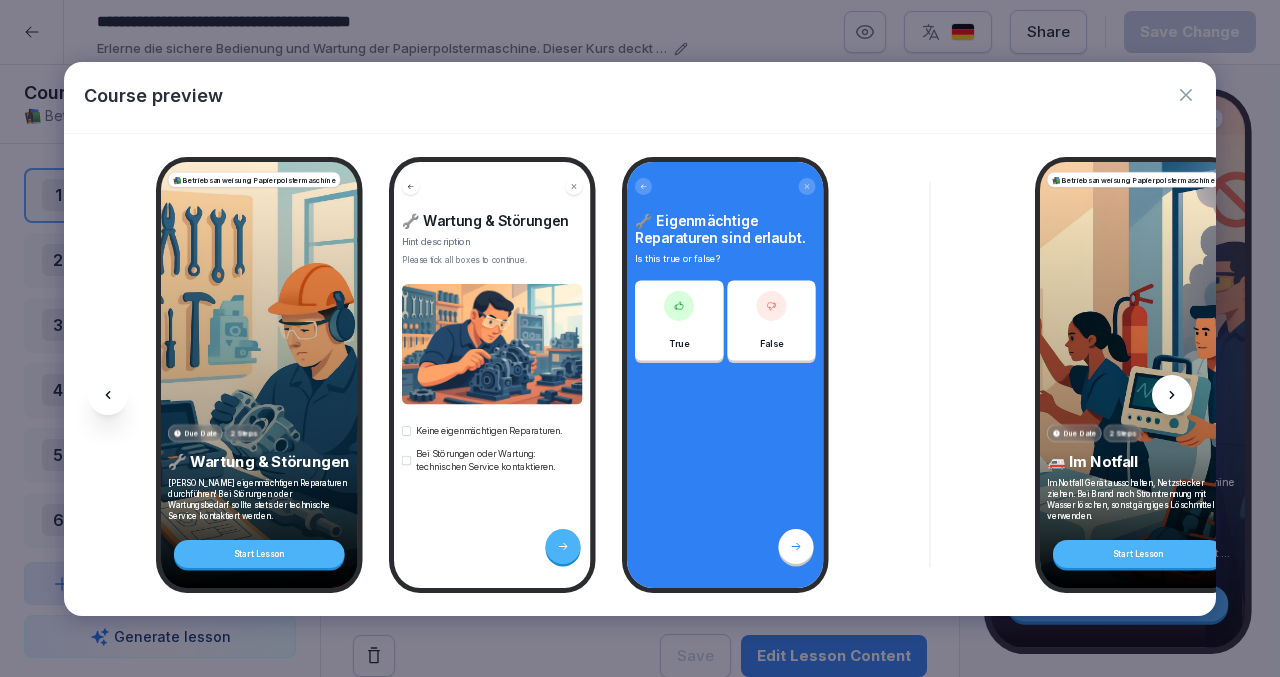click at bounding box center [1172, 395] 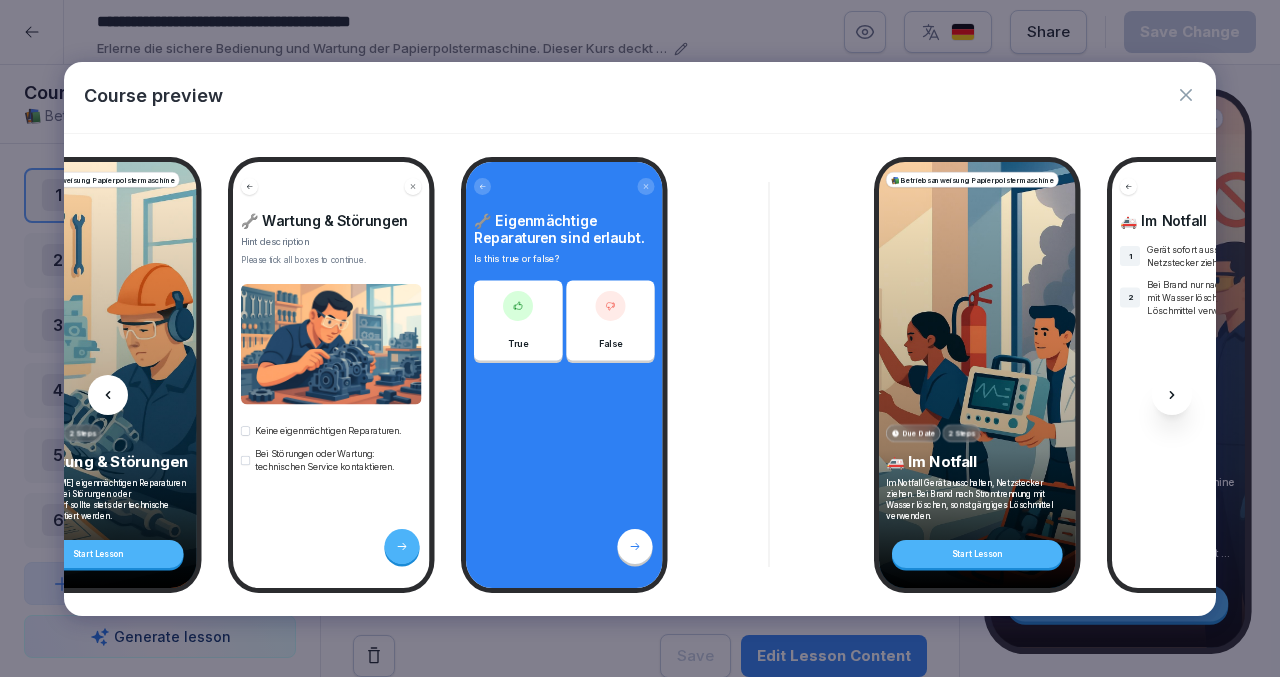 click at bounding box center [1172, 395] 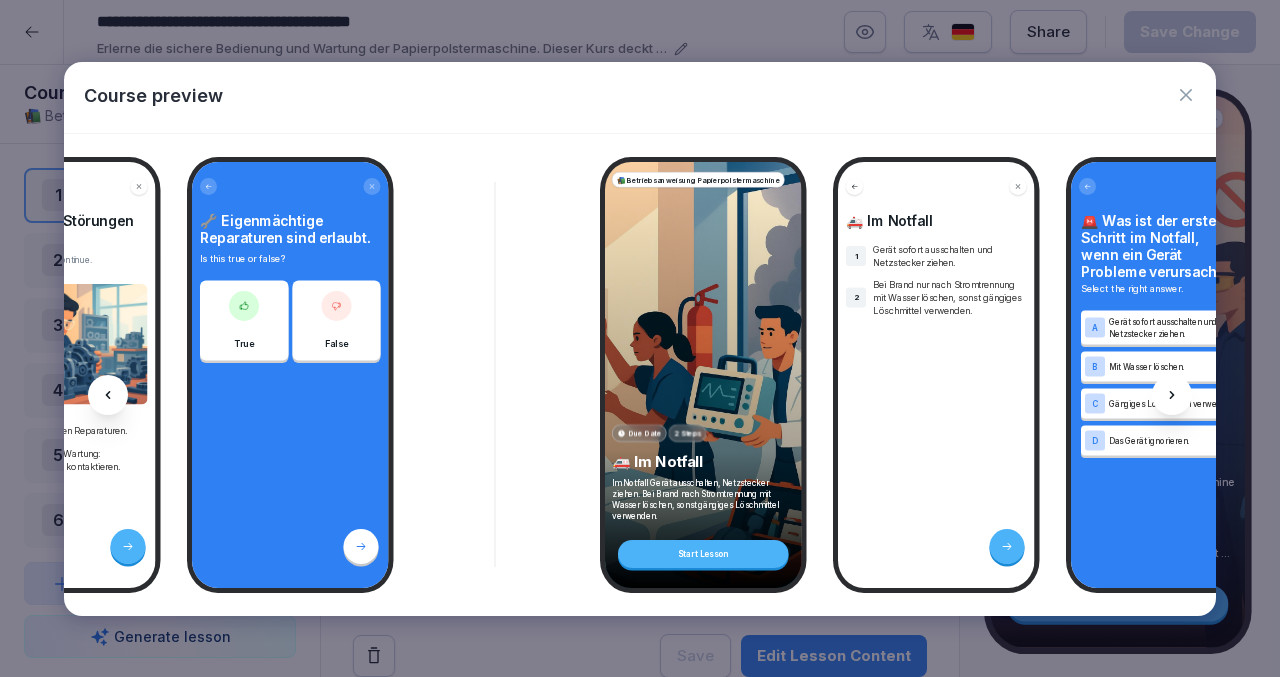 click at bounding box center [1172, 395] 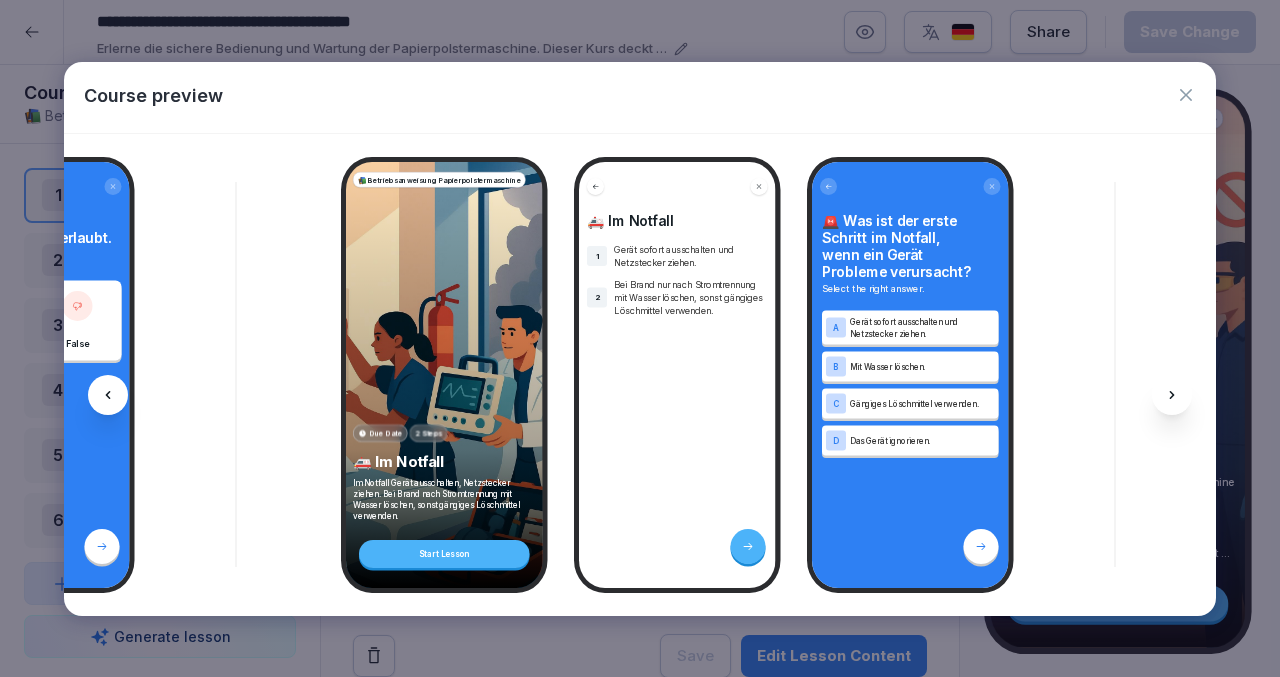 click at bounding box center (1172, 395) 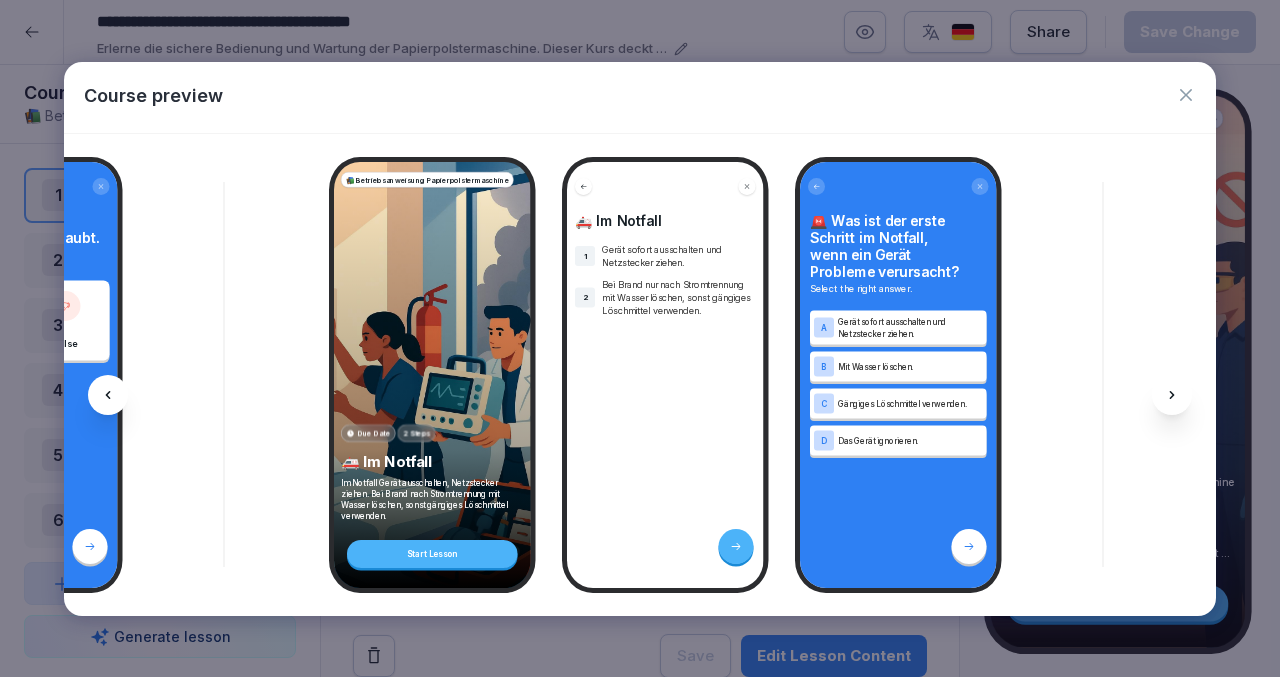 click at bounding box center (1172, 395) 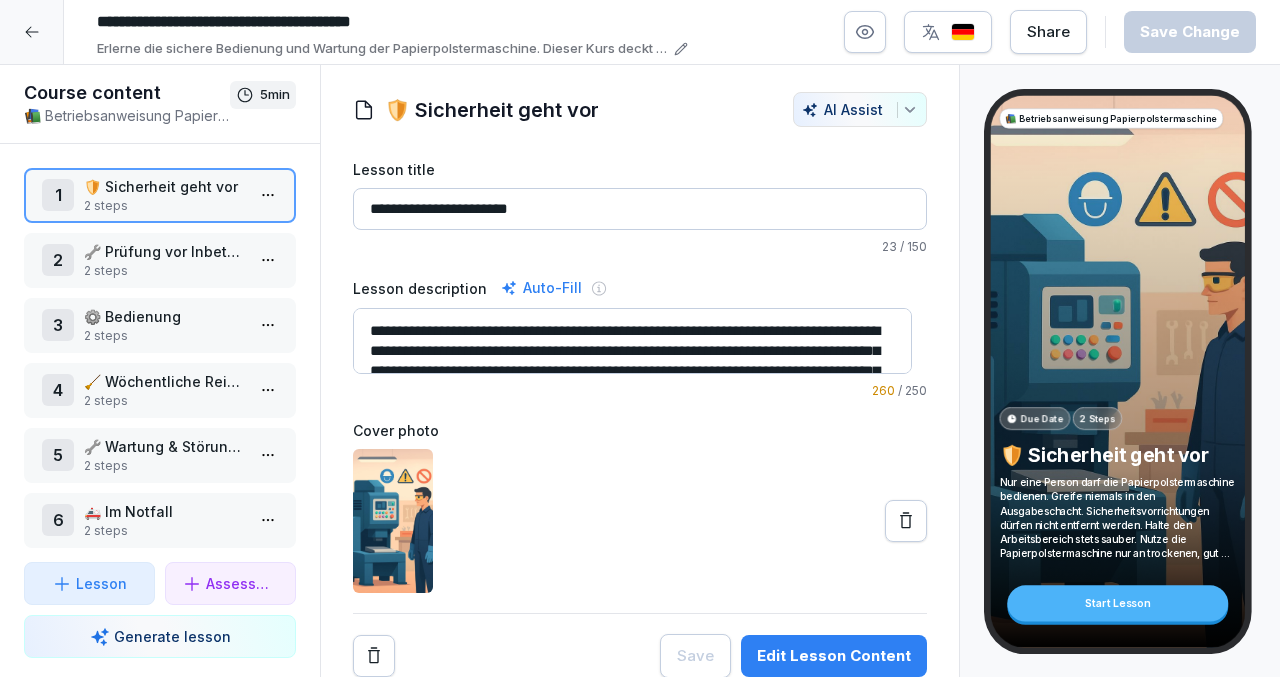 click at bounding box center (640, 521) 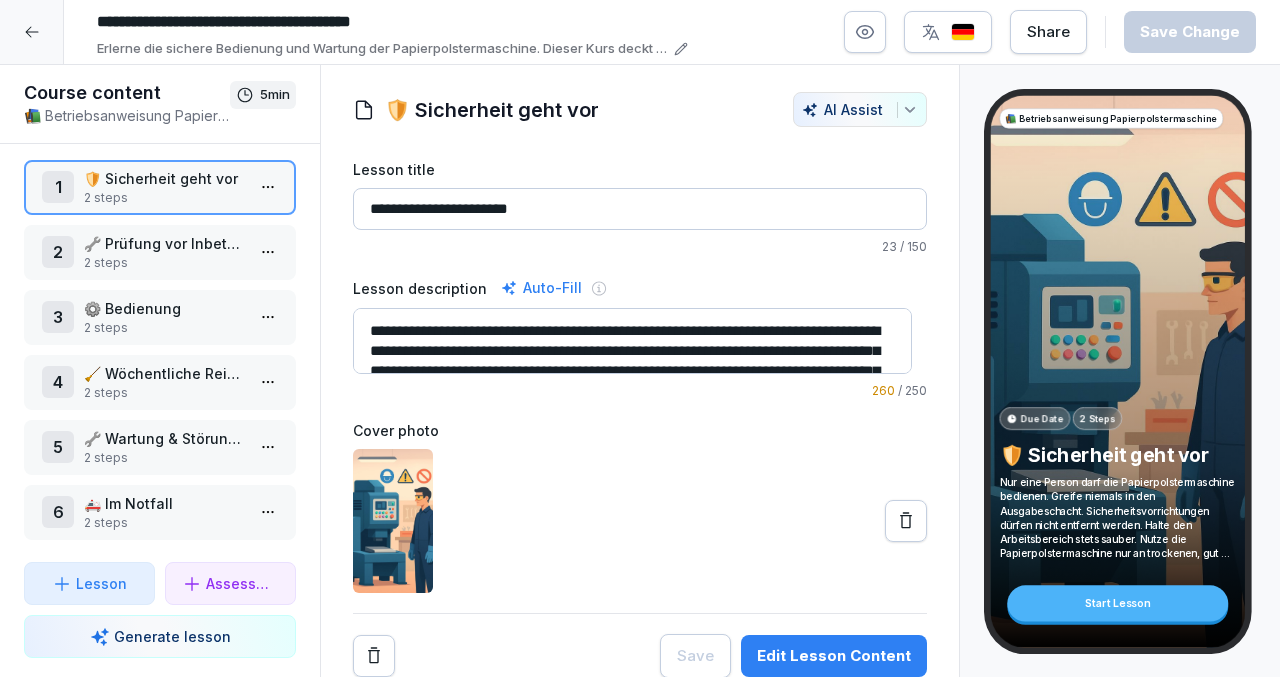 scroll, scrollTop: 0, scrollLeft: 0, axis: both 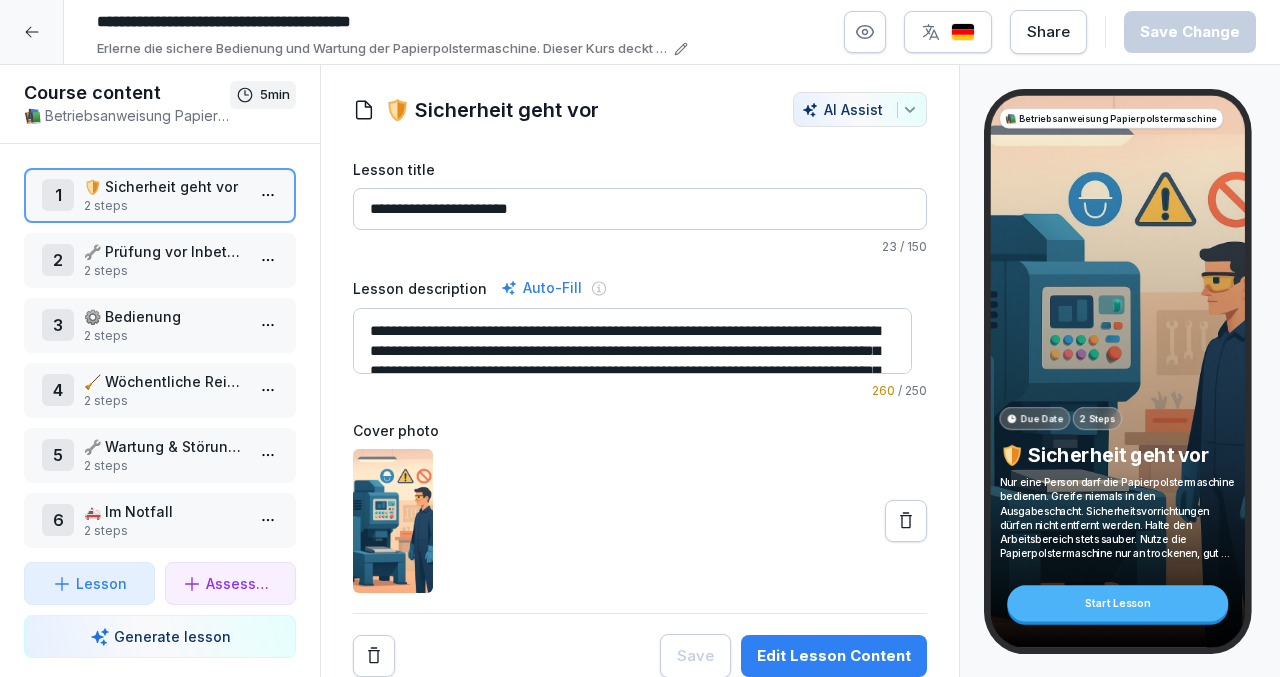 click 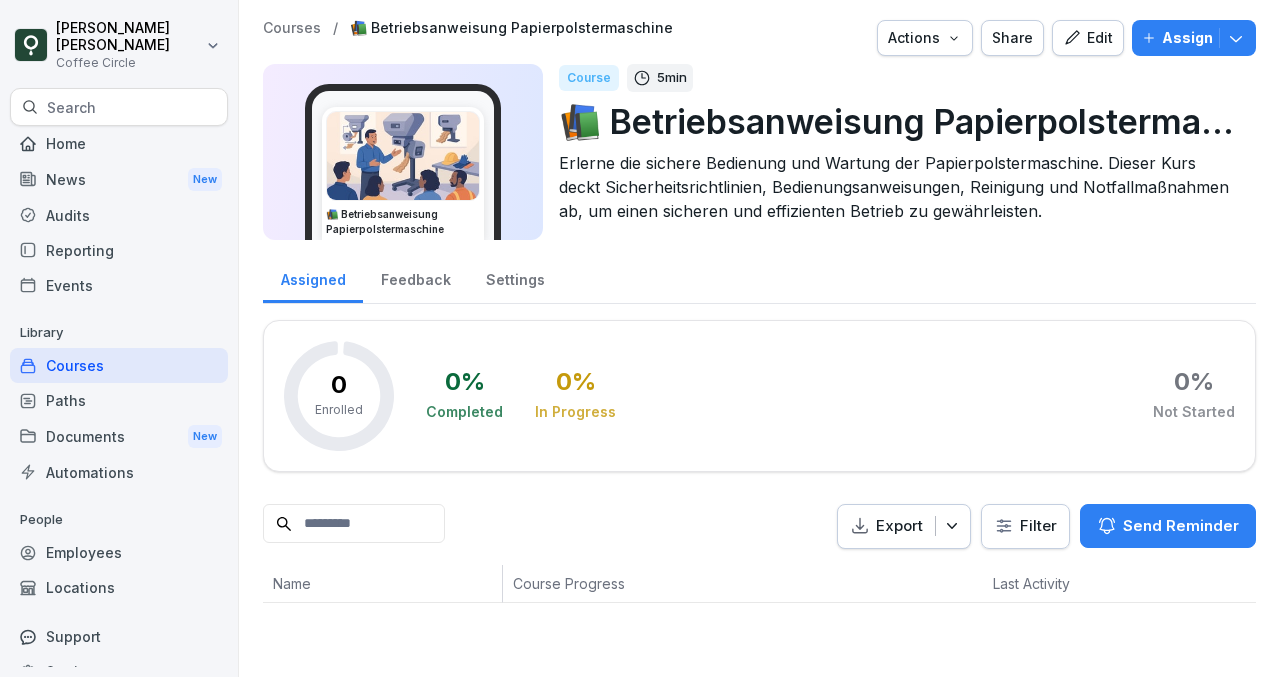 click on "Settings" at bounding box center [515, 277] 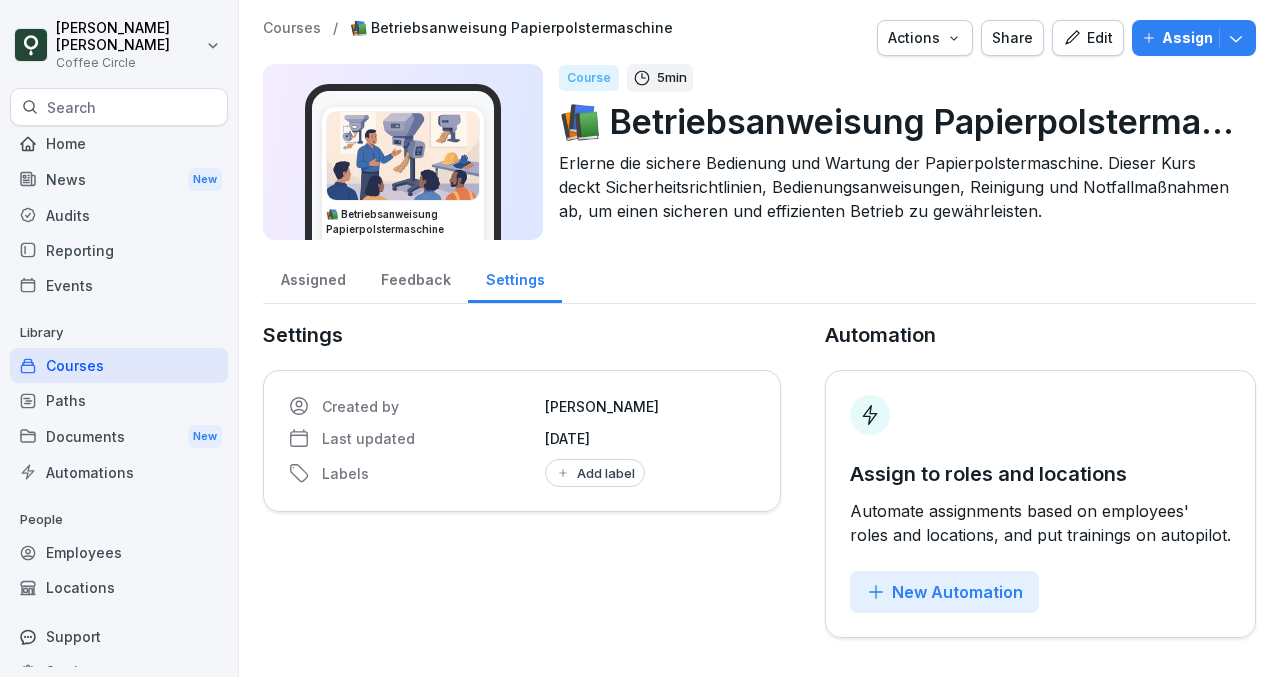scroll, scrollTop: 20, scrollLeft: 0, axis: vertical 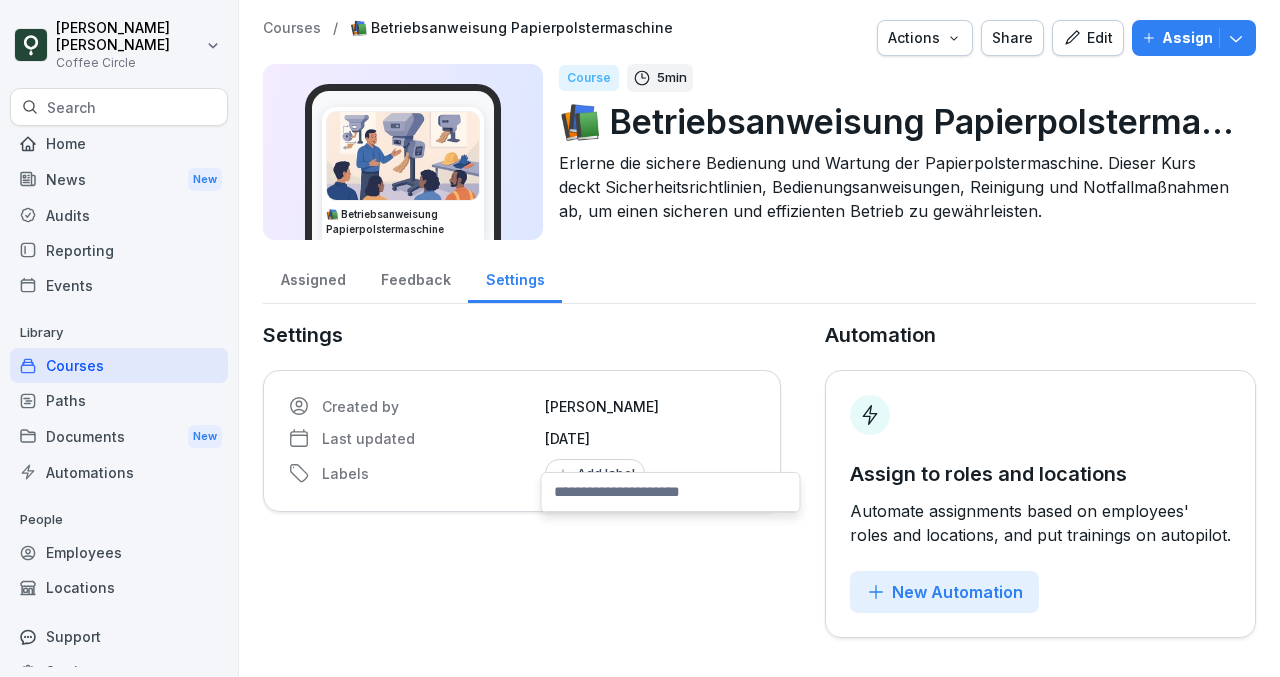 click on "[PERSON_NAME]" at bounding box center [650, 406] 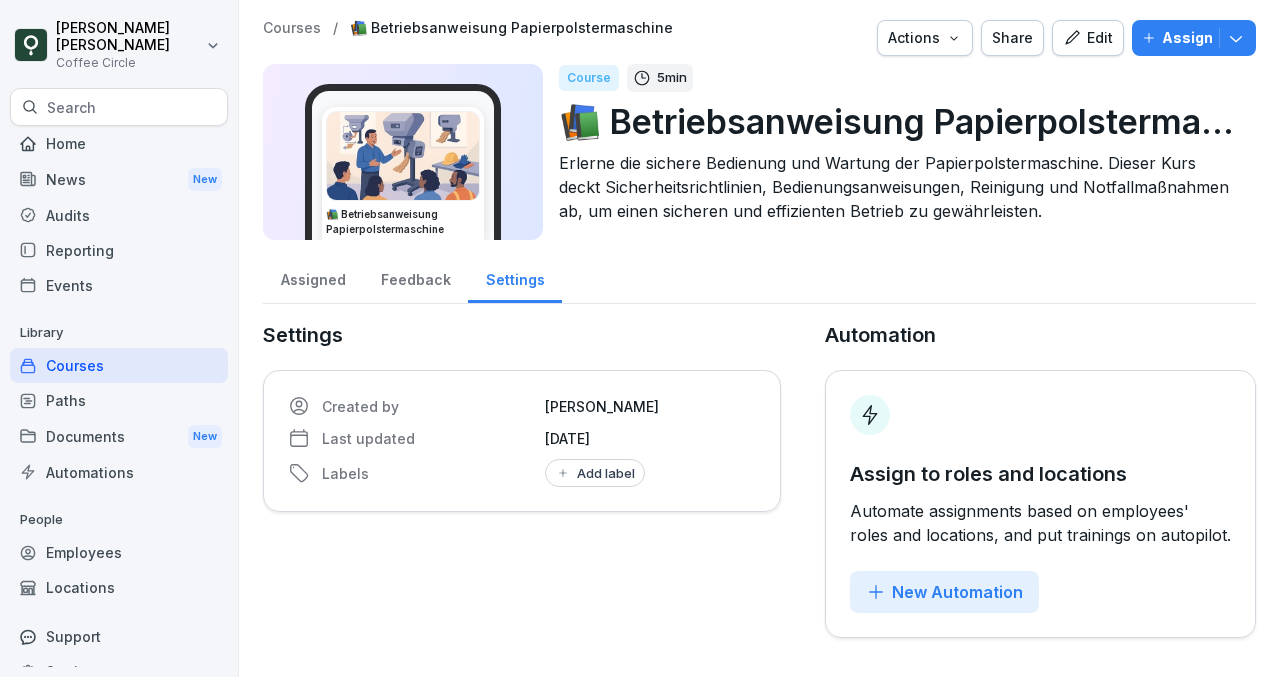 click on "Feedback" at bounding box center (415, 277) 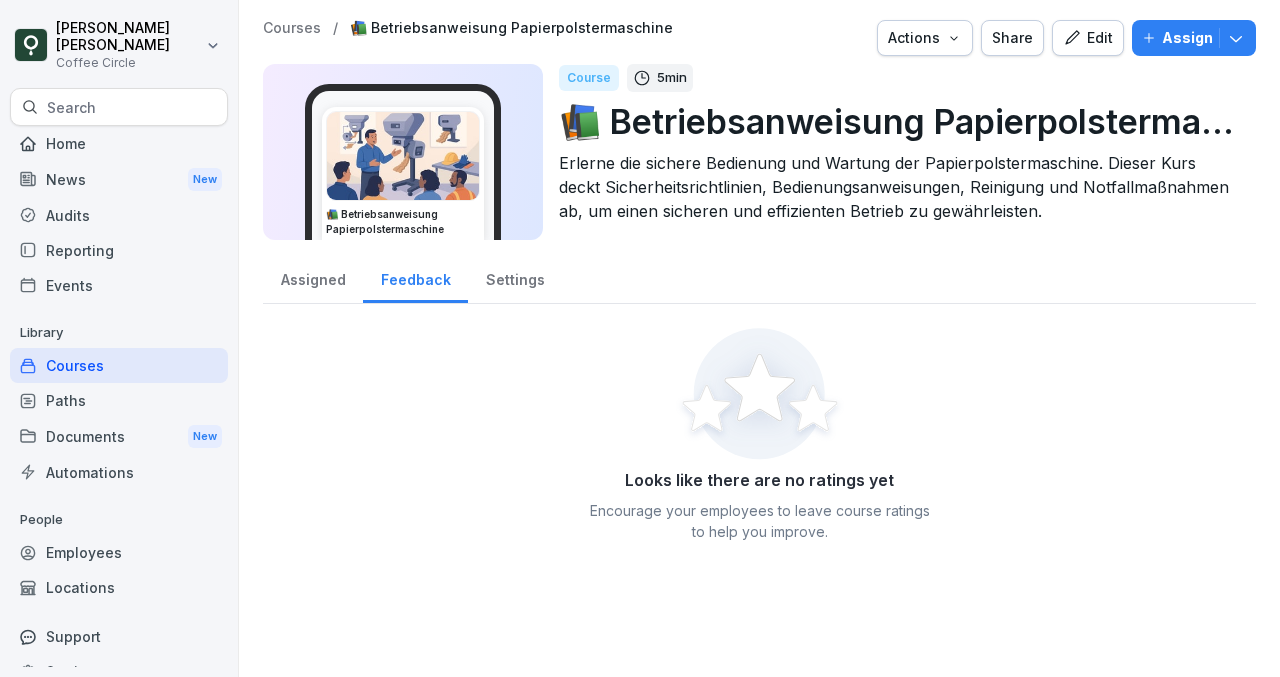 click on "Assigned" at bounding box center [313, 277] 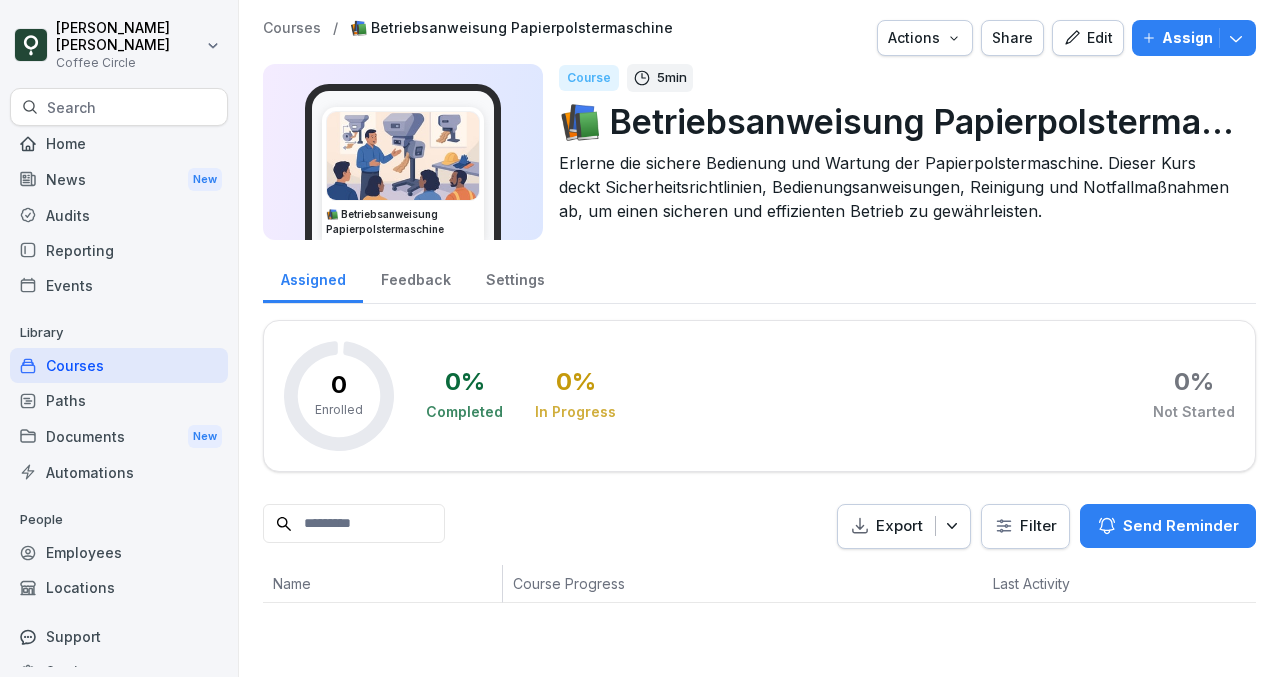 click on "Assigned Feedback Settings" at bounding box center (759, 278) 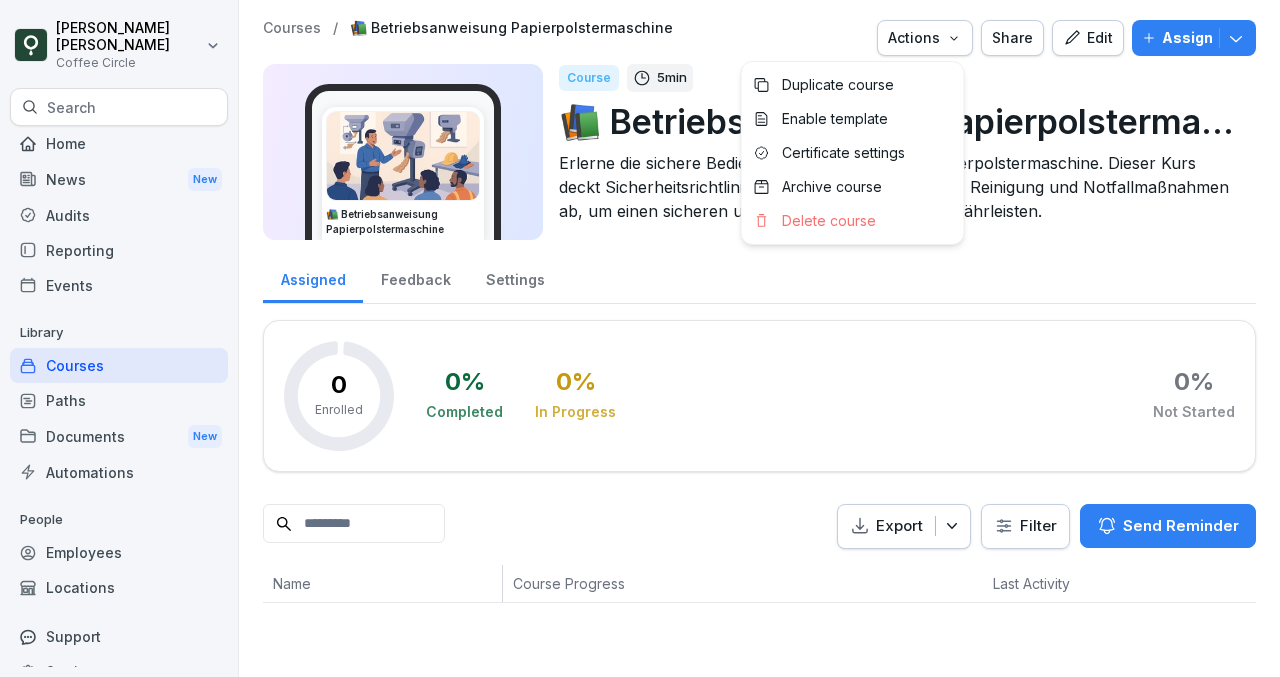 click on "Actions" at bounding box center [925, 38] 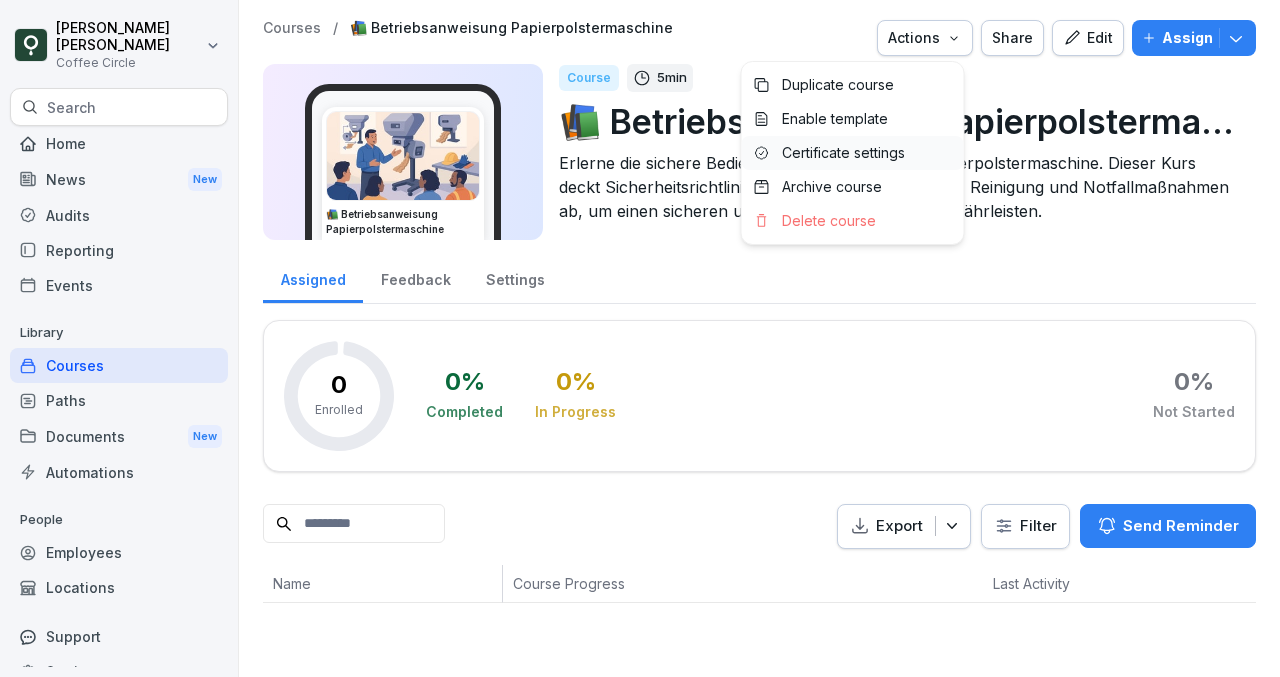 click on "Certificate settings" at bounding box center [843, 153] 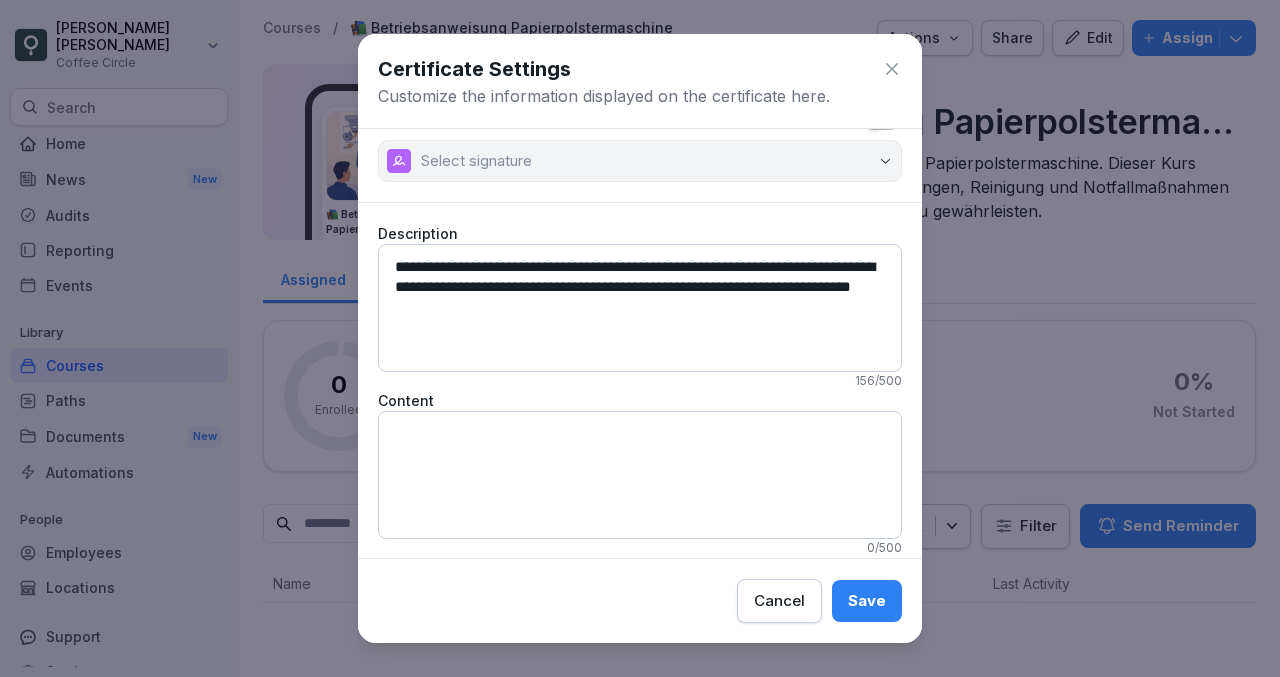 scroll, scrollTop: 160, scrollLeft: 0, axis: vertical 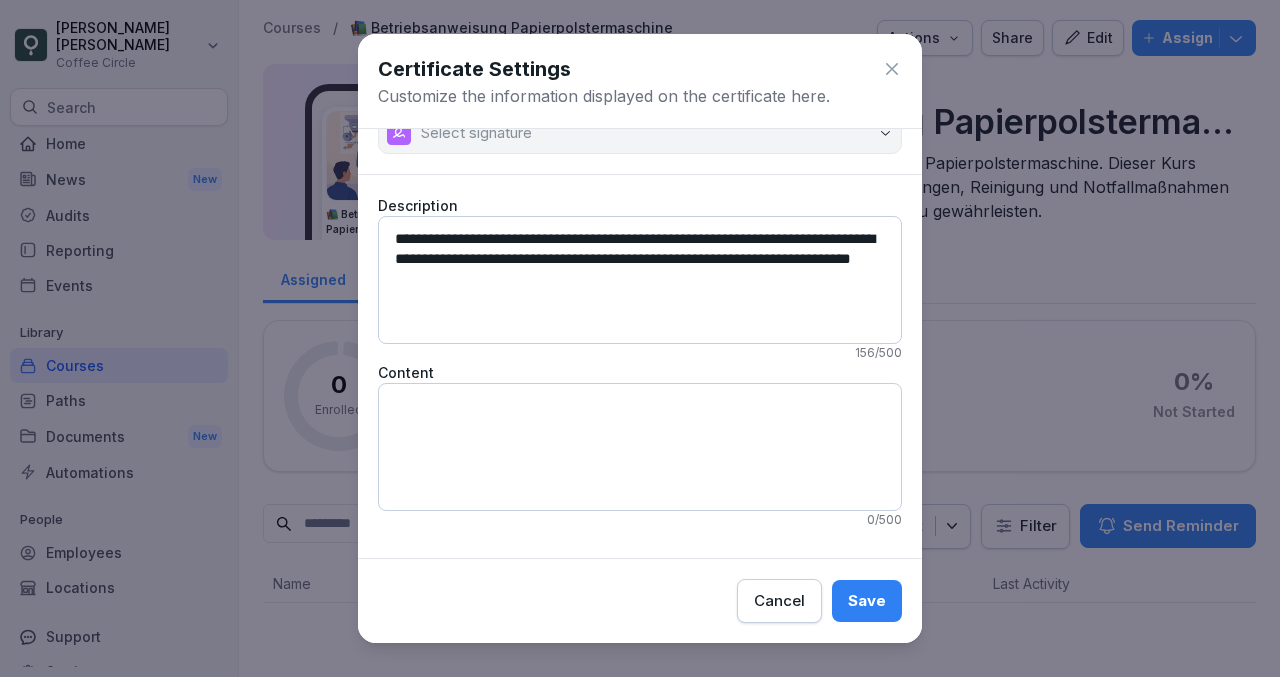 click on "Cancel" at bounding box center [779, 601] 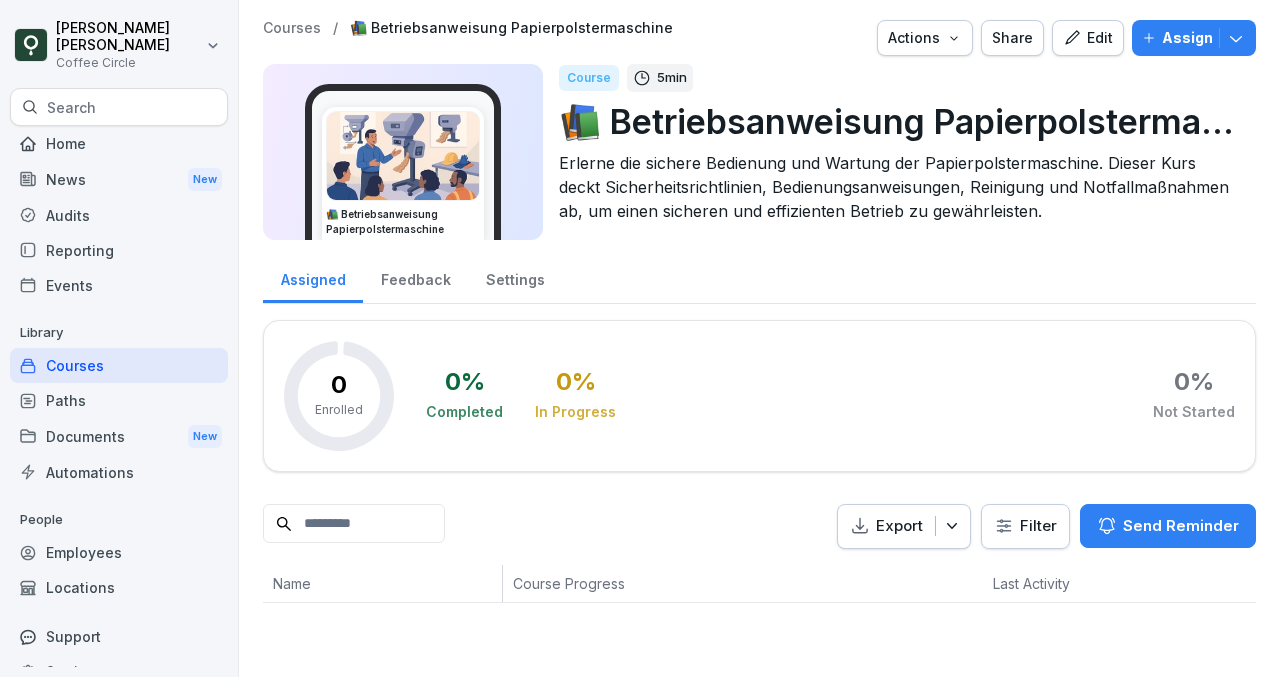click on "Edit" at bounding box center [1088, 38] 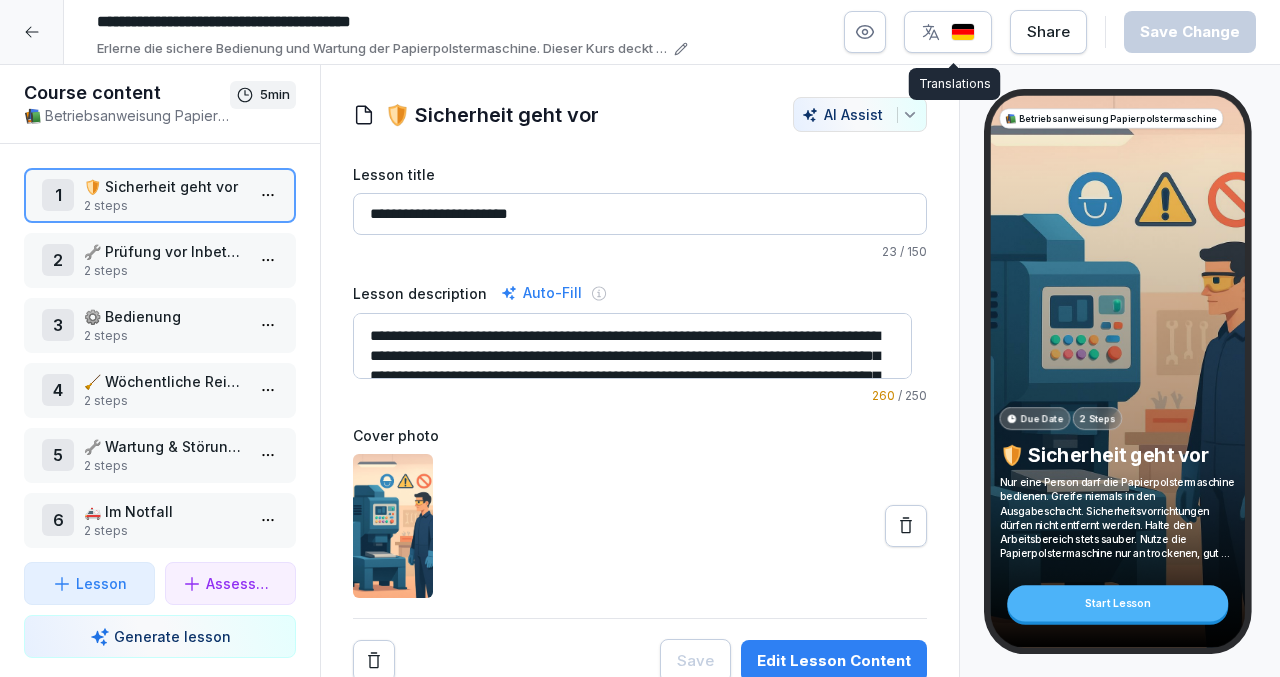 click at bounding box center [963, 32] 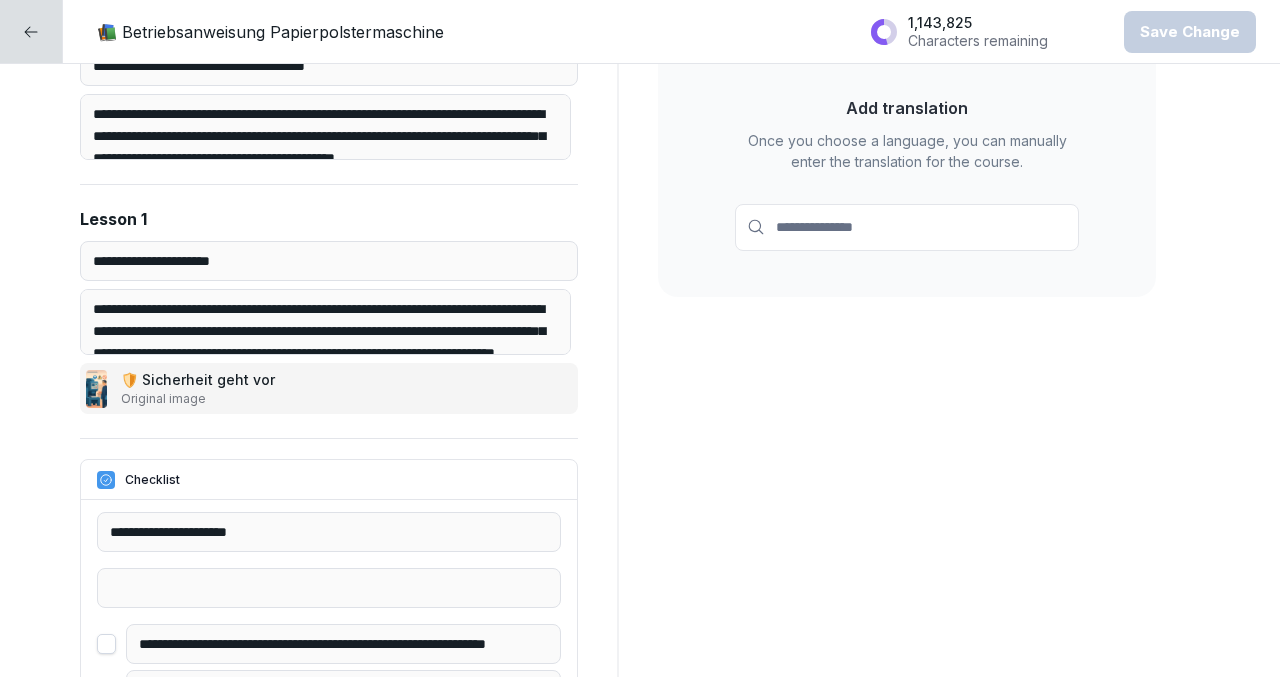 scroll, scrollTop: 0, scrollLeft: 0, axis: both 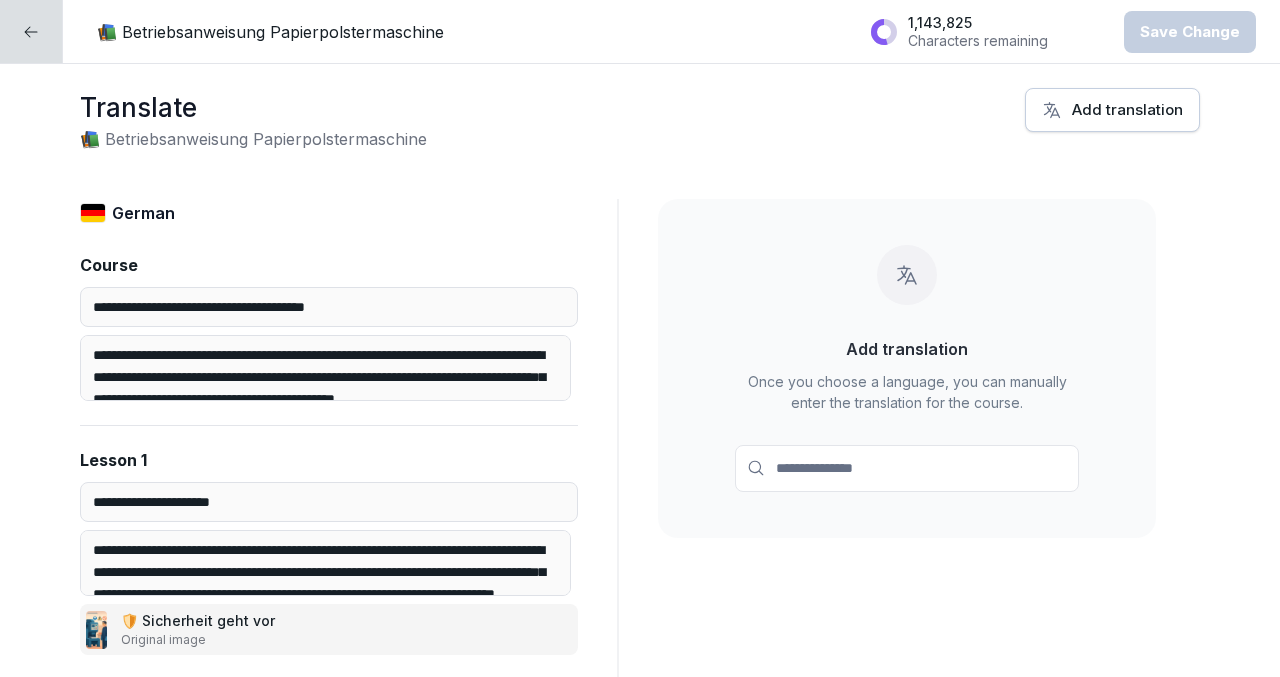 click on "Add translation" at bounding box center [1112, 110] 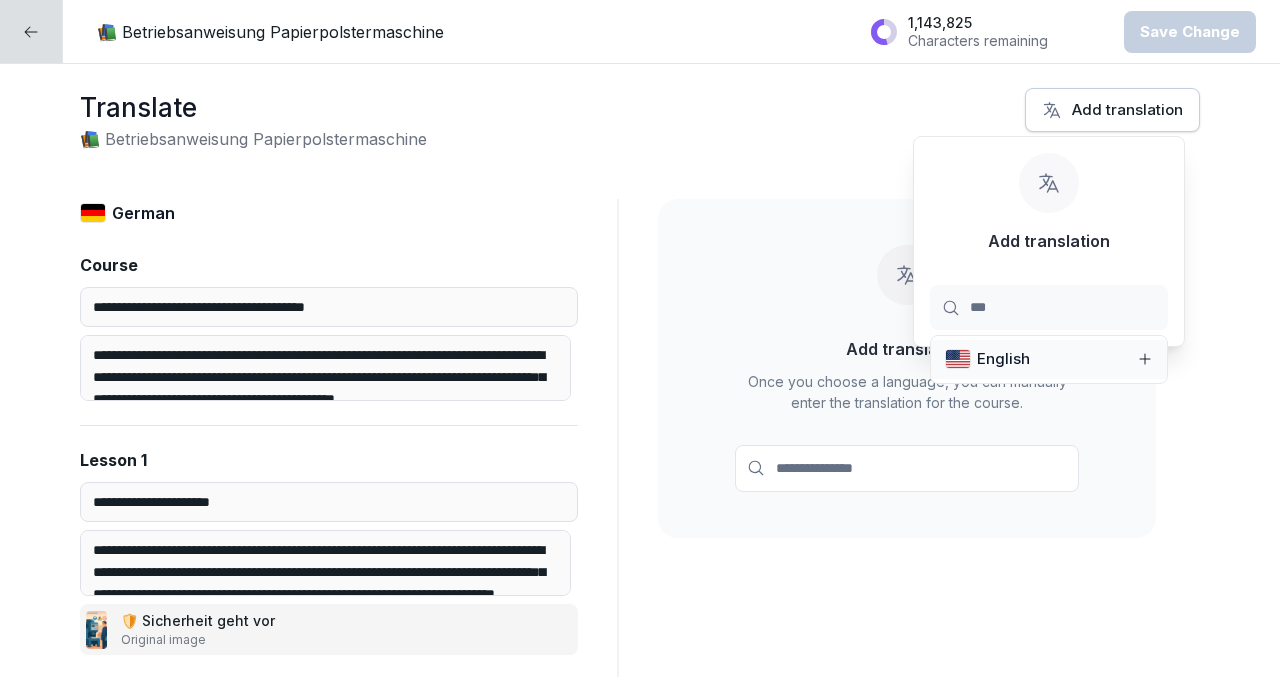 type on "****" 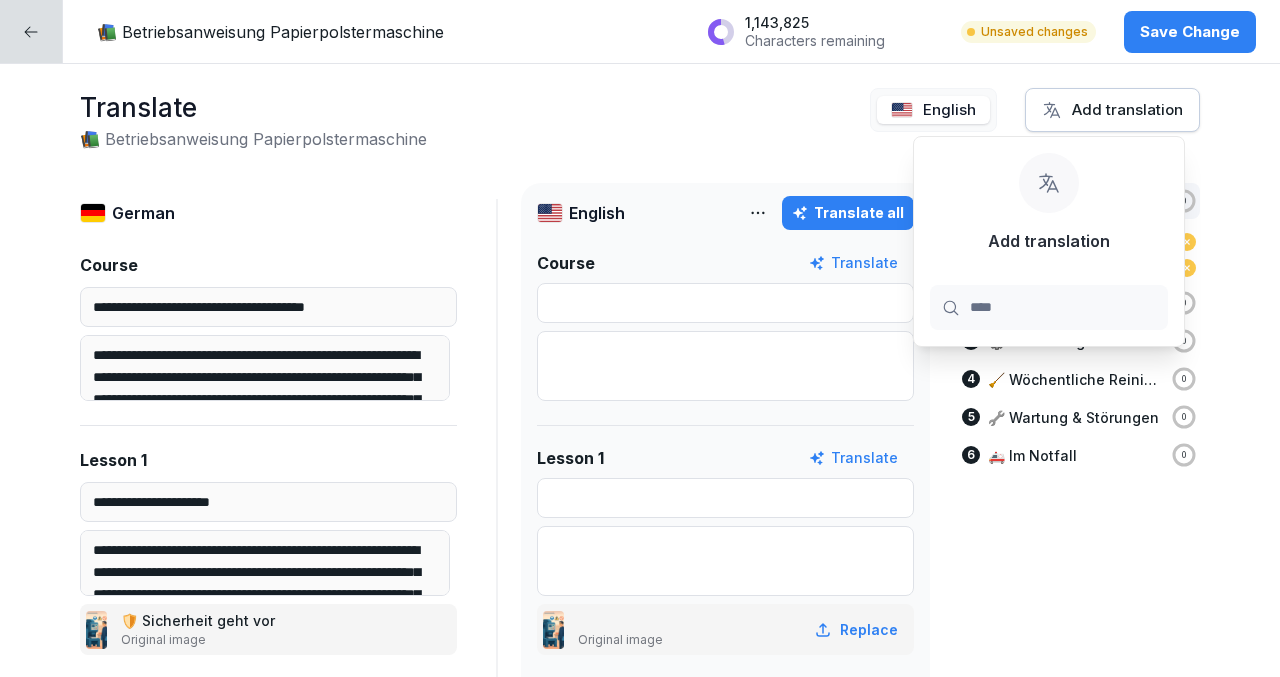 click on "**********" at bounding box center (640, 370) 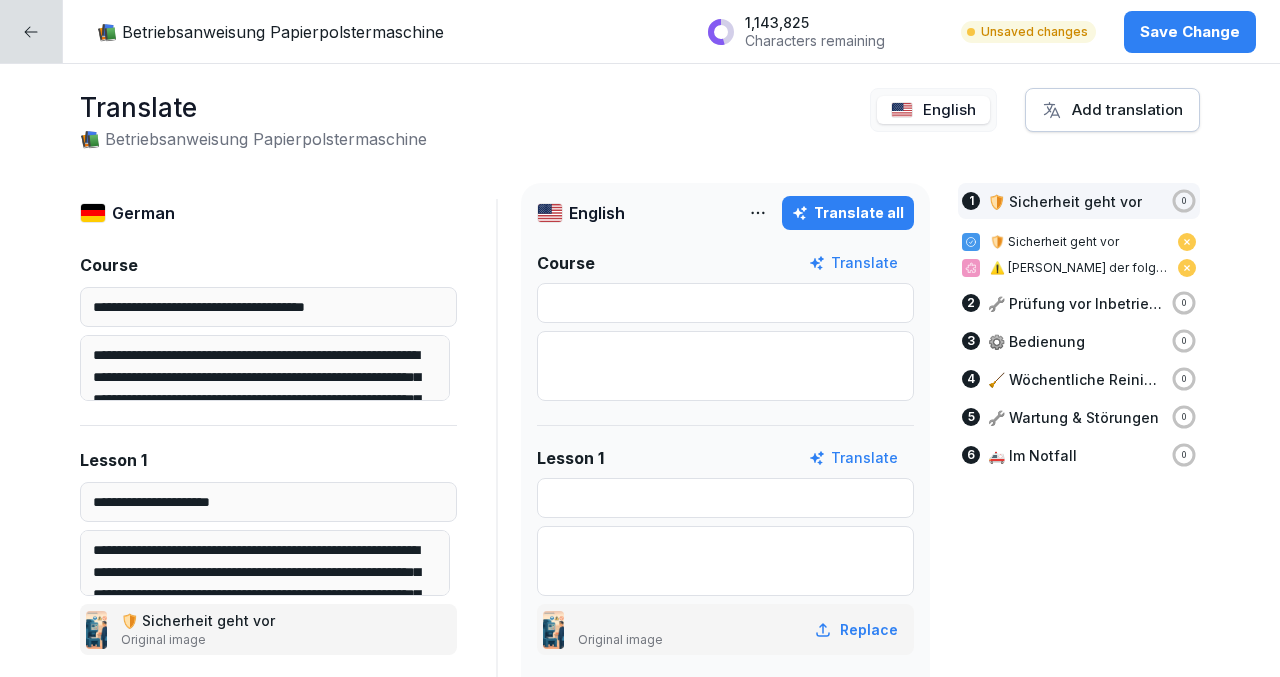 click on "Translate all" at bounding box center (848, 213) 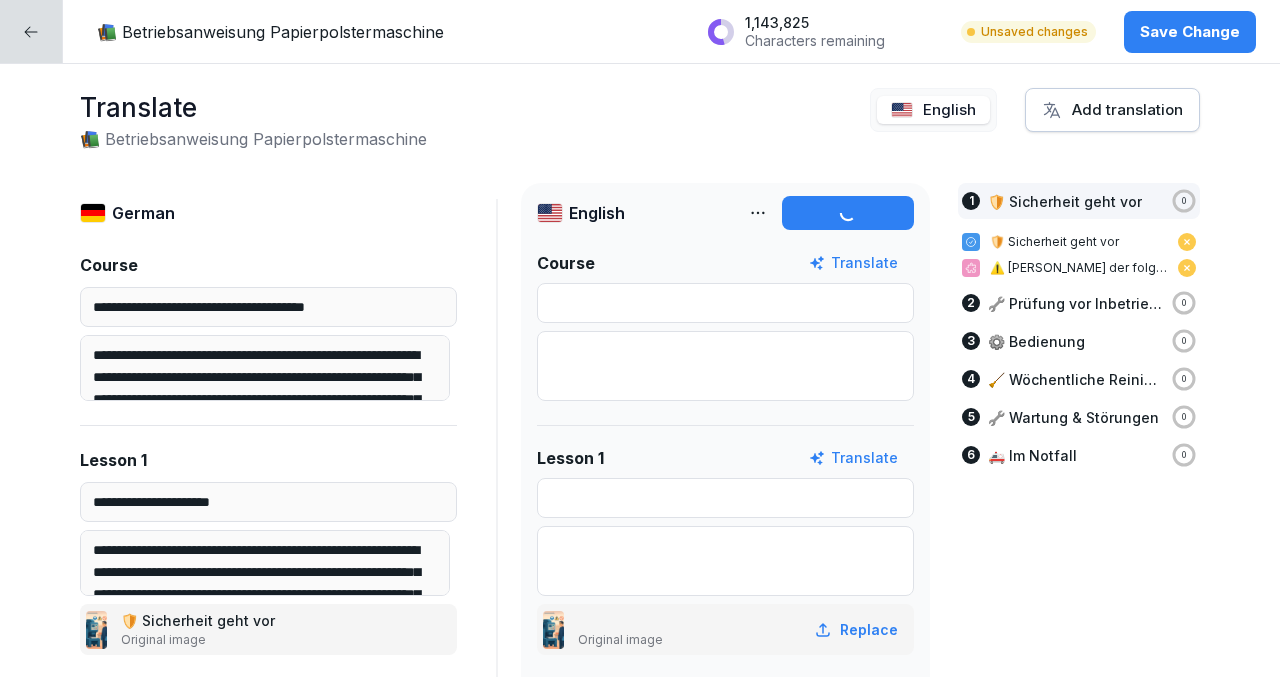 type on "**********" 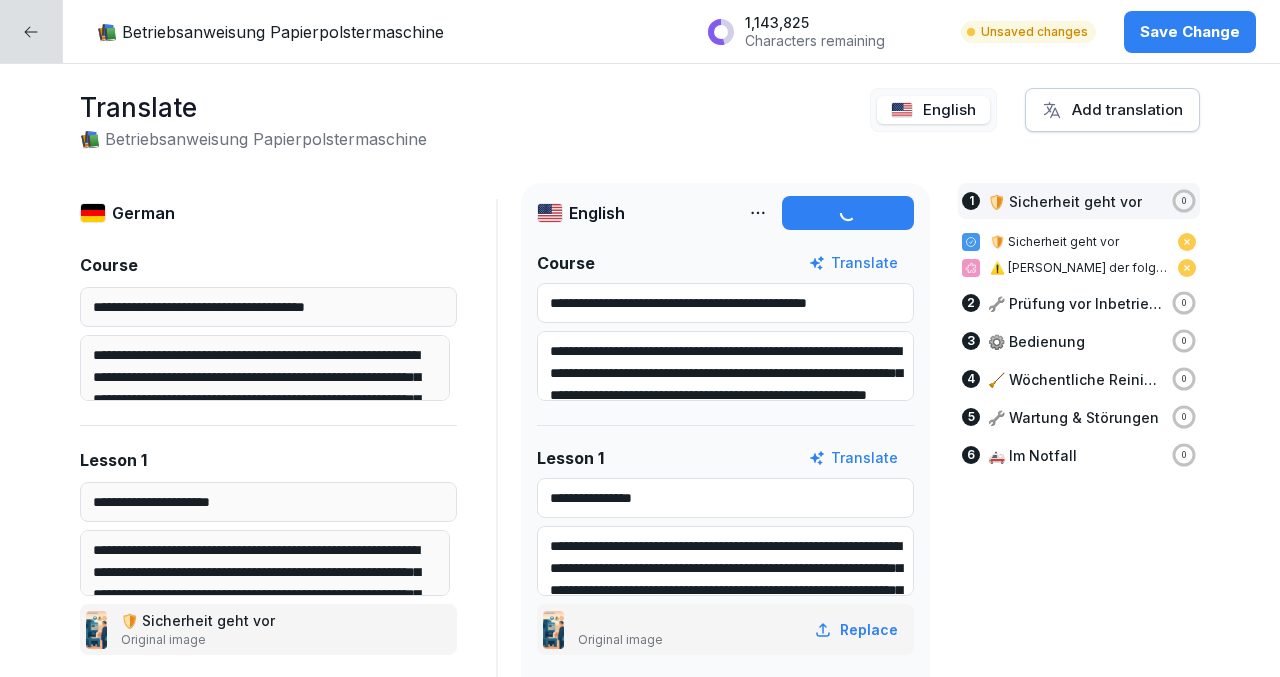 type on "**********" 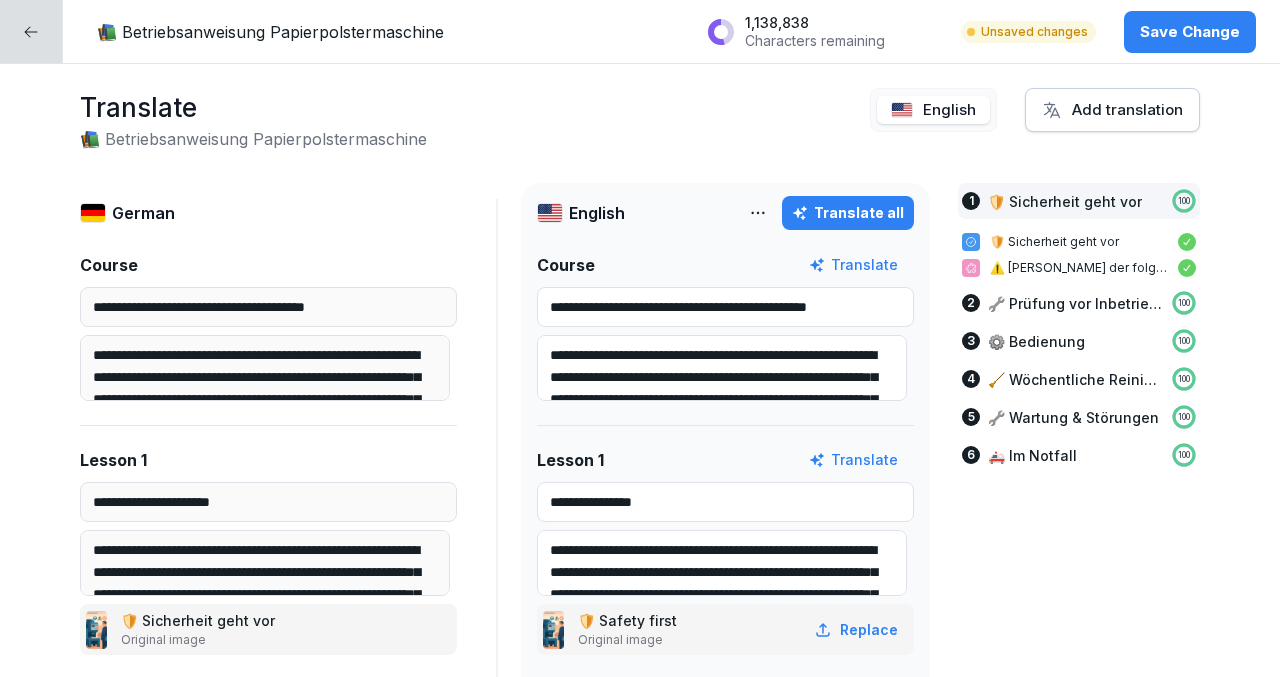 click on "**********" at bounding box center (725, 307) 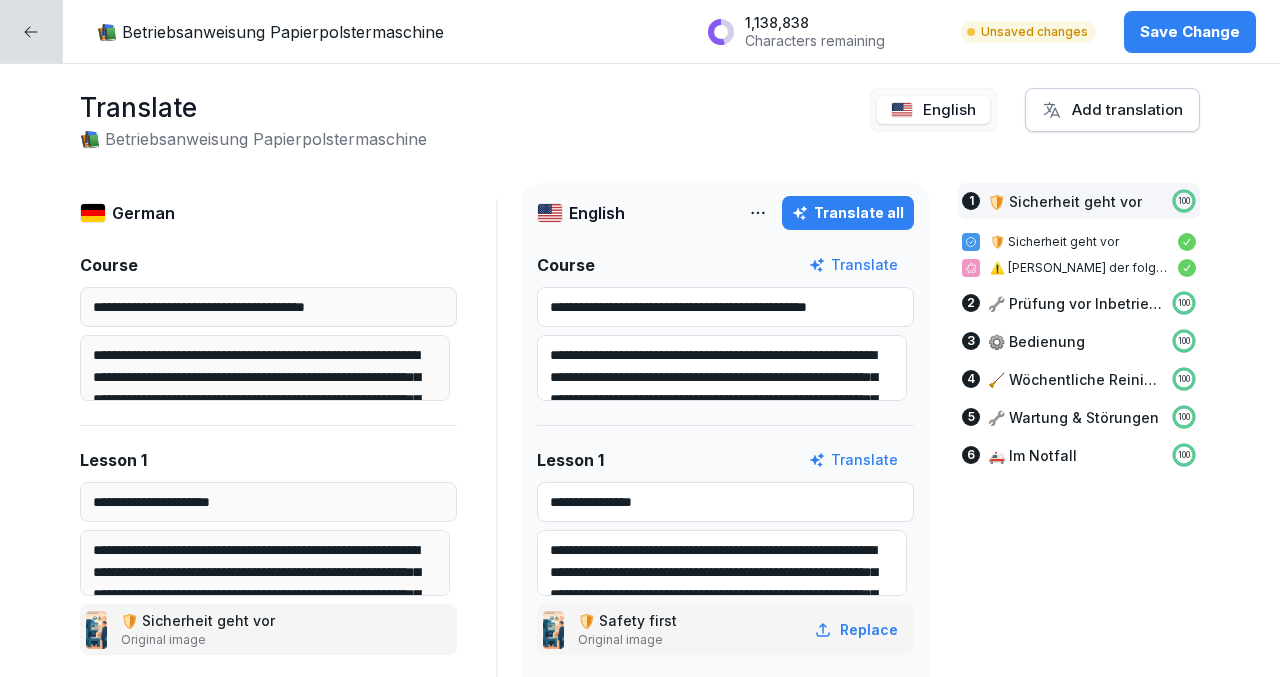 click on "**********" at bounding box center [725, 307] 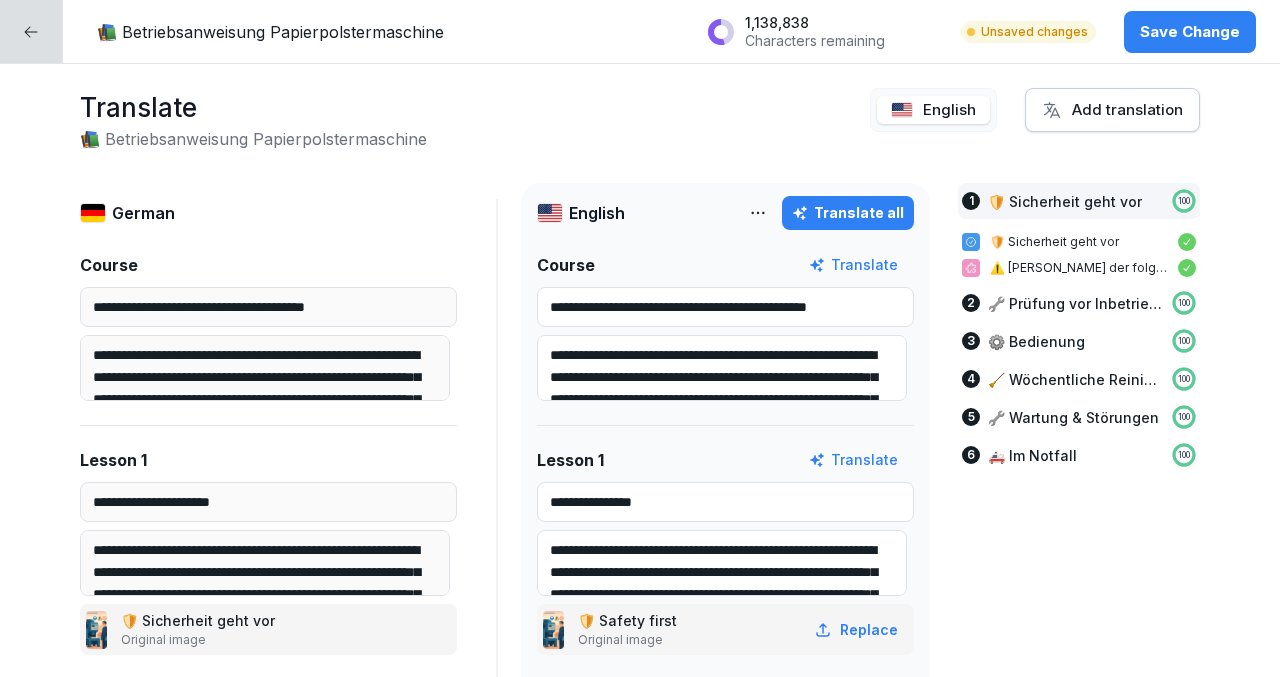 click on "**********" at bounding box center [725, 307] 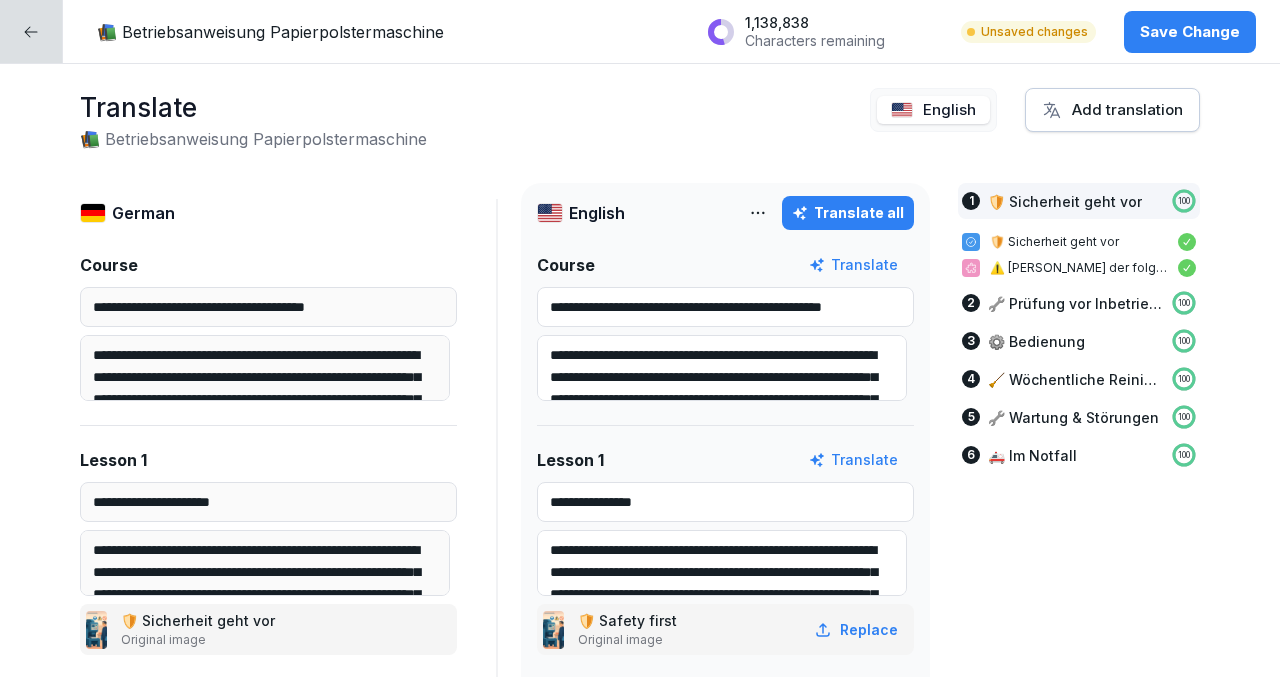 click on "**********" at bounding box center (725, 307) 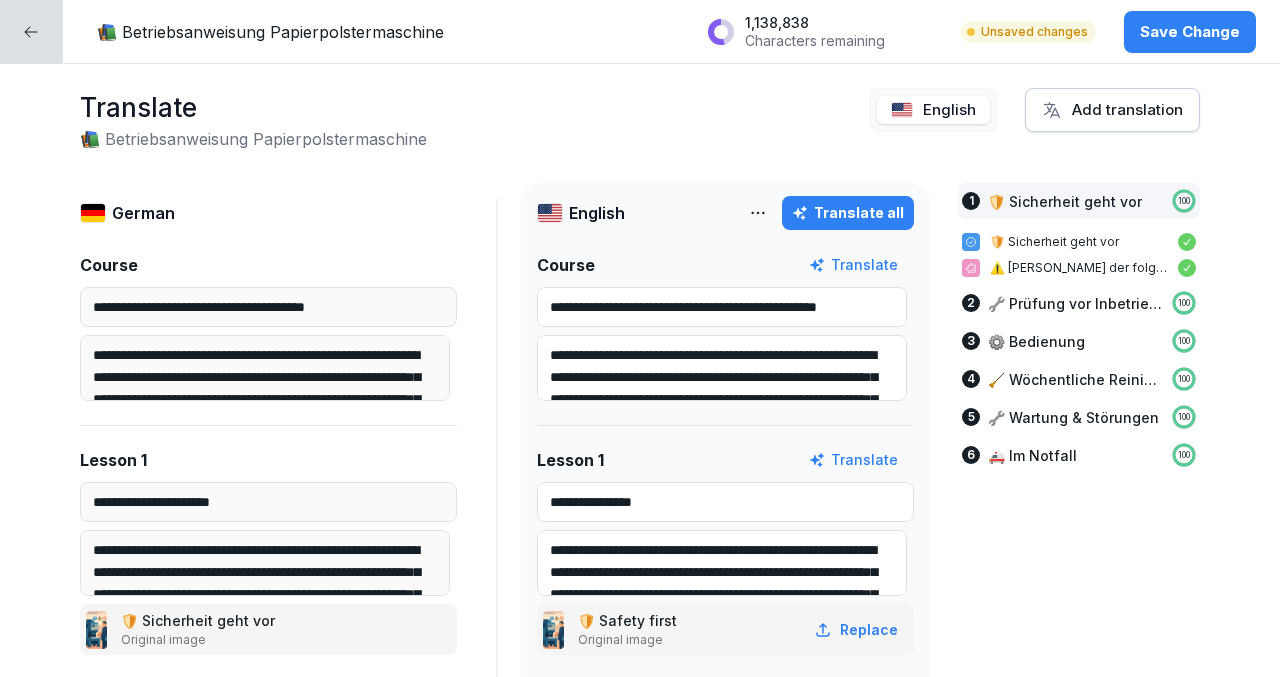 scroll, scrollTop: 0, scrollLeft: 13, axis: horizontal 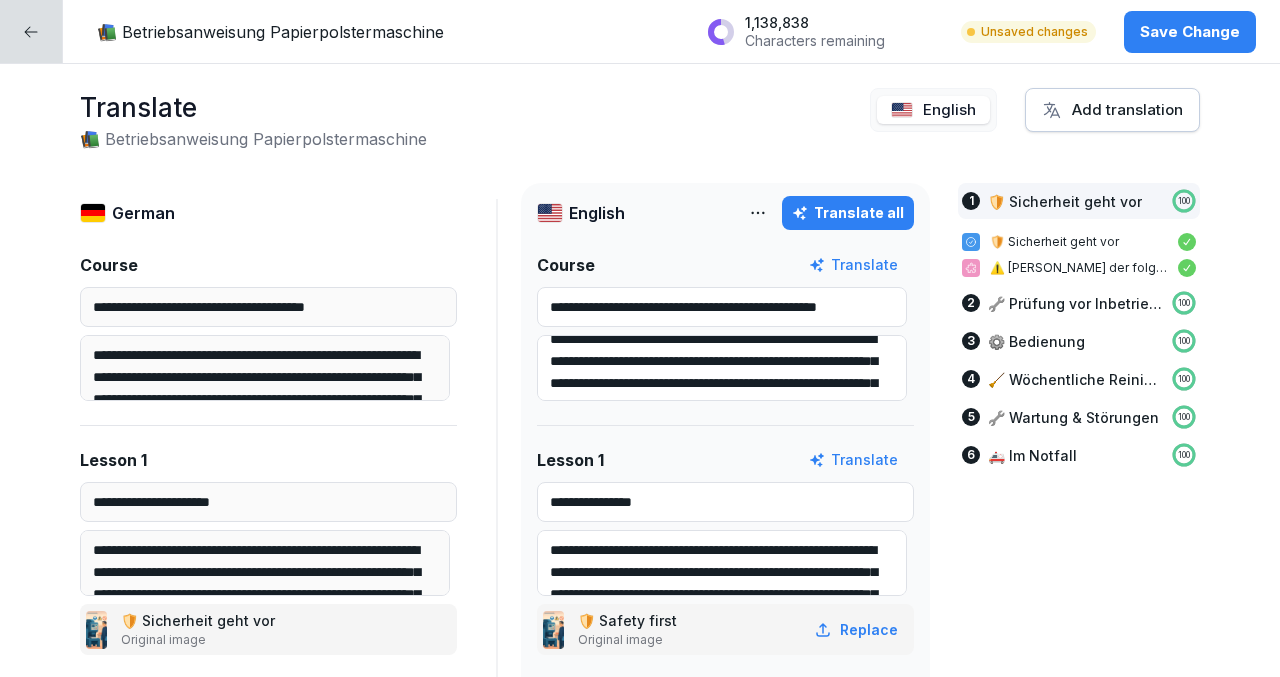 drag, startPoint x: 719, startPoint y: 305, endPoint x: 885, endPoint y: 306, distance: 166.003 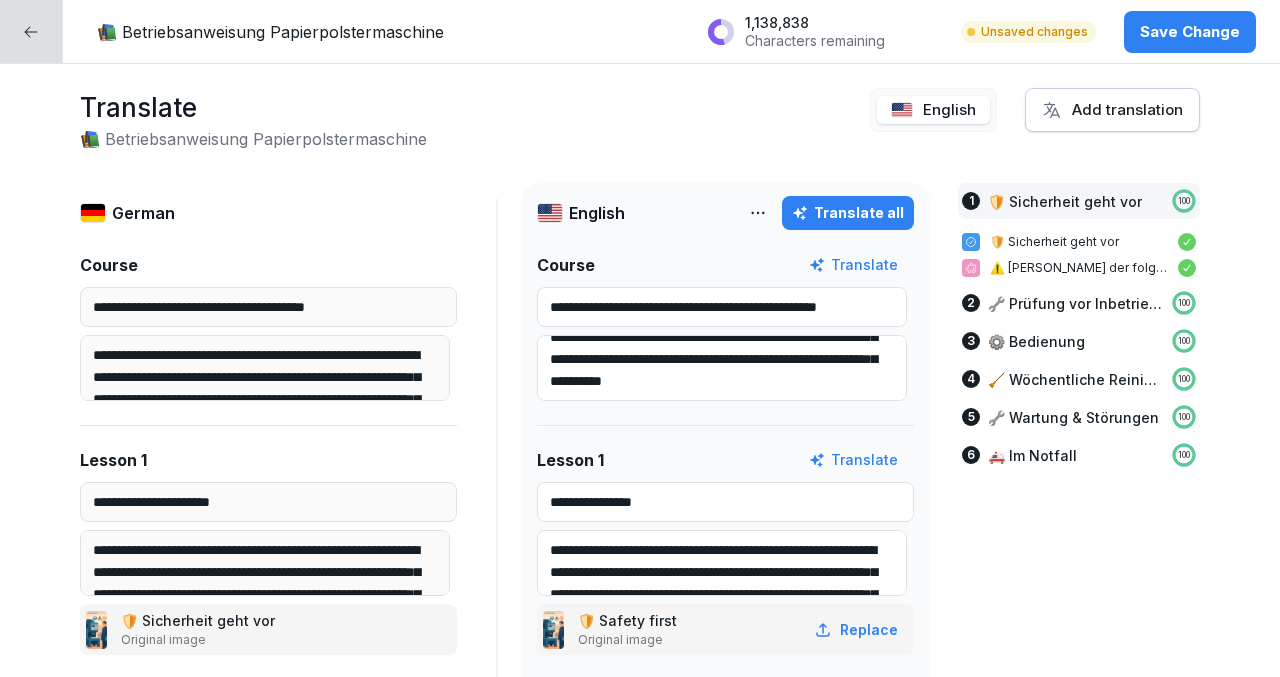 scroll, scrollTop: 62, scrollLeft: 0, axis: vertical 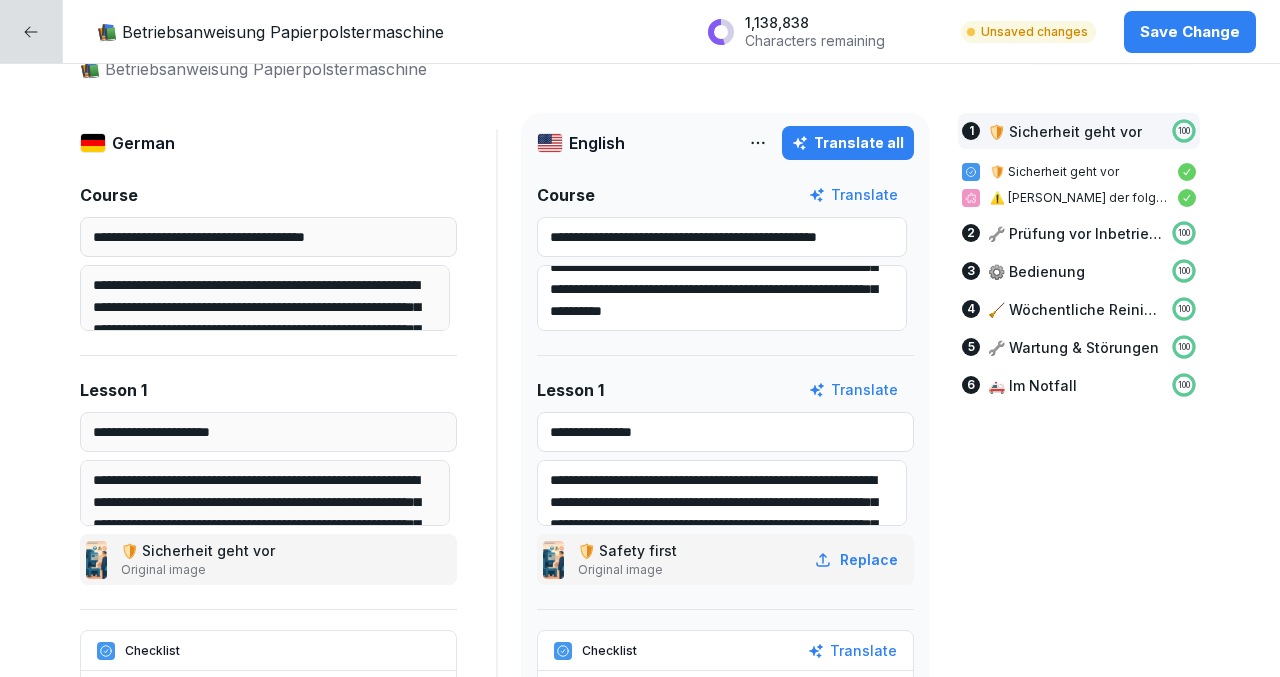 type on "**********" 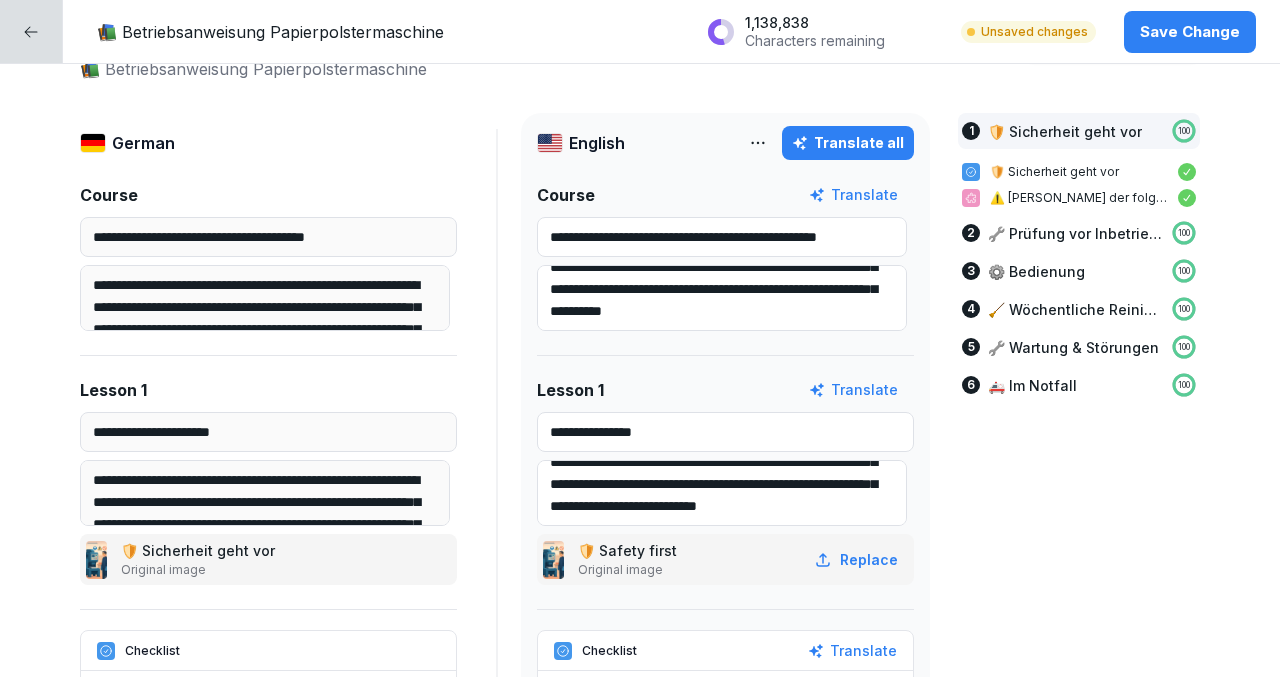 scroll, scrollTop: 62, scrollLeft: 0, axis: vertical 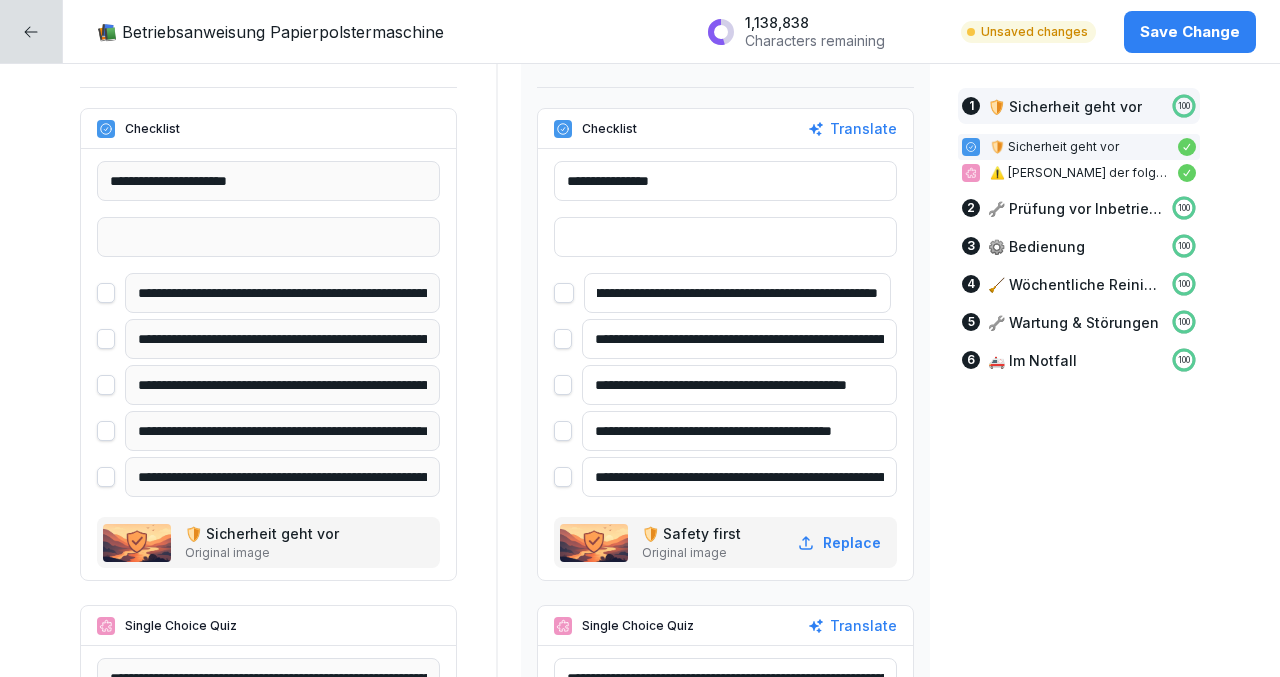 drag, startPoint x: 815, startPoint y: 296, endPoint x: 801, endPoint y: 301, distance: 14.866069 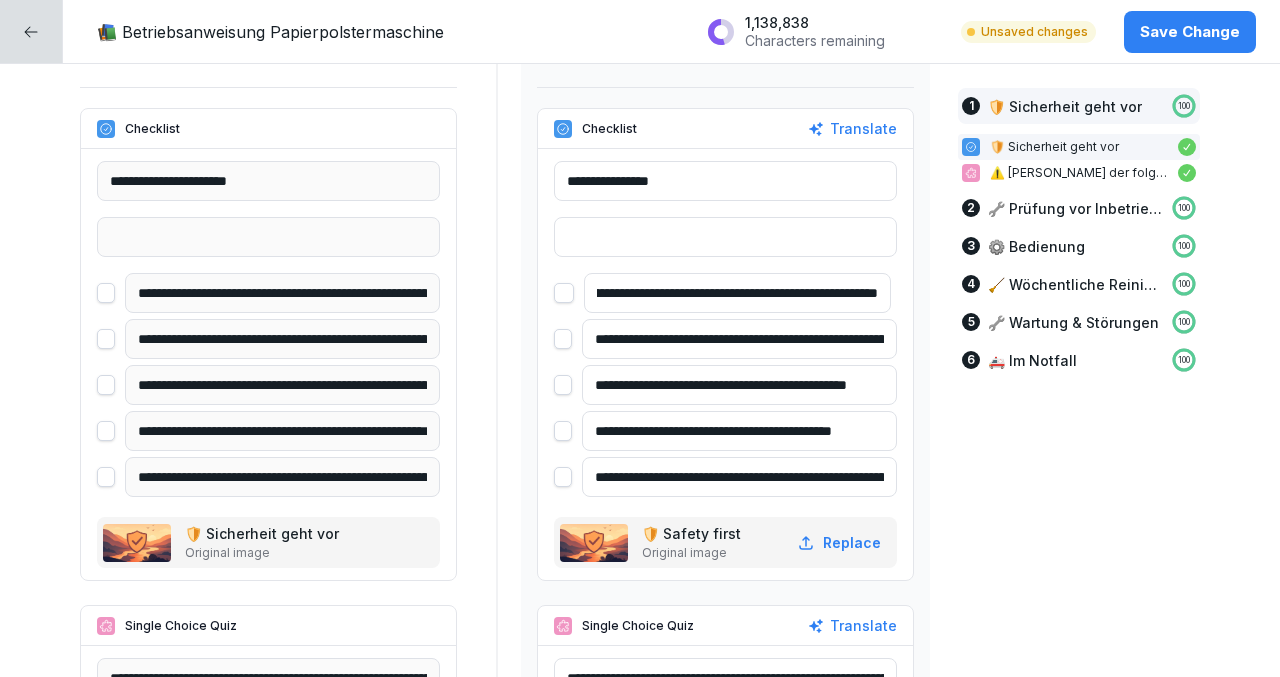 click on "**********" at bounding box center (737, 293) 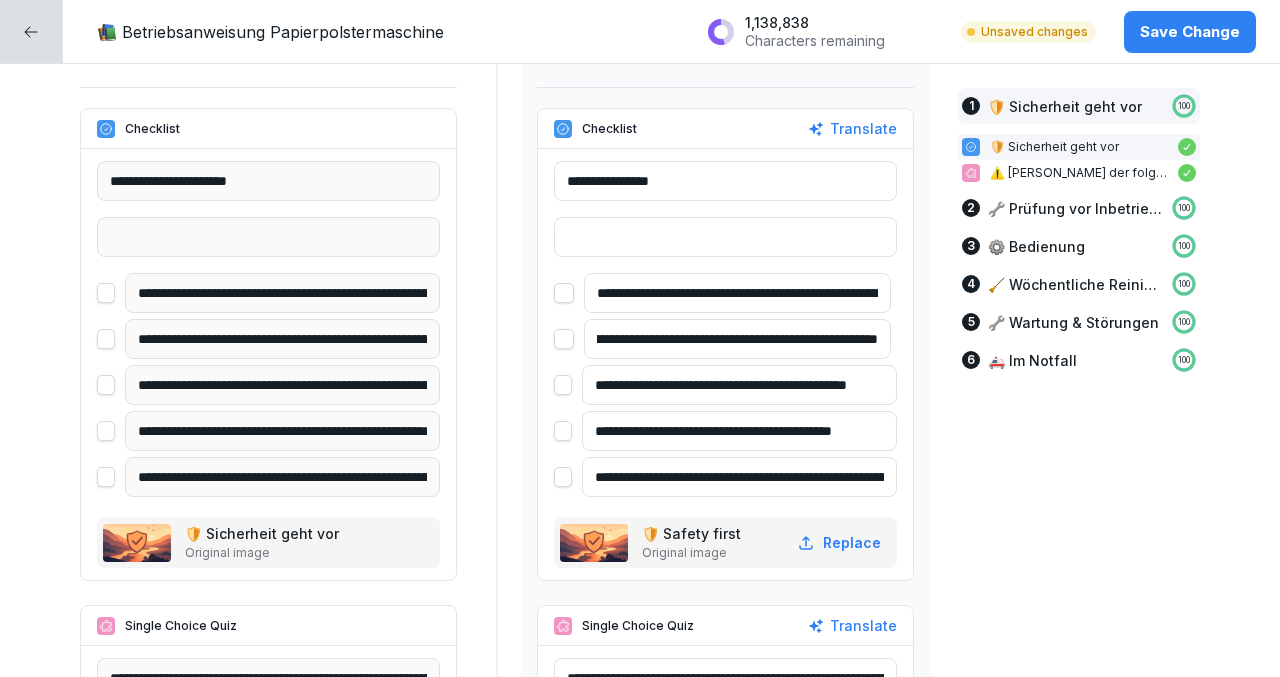 scroll, scrollTop: 0, scrollLeft: 176, axis: horizontal 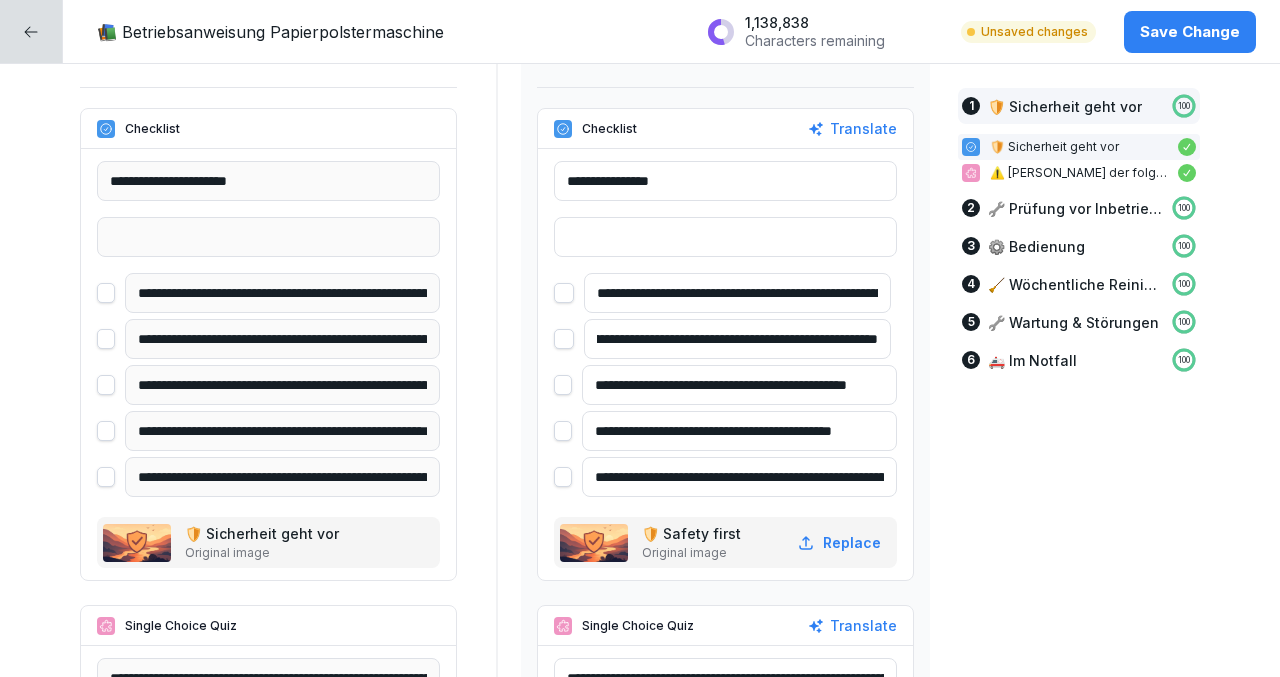 click on "**********" at bounding box center (739, 385) 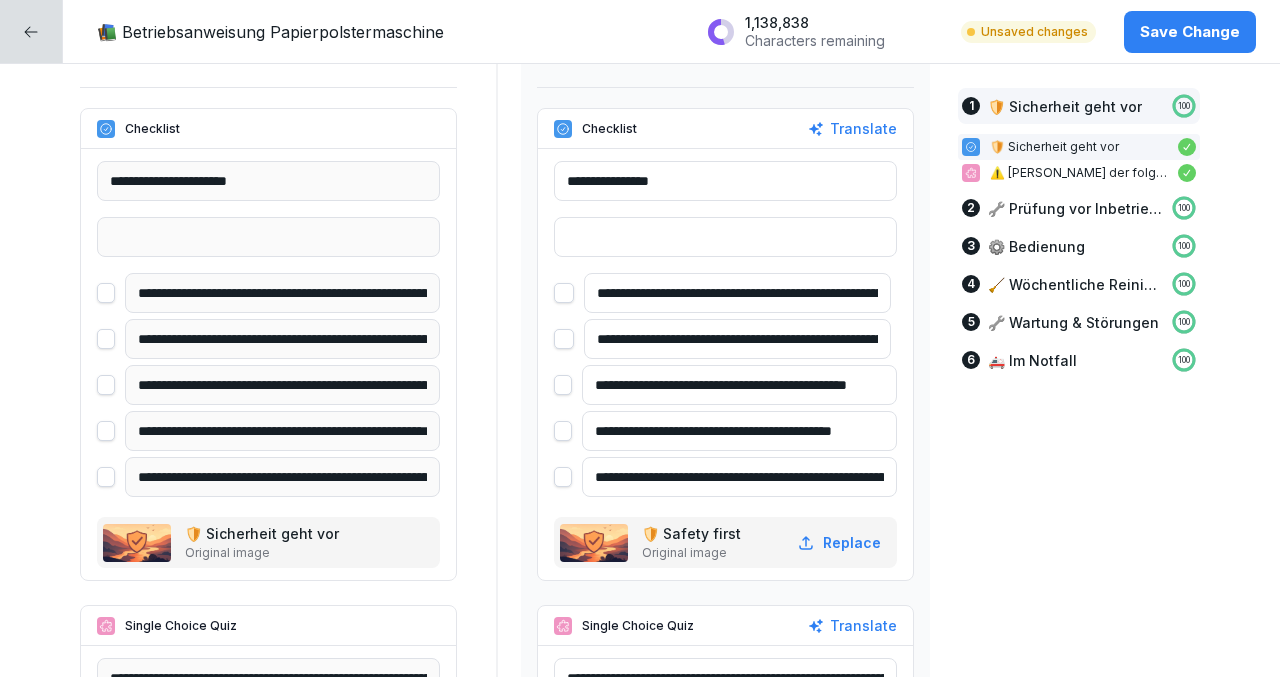 scroll, scrollTop: 0, scrollLeft: 64, axis: horizontal 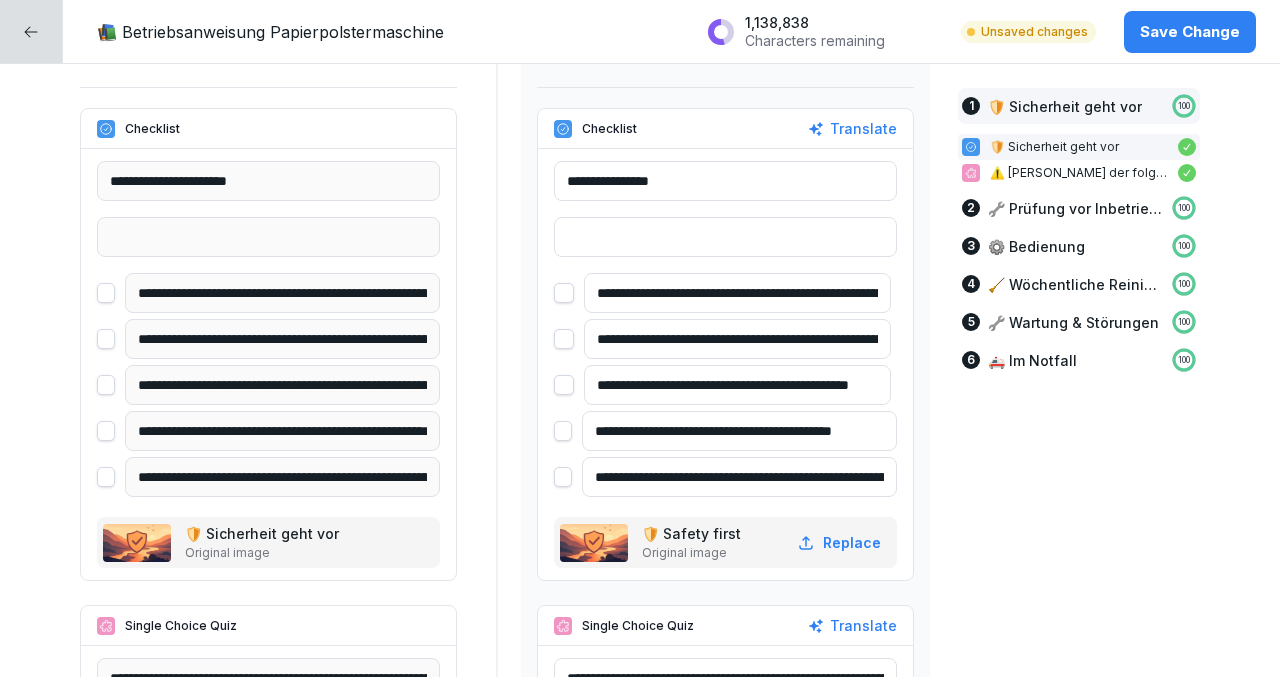 click on "**********" at bounding box center [739, 431] 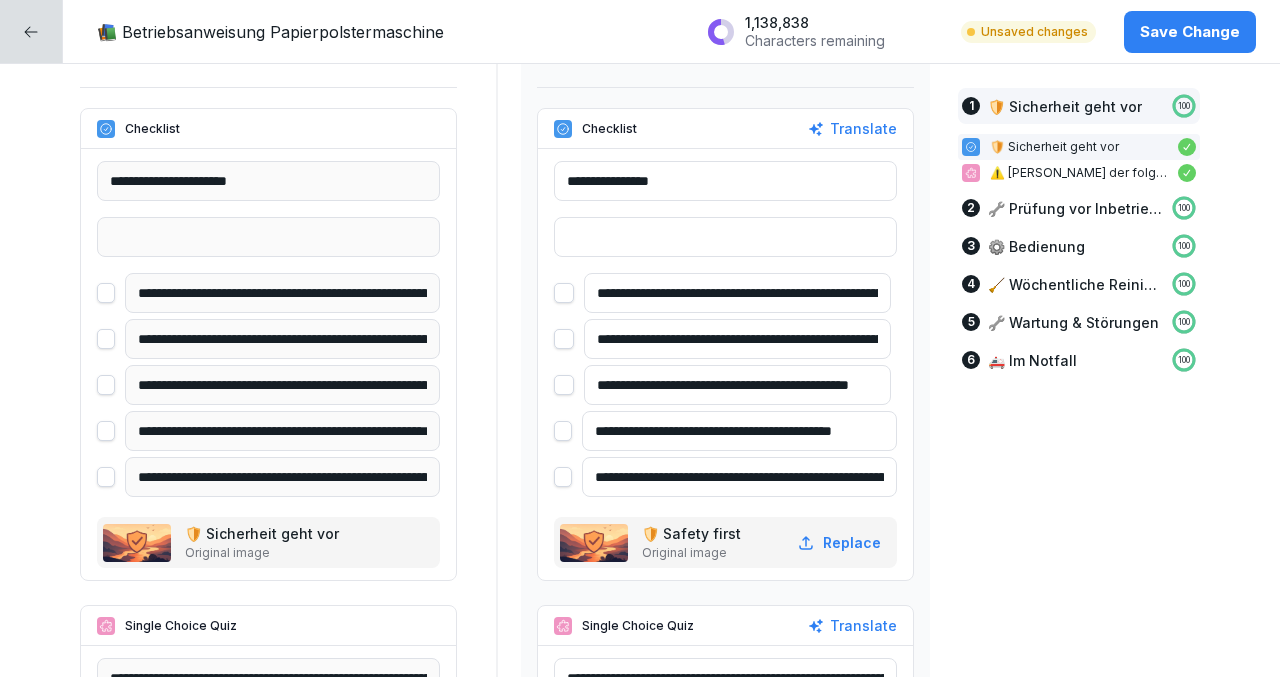 scroll, scrollTop: 0, scrollLeft: 35, axis: horizontal 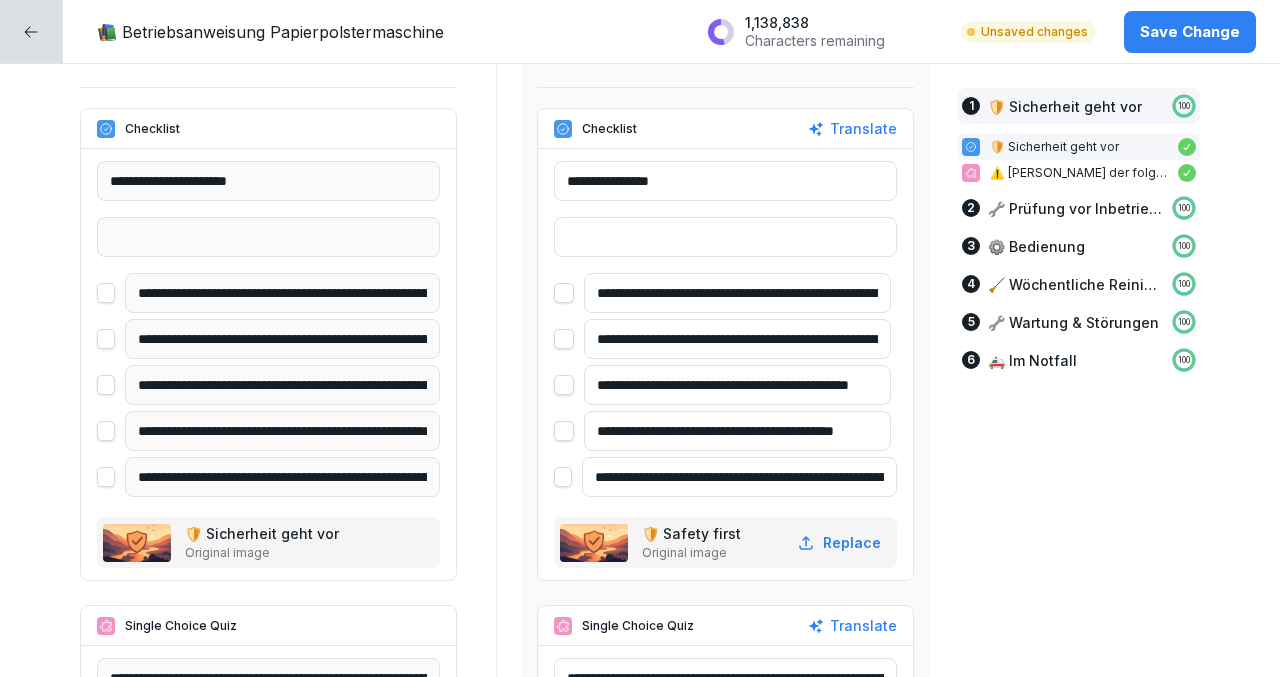 drag, startPoint x: 676, startPoint y: 480, endPoint x: 829, endPoint y: 482, distance: 153.01308 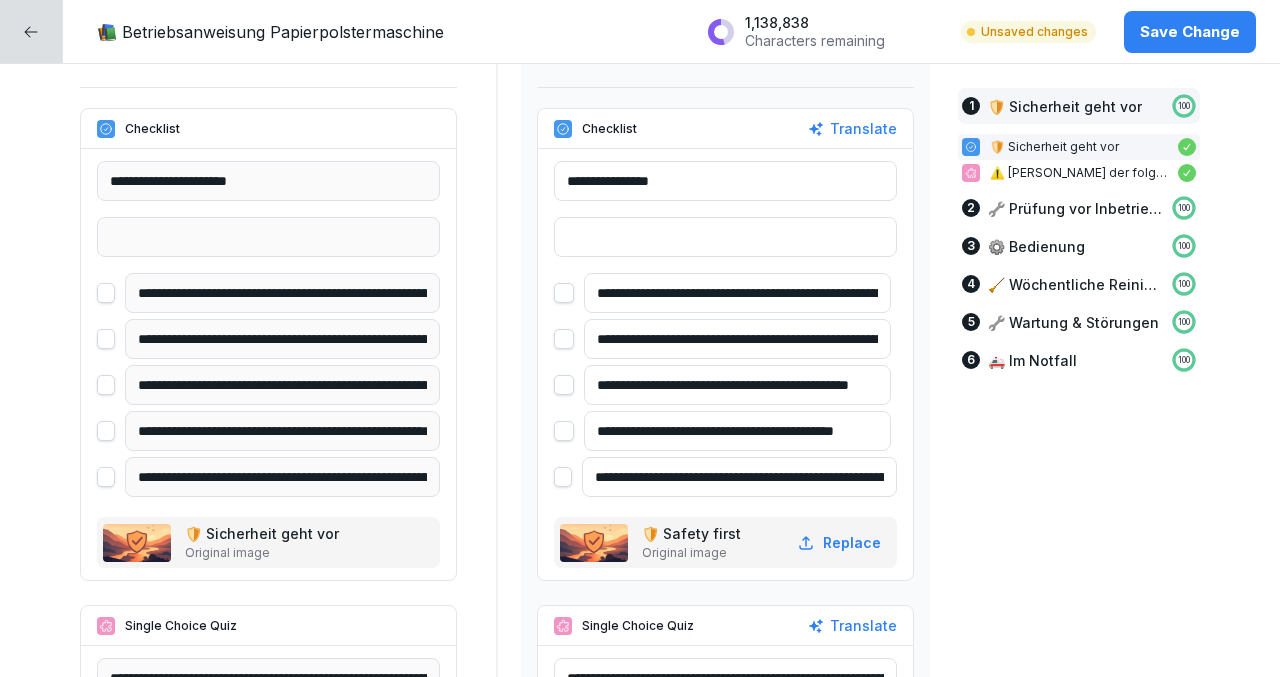 click on "**********" at bounding box center [739, 477] 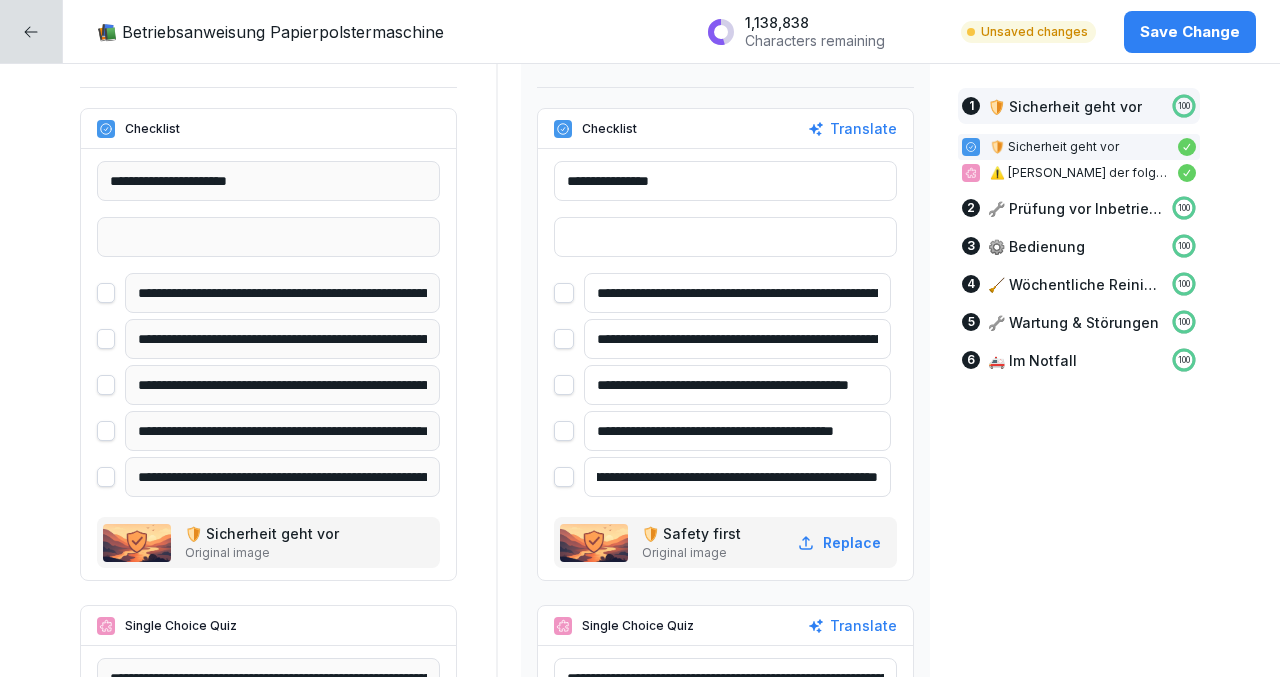 scroll, scrollTop: 0, scrollLeft: 162, axis: horizontal 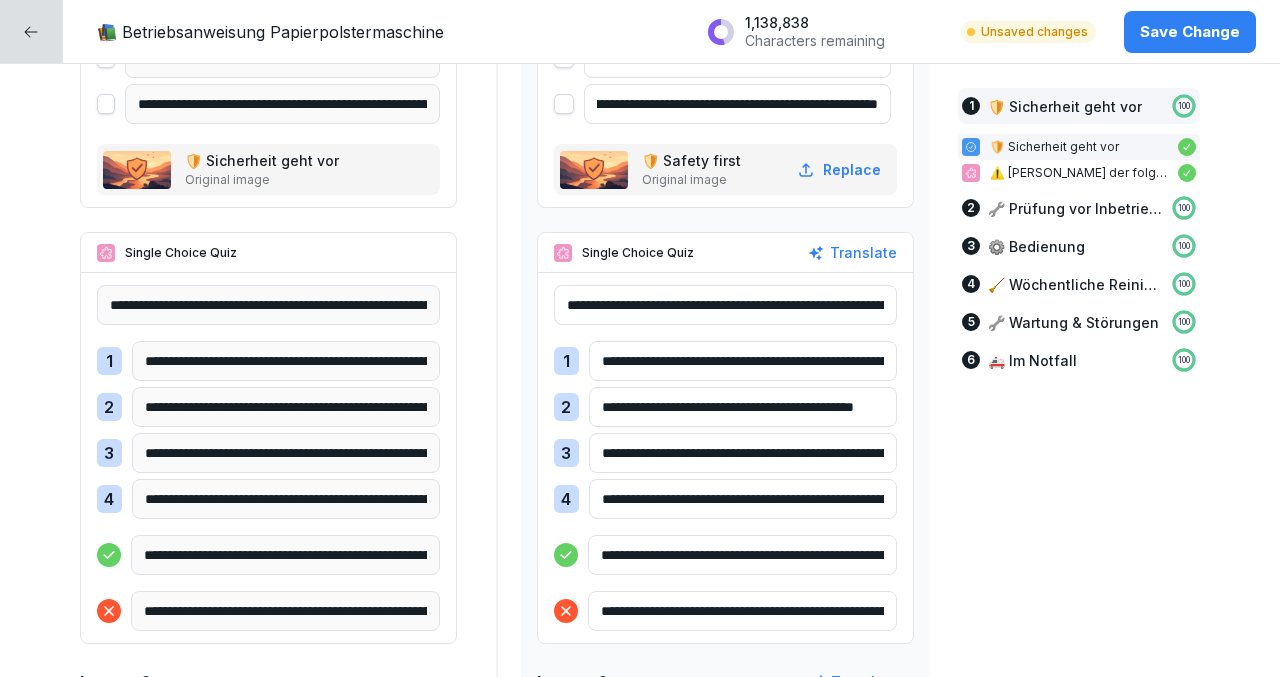 type on "**********" 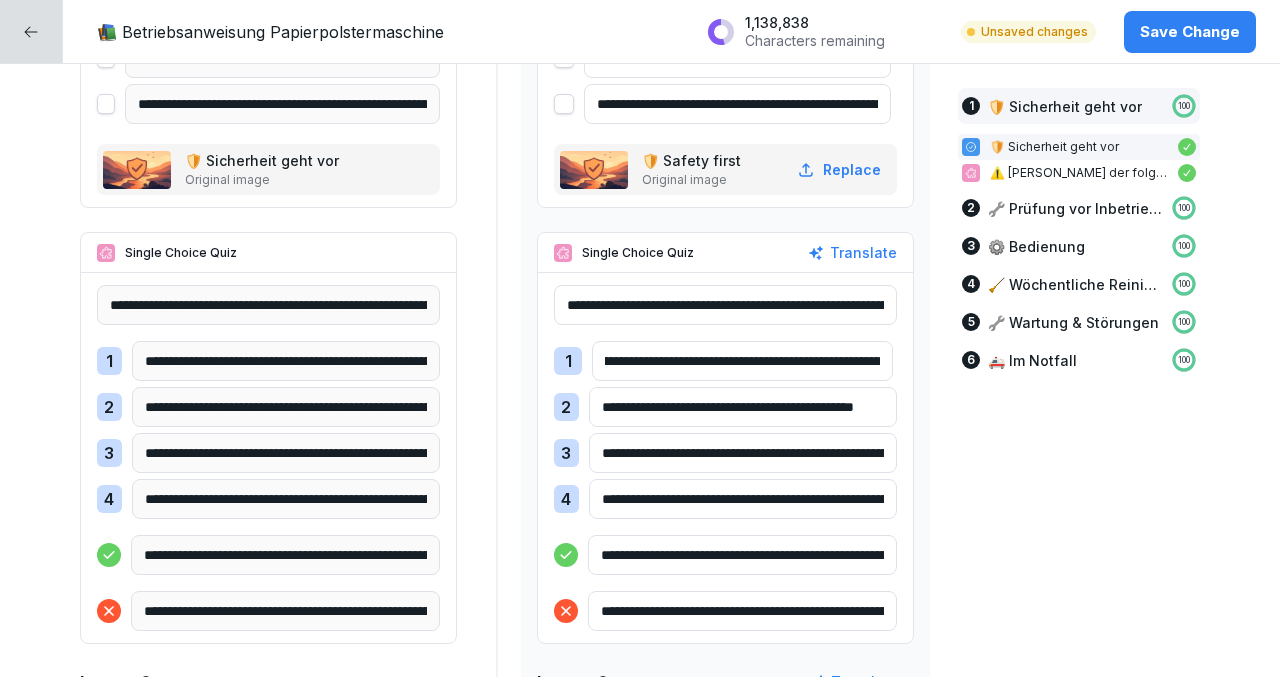 scroll, scrollTop: 0, scrollLeft: 213, axis: horizontal 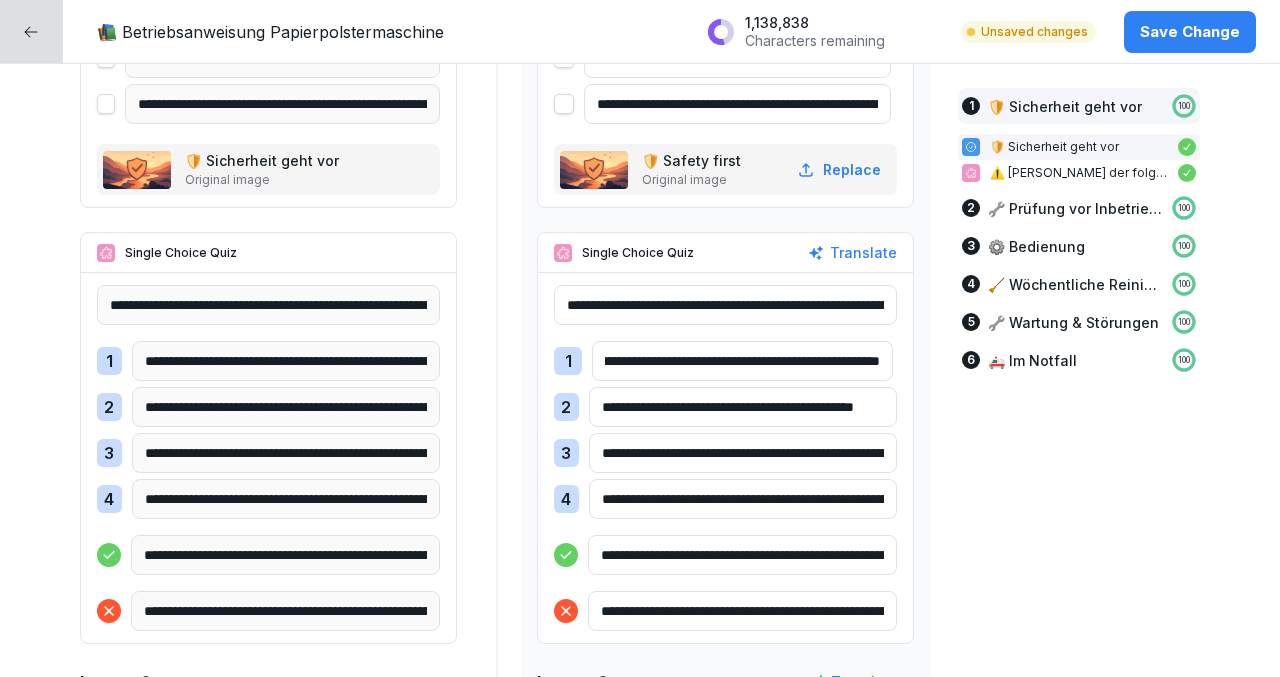 drag, startPoint x: 808, startPoint y: 363, endPoint x: 748, endPoint y: 365, distance: 60.033325 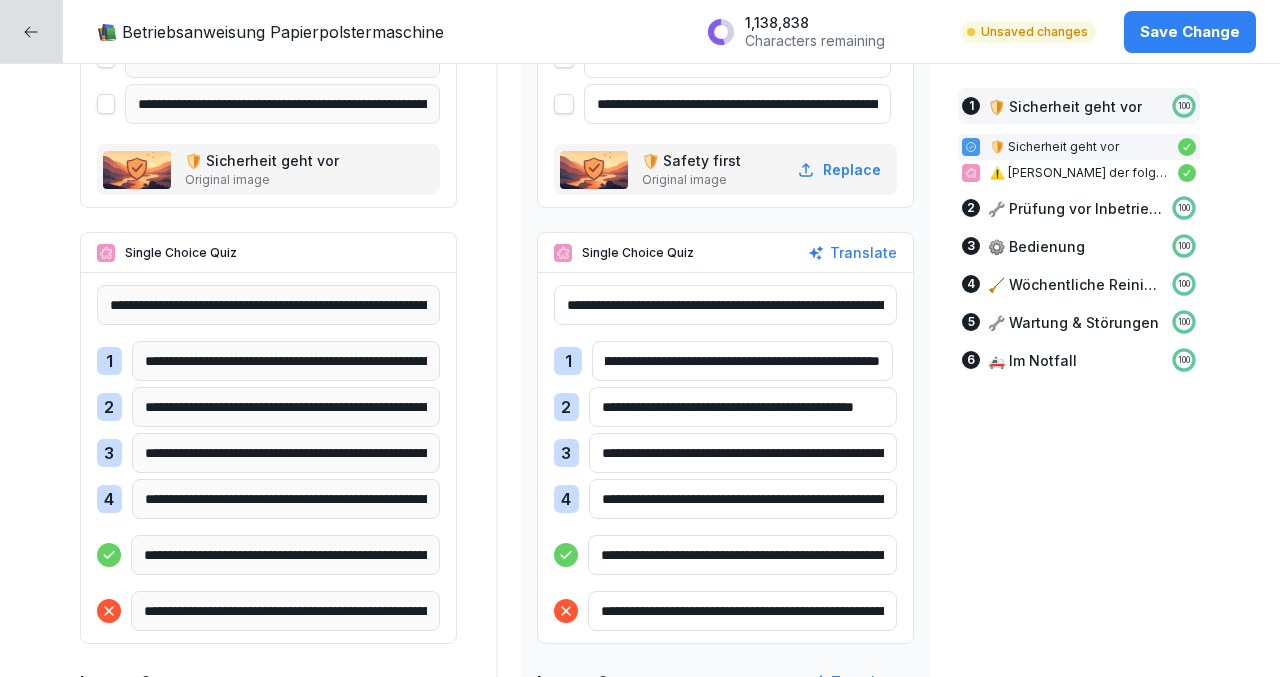 type on "**********" 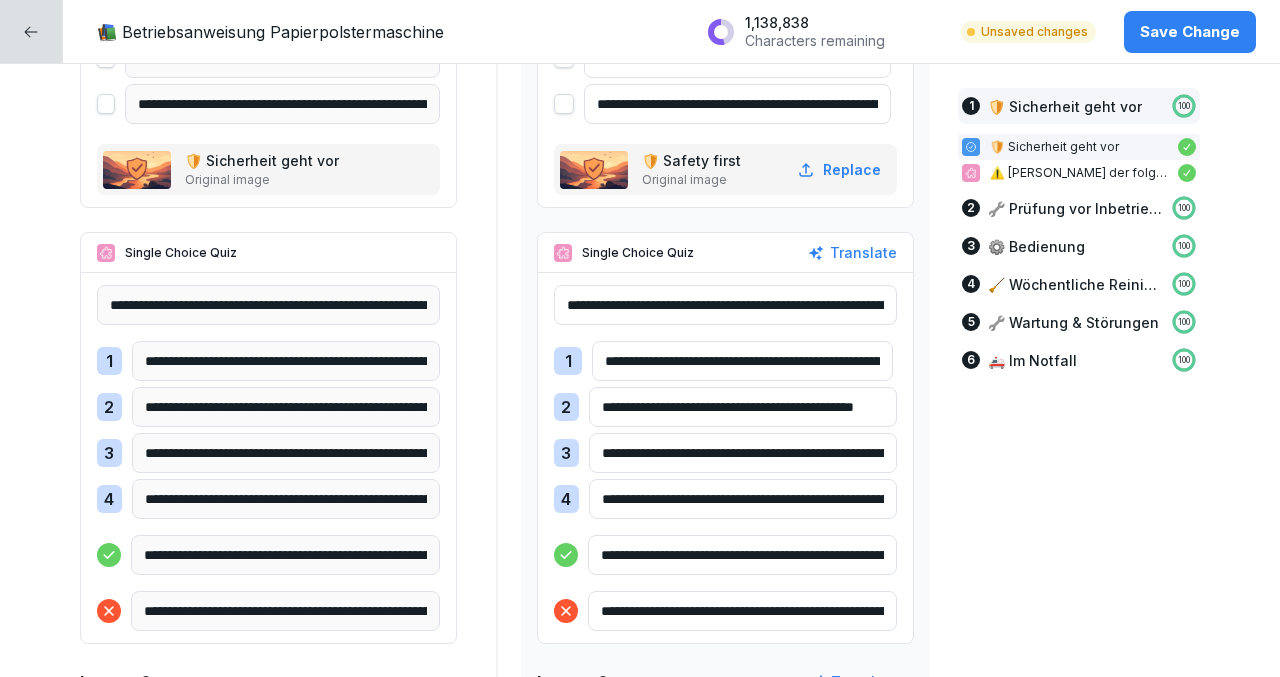 scroll, scrollTop: 0, scrollLeft: 70, axis: horizontal 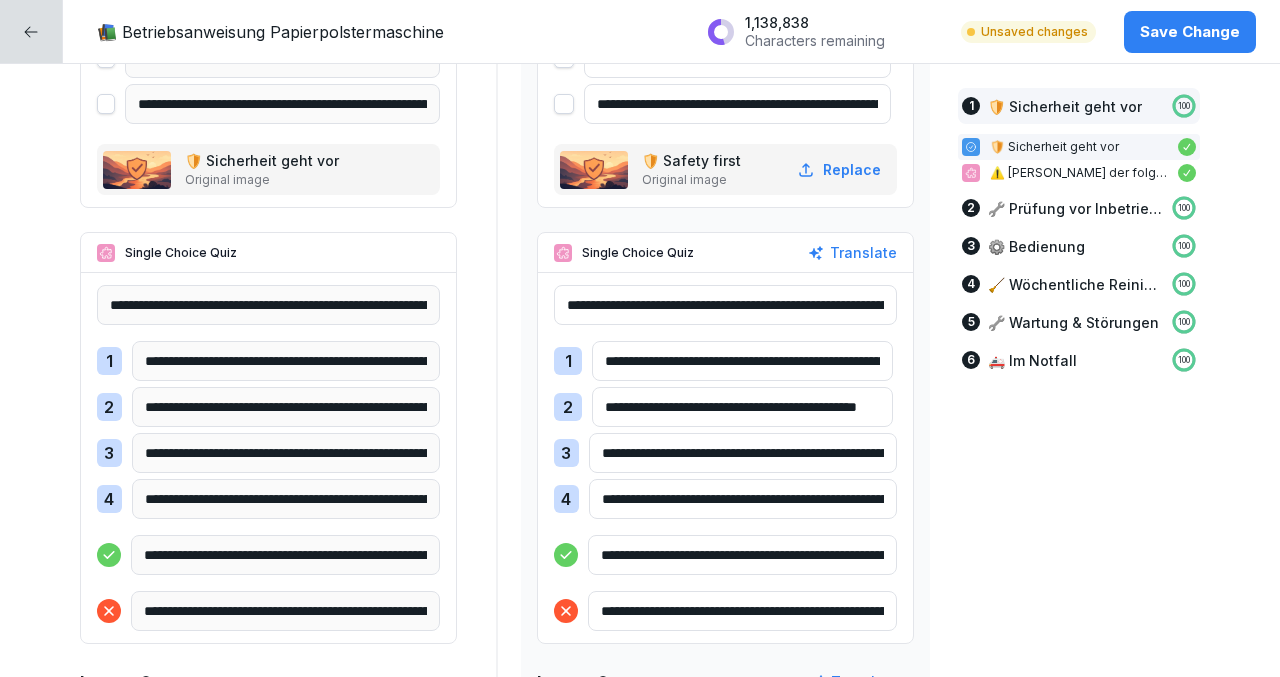 drag, startPoint x: 596, startPoint y: 457, endPoint x: 781, endPoint y: 457, distance: 185 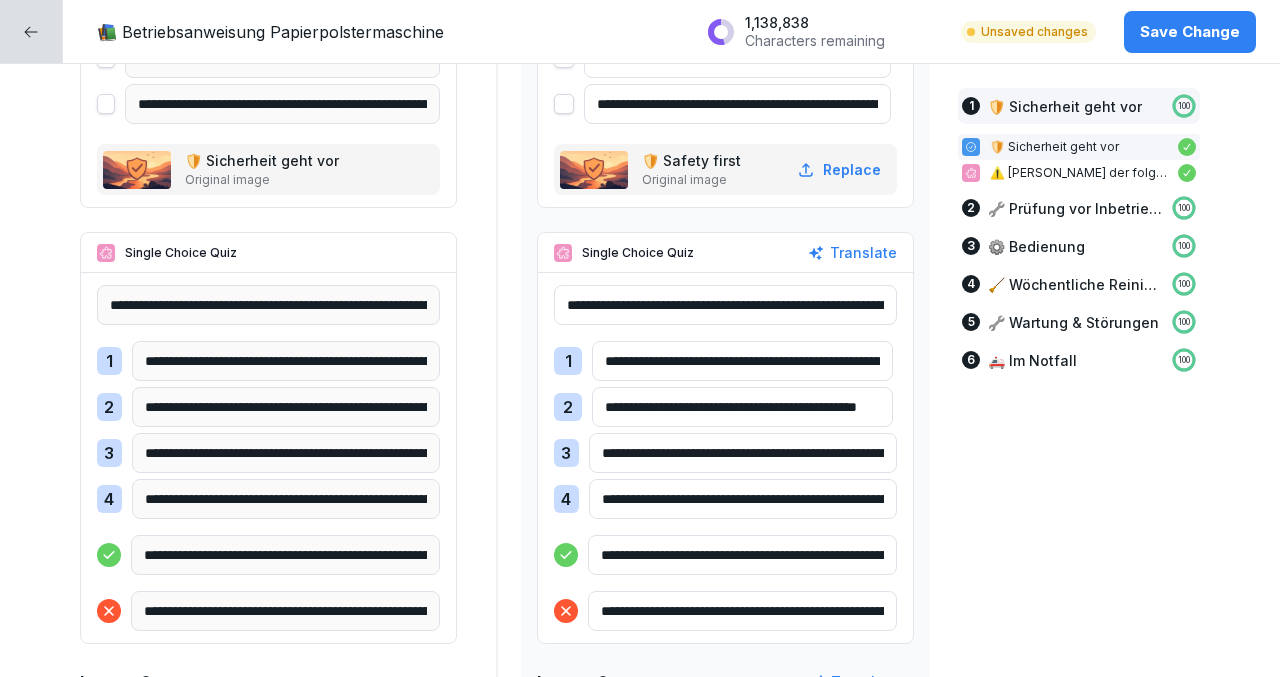 click on "**********" at bounding box center [743, 453] 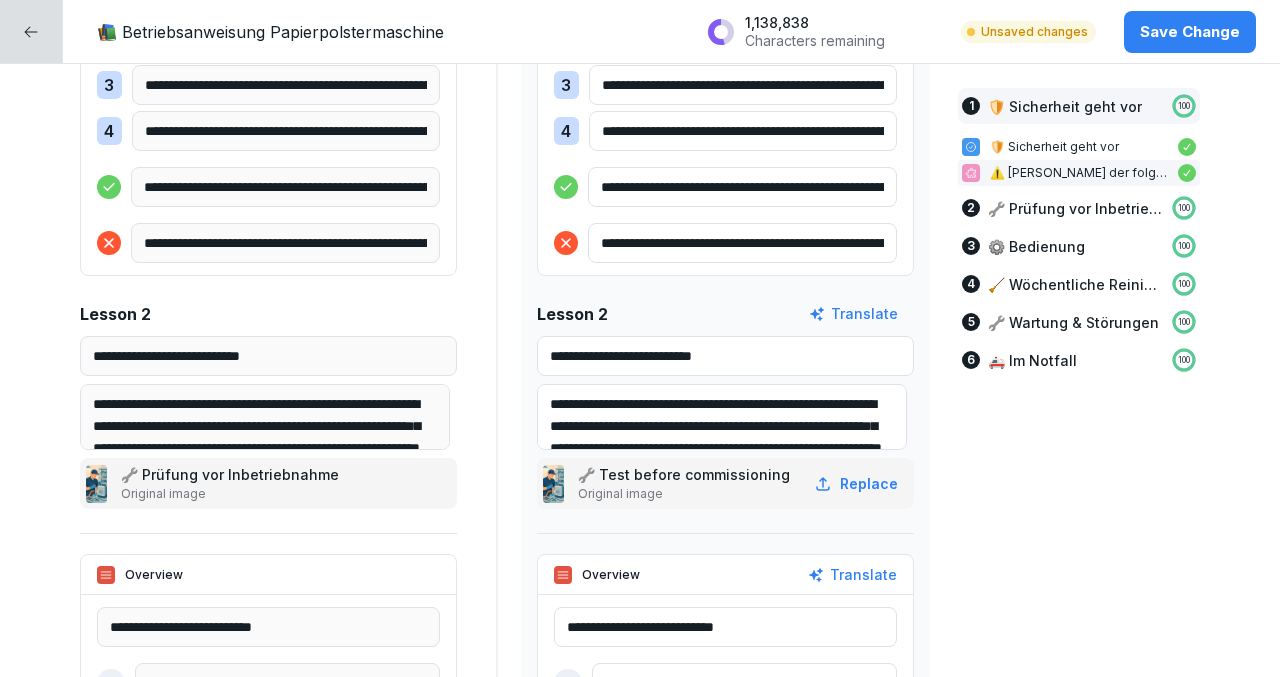 scroll, scrollTop: 1373, scrollLeft: 0, axis: vertical 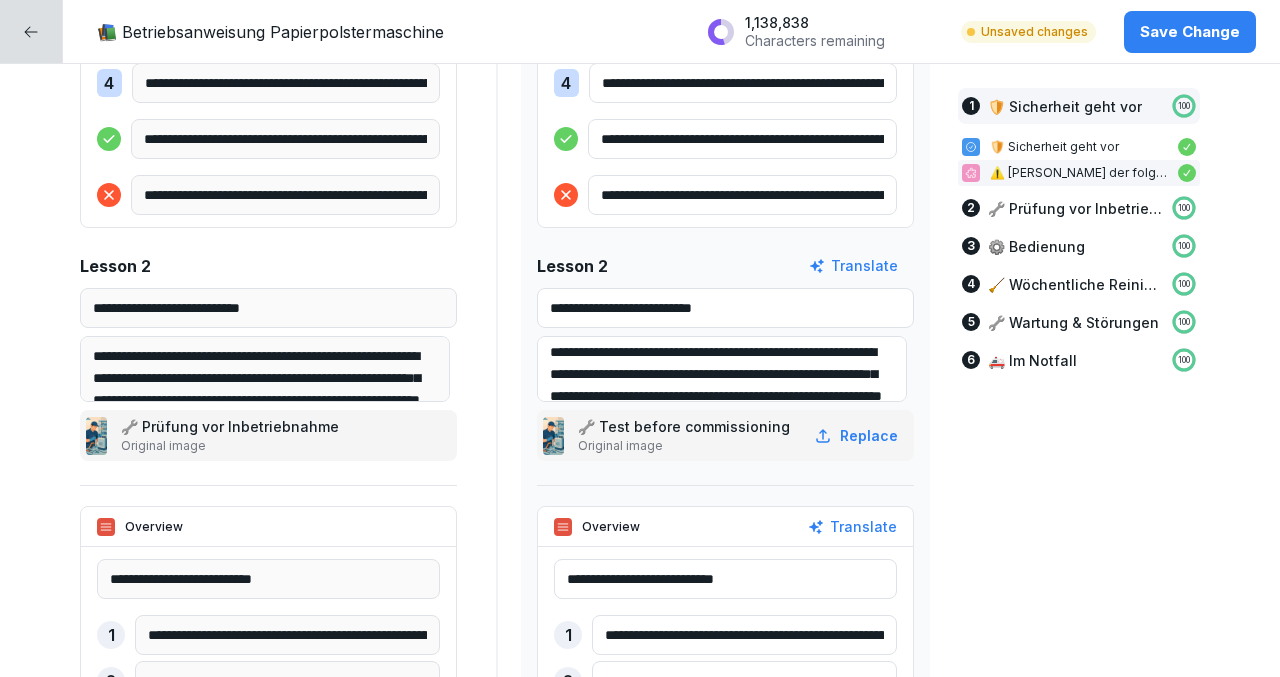 drag, startPoint x: 796, startPoint y: 346, endPoint x: 655, endPoint y: 367, distance: 142.55525 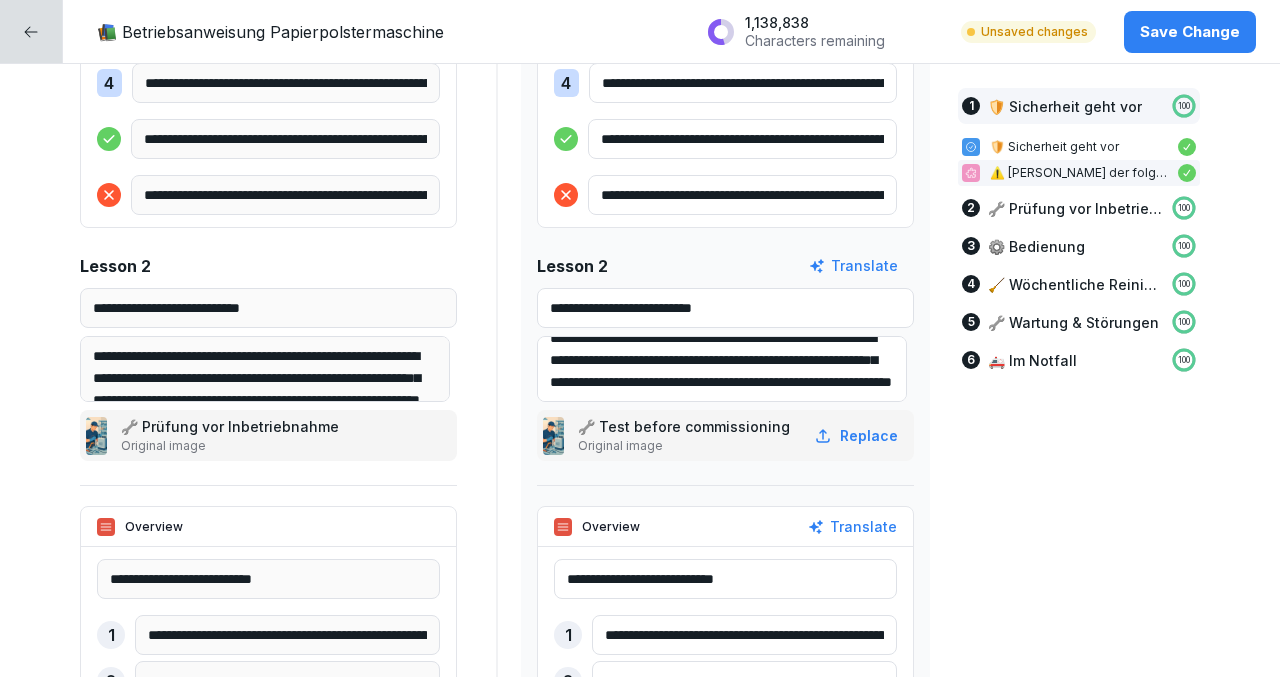 scroll, scrollTop: 62, scrollLeft: 0, axis: vertical 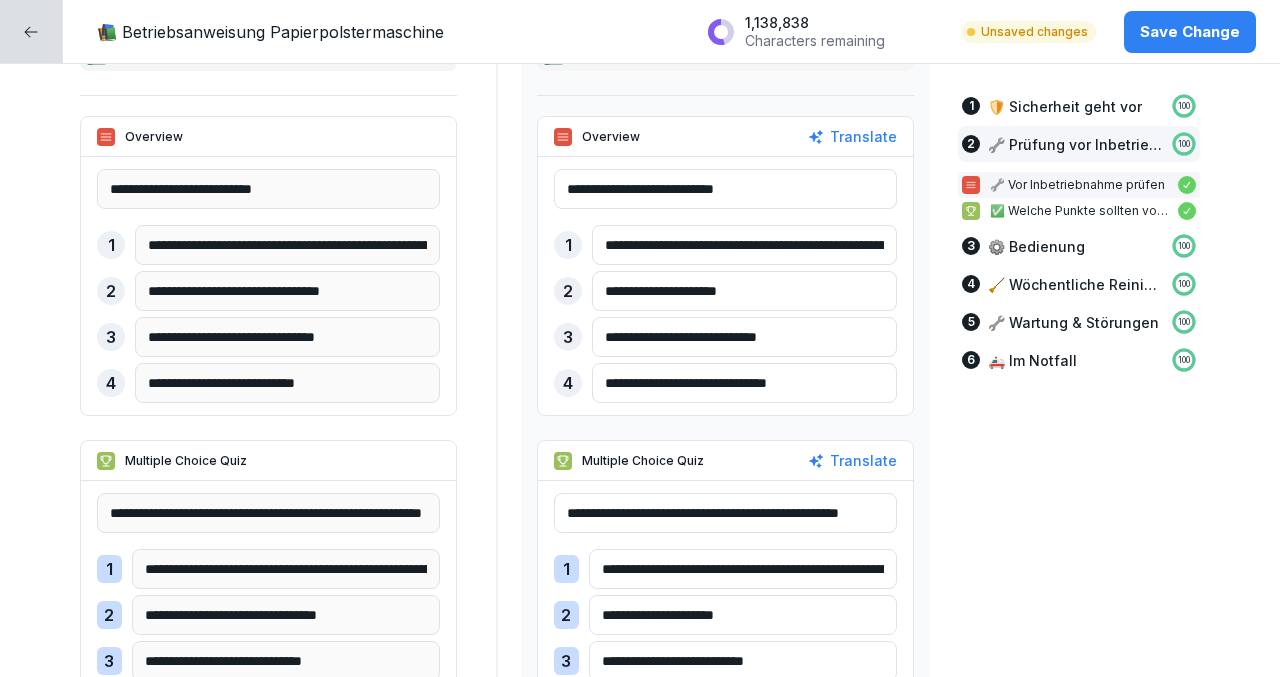 type on "**********" 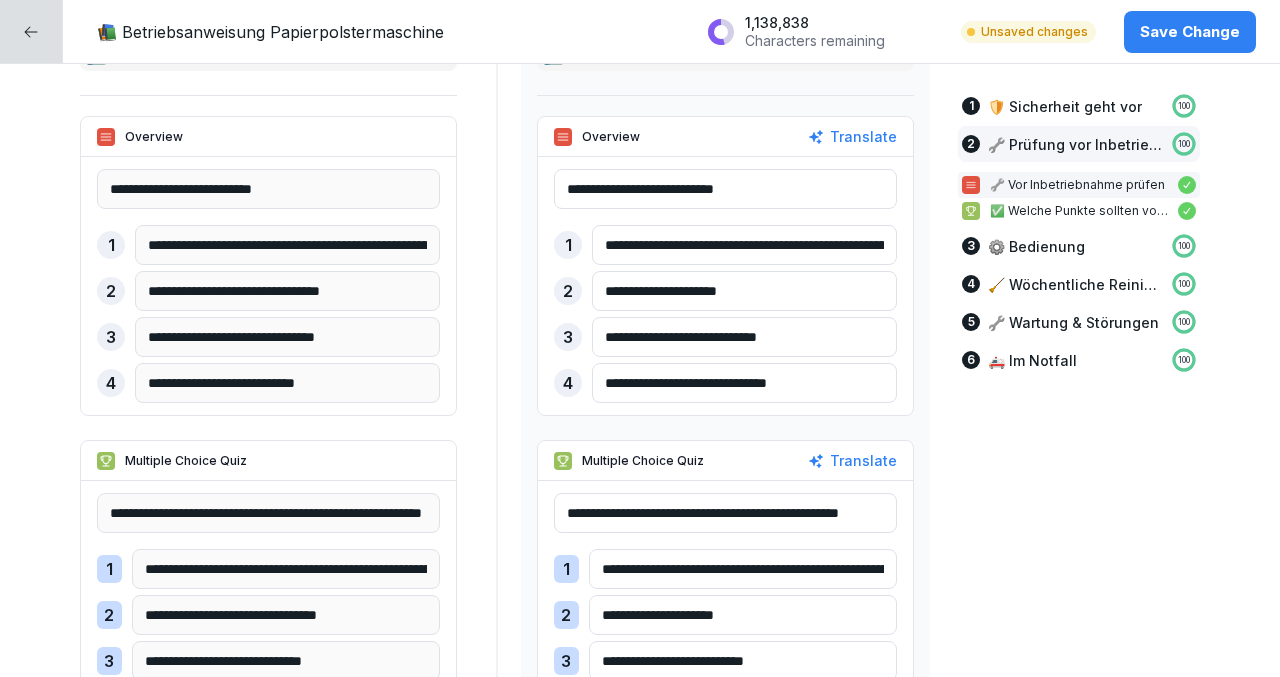 drag, startPoint x: 640, startPoint y: 245, endPoint x: 814, endPoint y: 247, distance: 174.01149 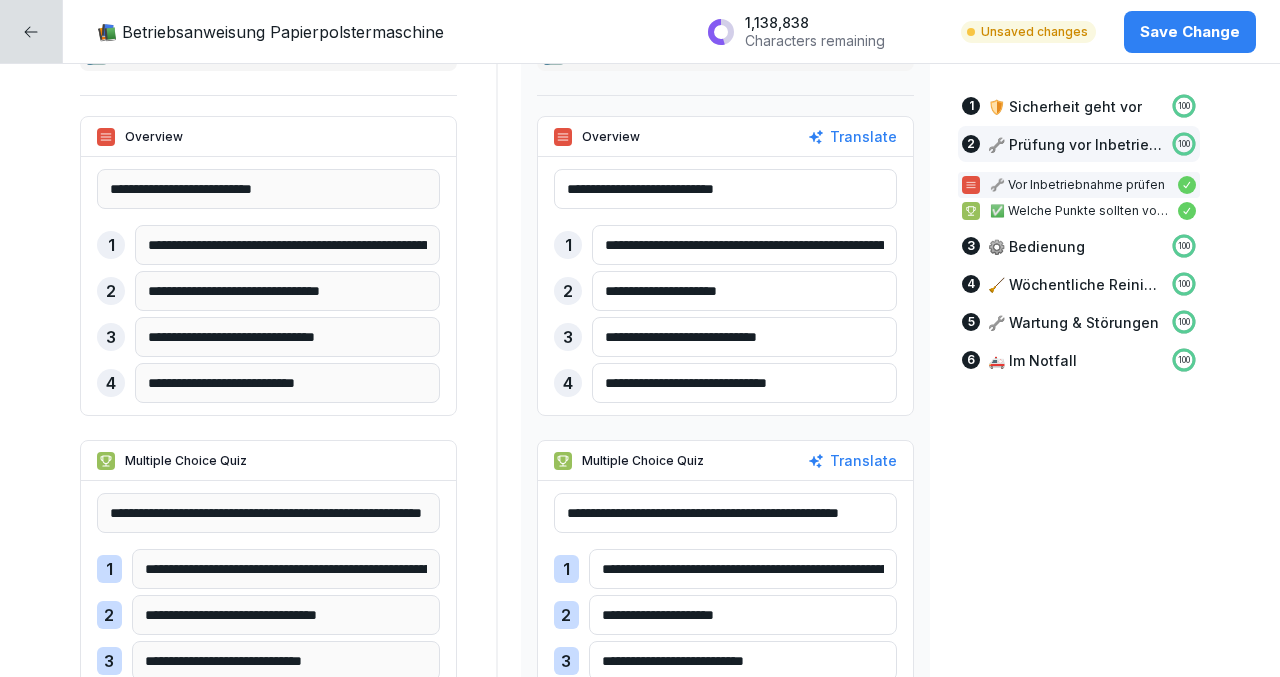 click on "**********" at bounding box center [744, 245] 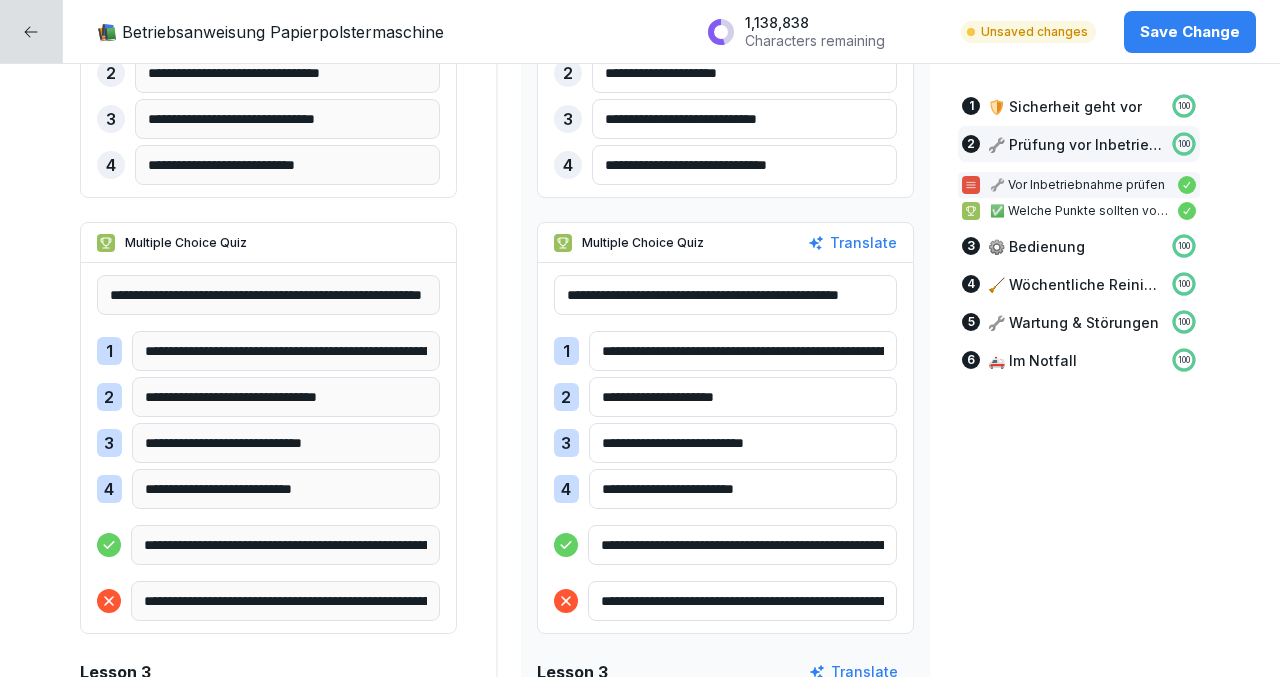 scroll, scrollTop: 2094, scrollLeft: 0, axis: vertical 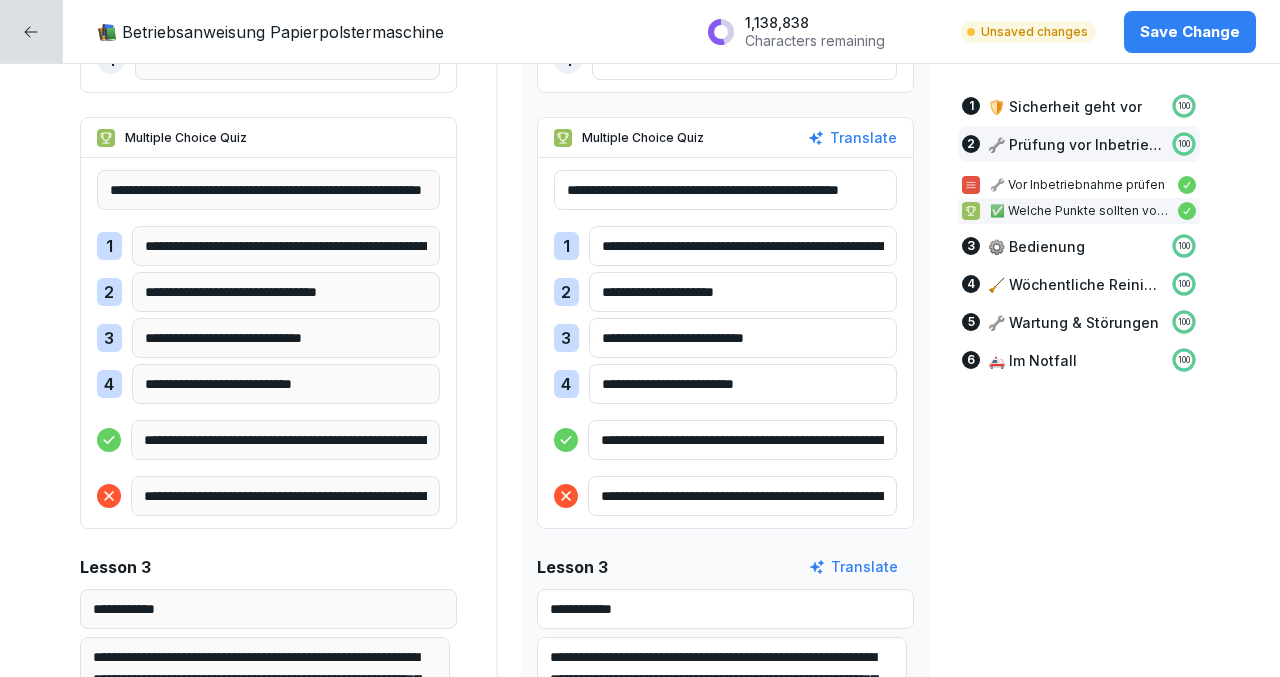 type on "**********" 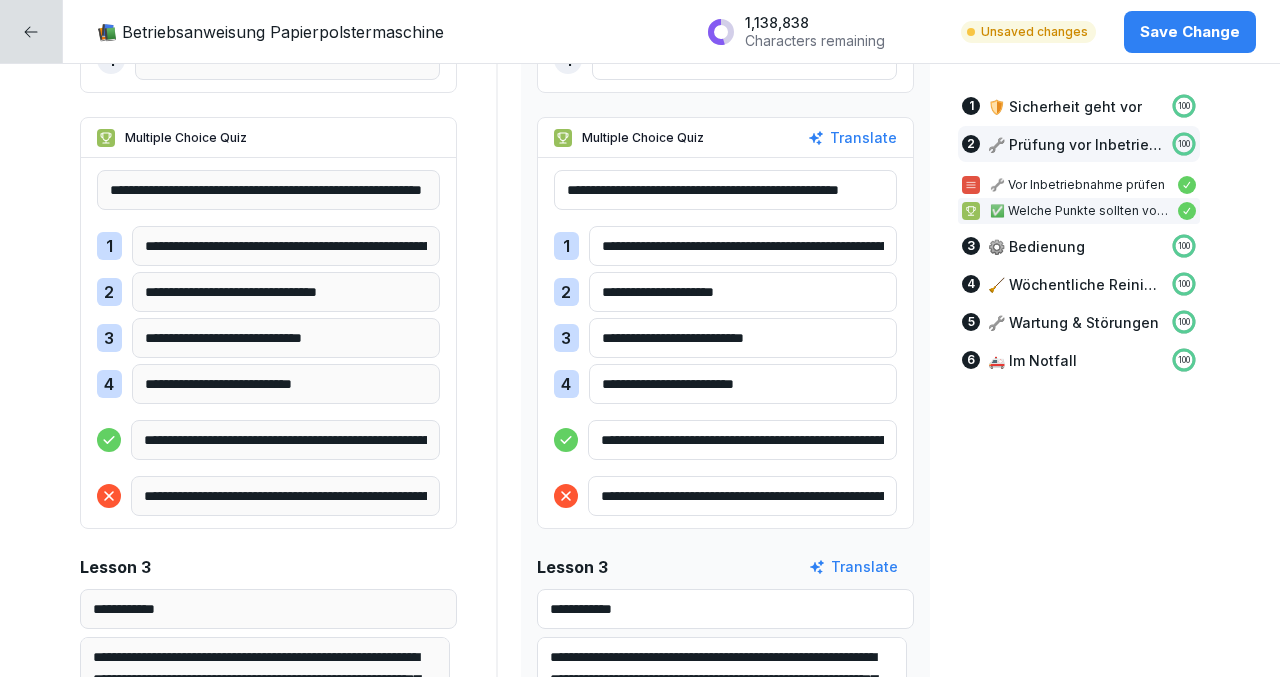 drag, startPoint x: 624, startPoint y: 249, endPoint x: 797, endPoint y: 250, distance: 173.00288 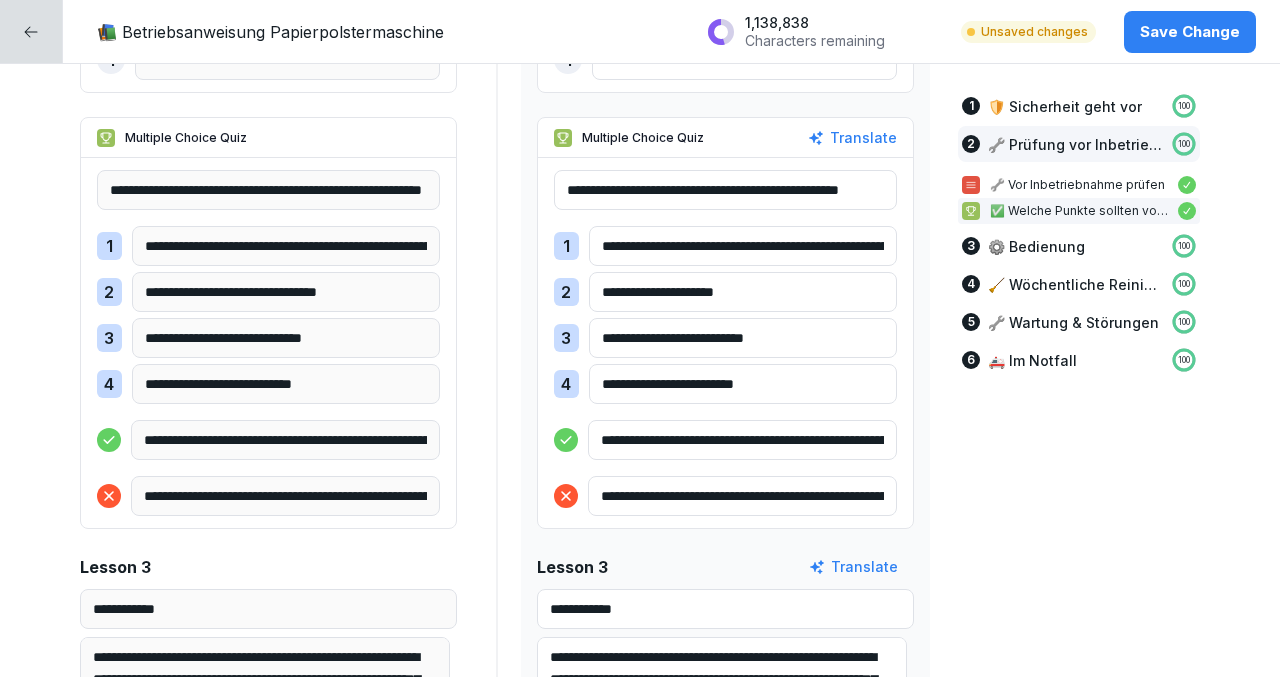 click on "**********" at bounding box center [743, 246] 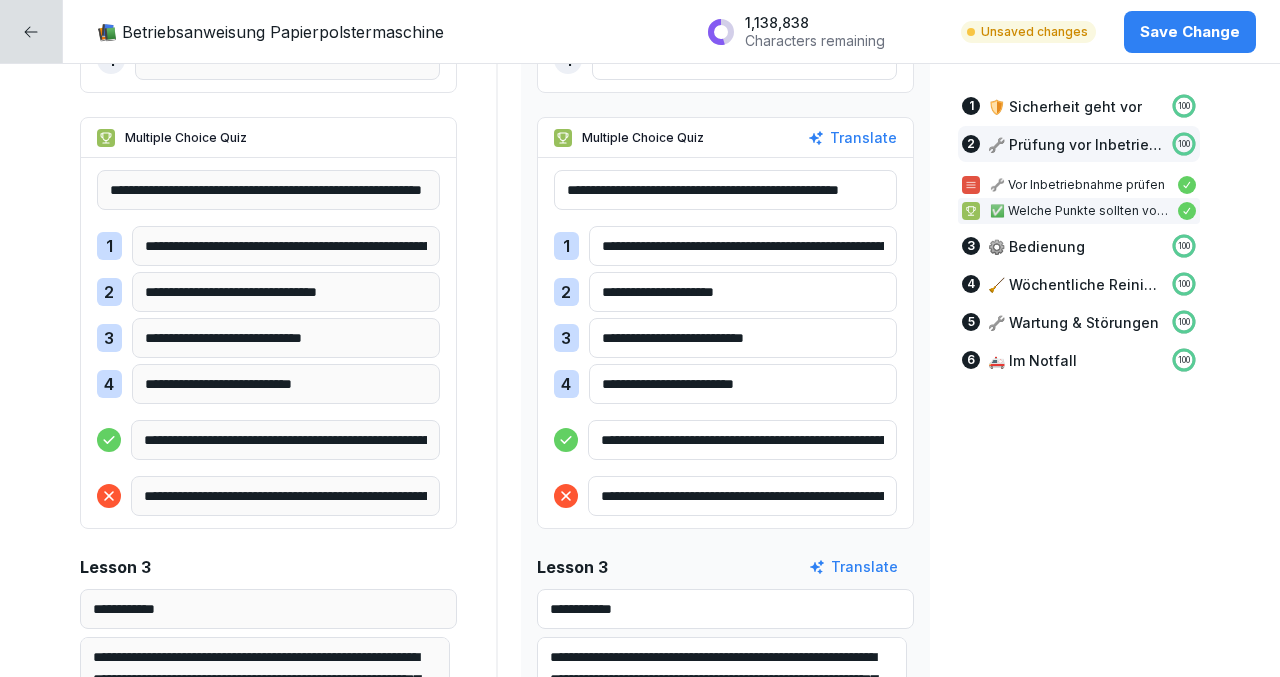 paste 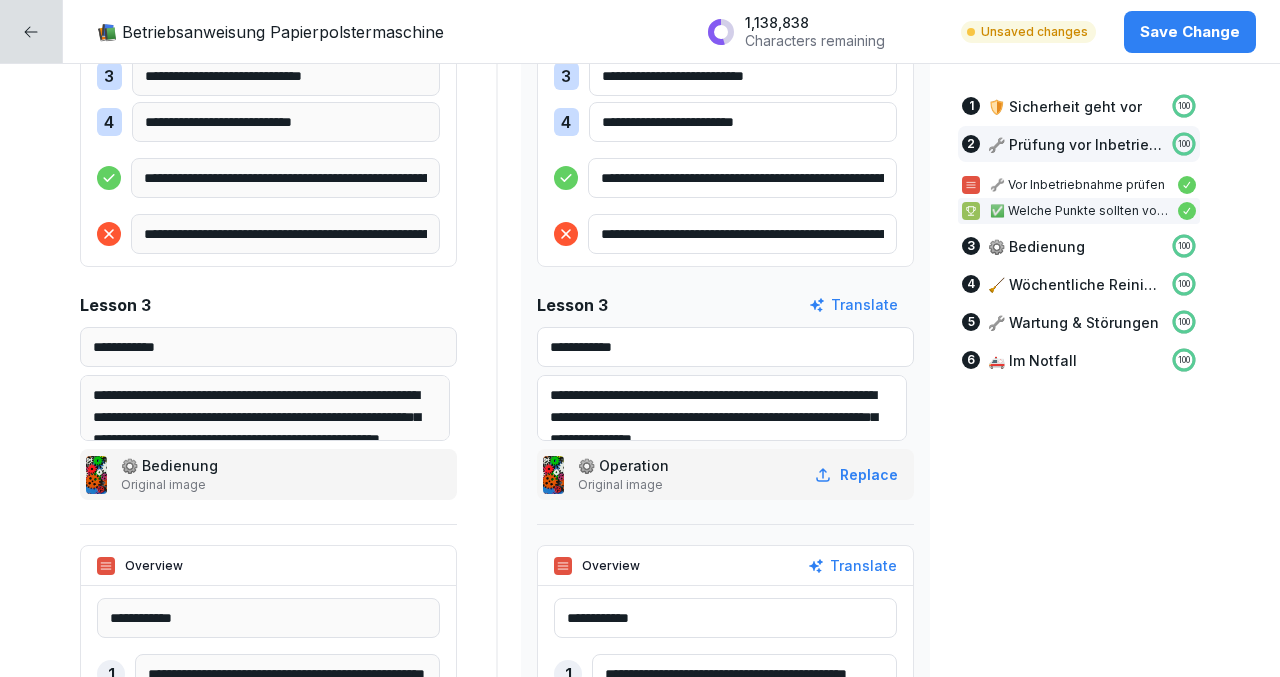 scroll, scrollTop: 2435, scrollLeft: 0, axis: vertical 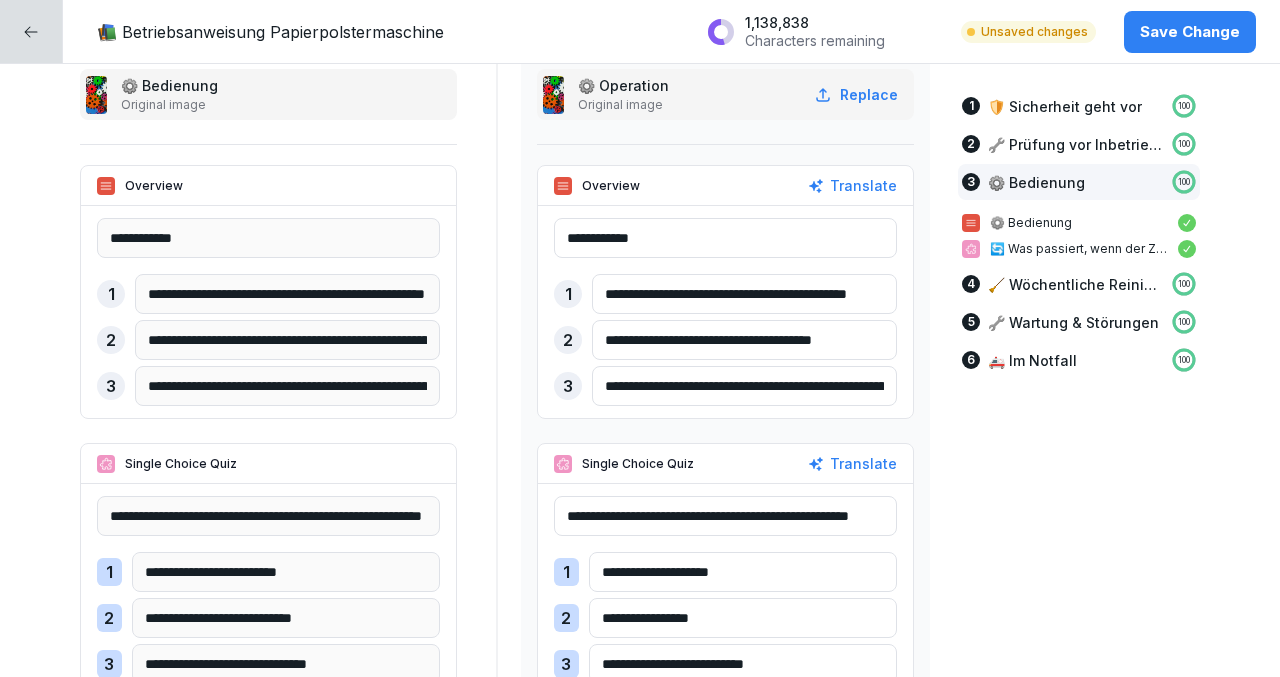 type on "**********" 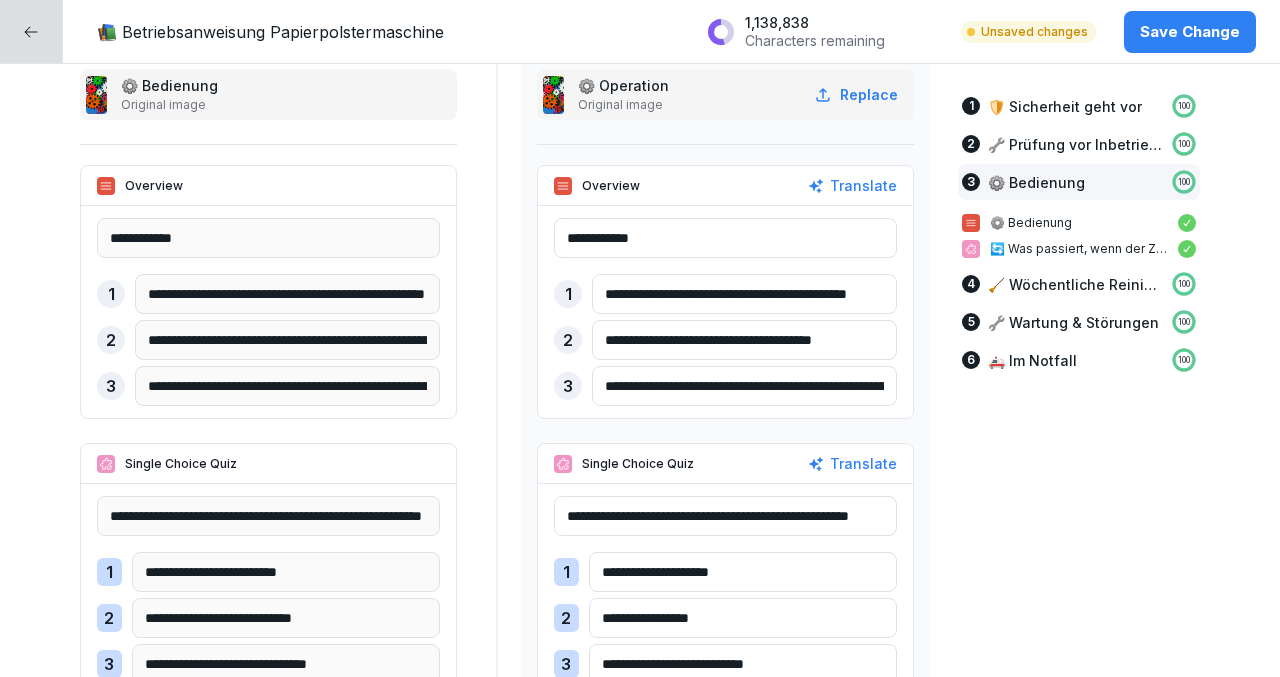 scroll, scrollTop: 0, scrollLeft: 53, axis: horizontal 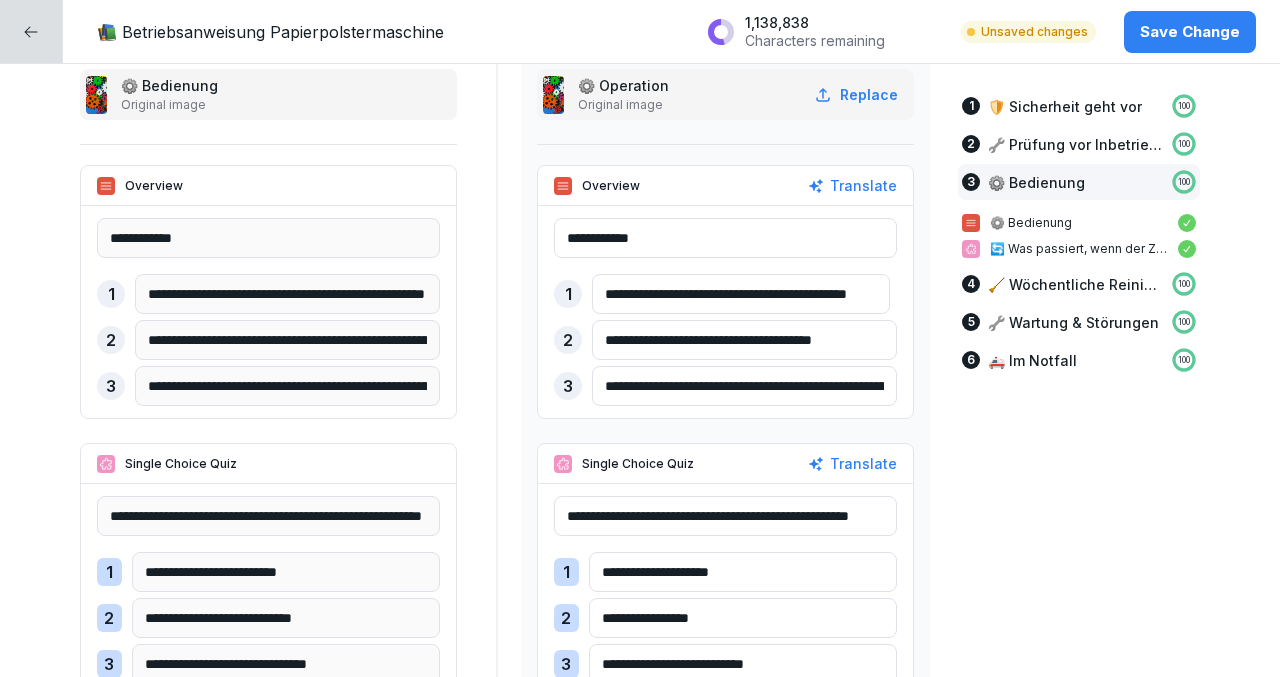 click on "**********" at bounding box center [744, 340] 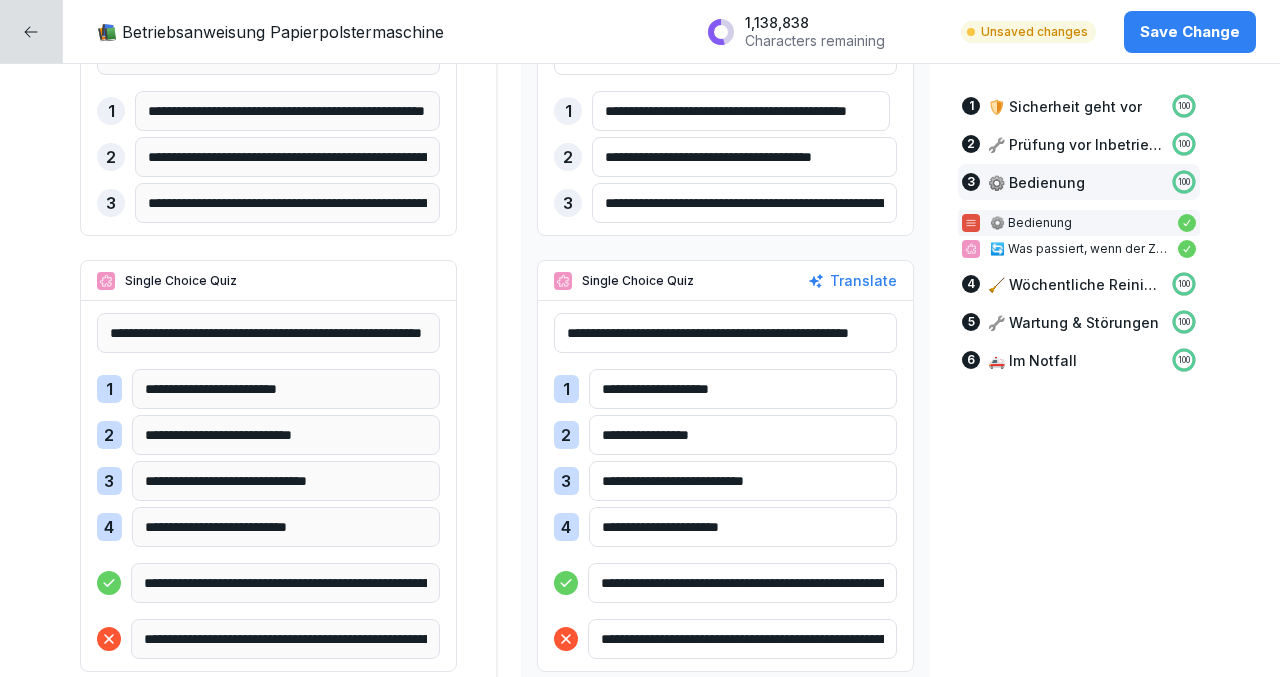 scroll, scrollTop: 2919, scrollLeft: 0, axis: vertical 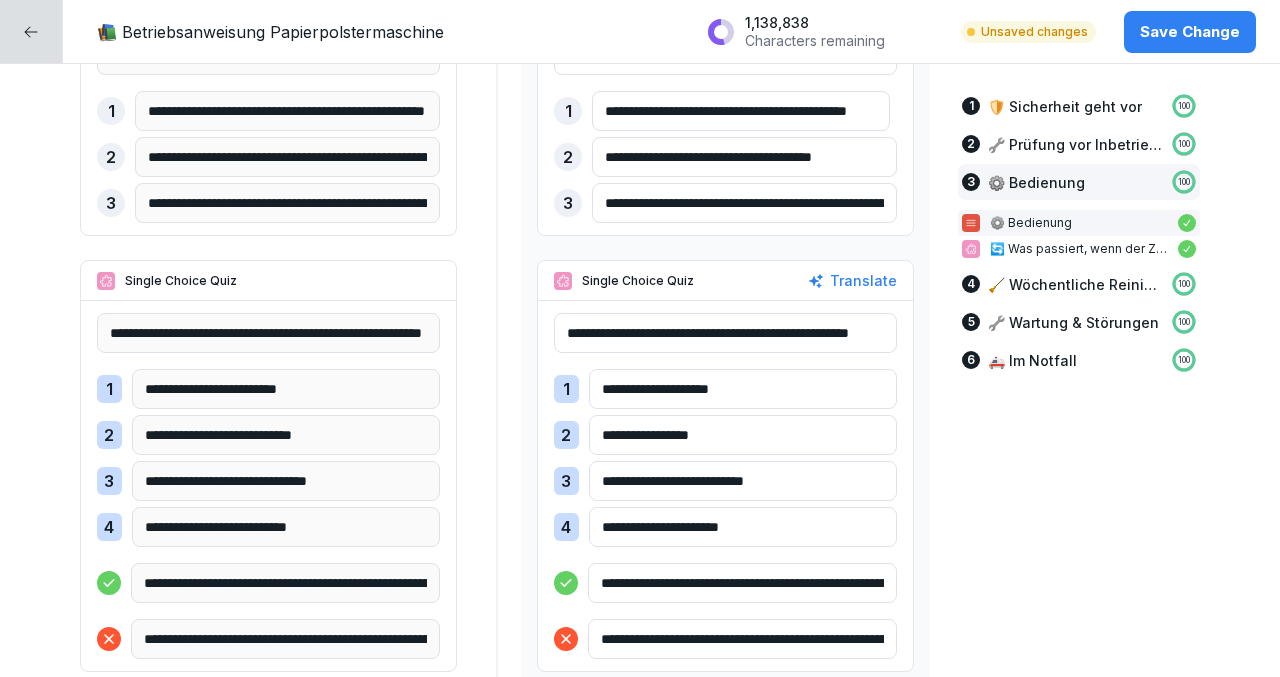 click on "**********" at bounding box center [725, 333] 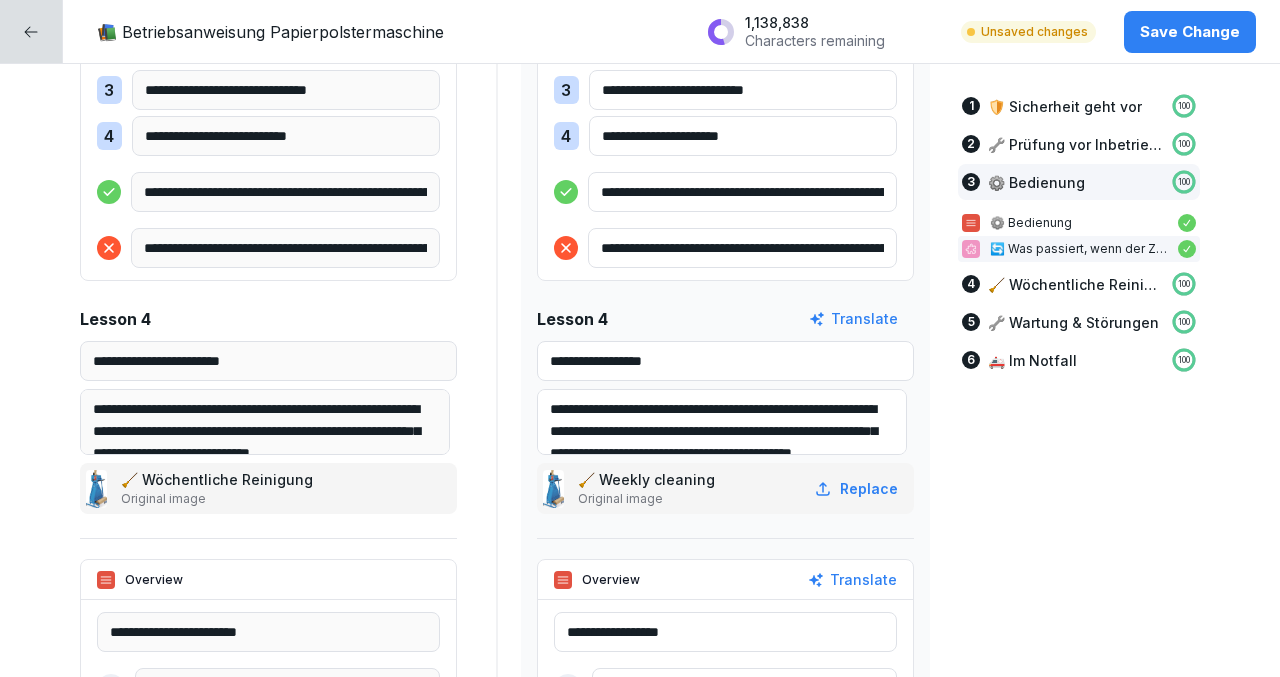 scroll, scrollTop: 3386, scrollLeft: 0, axis: vertical 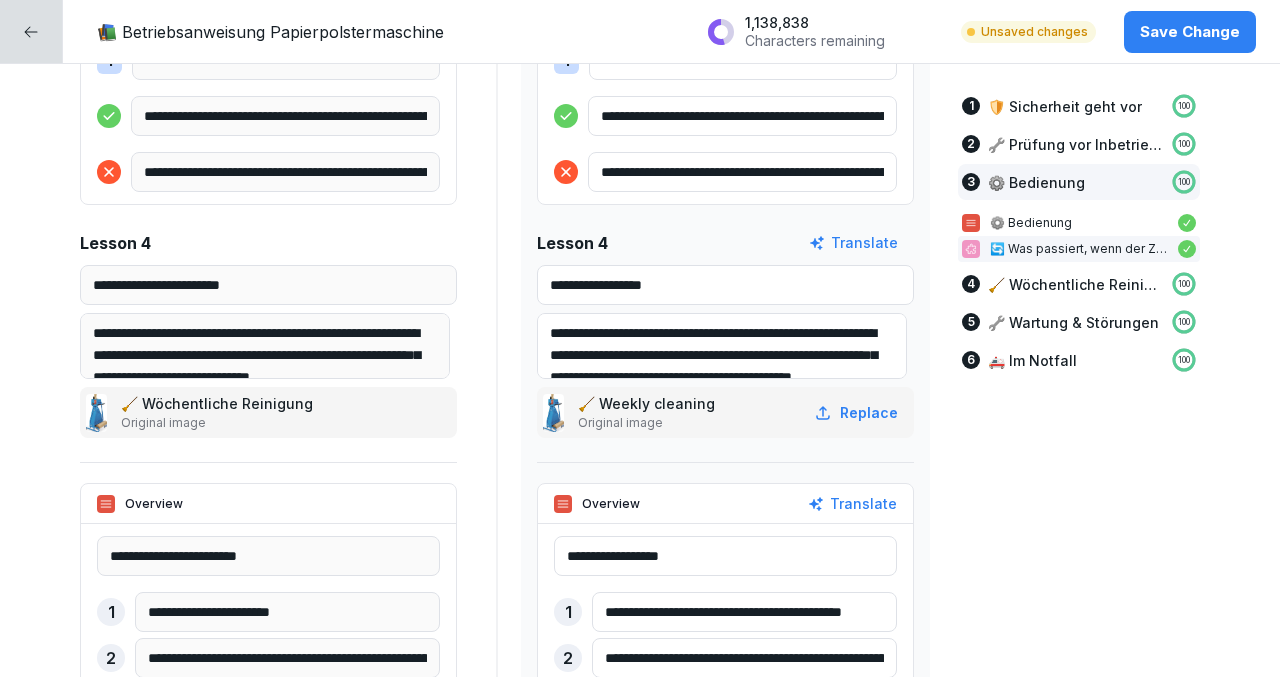 click on "**********" at bounding box center [722, 346] 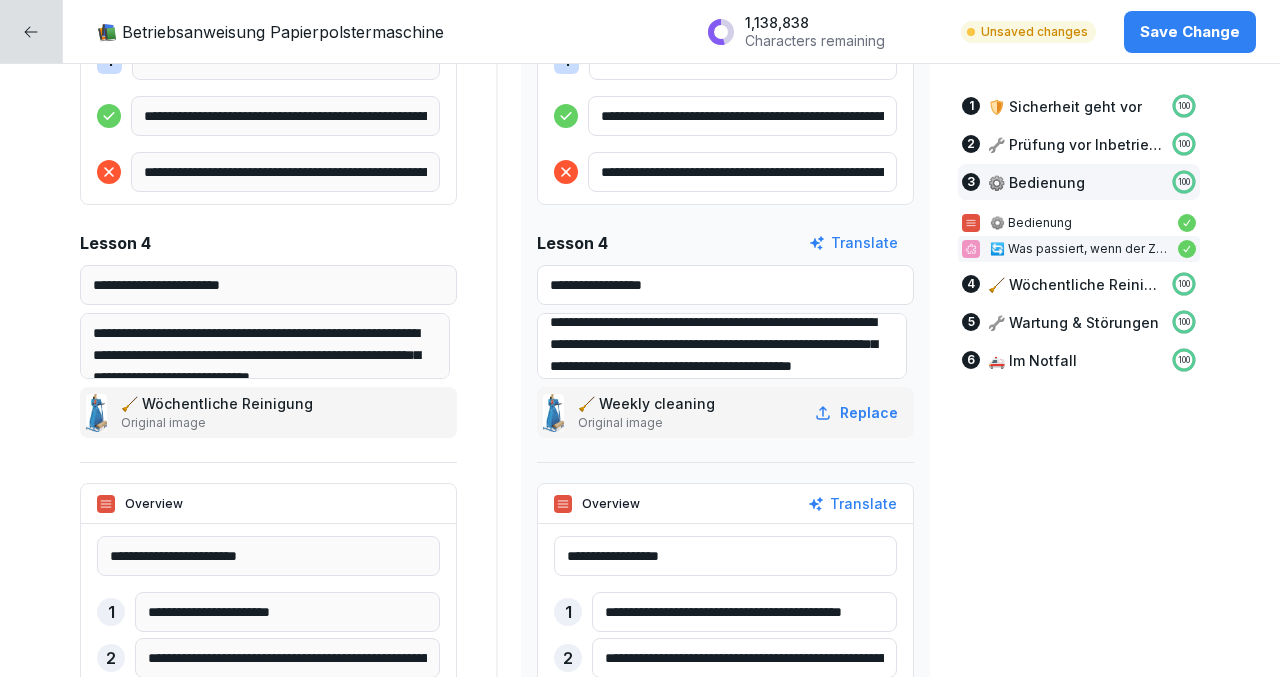 scroll, scrollTop: 0, scrollLeft: 0, axis: both 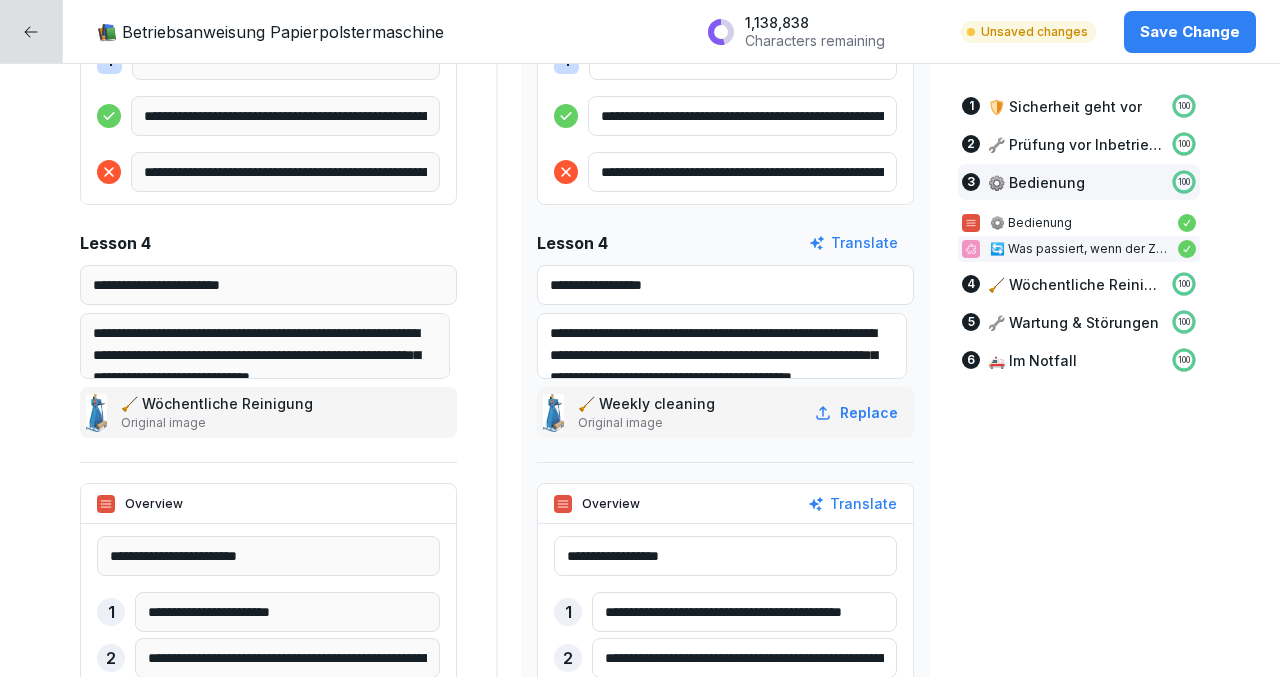 click on "**********" at bounding box center [722, 346] 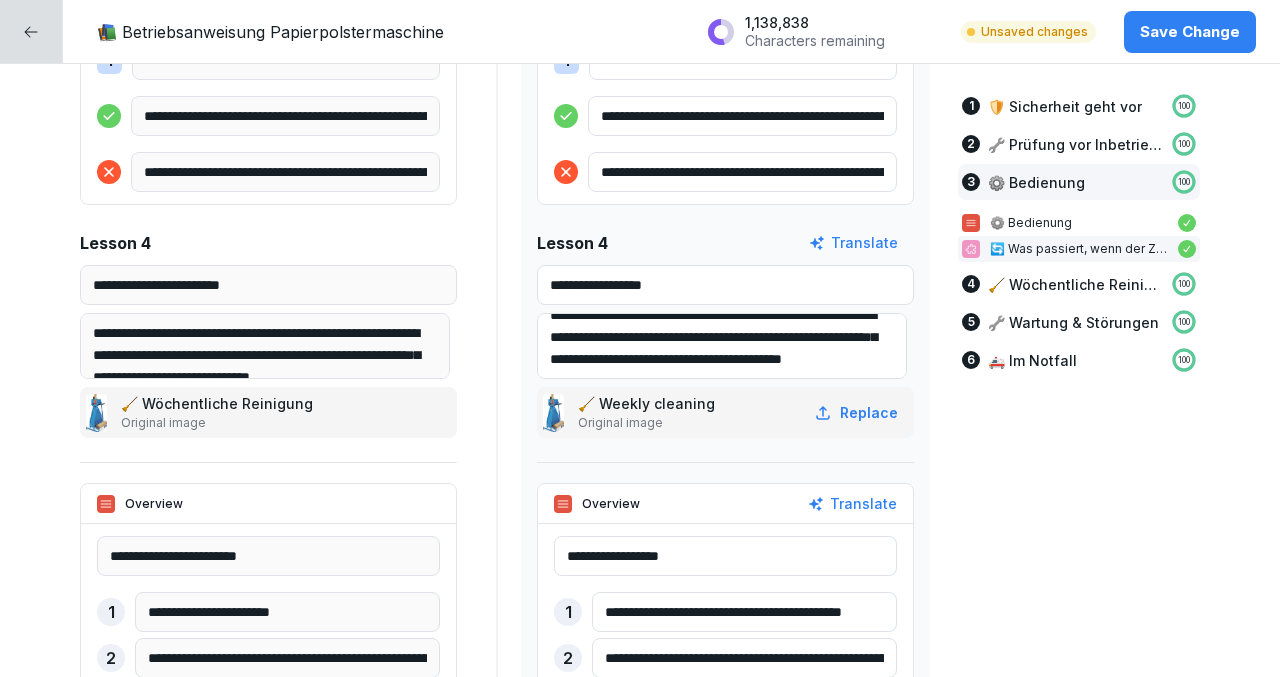 scroll, scrollTop: 40, scrollLeft: 0, axis: vertical 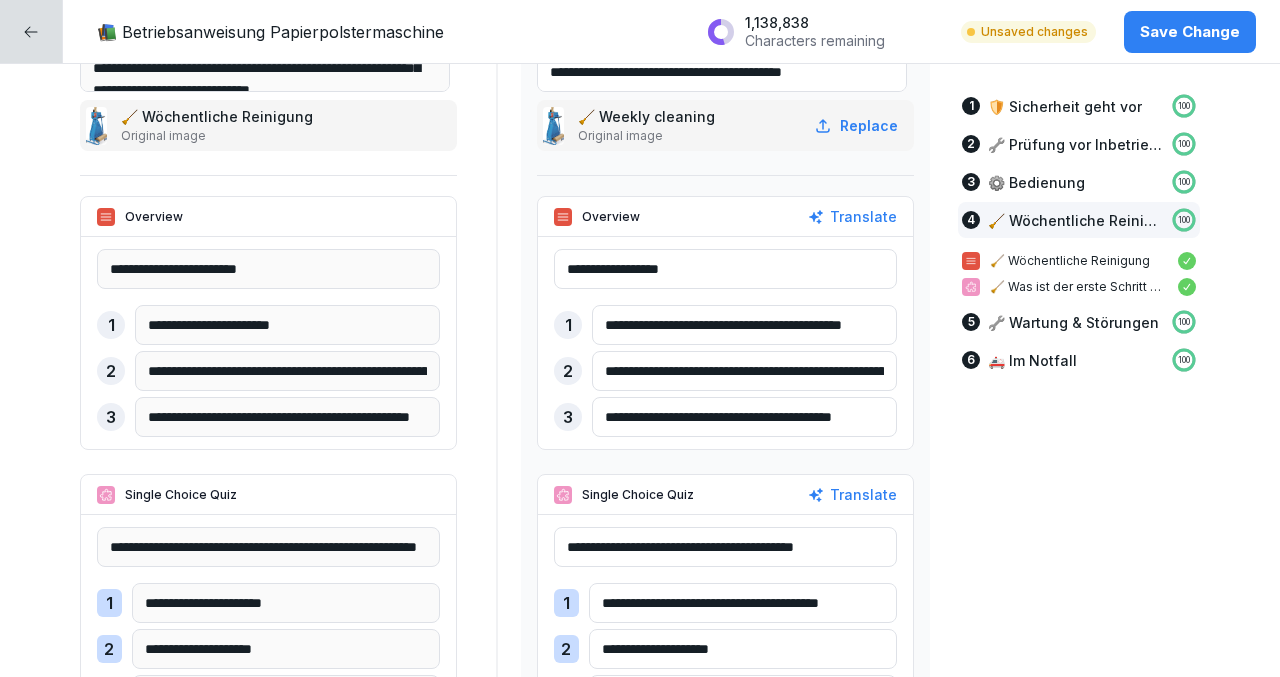 type on "**********" 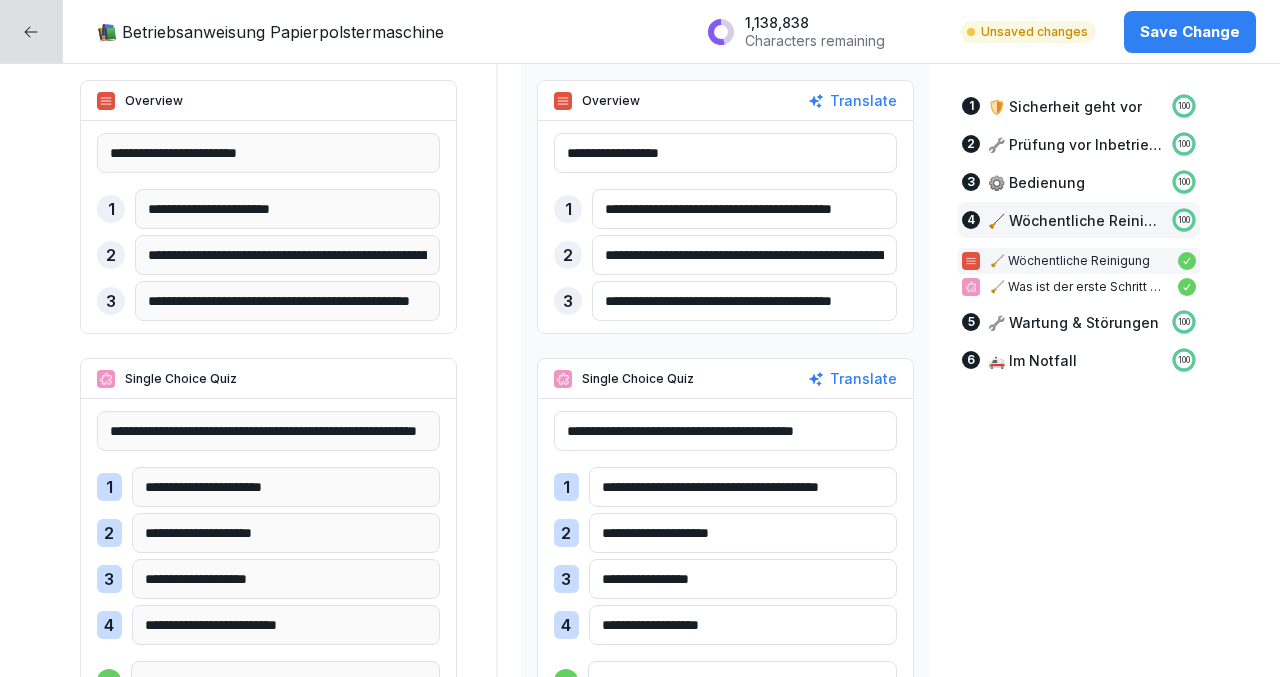 scroll, scrollTop: 3788, scrollLeft: 0, axis: vertical 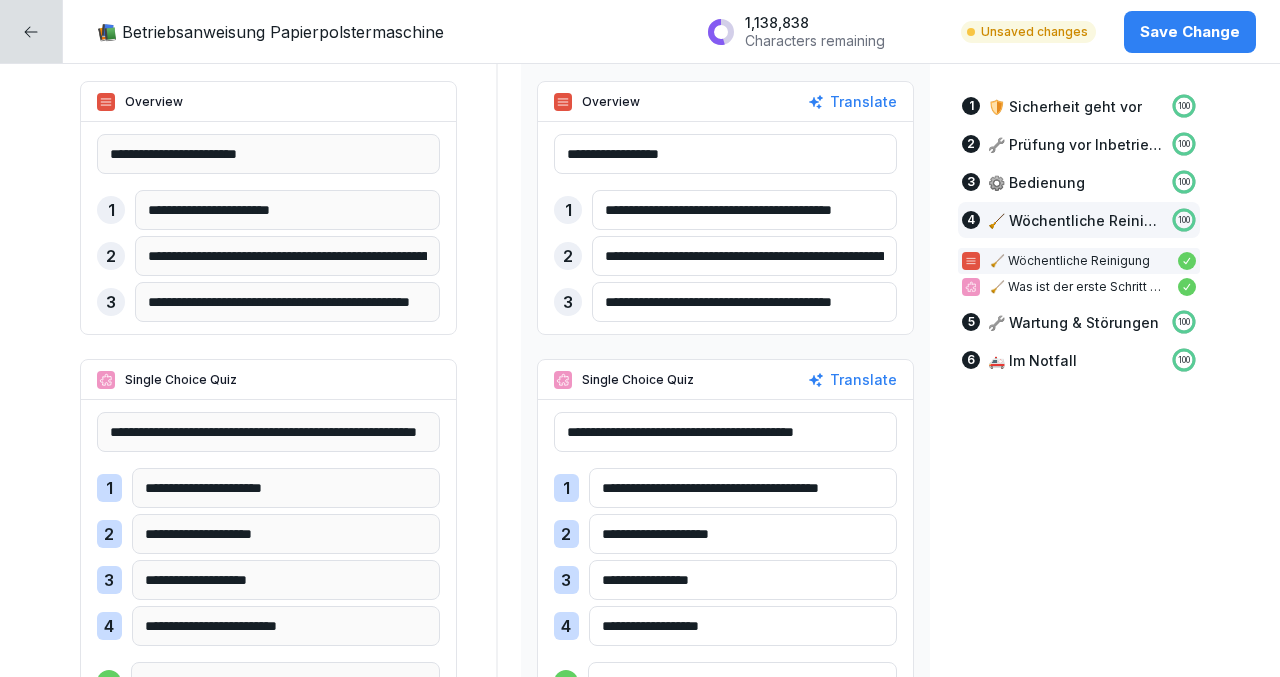 click on "**********" at bounding box center (744, 210) 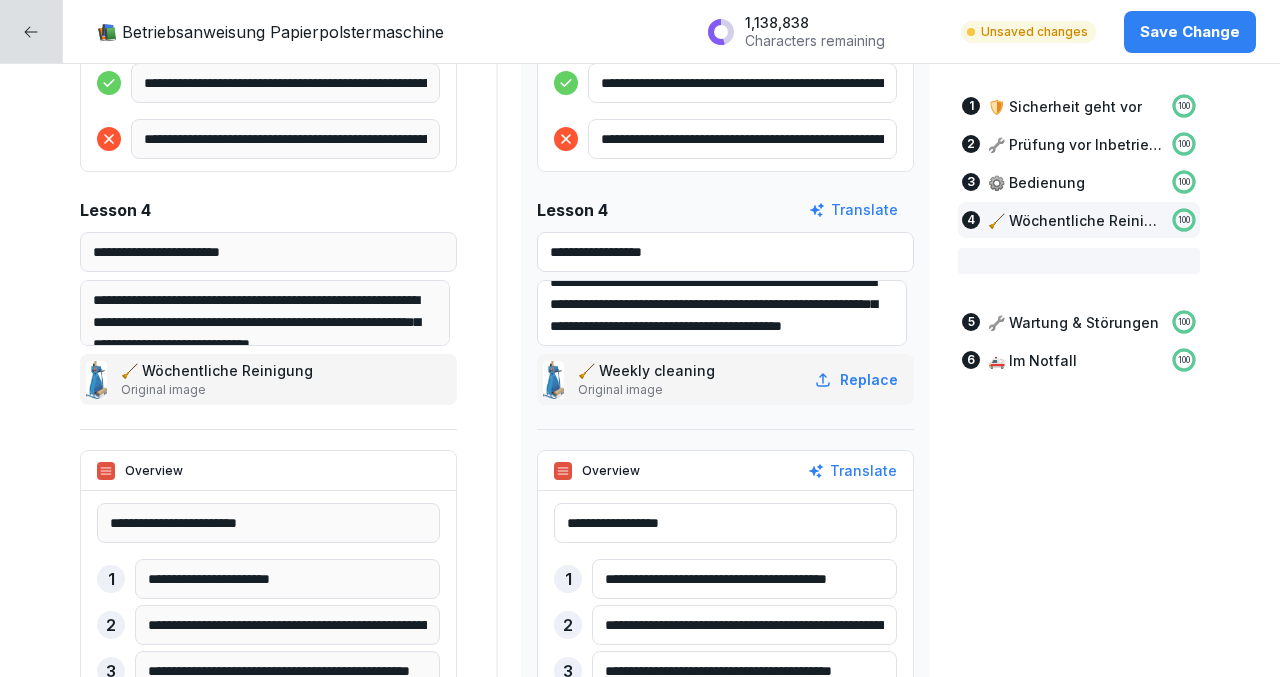 scroll, scrollTop: 3372, scrollLeft: 0, axis: vertical 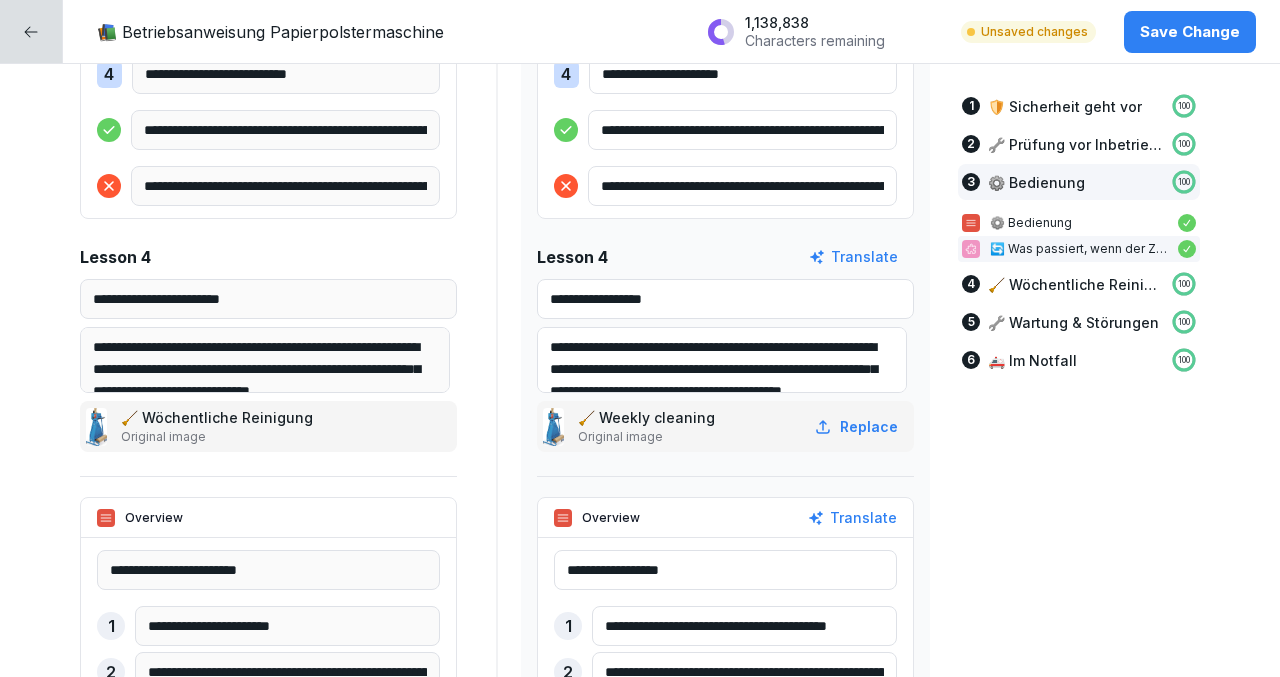 type on "**********" 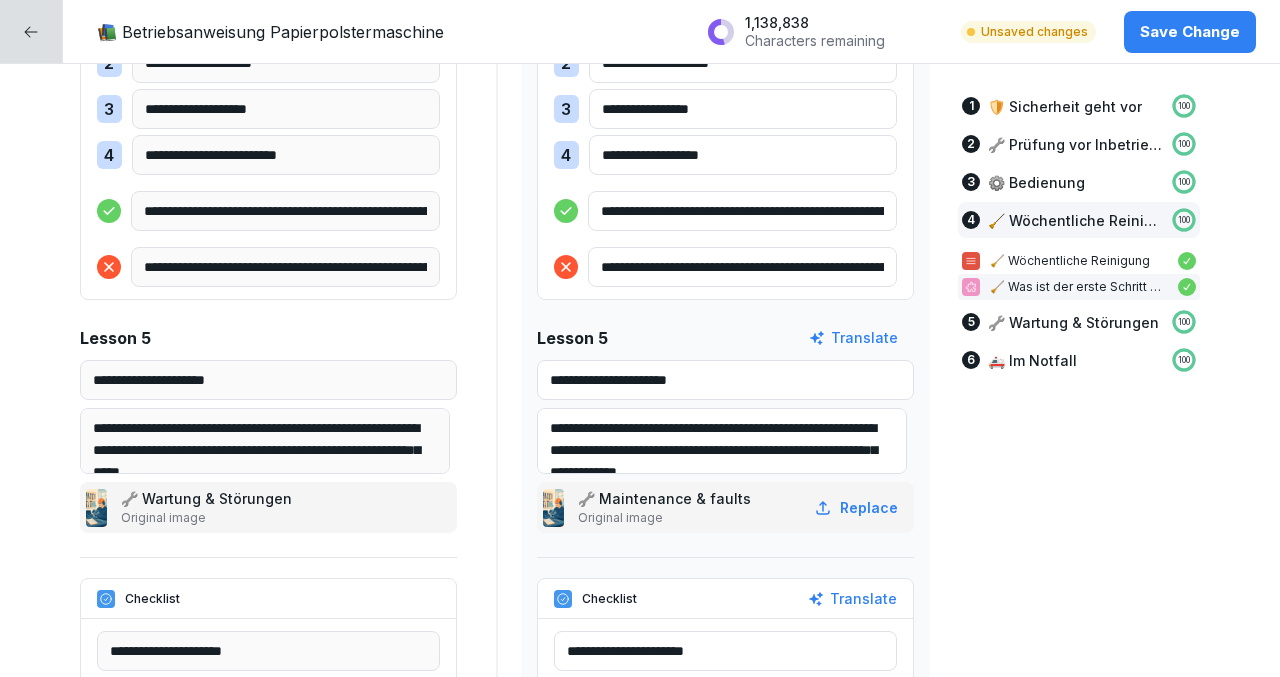 scroll, scrollTop: 4435, scrollLeft: 0, axis: vertical 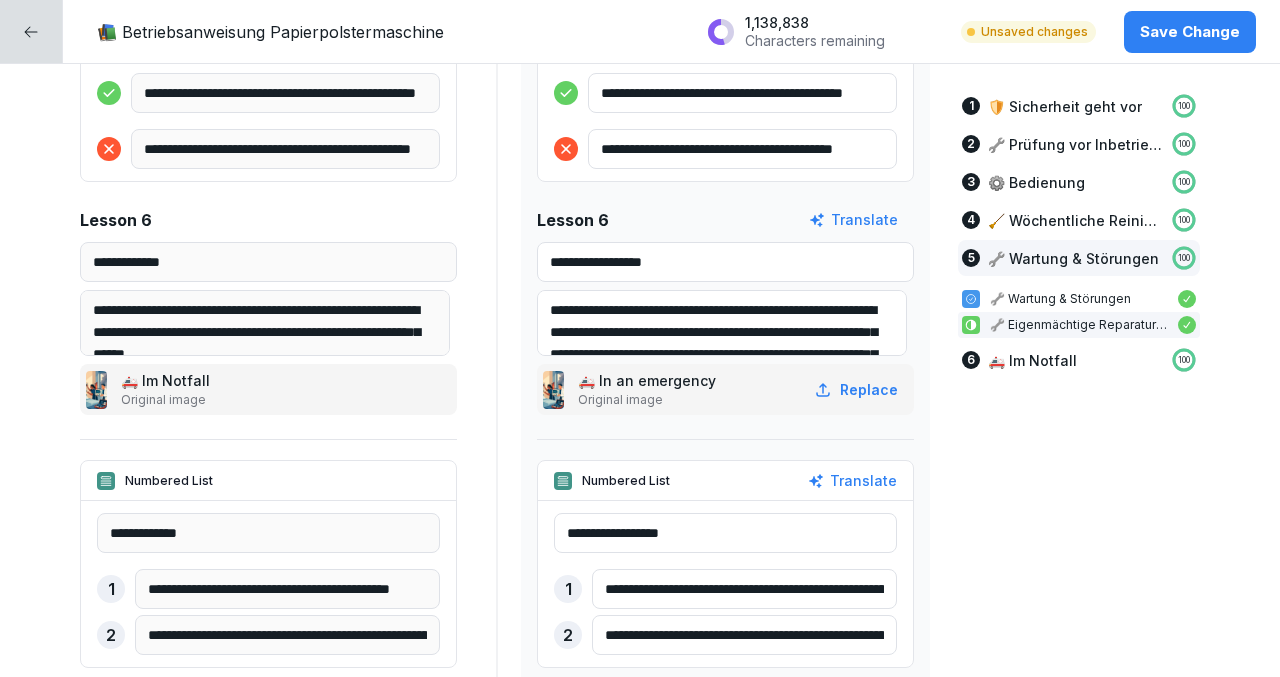 type on "**********" 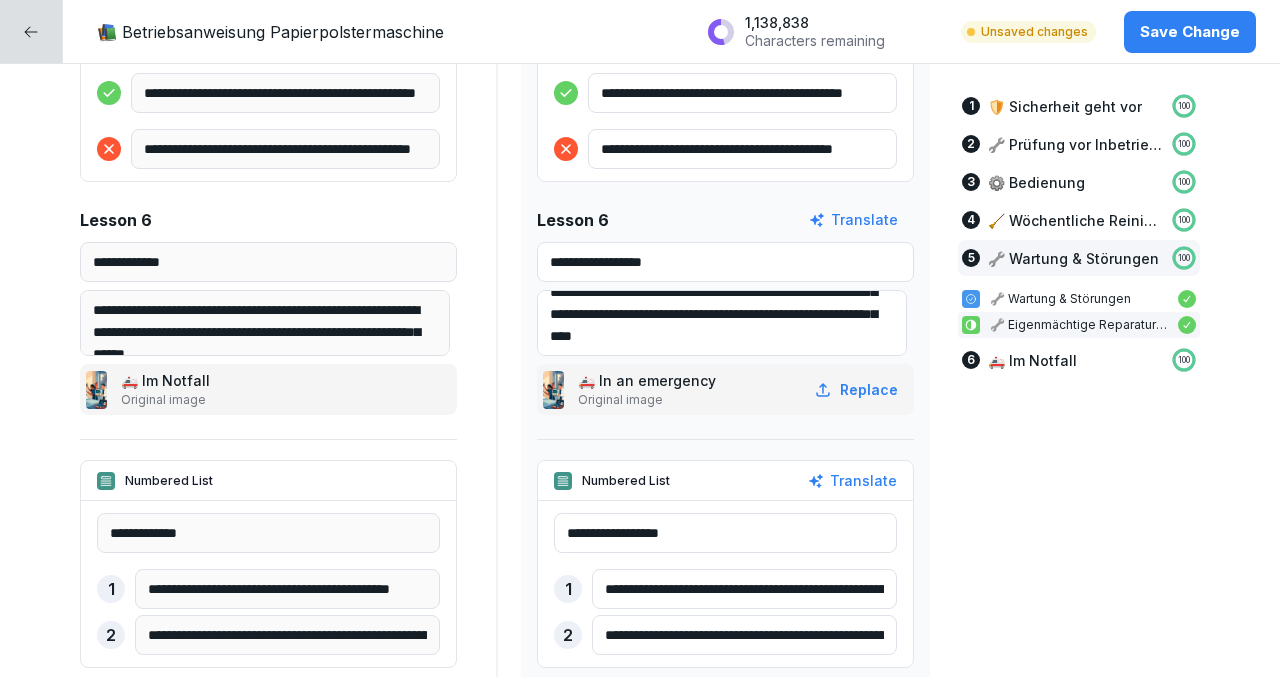 scroll, scrollTop: 62, scrollLeft: 0, axis: vertical 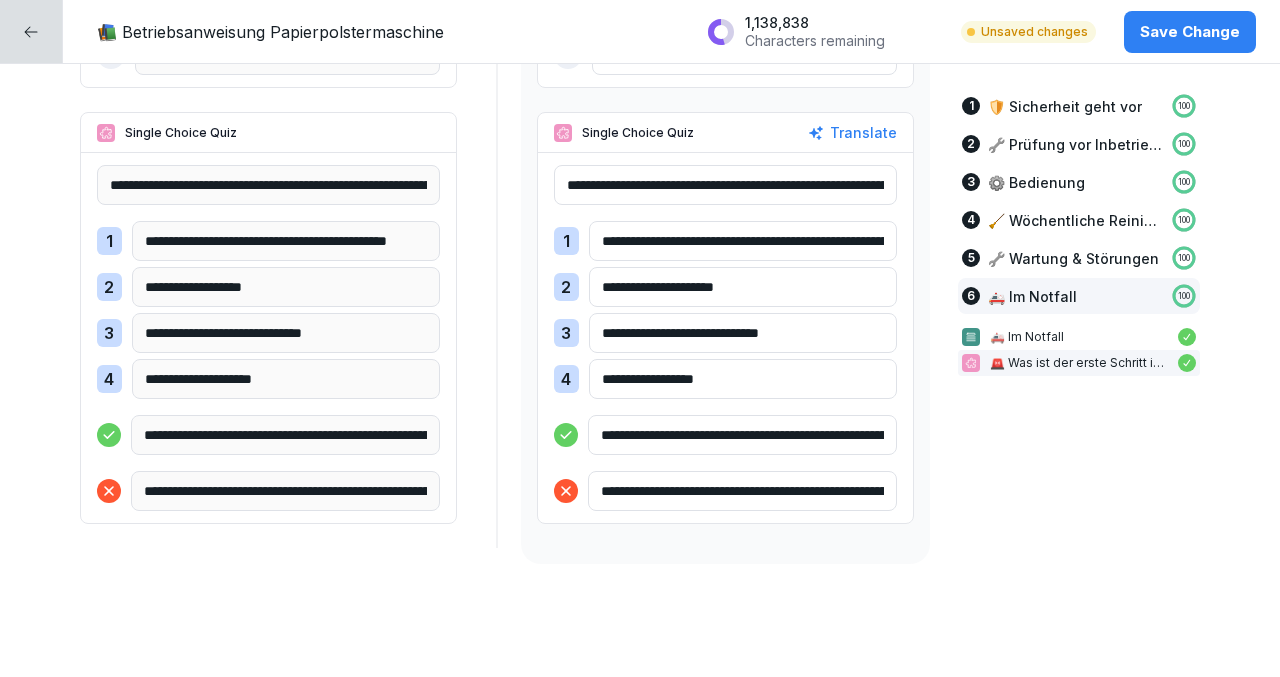 type on "**********" 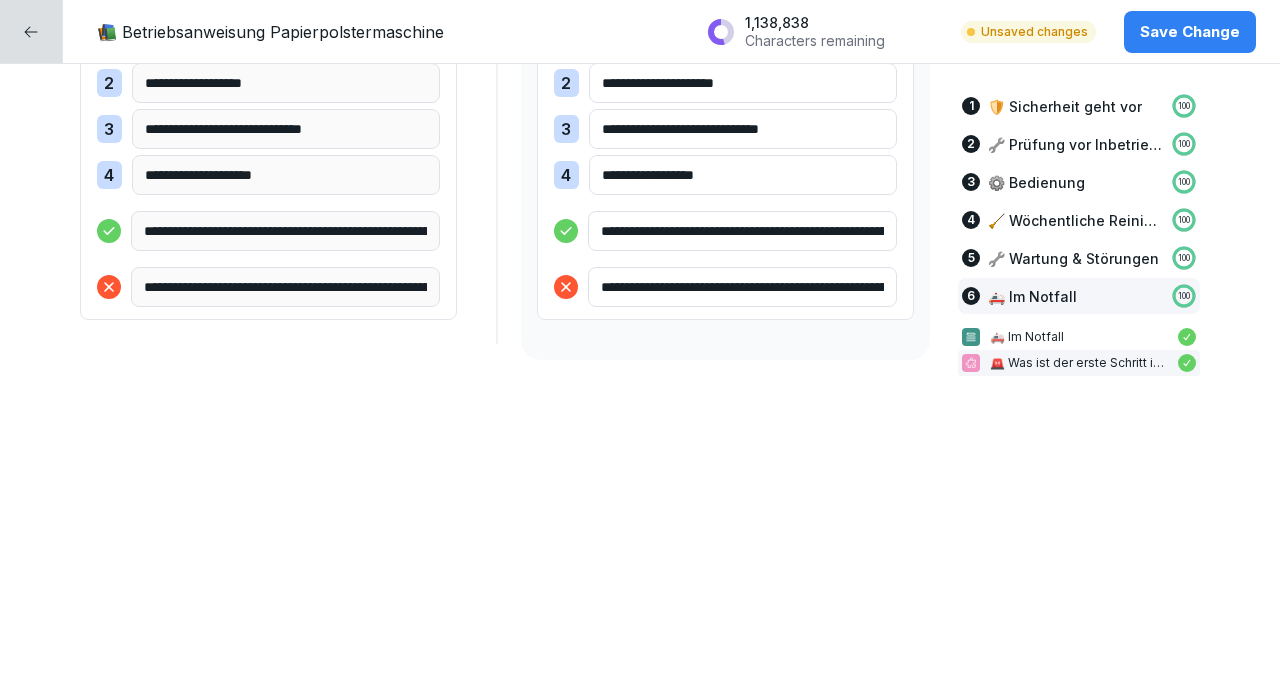 scroll, scrollTop: 5892, scrollLeft: 0, axis: vertical 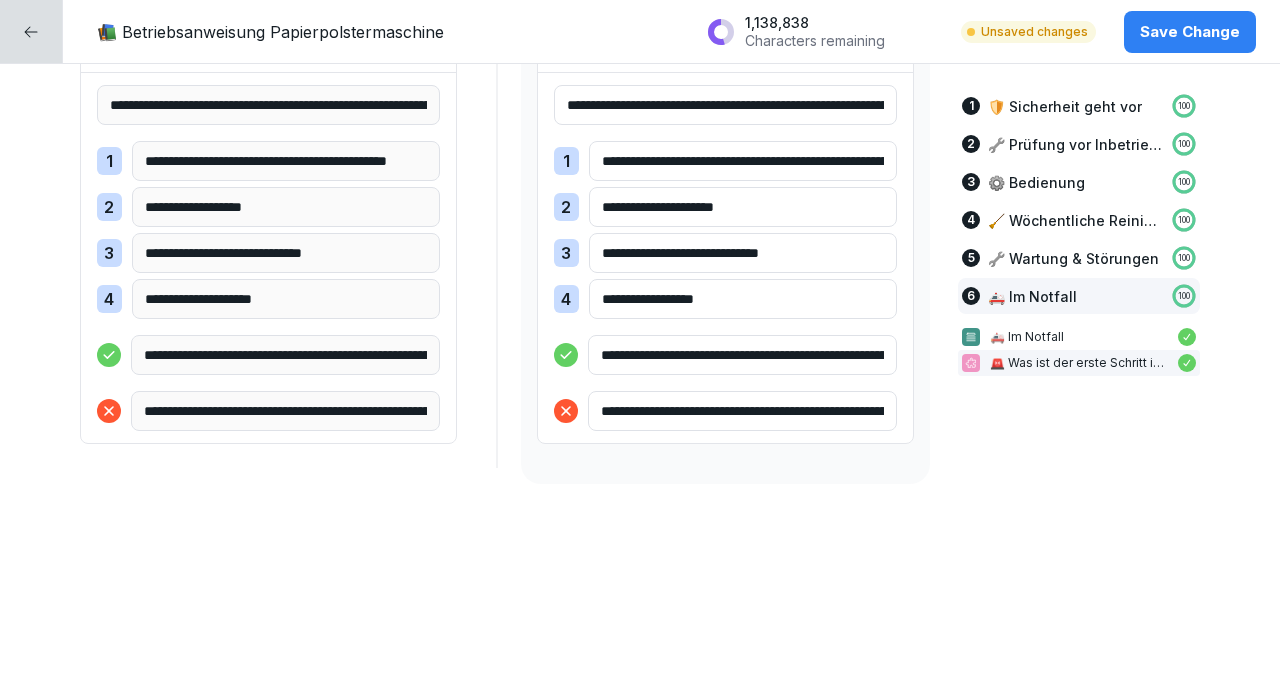click on "**********" at bounding box center [742, 355] 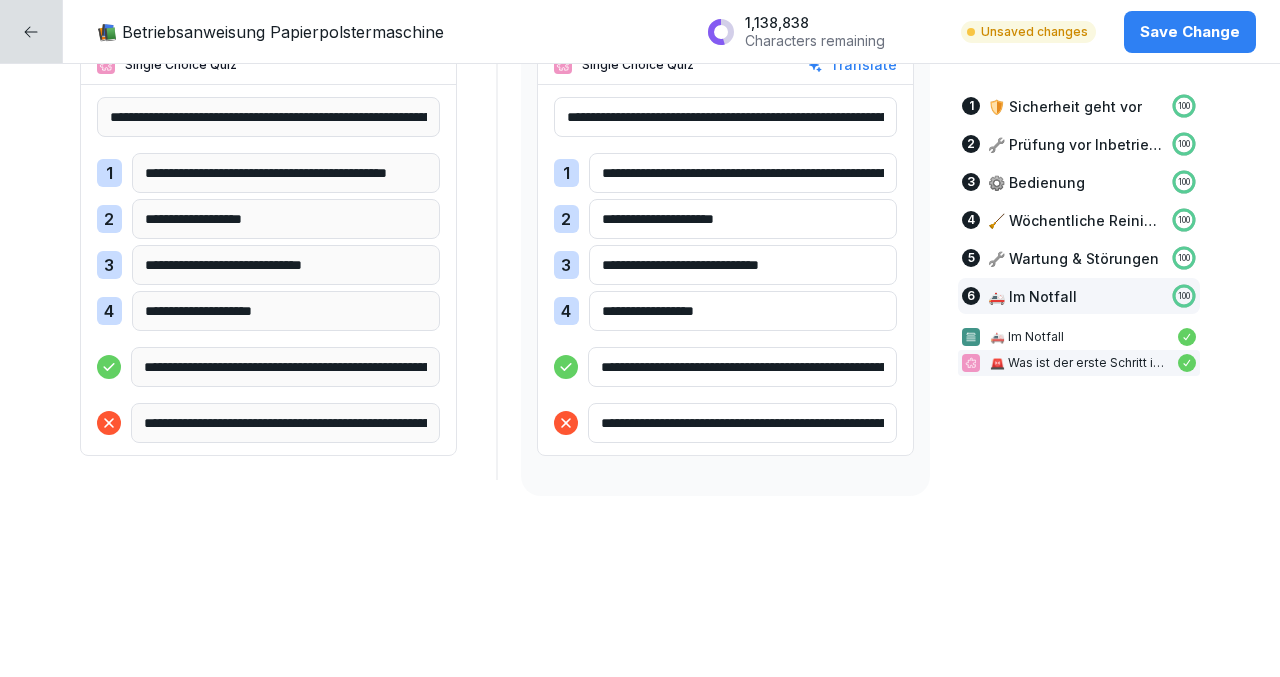 scroll, scrollTop: 5876, scrollLeft: 0, axis: vertical 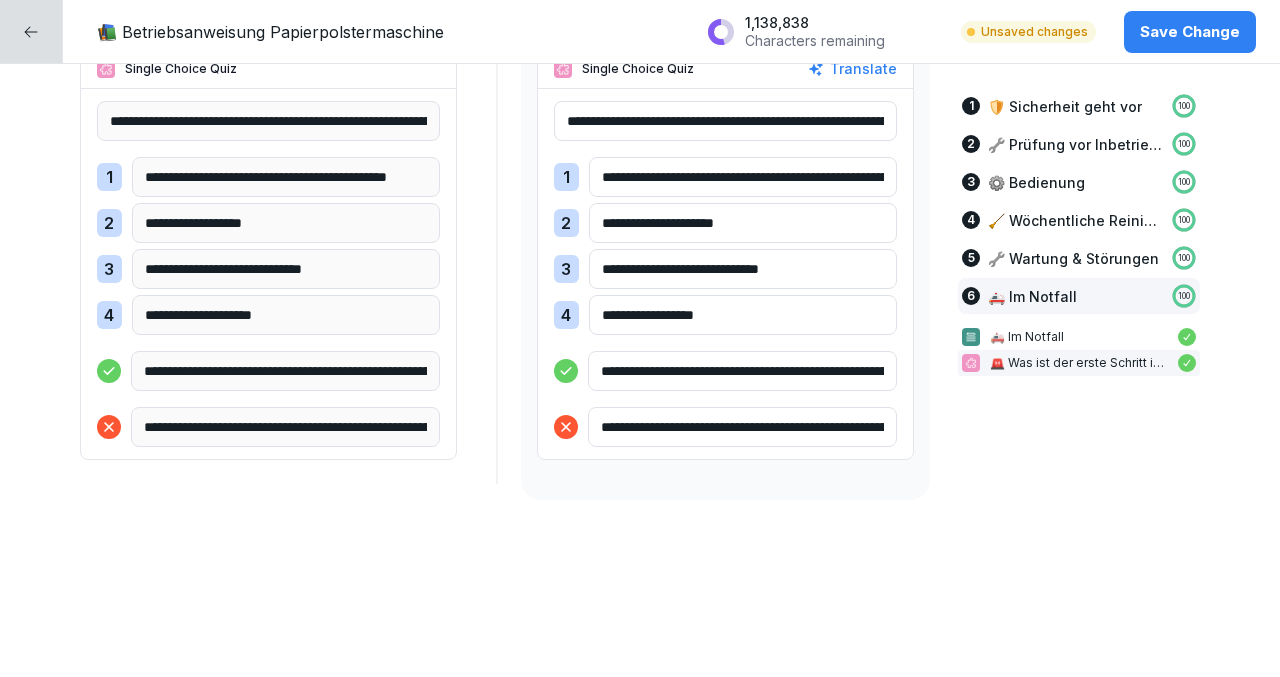 type on "**********" 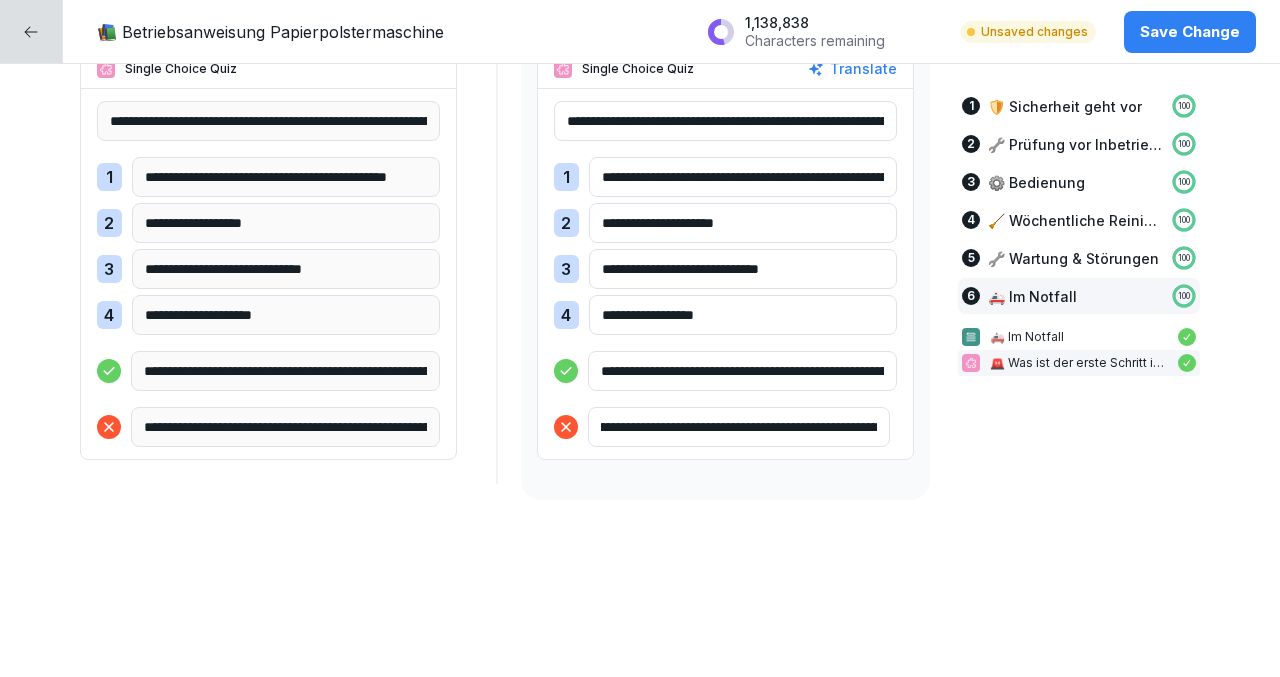 click on "**********" at bounding box center (739, 427) 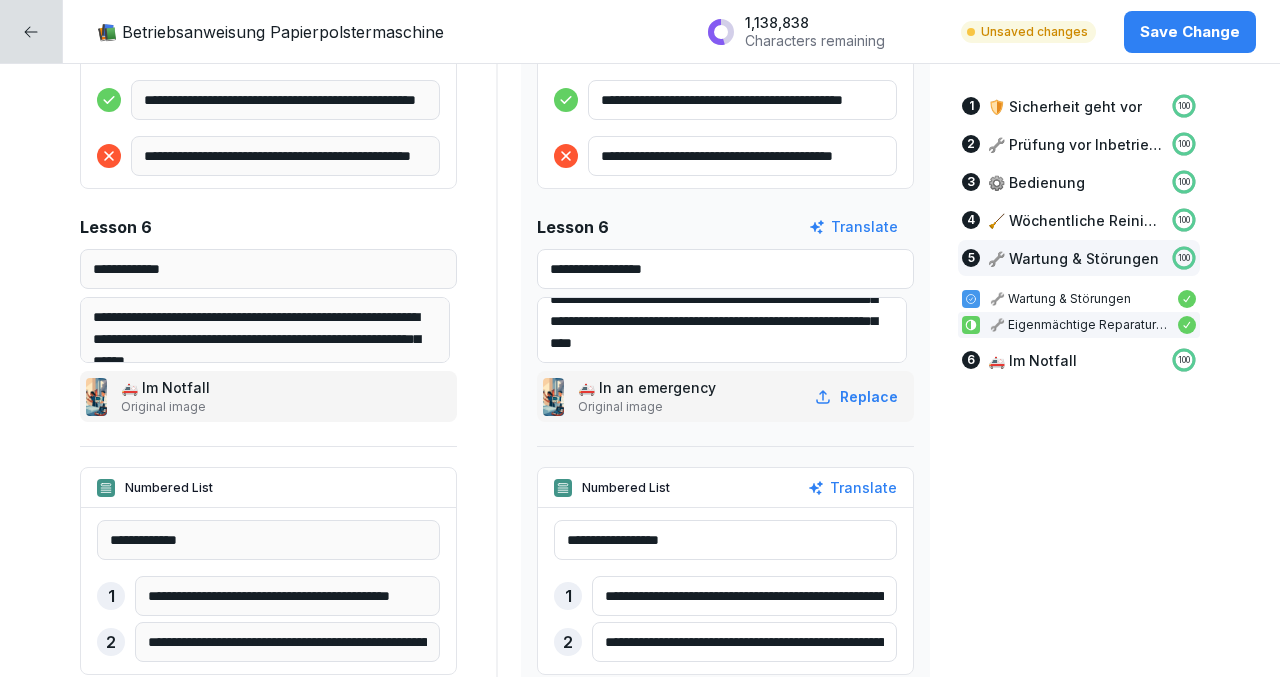 scroll, scrollTop: 5166, scrollLeft: 0, axis: vertical 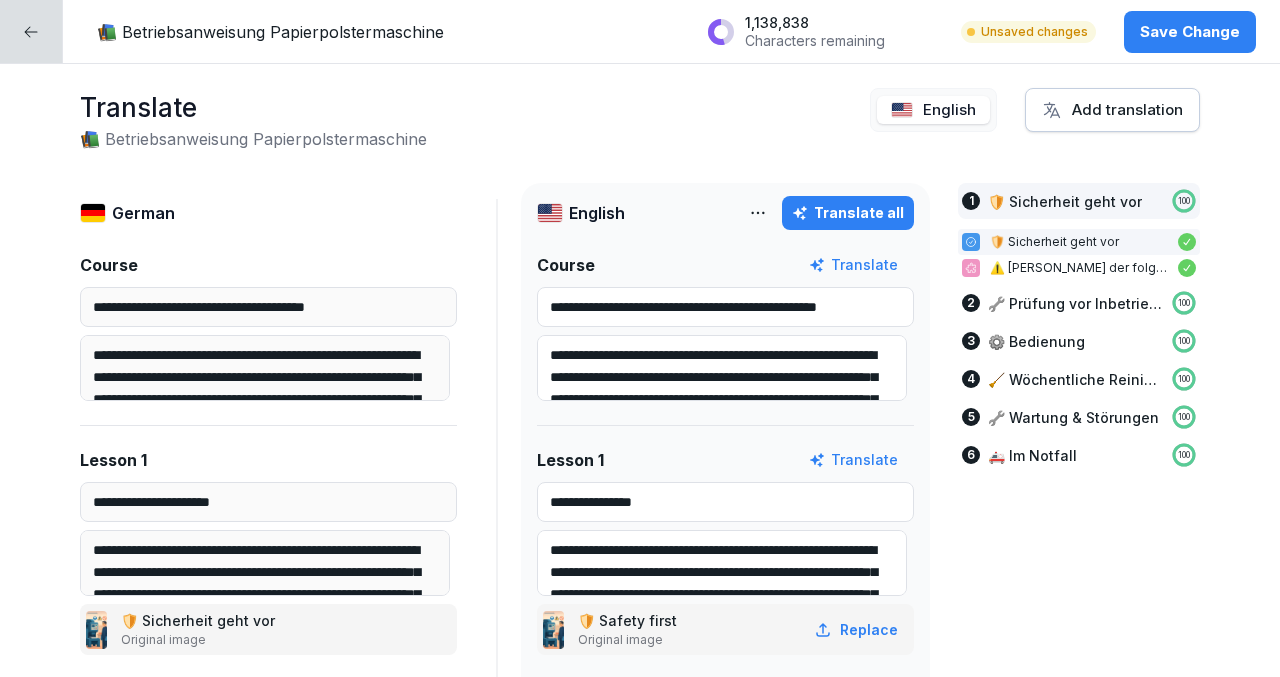 click on "Save Change" at bounding box center [1190, 32] 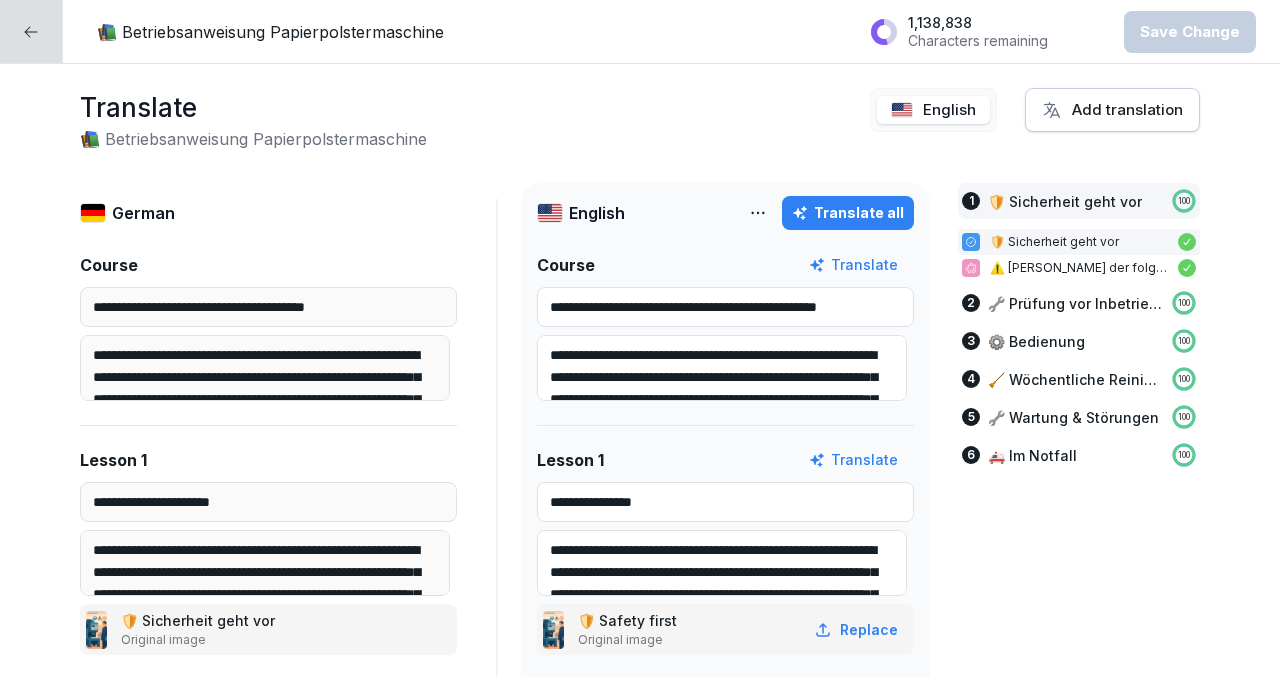 click at bounding box center [31, 31] 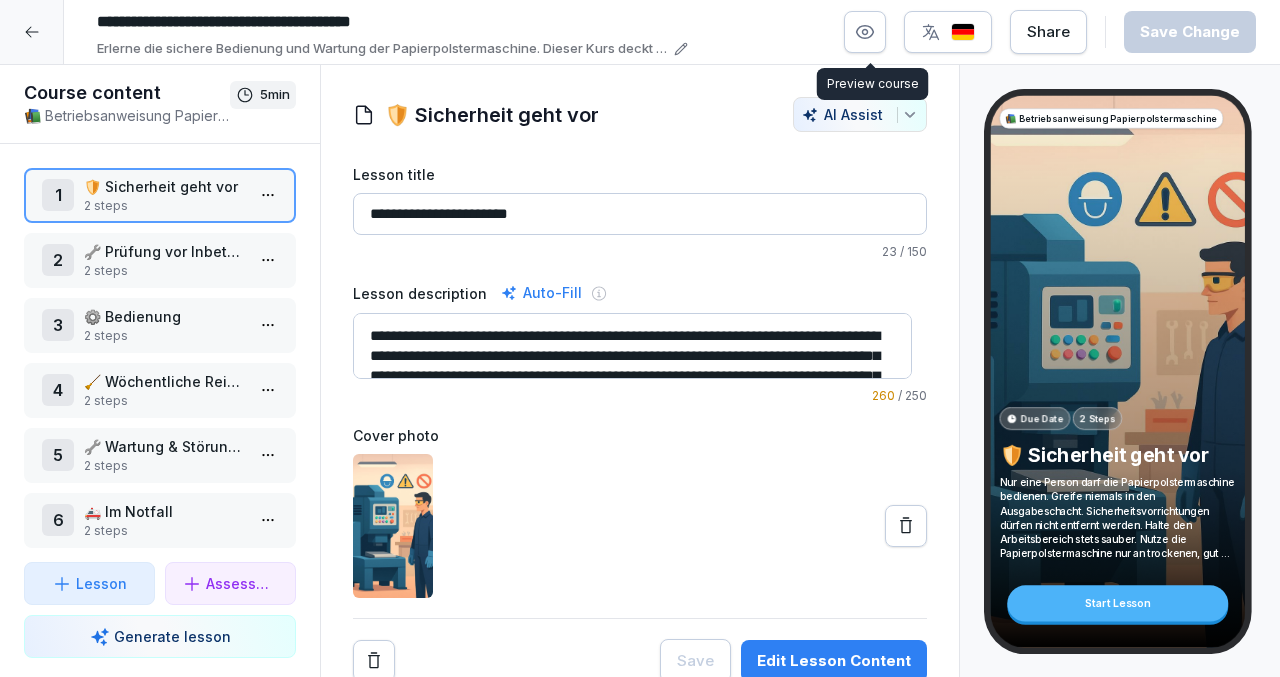 click at bounding box center [865, 32] 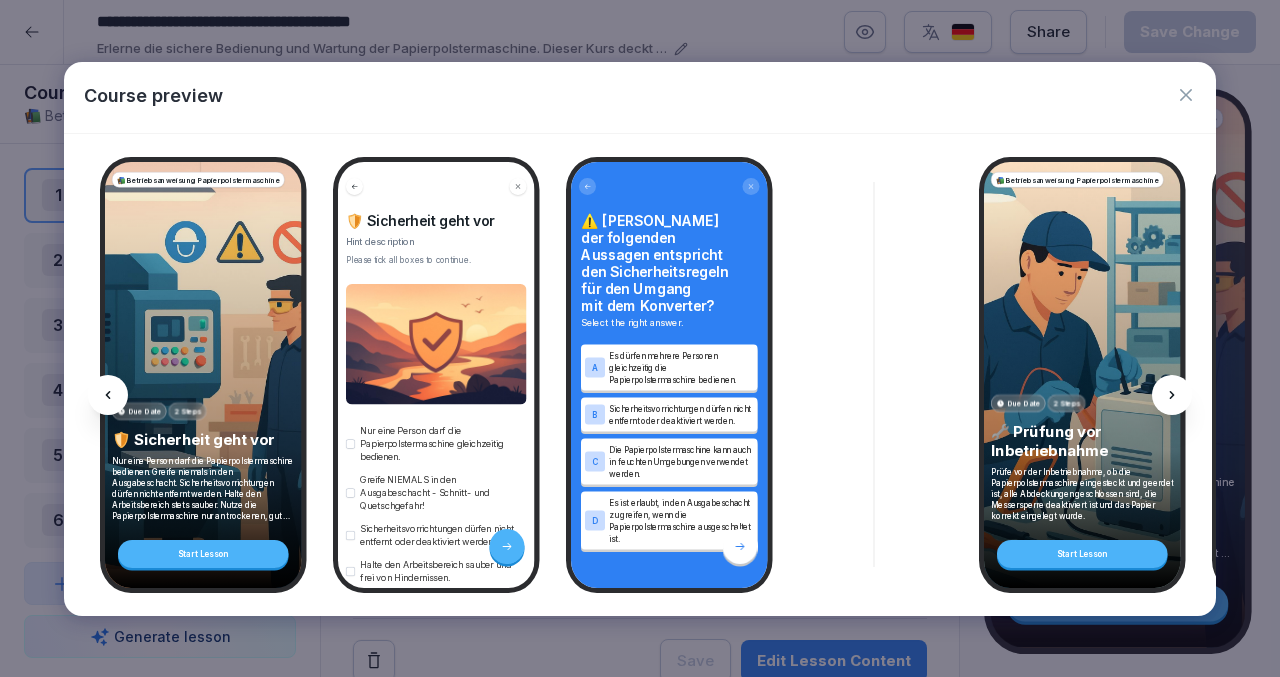 click at bounding box center (1172, 395) 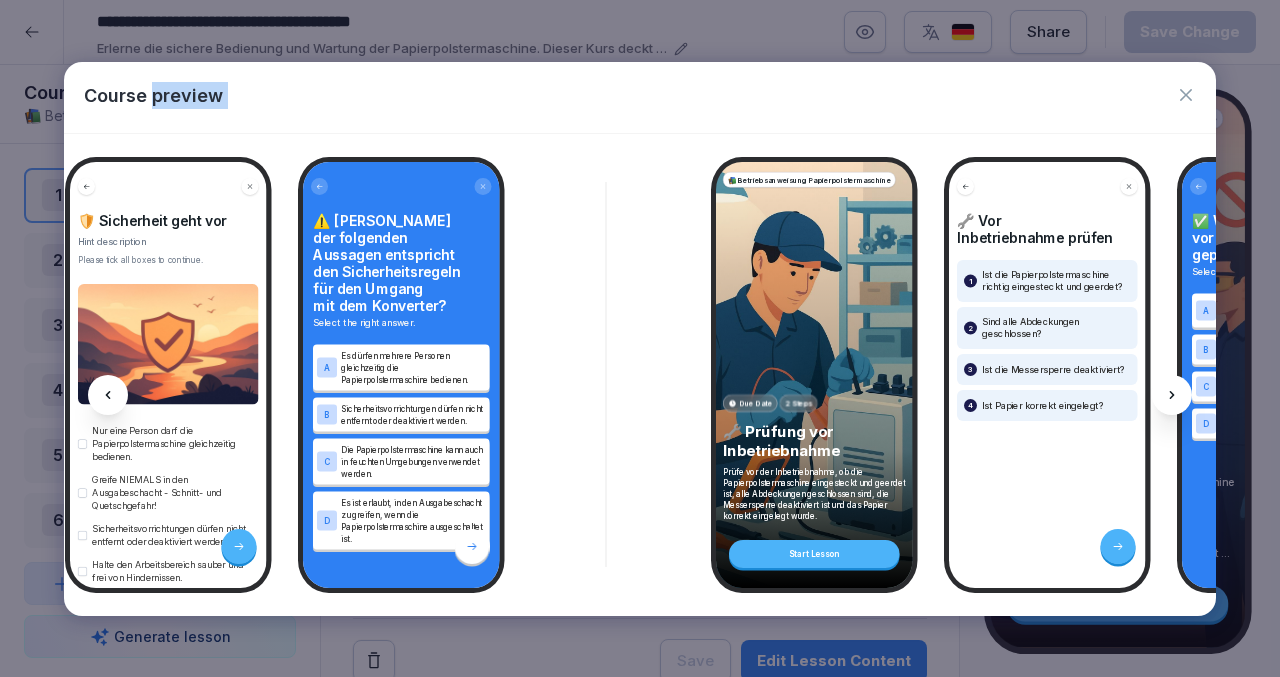 click at bounding box center [1172, 395] 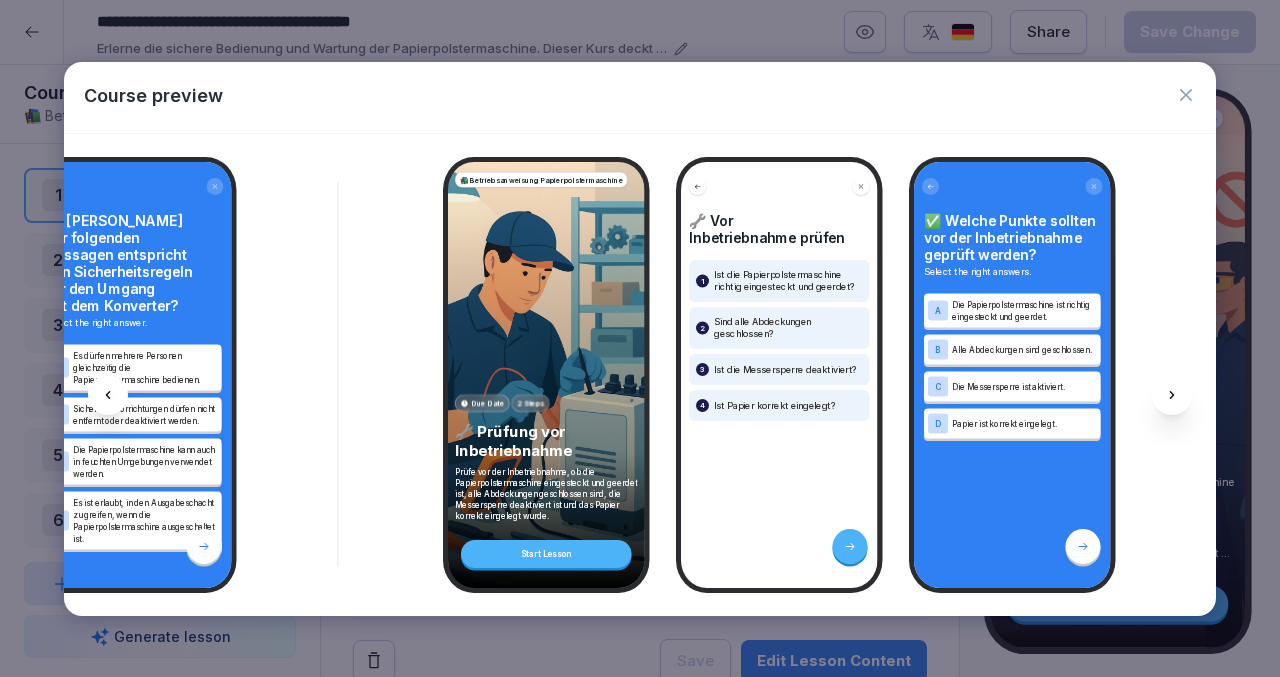 click at bounding box center [1172, 395] 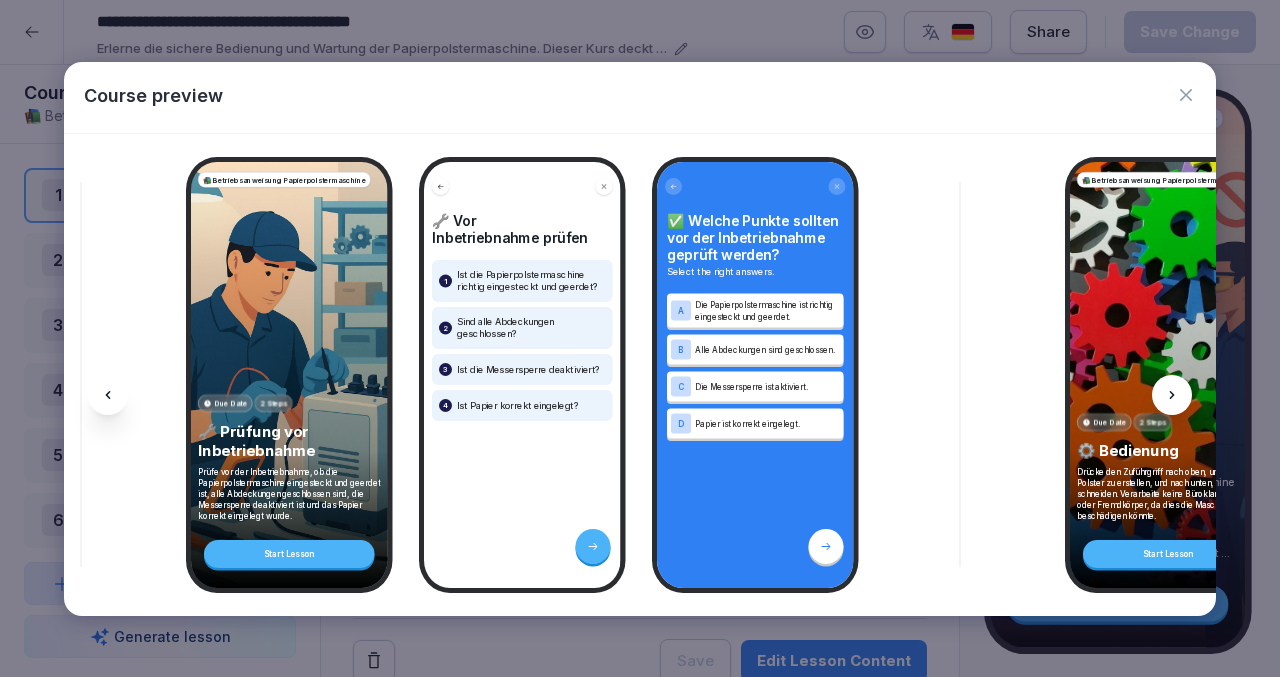 click at bounding box center [1172, 395] 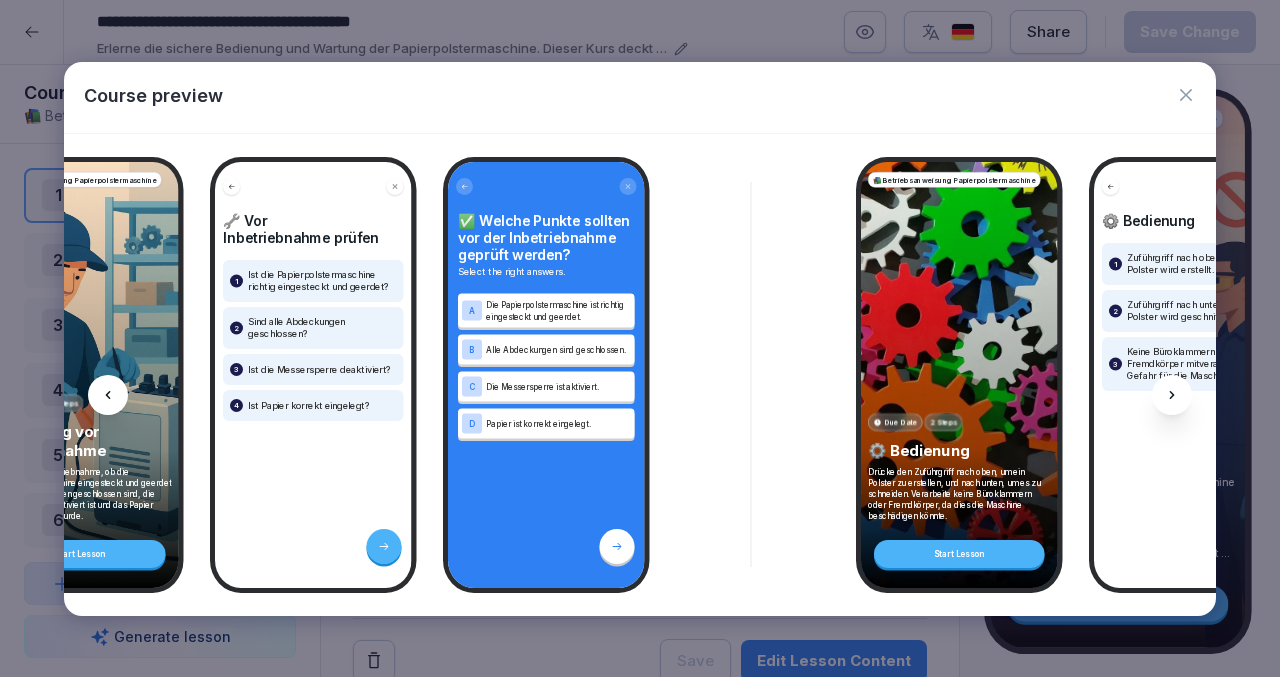 click at bounding box center [1172, 395] 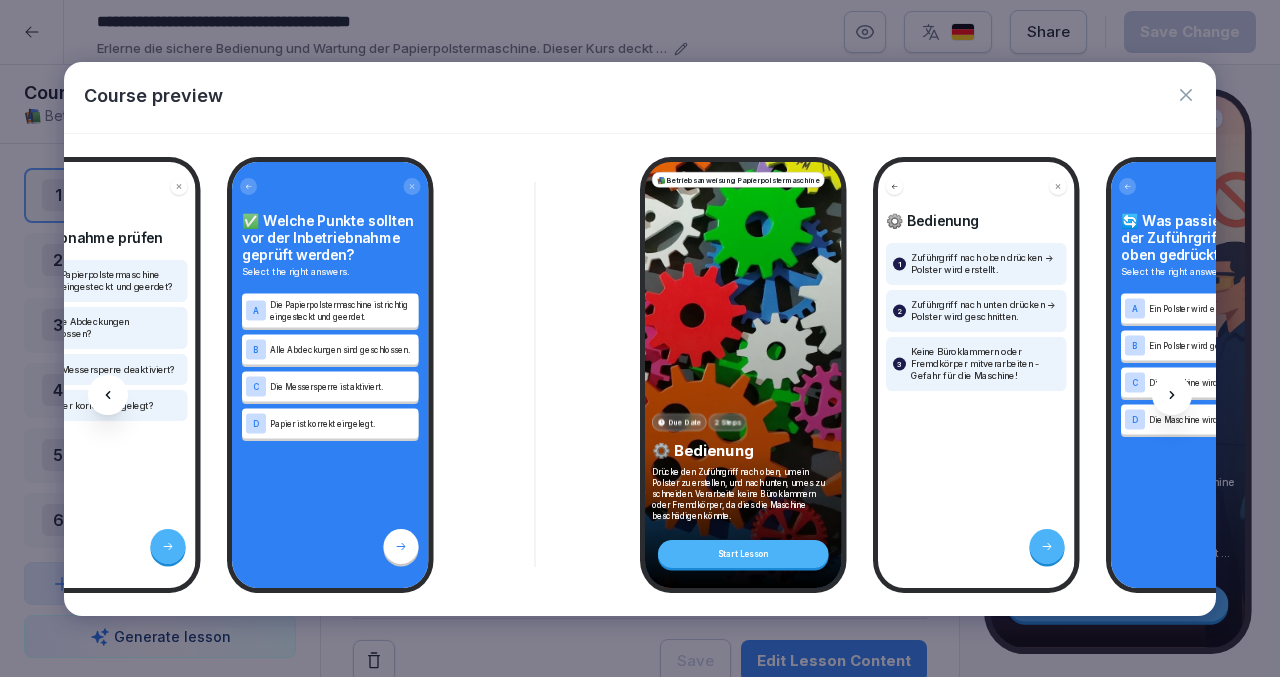 click at bounding box center [1172, 395] 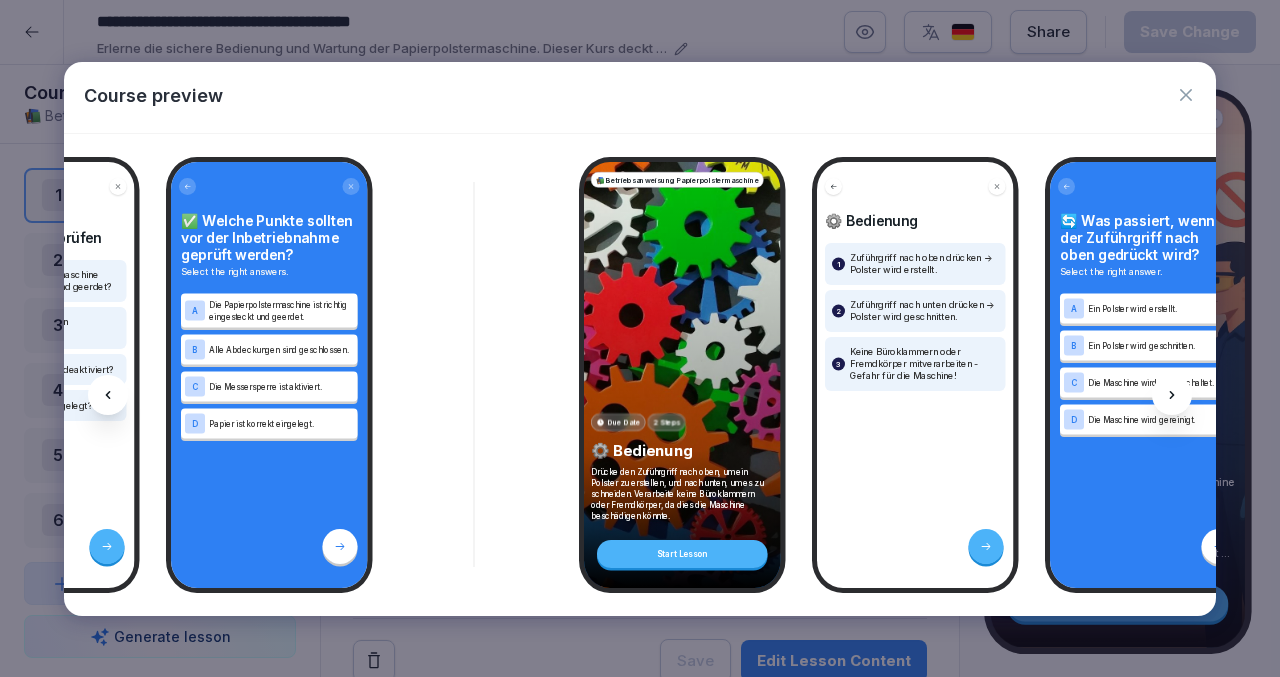 click at bounding box center (1172, 395) 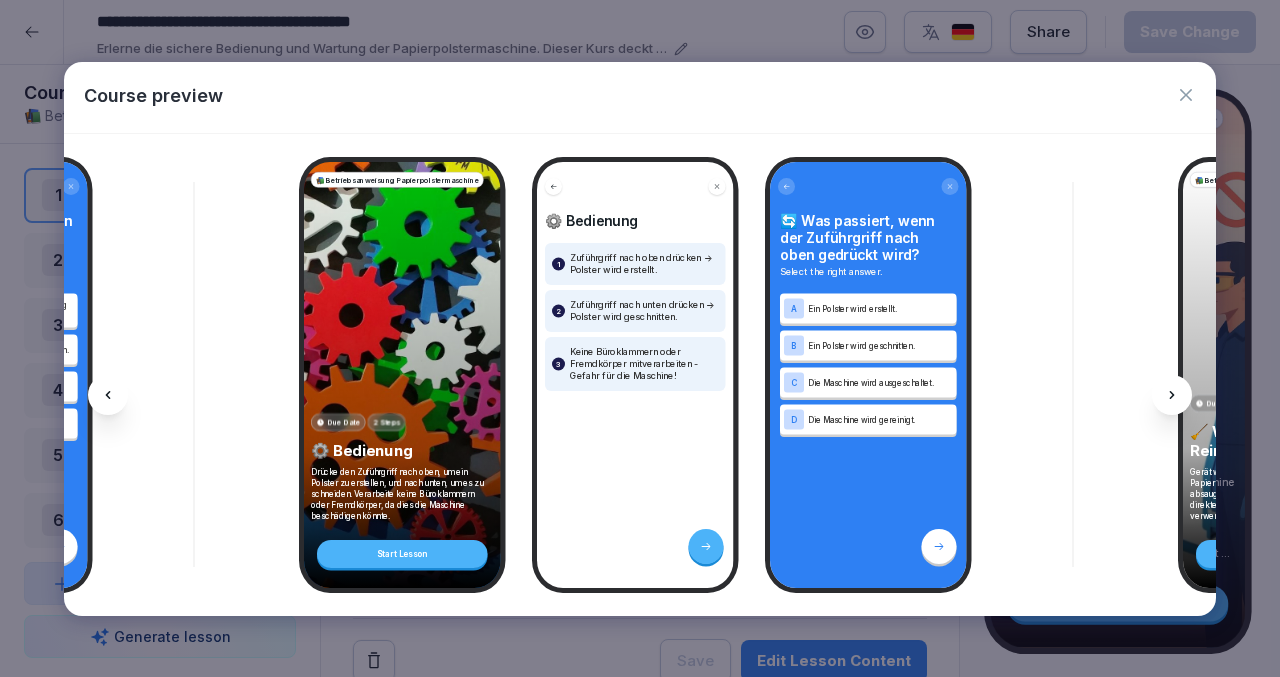click at bounding box center (1172, 395) 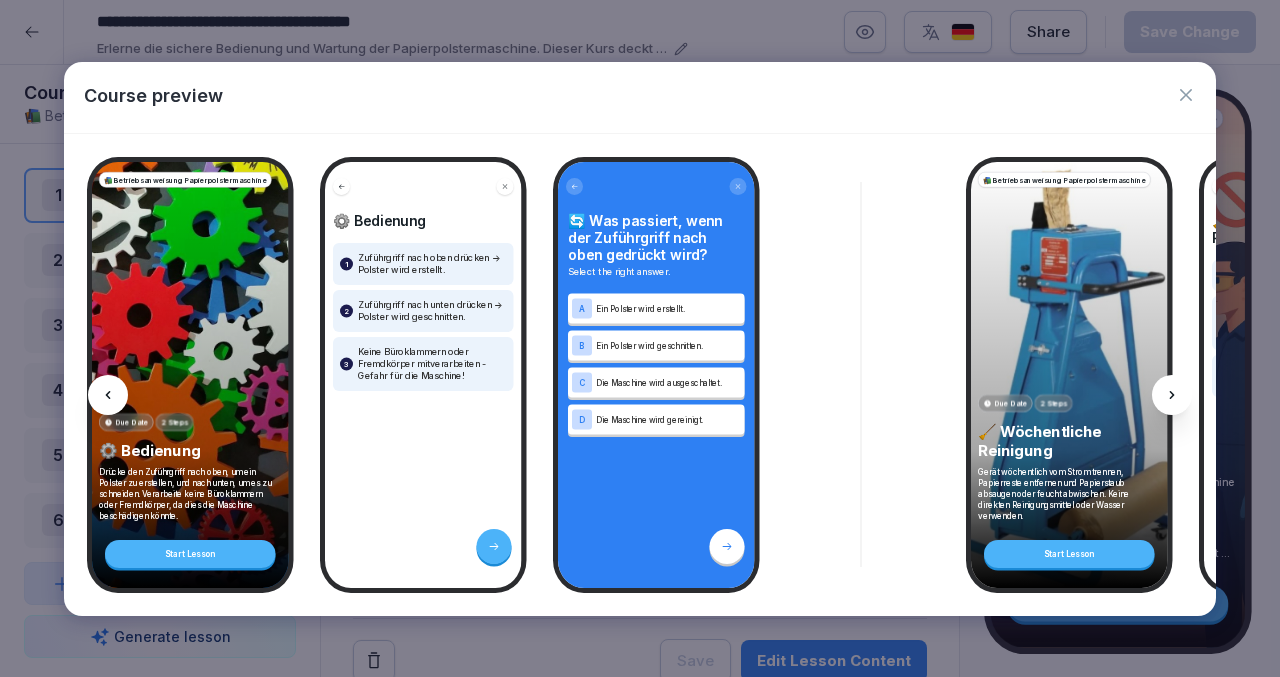 click at bounding box center [1172, 395] 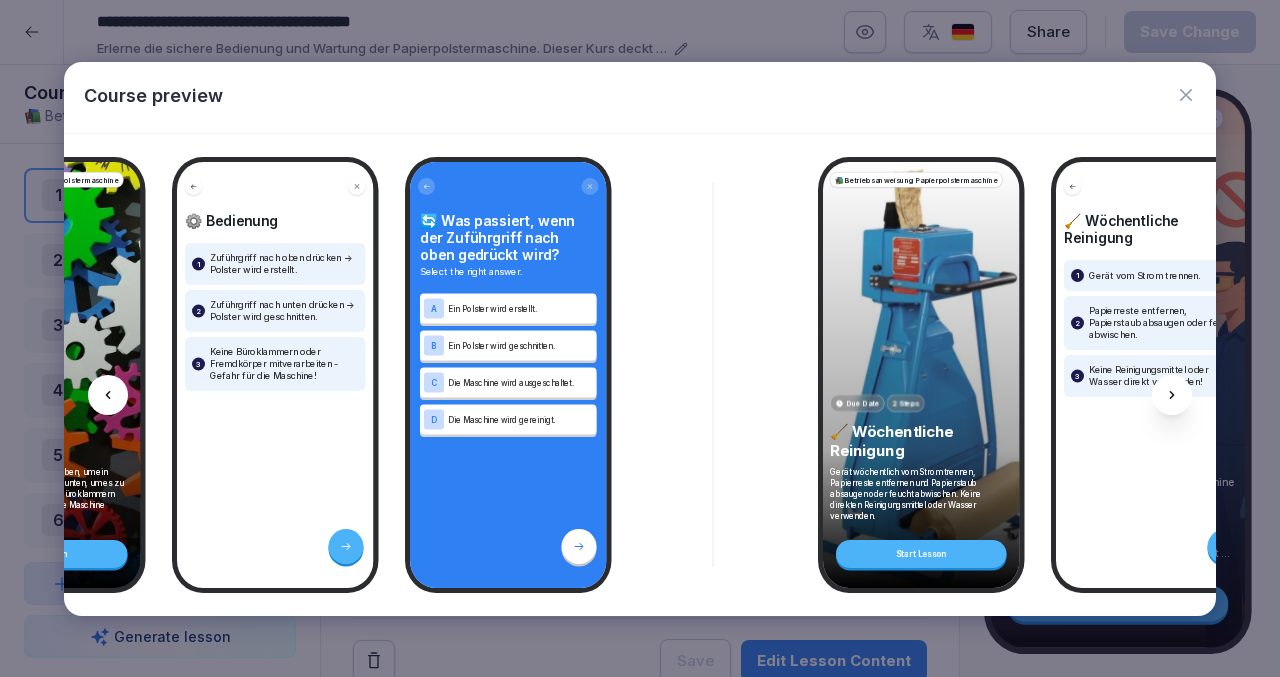click at bounding box center (1172, 395) 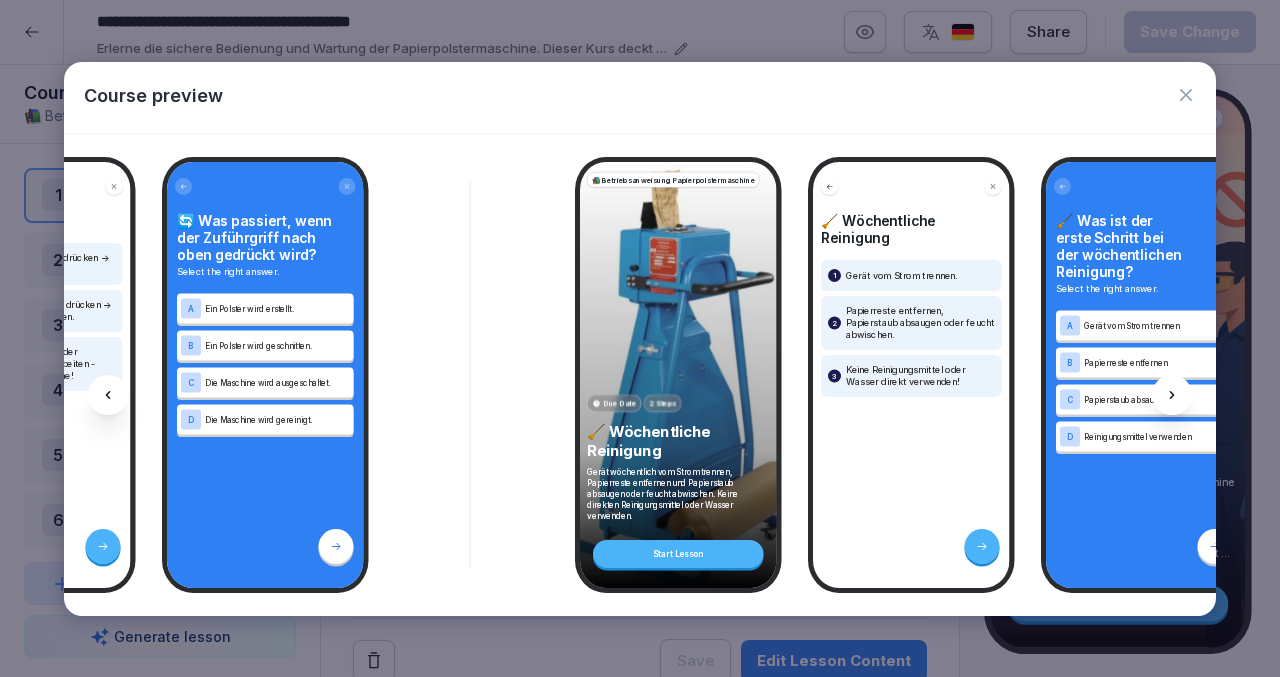 click at bounding box center (1172, 395) 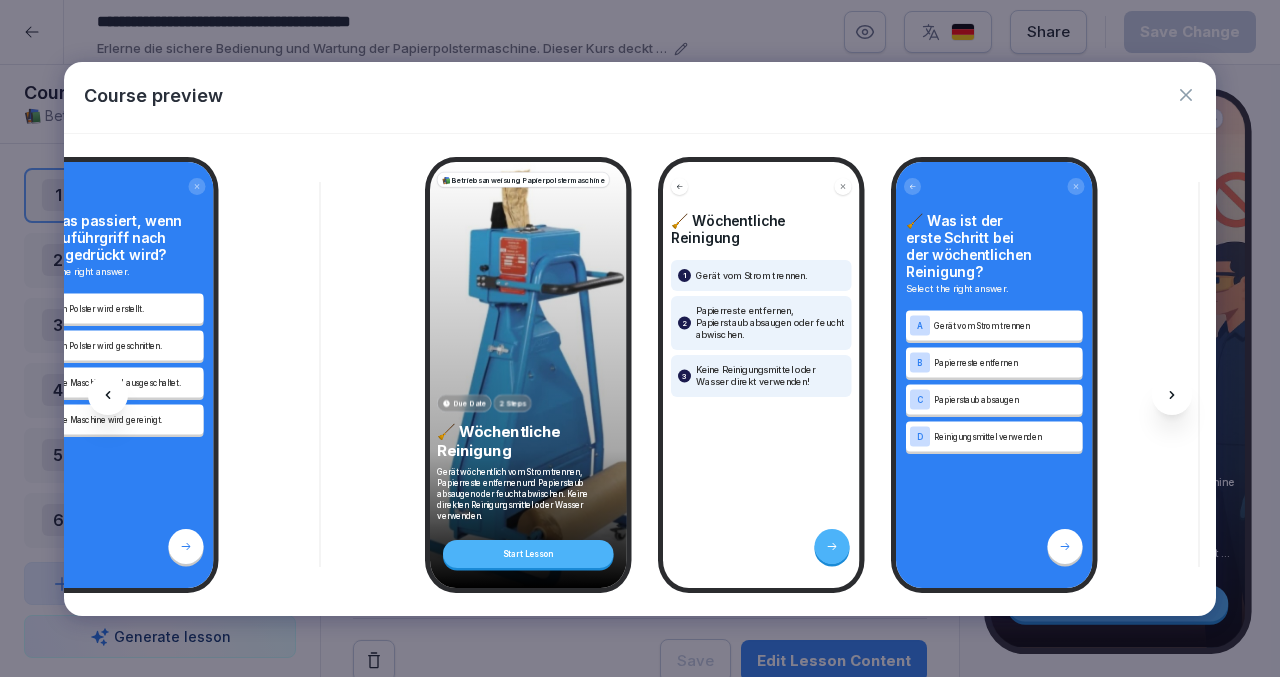 click at bounding box center [1172, 395] 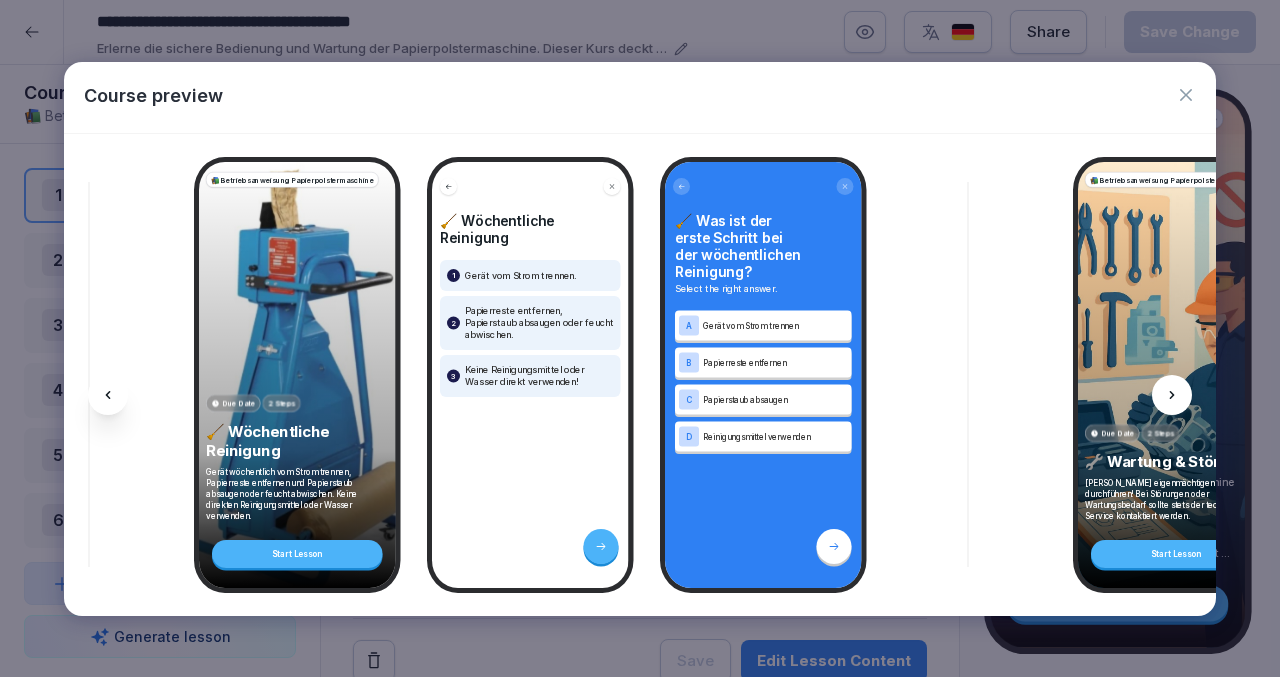 click at bounding box center [1172, 395] 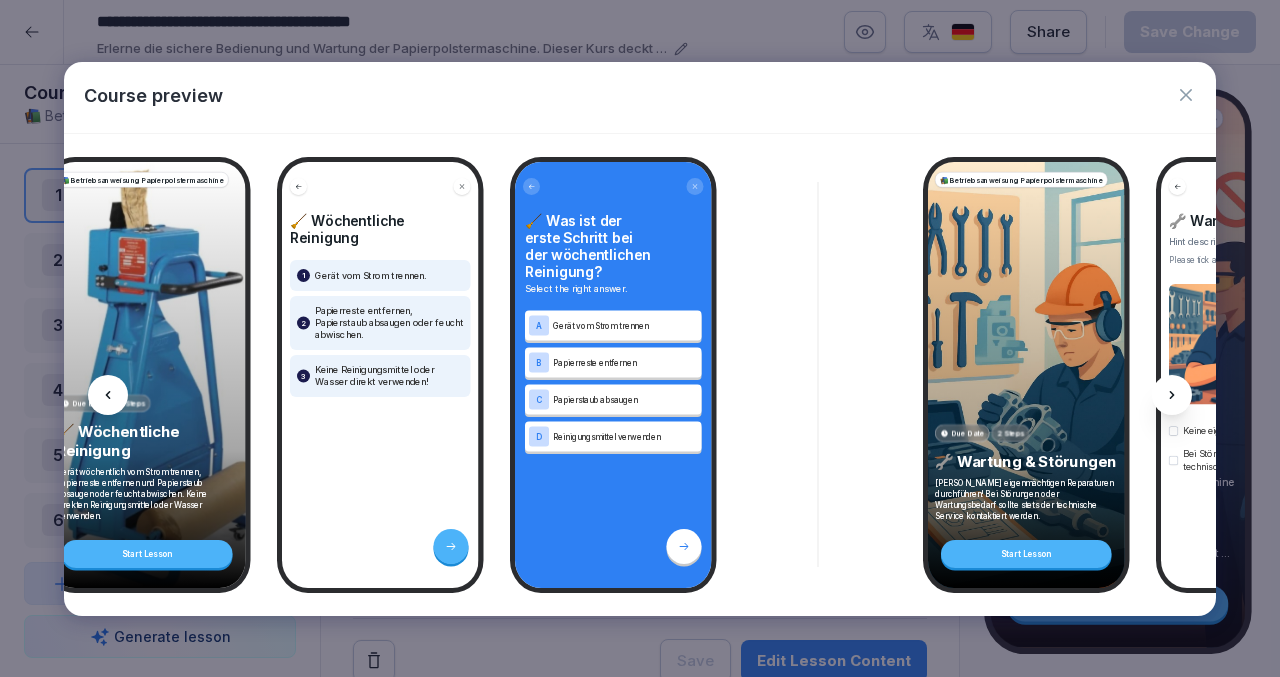 click at bounding box center [1172, 395] 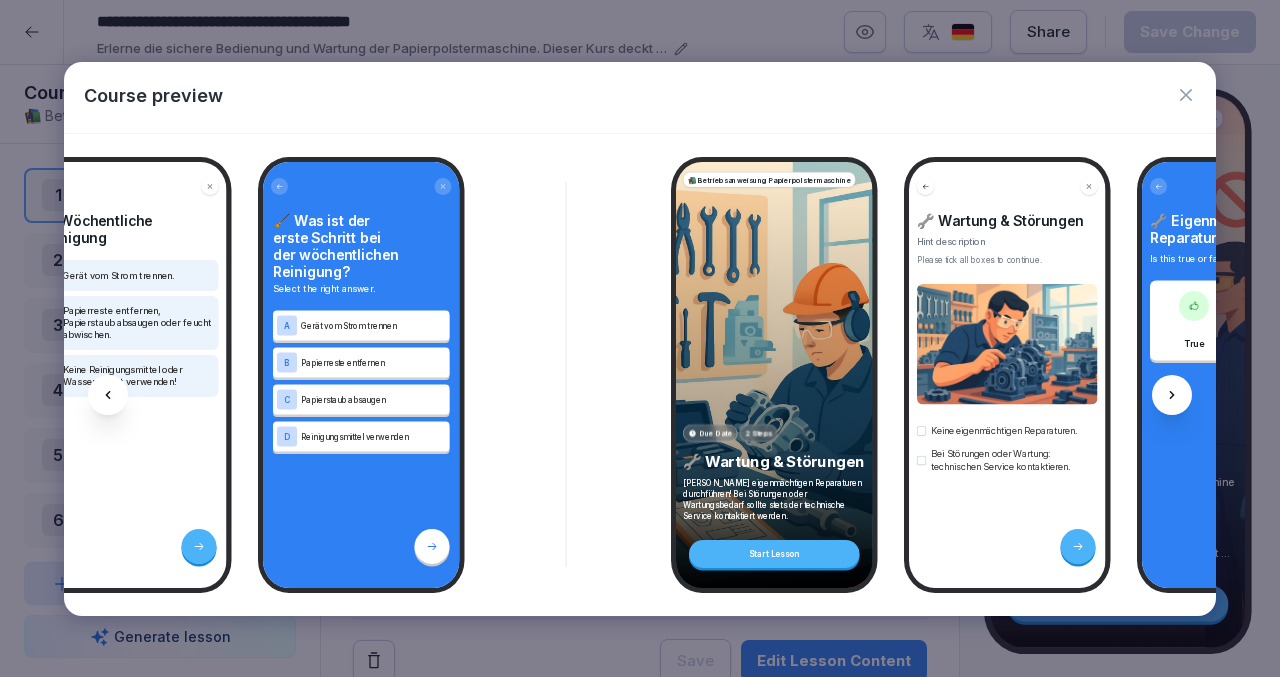 click at bounding box center (1172, 395) 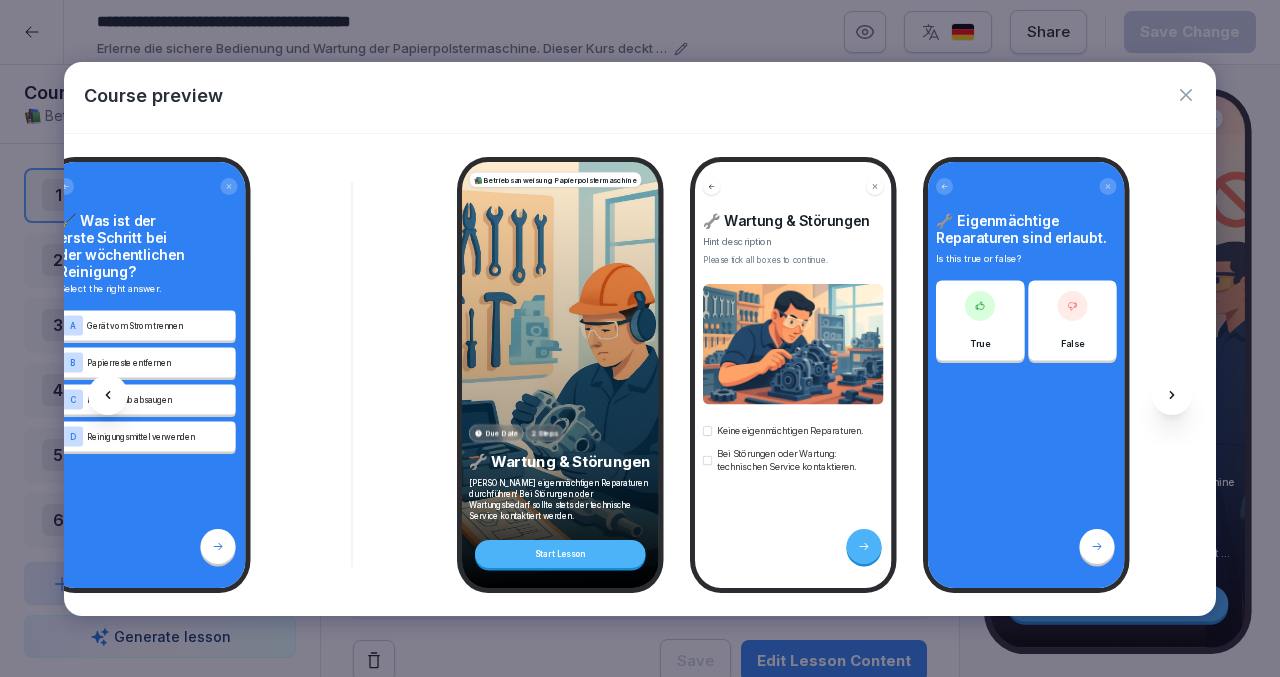 click at bounding box center (1172, 395) 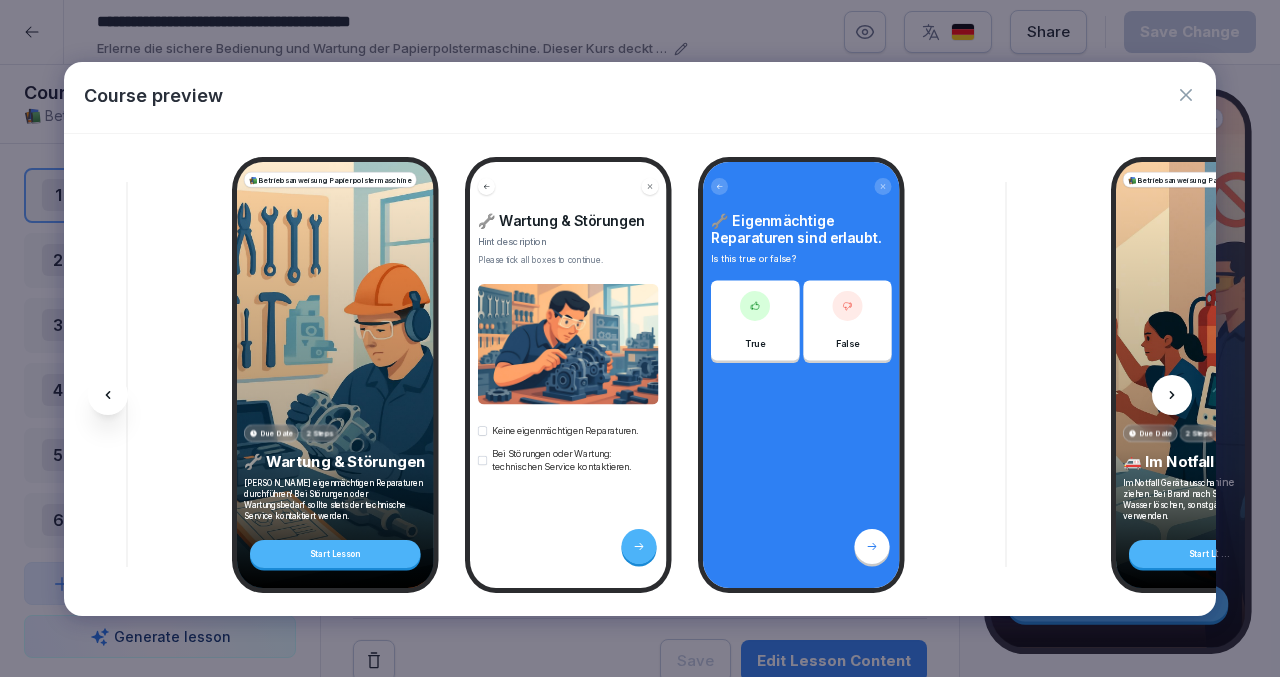 click at bounding box center [1172, 395] 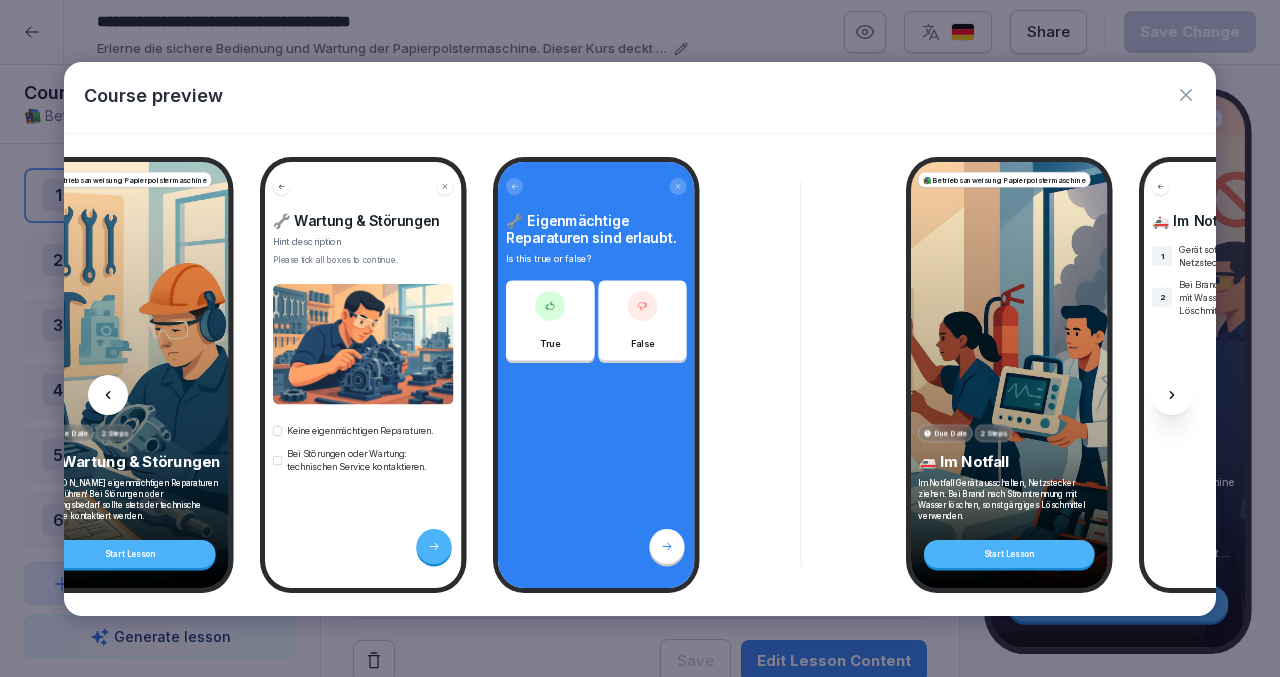click at bounding box center [1172, 395] 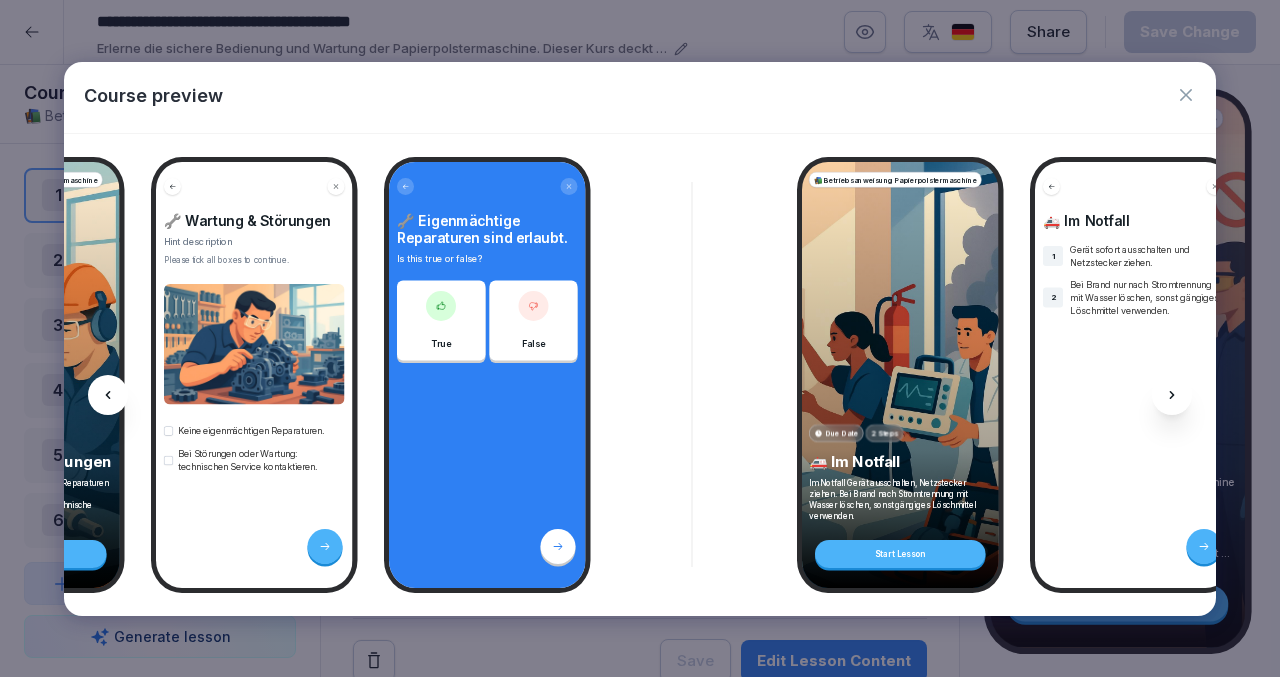 click at bounding box center [1172, 395] 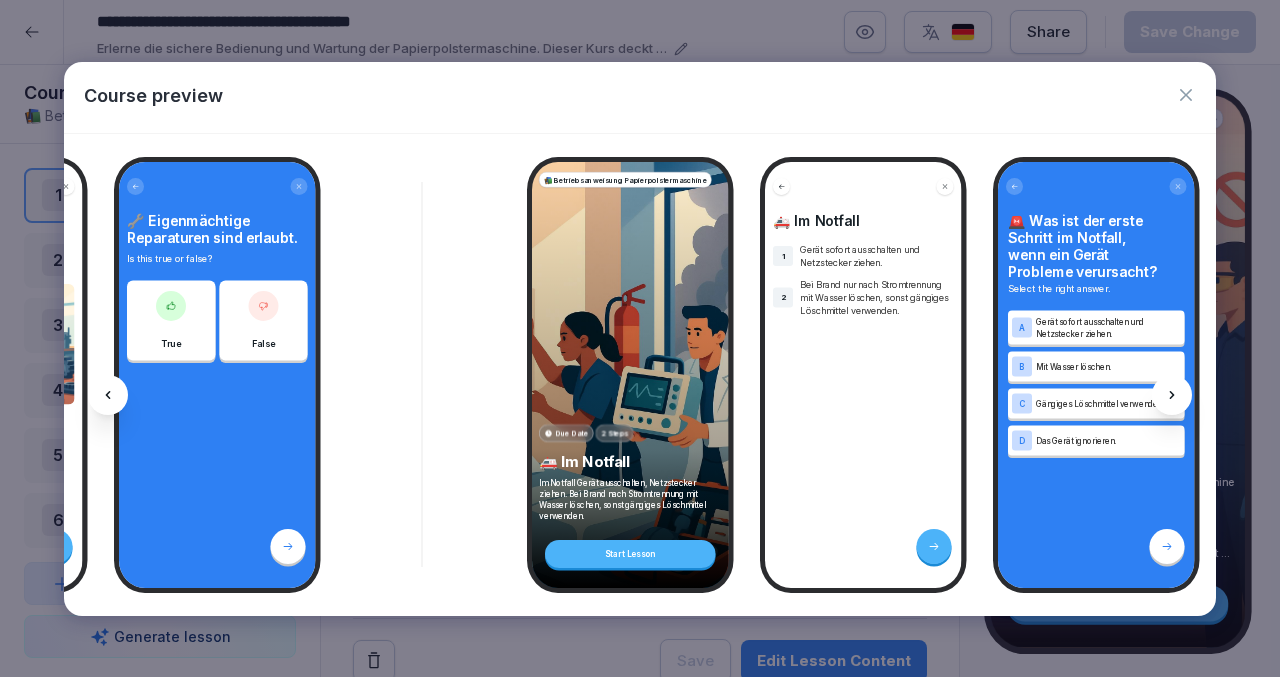 click at bounding box center (1172, 395) 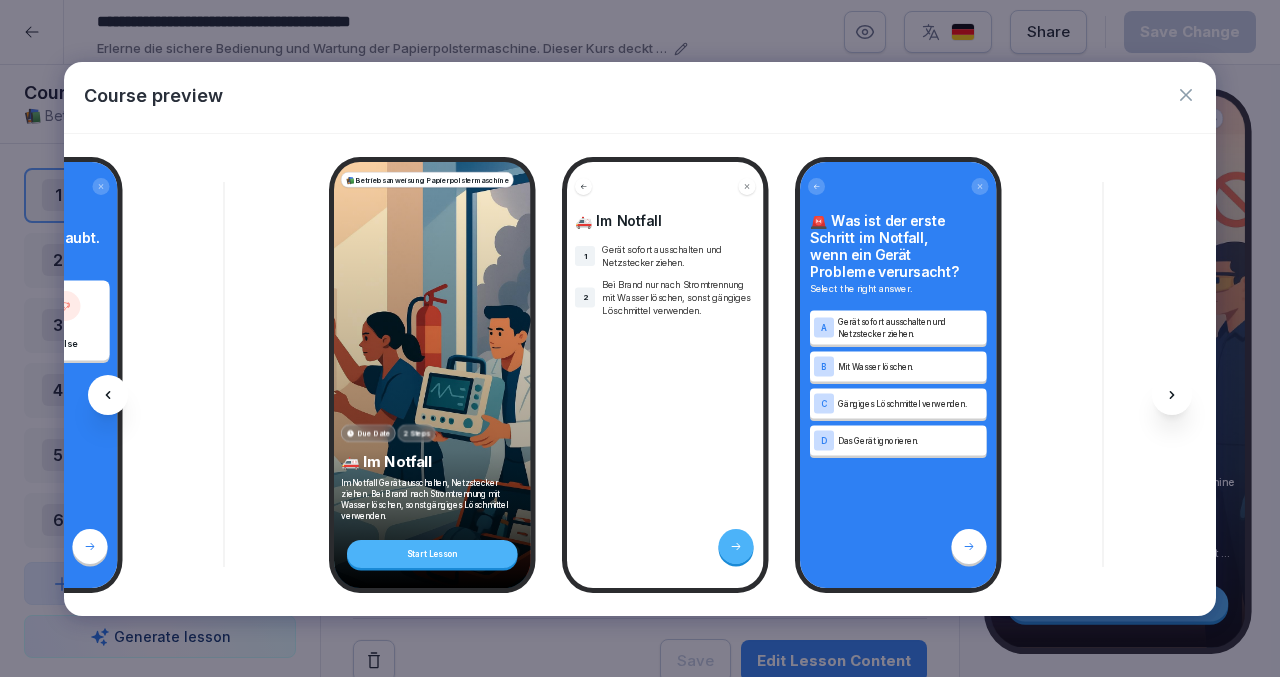 click at bounding box center (1172, 395) 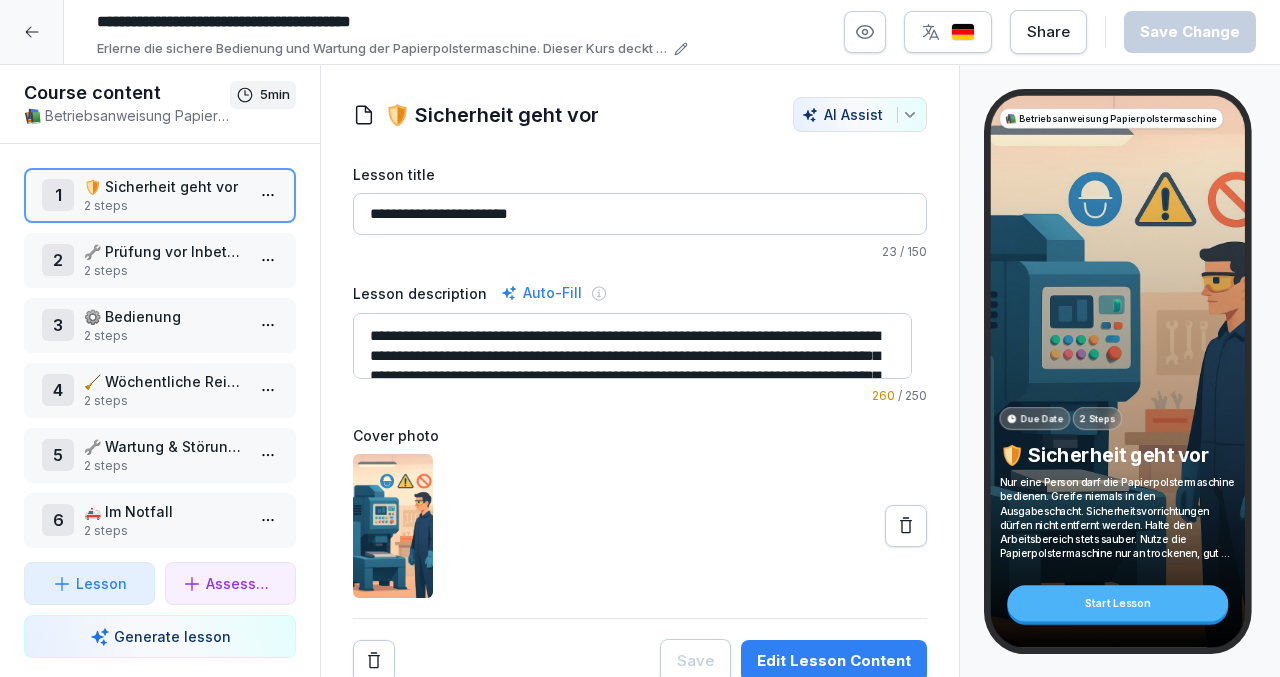 click at bounding box center [948, 32] 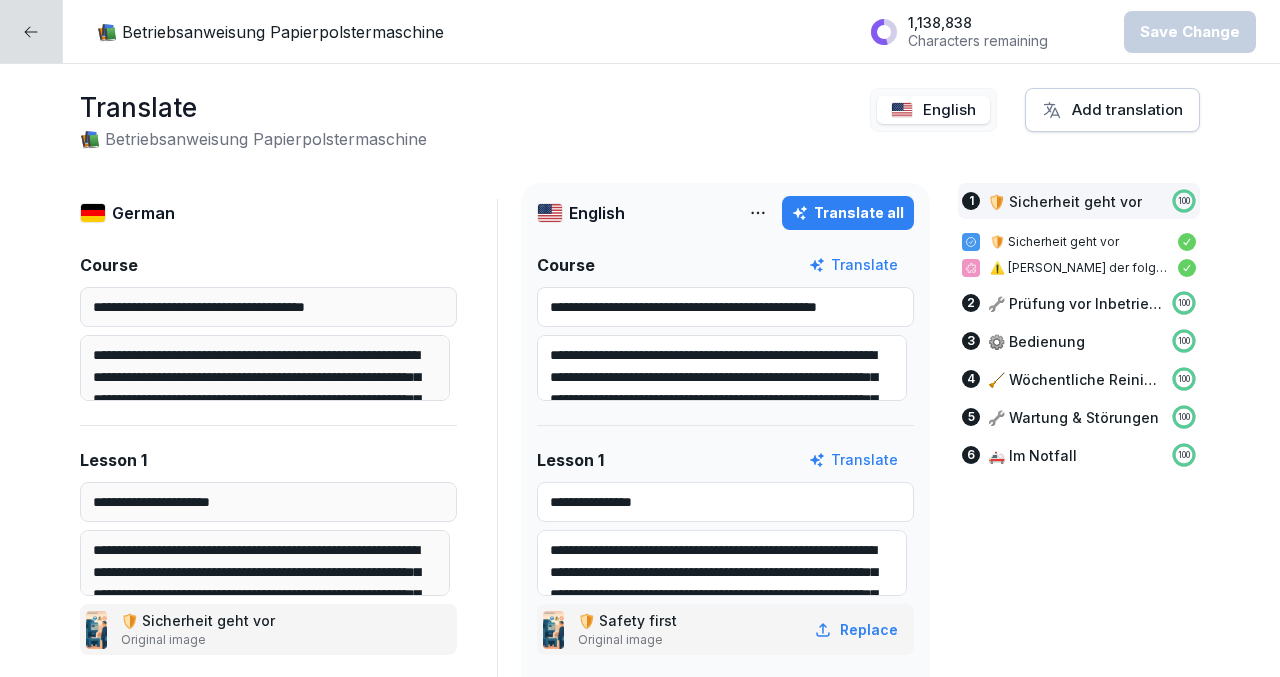 click on "Translate" at bounding box center [253, 107] 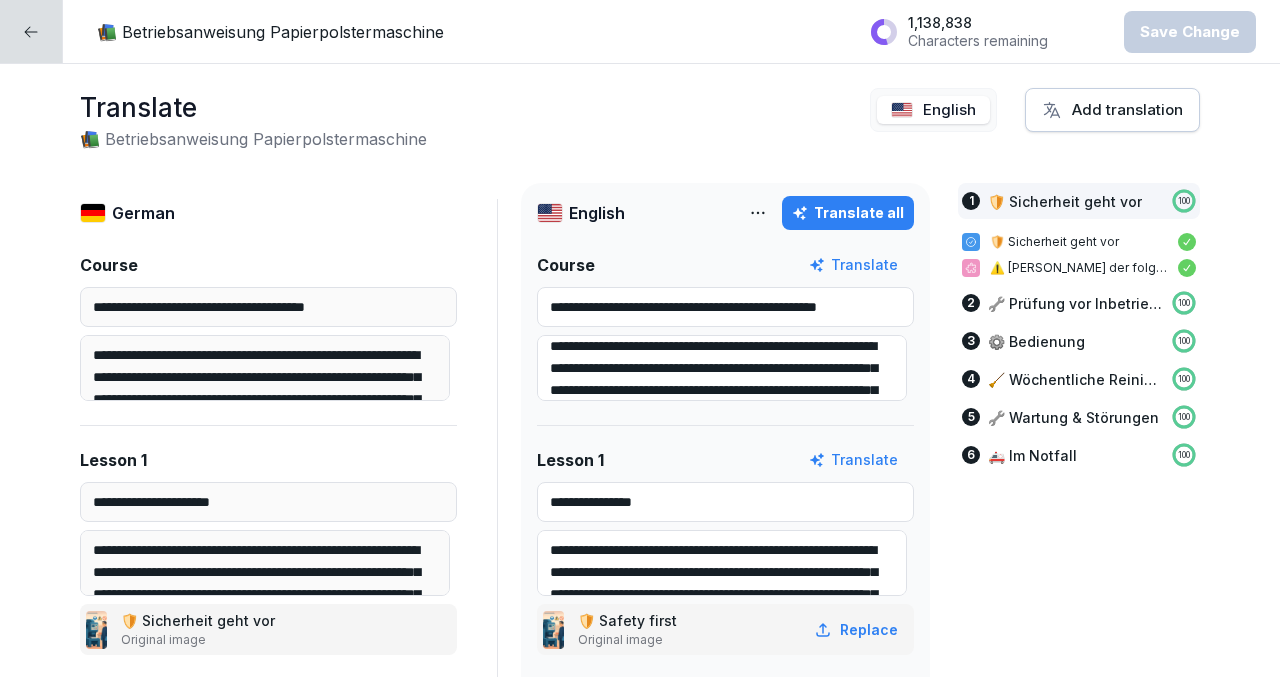 scroll, scrollTop: 0, scrollLeft: 0, axis: both 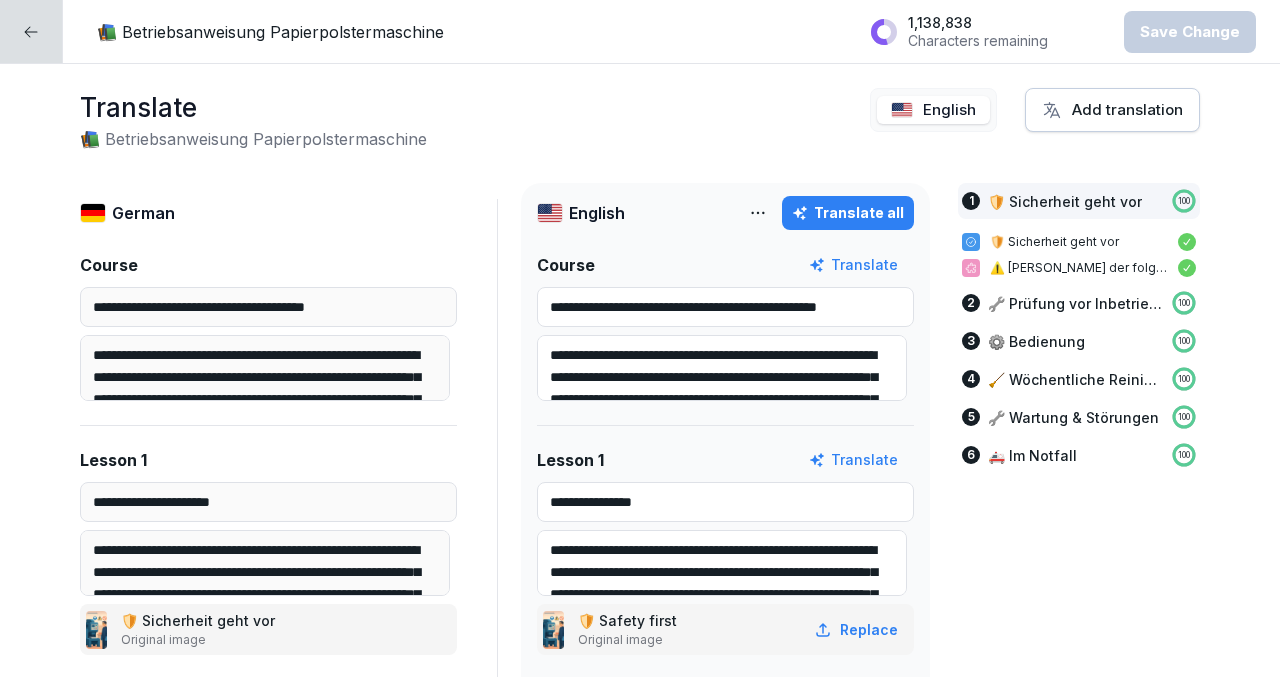 click on "📚 Betriebsanweisung Papierpolstermaschine" at bounding box center (253, 139) 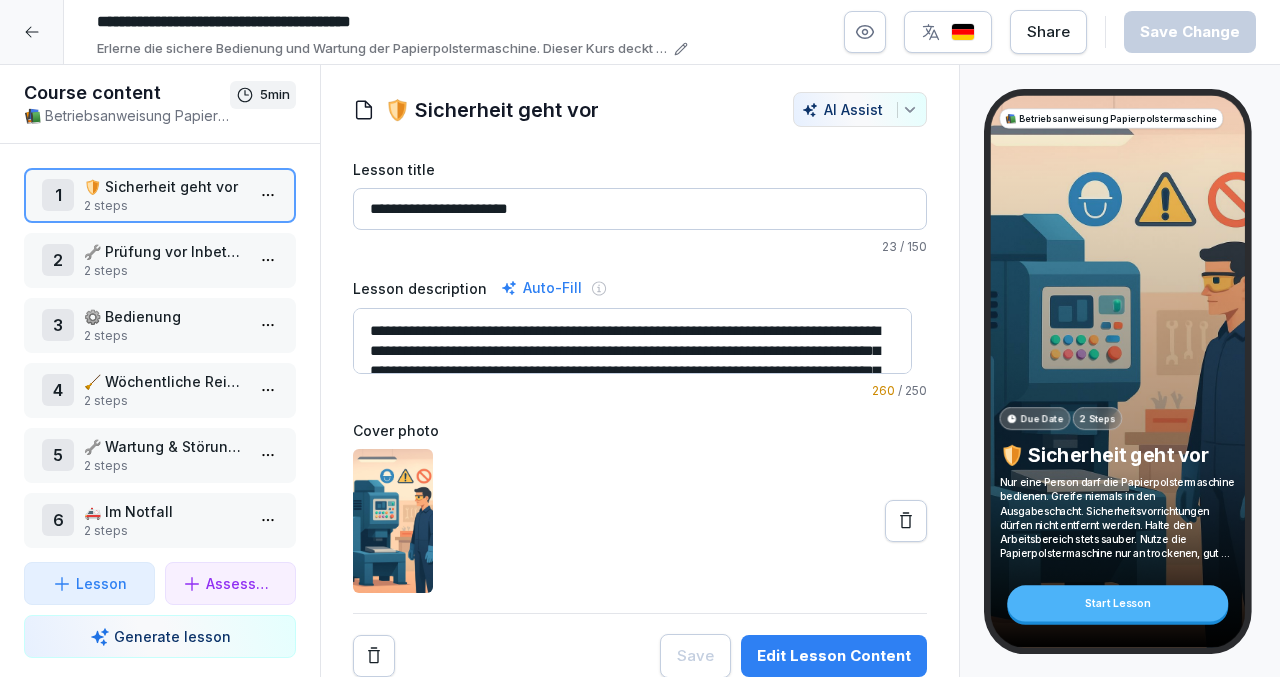 scroll, scrollTop: 0, scrollLeft: 0, axis: both 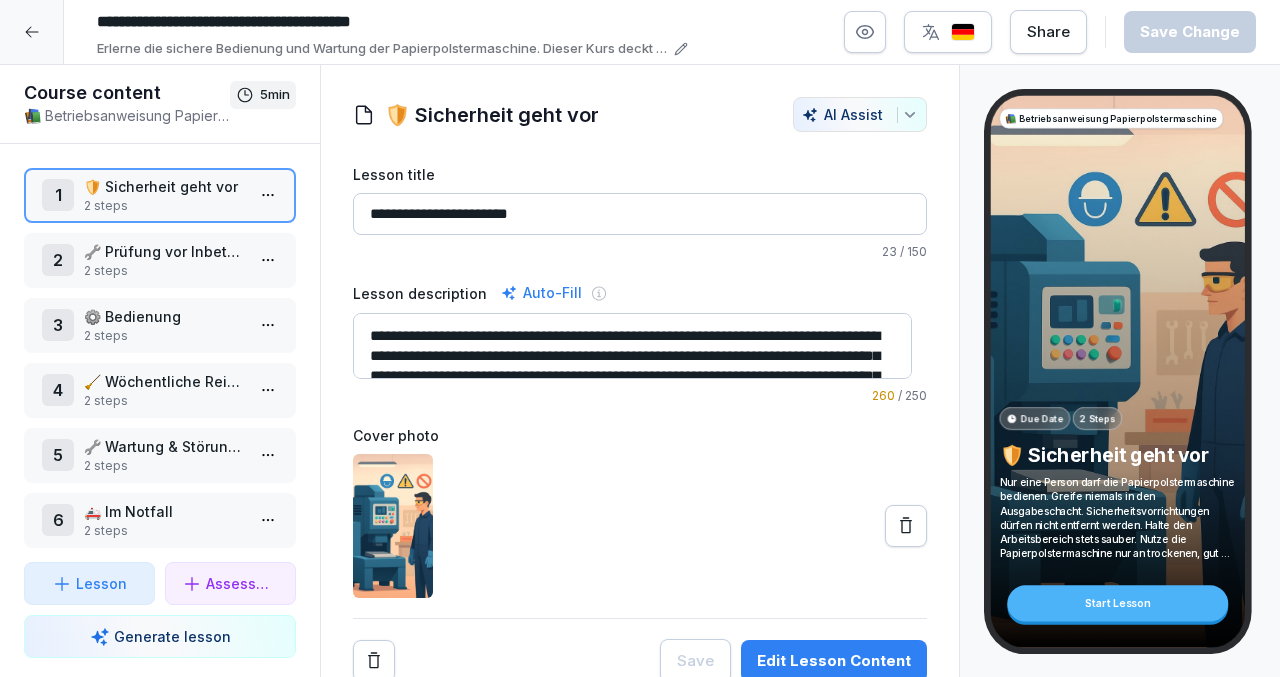 click 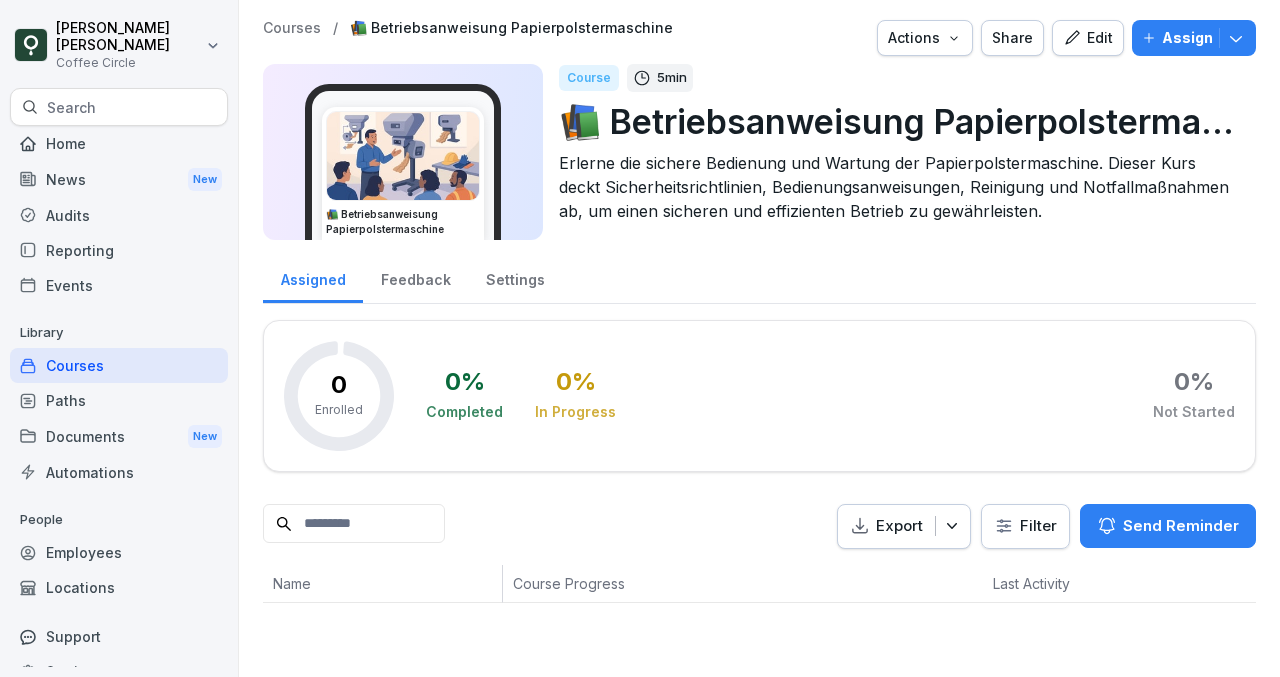 click on "0 % Completed 0 % In Progress 0 % Not Started" at bounding box center [830, 396] 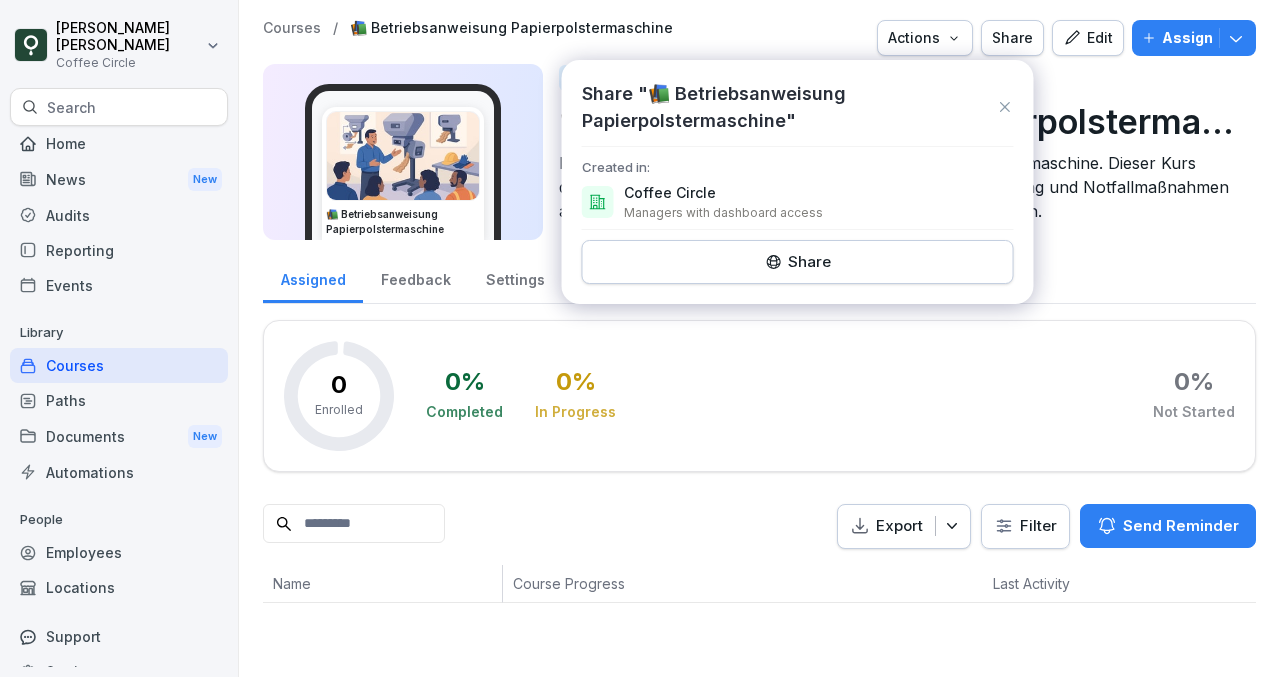 click 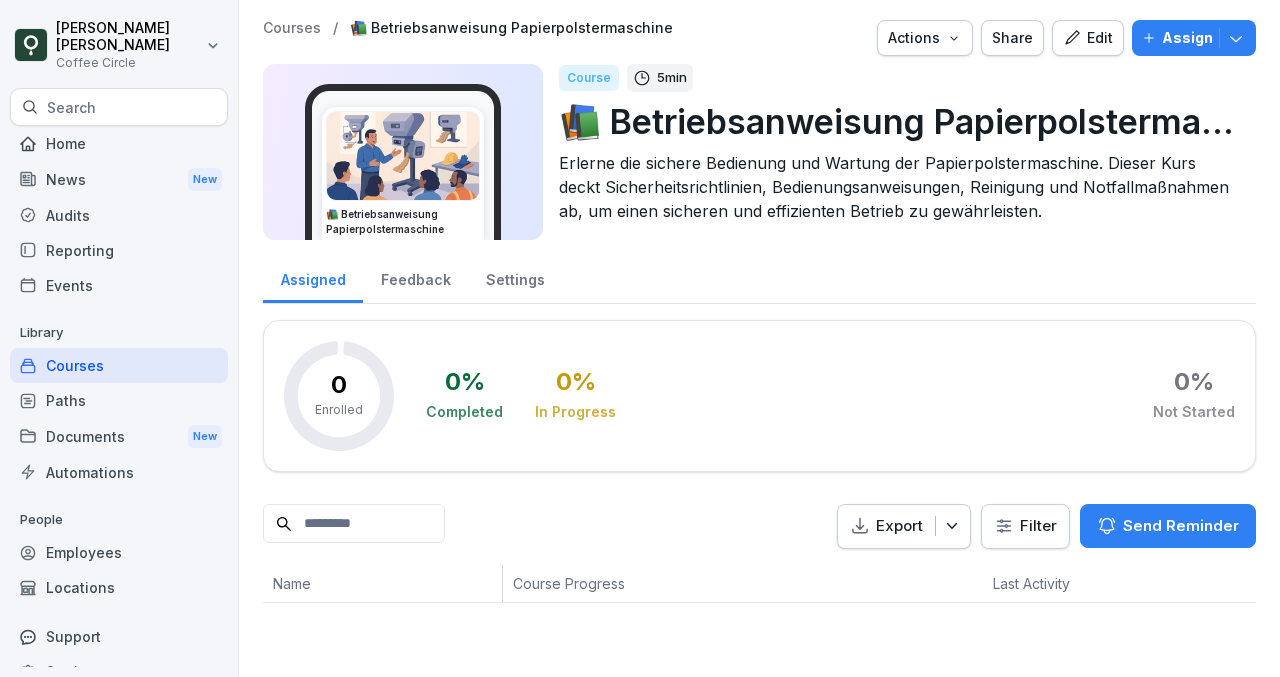 click on "Assigned Feedback Settings 0 Enrolled 0 % Completed 0 % In Progress 0 % Not Started Export Filter Send Reminder Name Course Progress Last Activity" at bounding box center [759, 427] 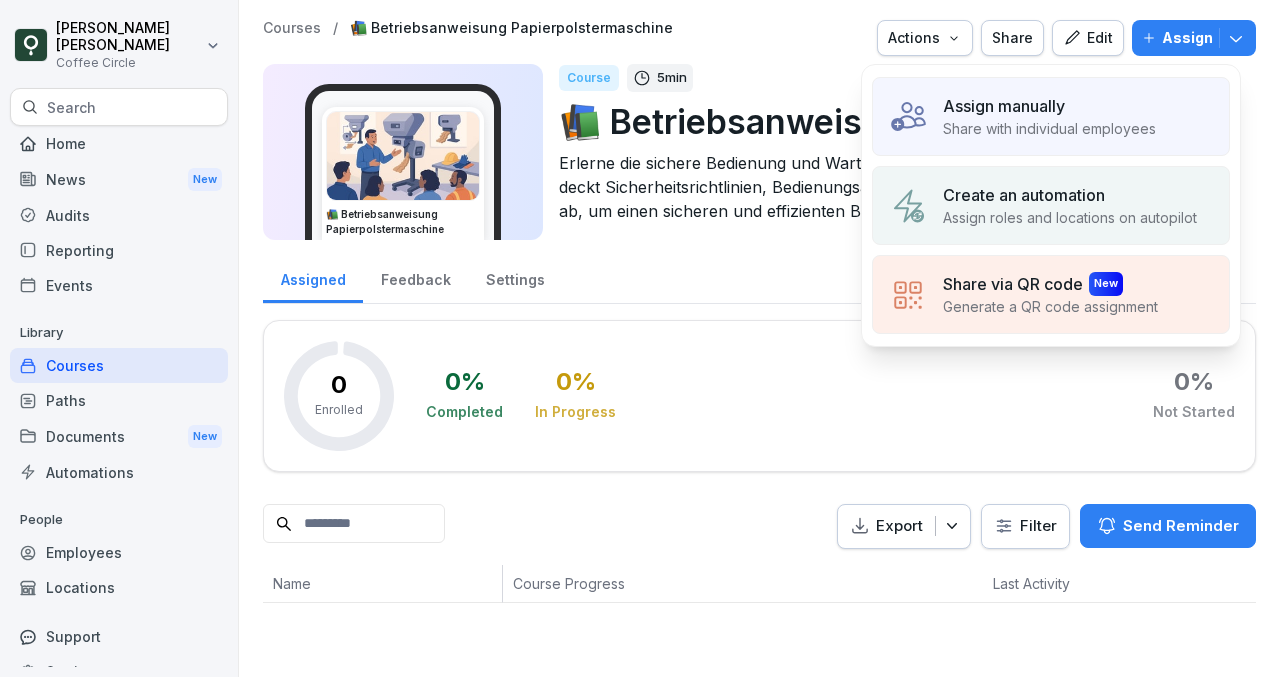 click on "Share with individual employees" at bounding box center (1049, 128) 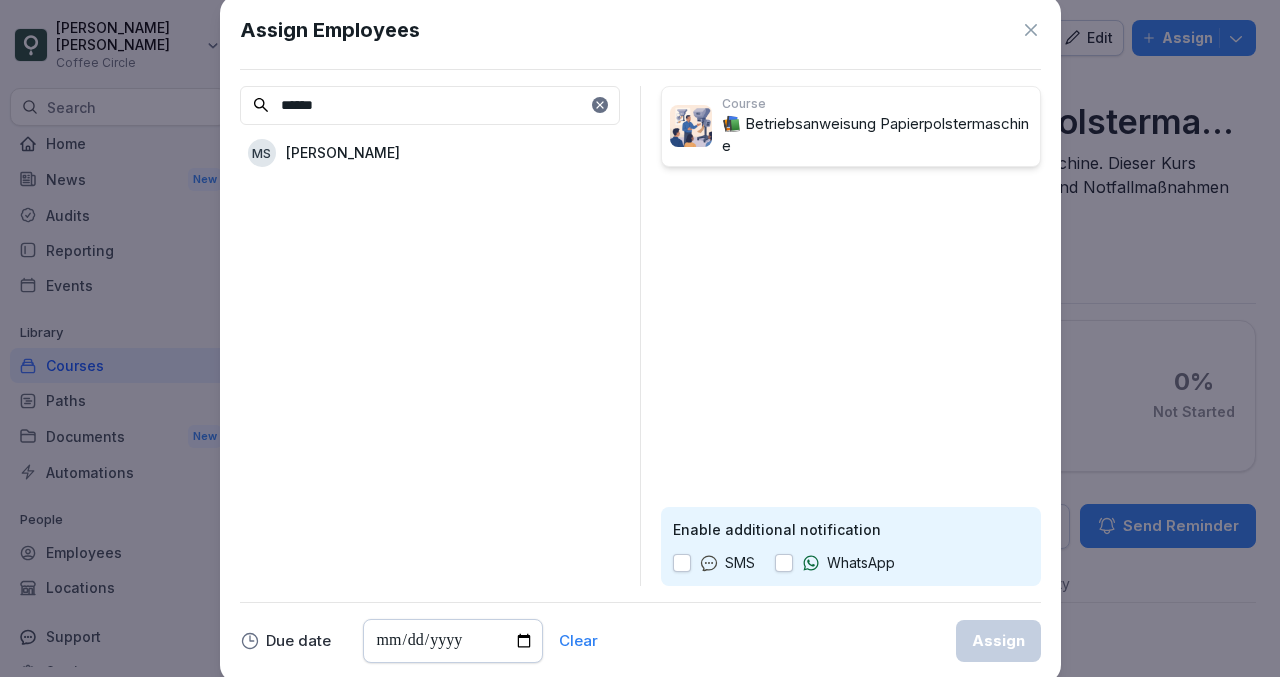 type on "******" 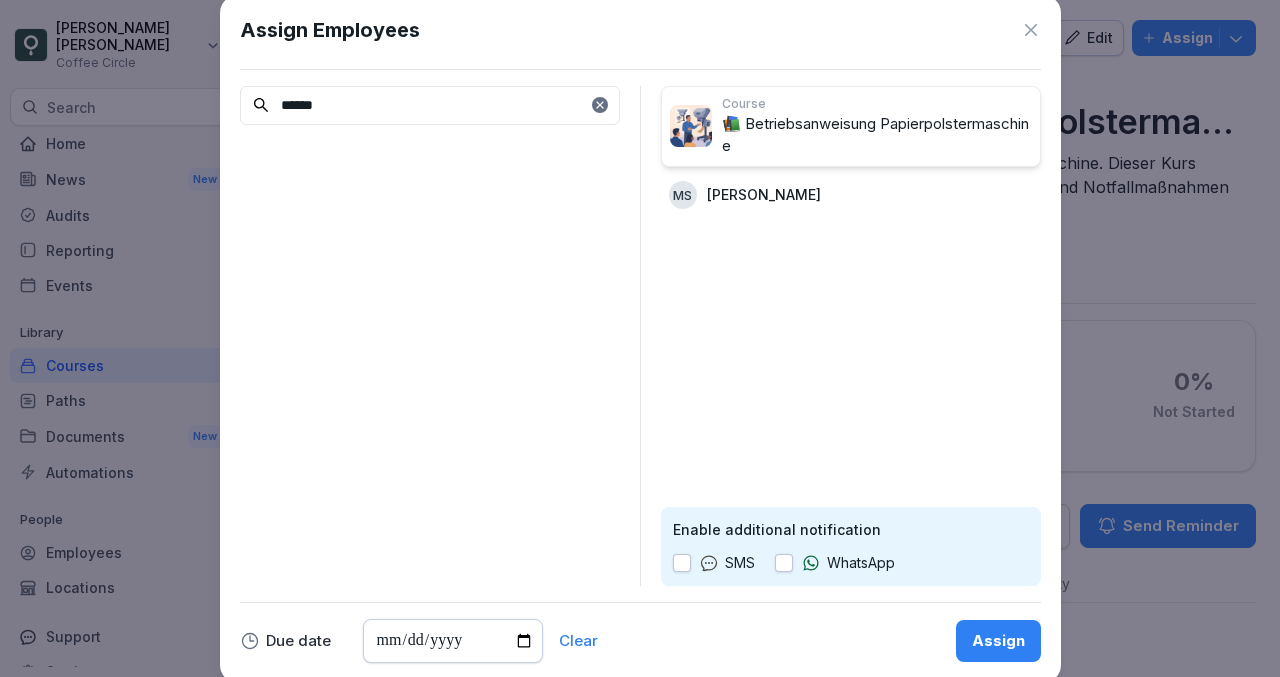 click on "Assign" at bounding box center [998, 641] 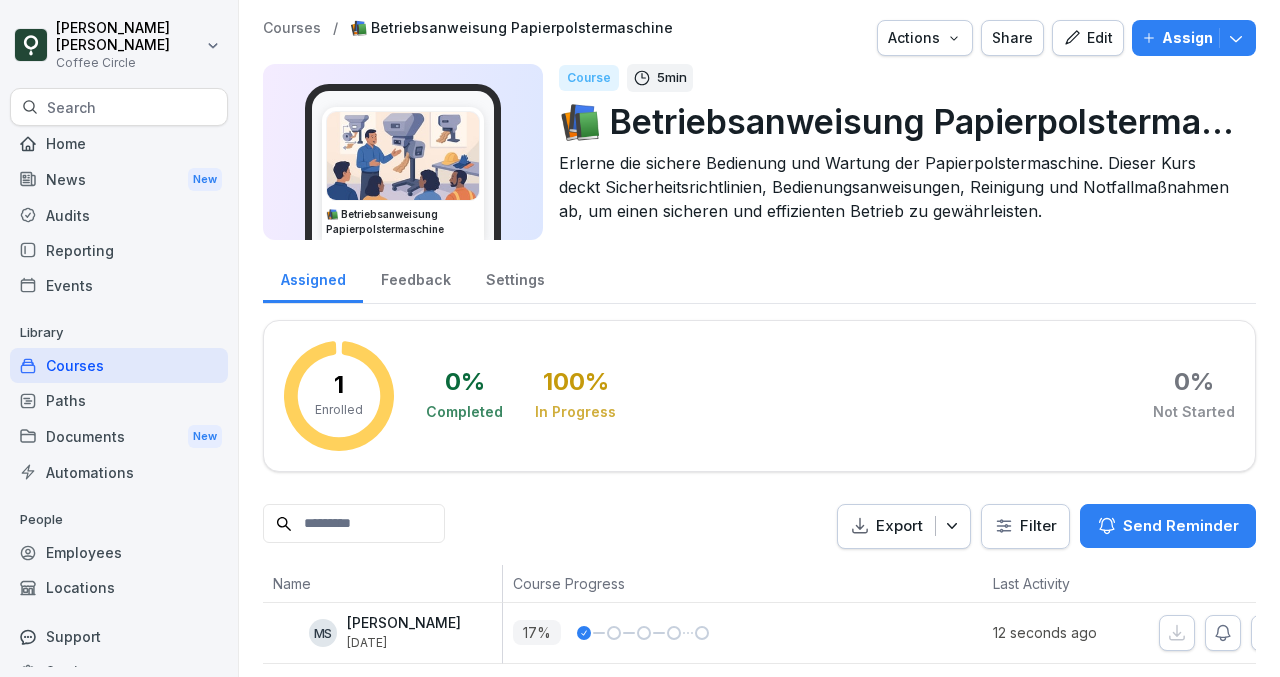 click on "Erlerne die sichere Bedienung und Wartung der Papierpolstermaschine. Dieser Kurs deckt Sicherheitsrichtlinien, Bedienungsanweisungen, Reinigung und Notfallmaßnahmen ab, um einen sicheren und effizienten Betrieb zu gewährleisten." at bounding box center [899, 187] 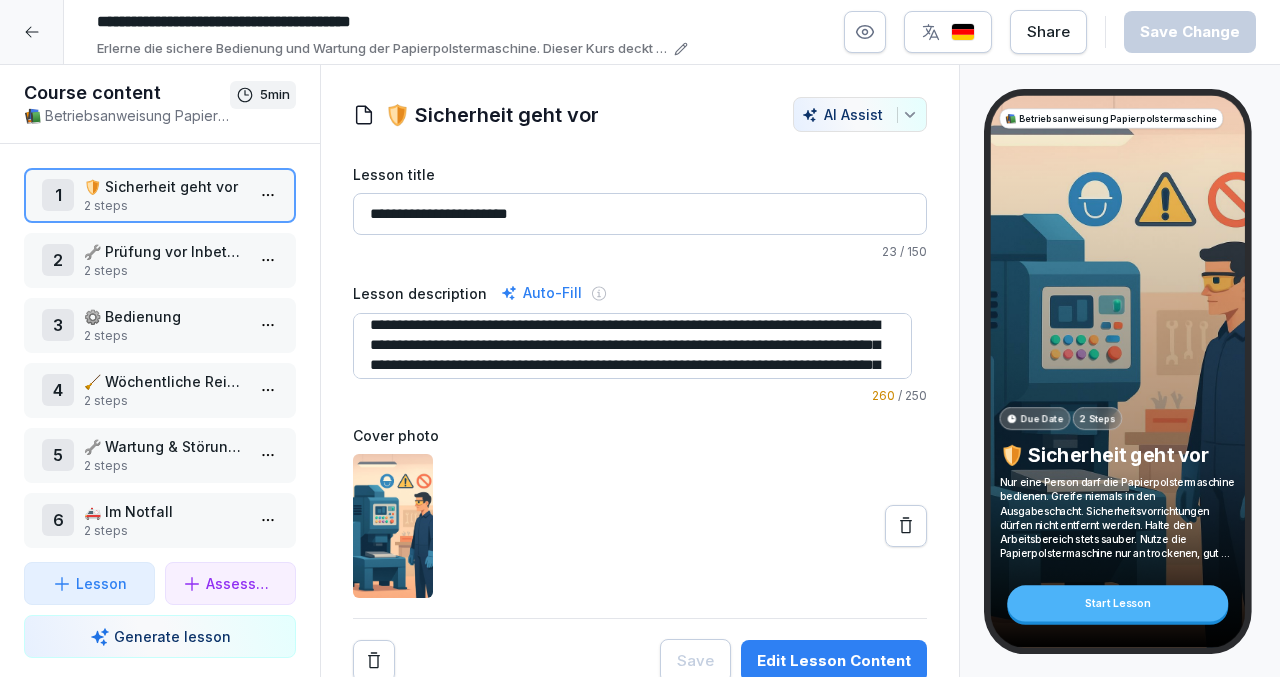 scroll, scrollTop: 0, scrollLeft: 0, axis: both 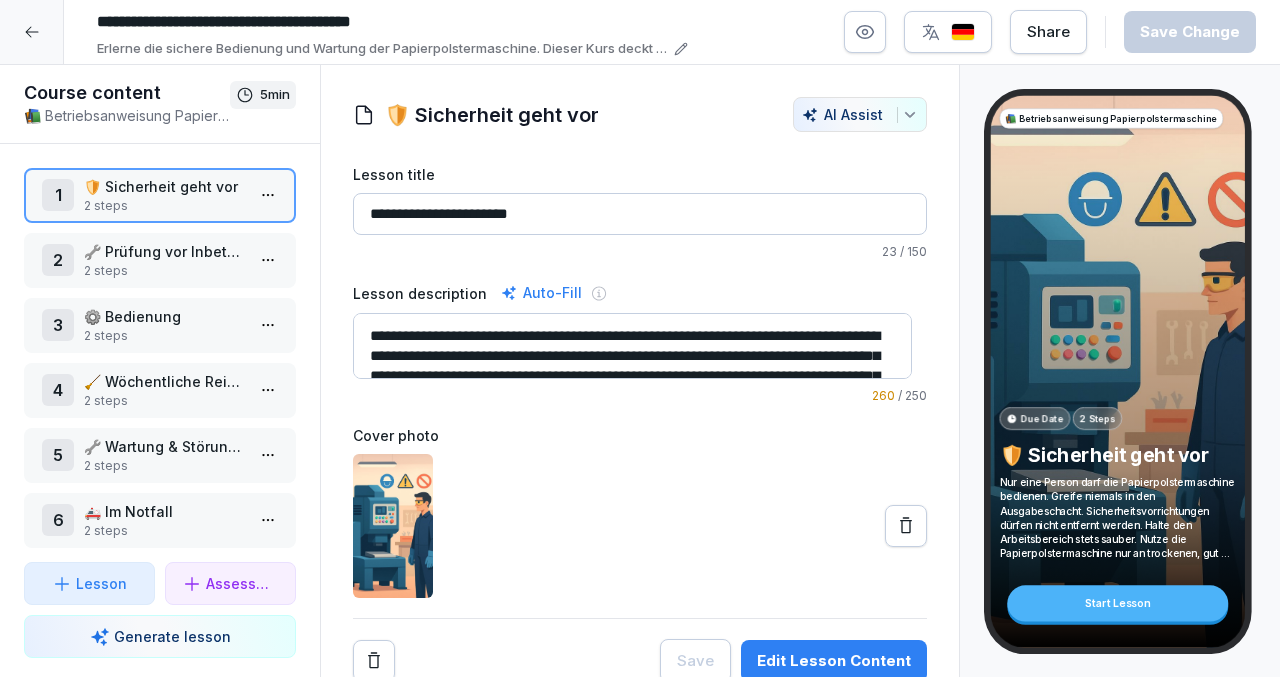 click on "**********" at bounding box center (632, 346) 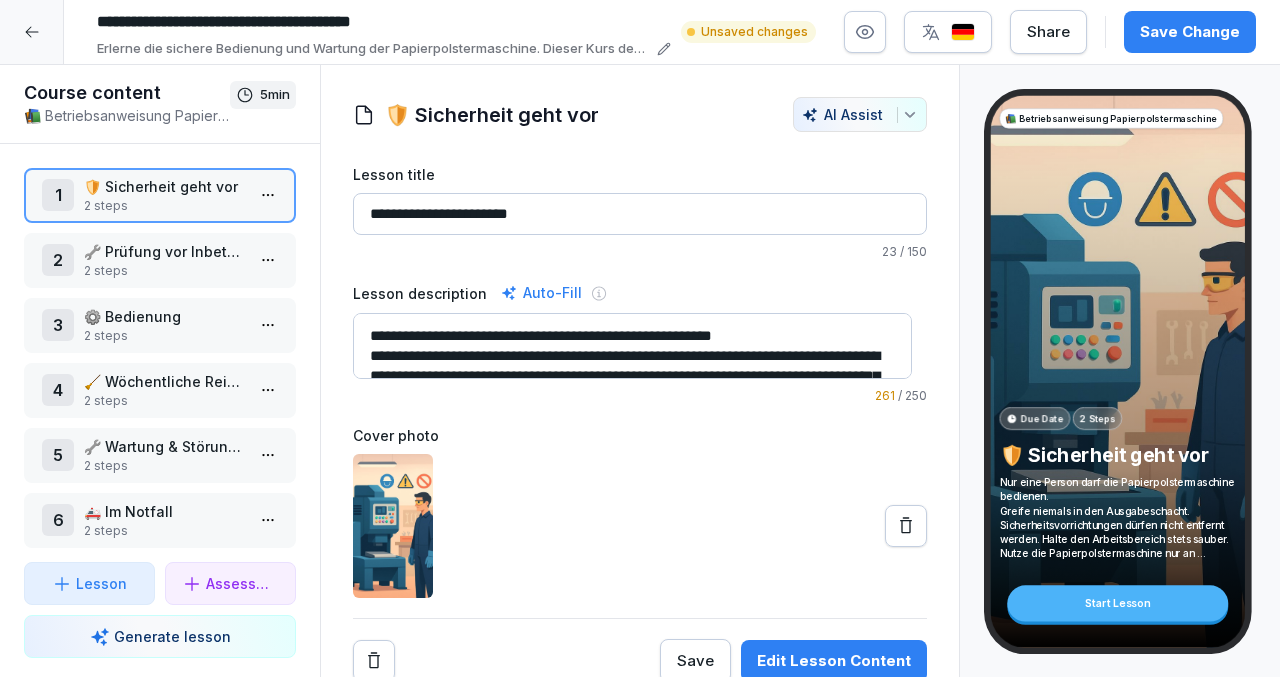 click on "**********" at bounding box center (632, 346) 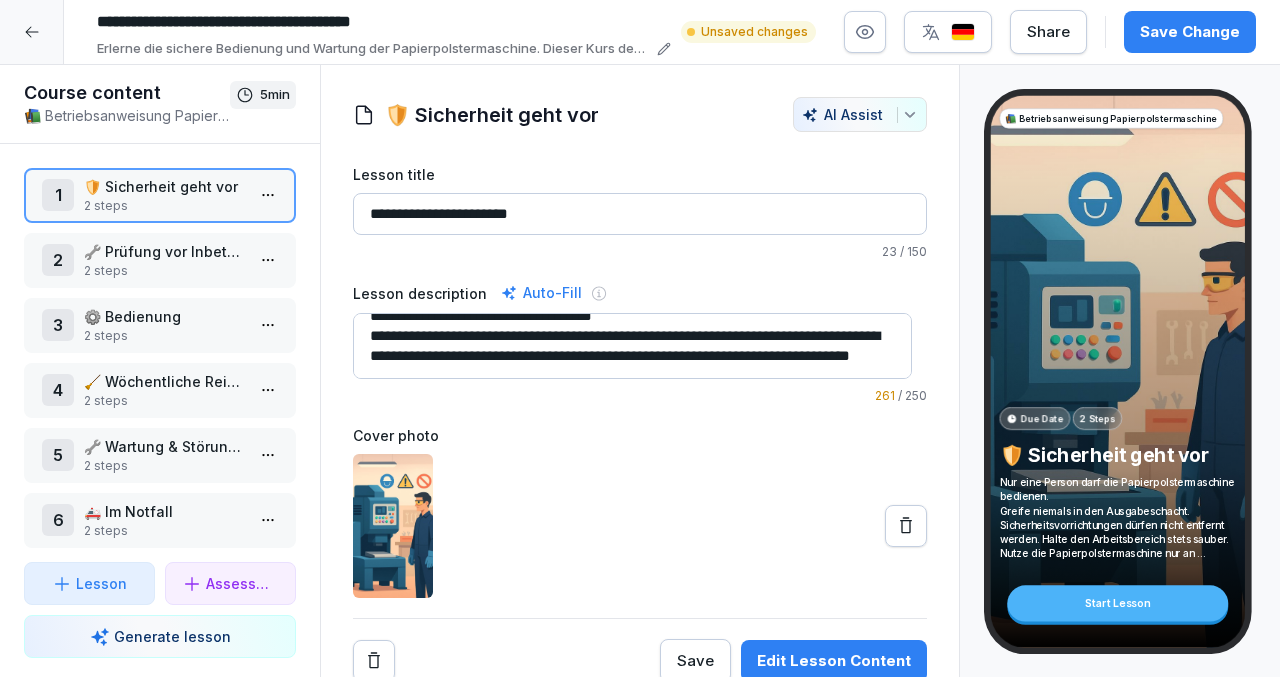 scroll, scrollTop: 31, scrollLeft: 0, axis: vertical 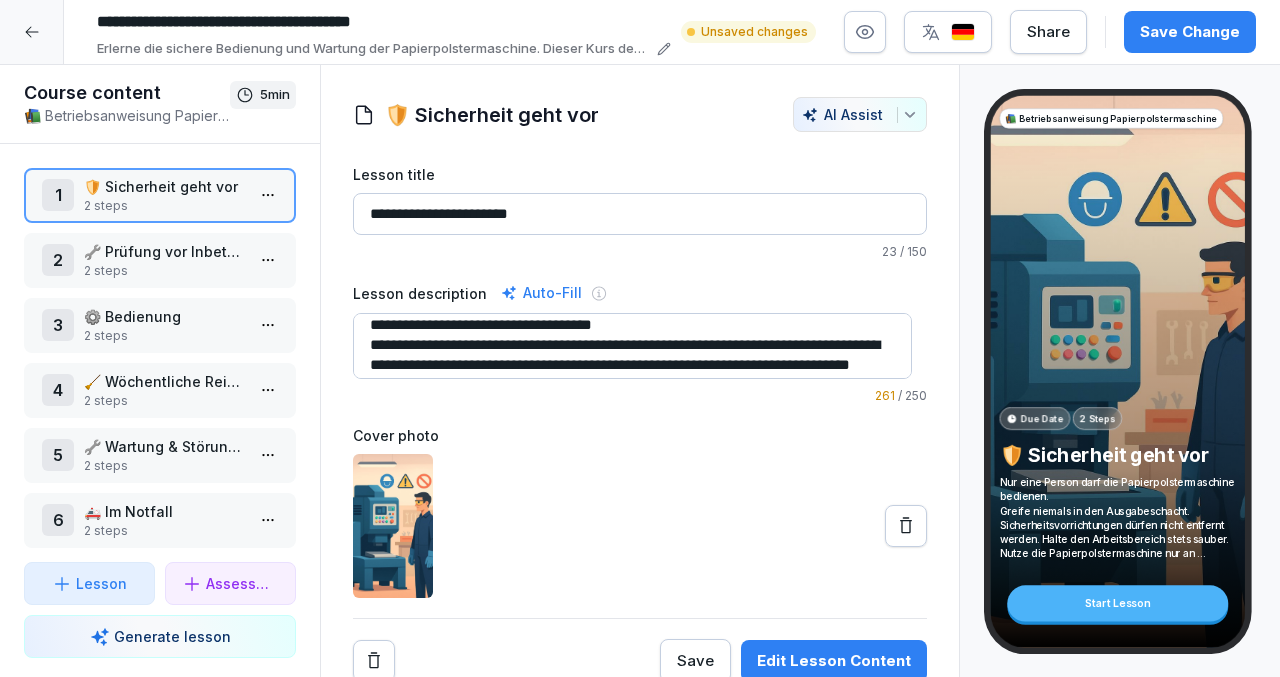 click on "**********" at bounding box center (632, 346) 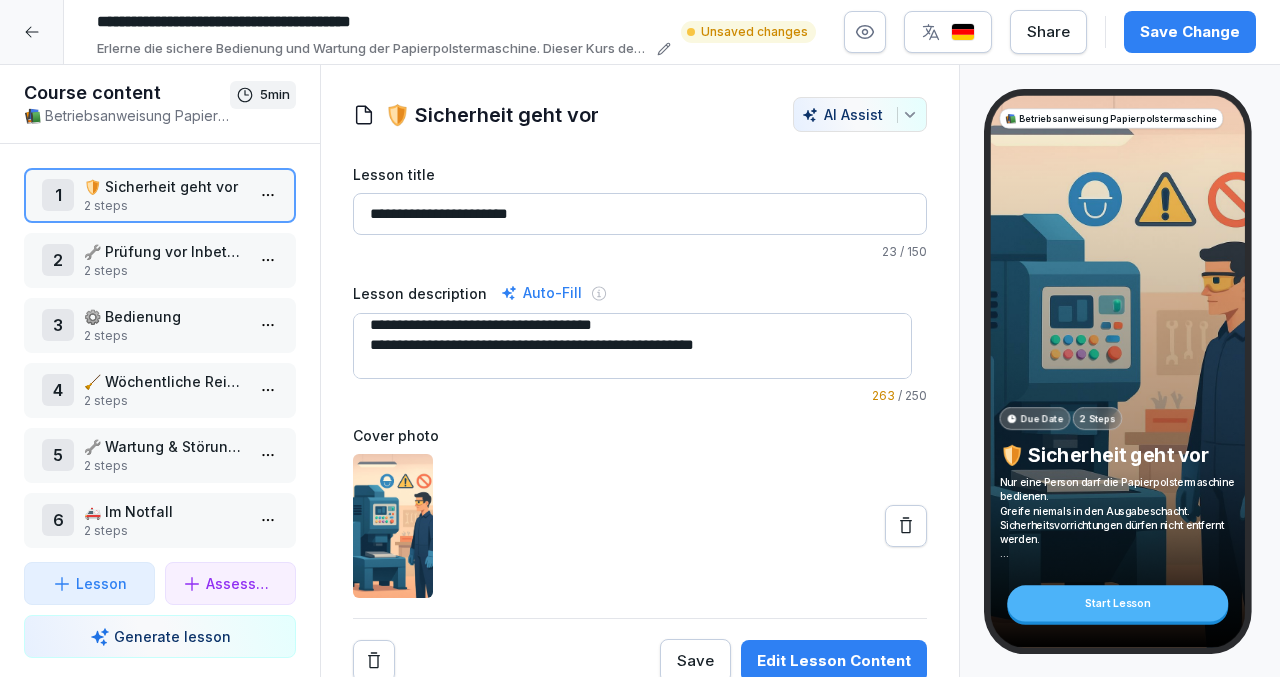 scroll, scrollTop: 47, scrollLeft: 0, axis: vertical 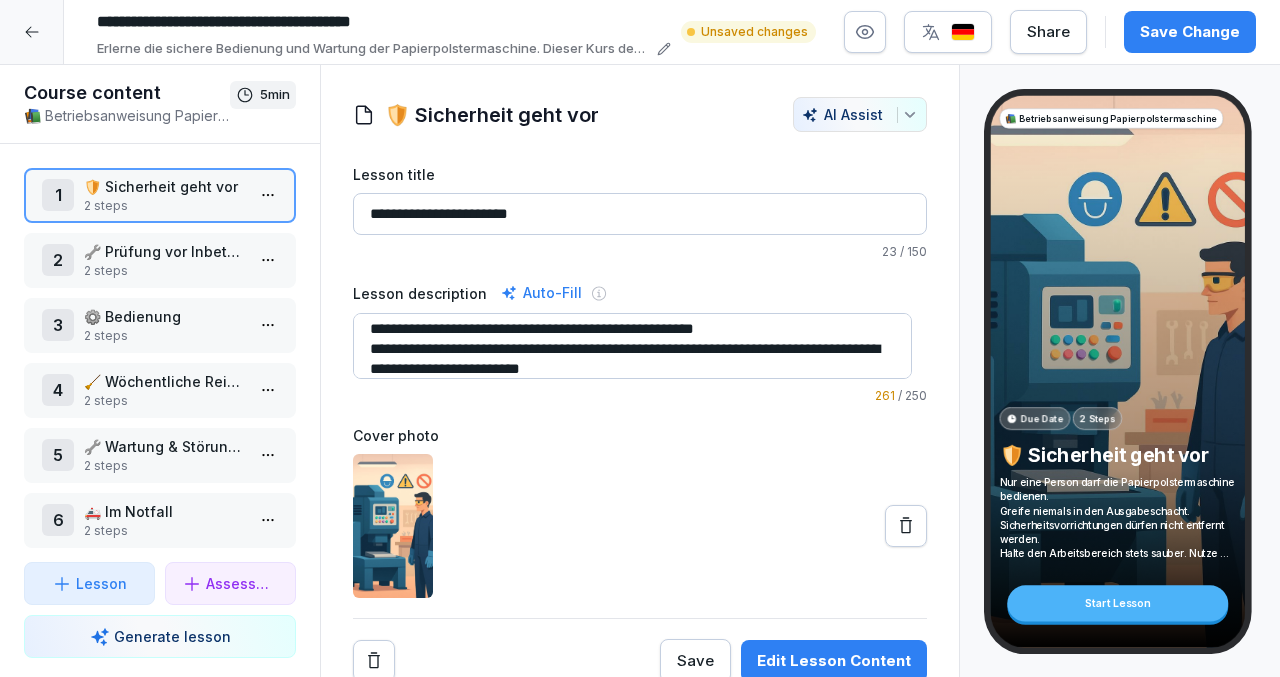 click on "**********" at bounding box center [632, 346] 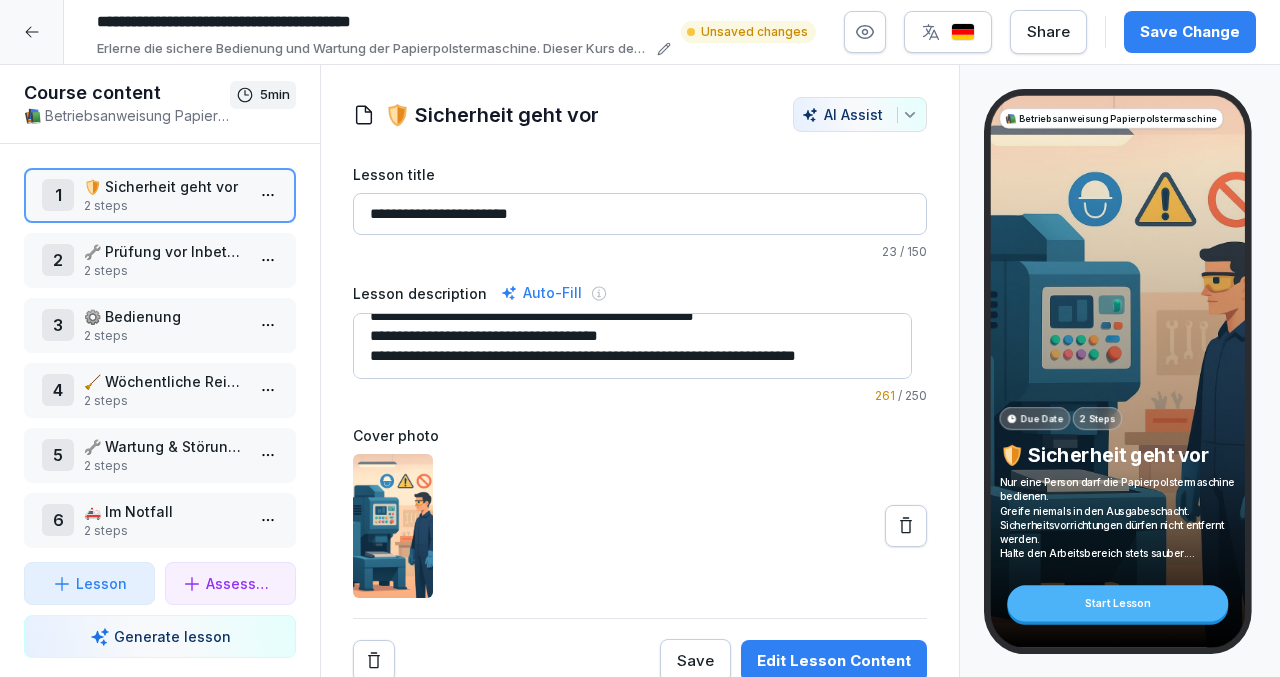 scroll, scrollTop: 80, scrollLeft: 0, axis: vertical 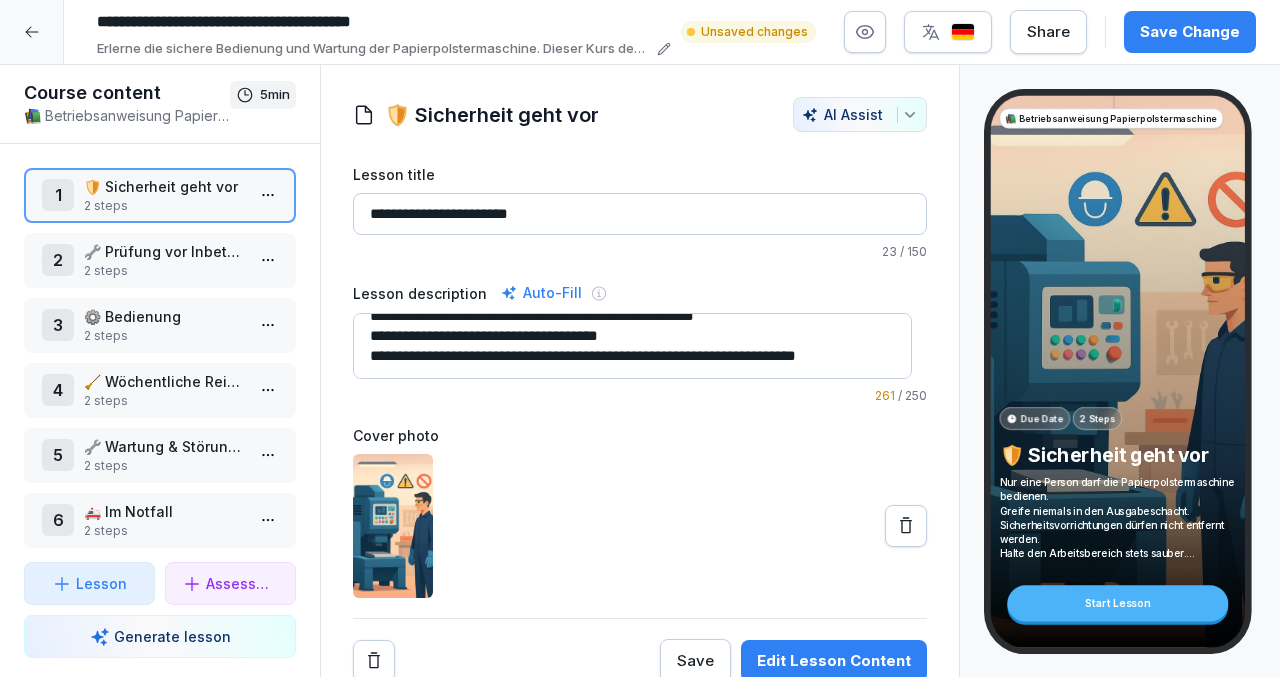 type on "**********" 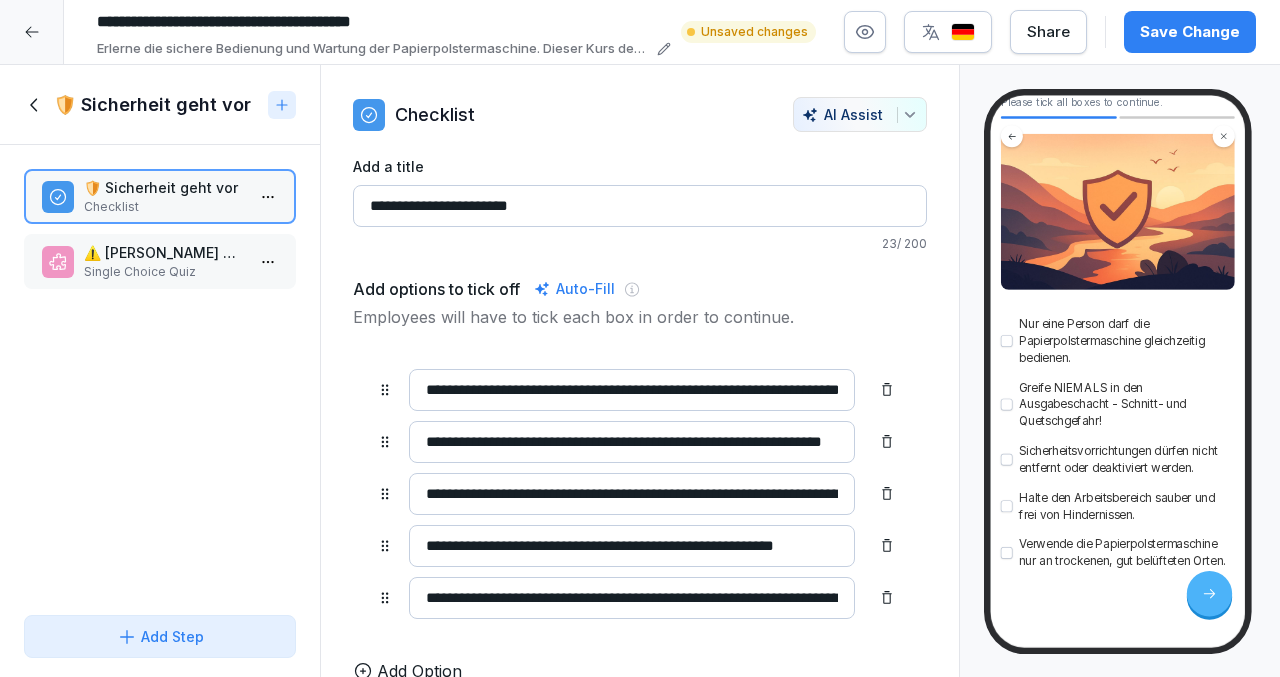 scroll, scrollTop: 192, scrollLeft: 0, axis: vertical 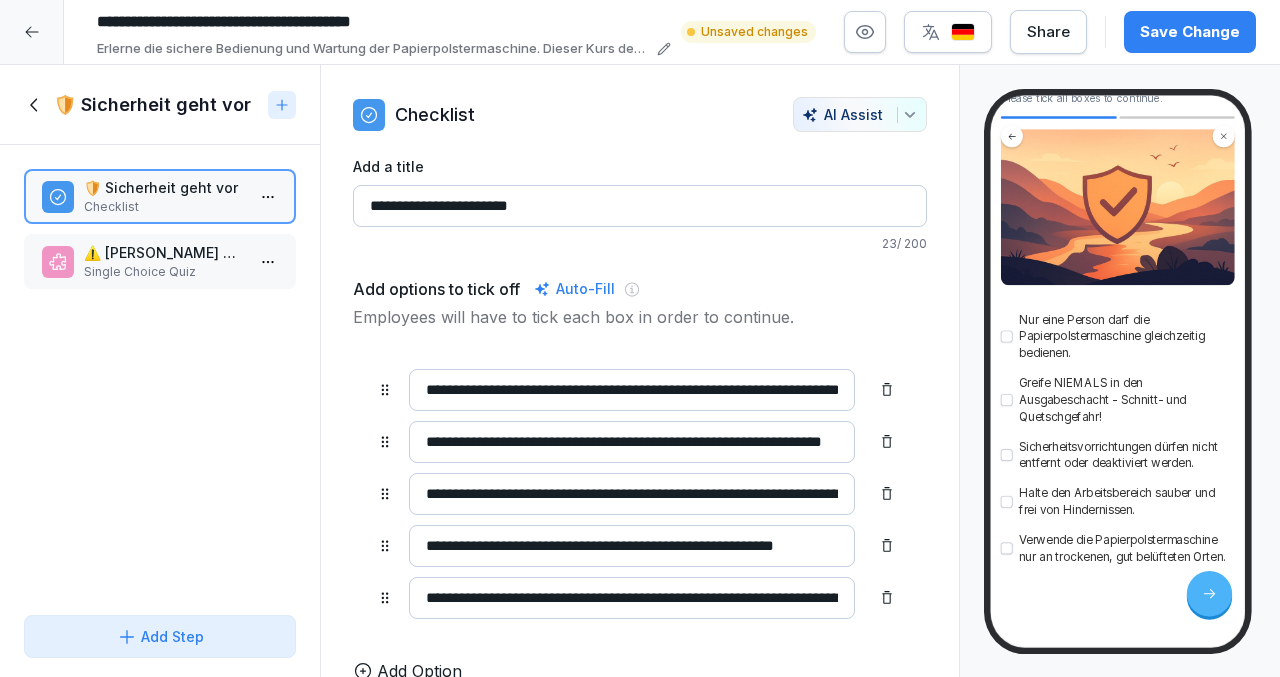 click 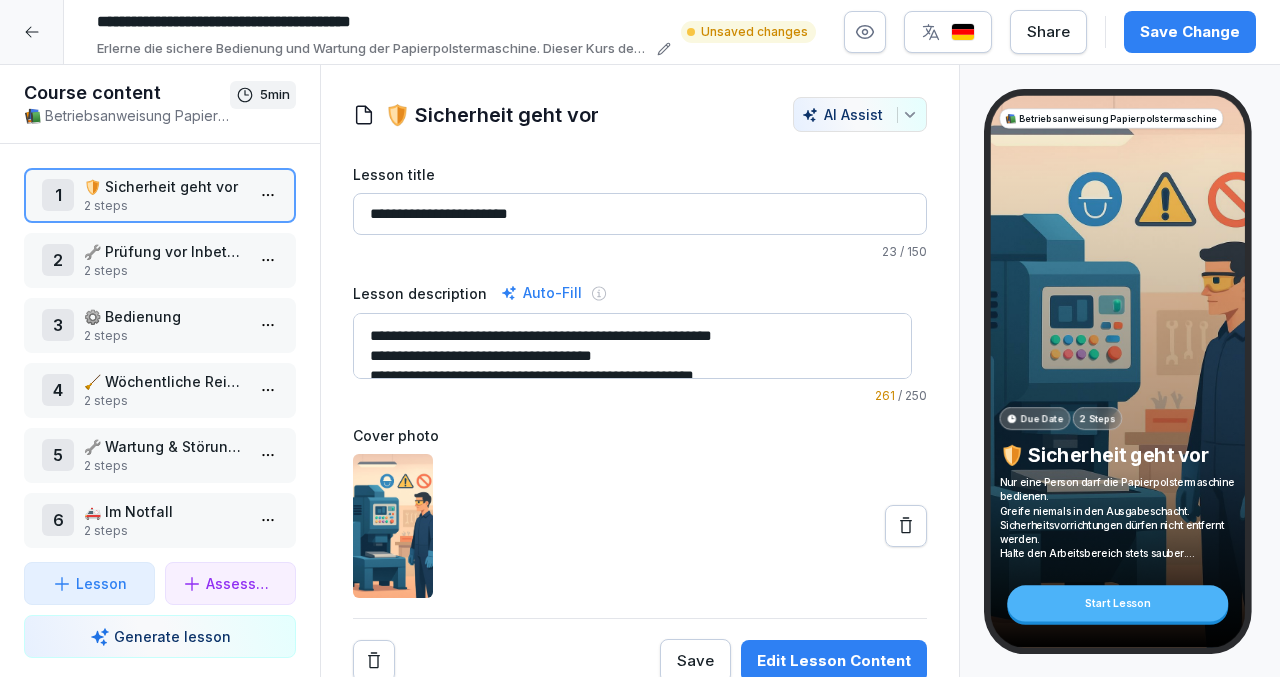 click on "**********" at bounding box center (632, 346) 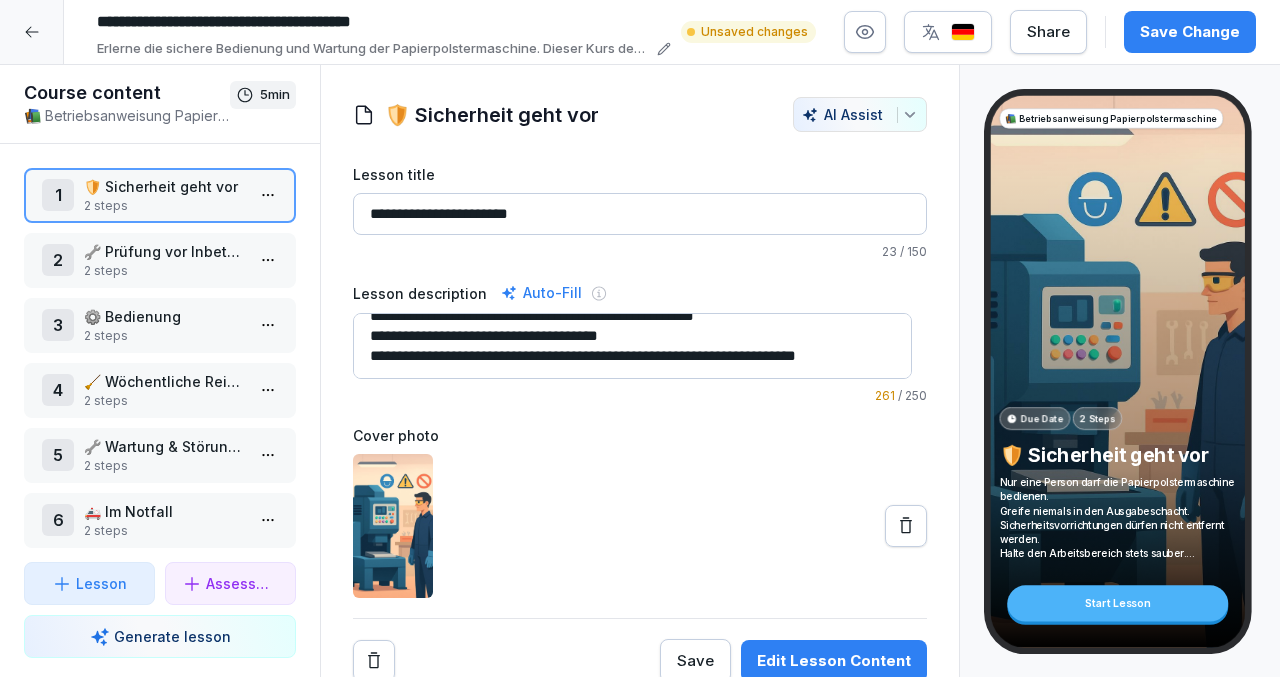 drag, startPoint x: 372, startPoint y: 336, endPoint x: 813, endPoint y: 398, distance: 445.33694 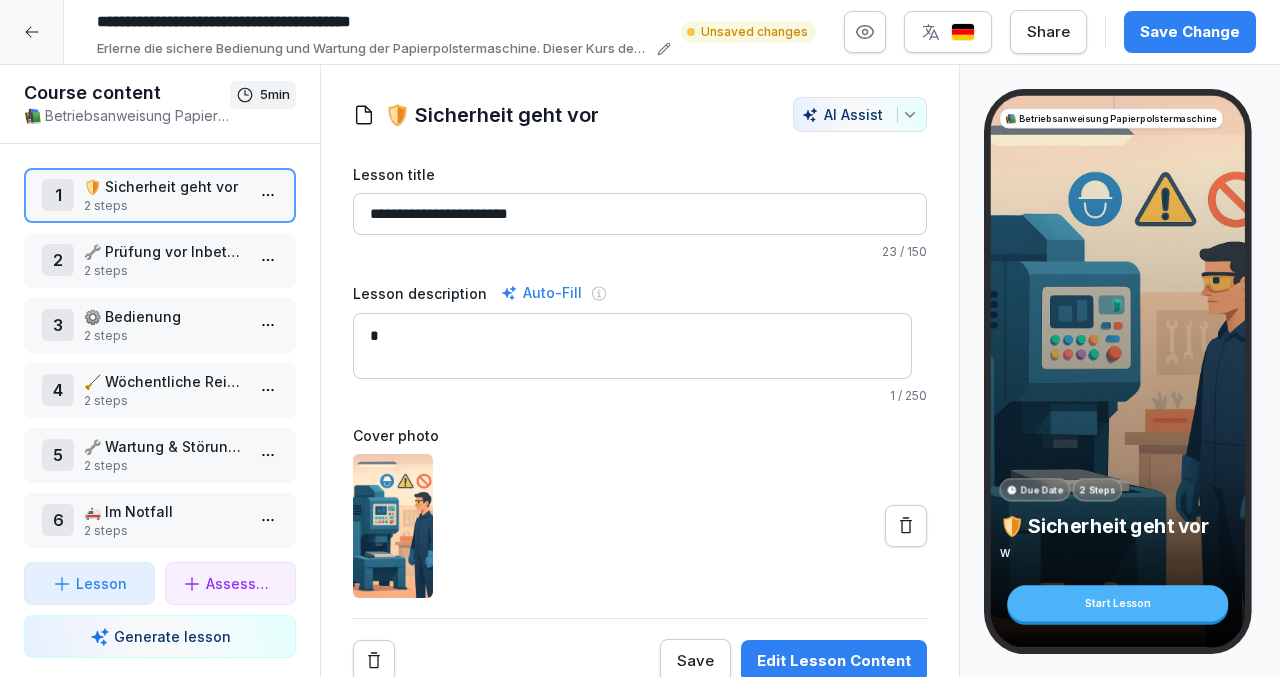 scroll, scrollTop: 0, scrollLeft: 0, axis: both 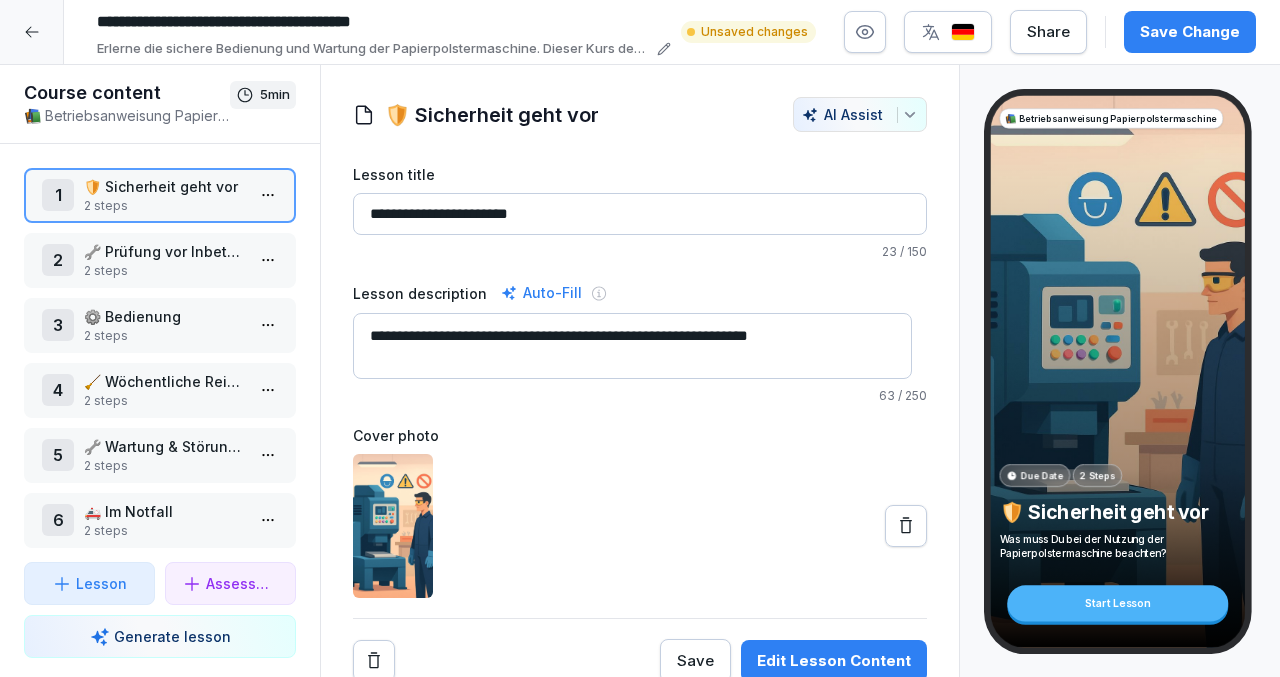 type on "**********" 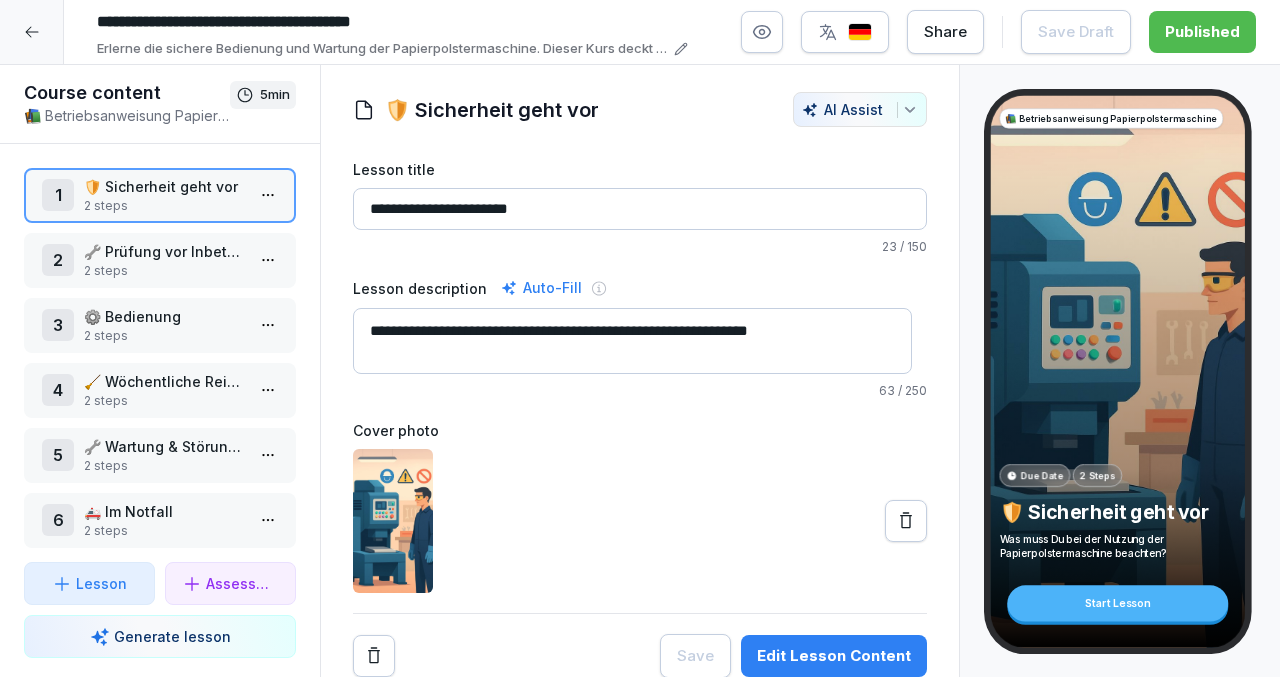 scroll, scrollTop: 20, scrollLeft: 0, axis: vertical 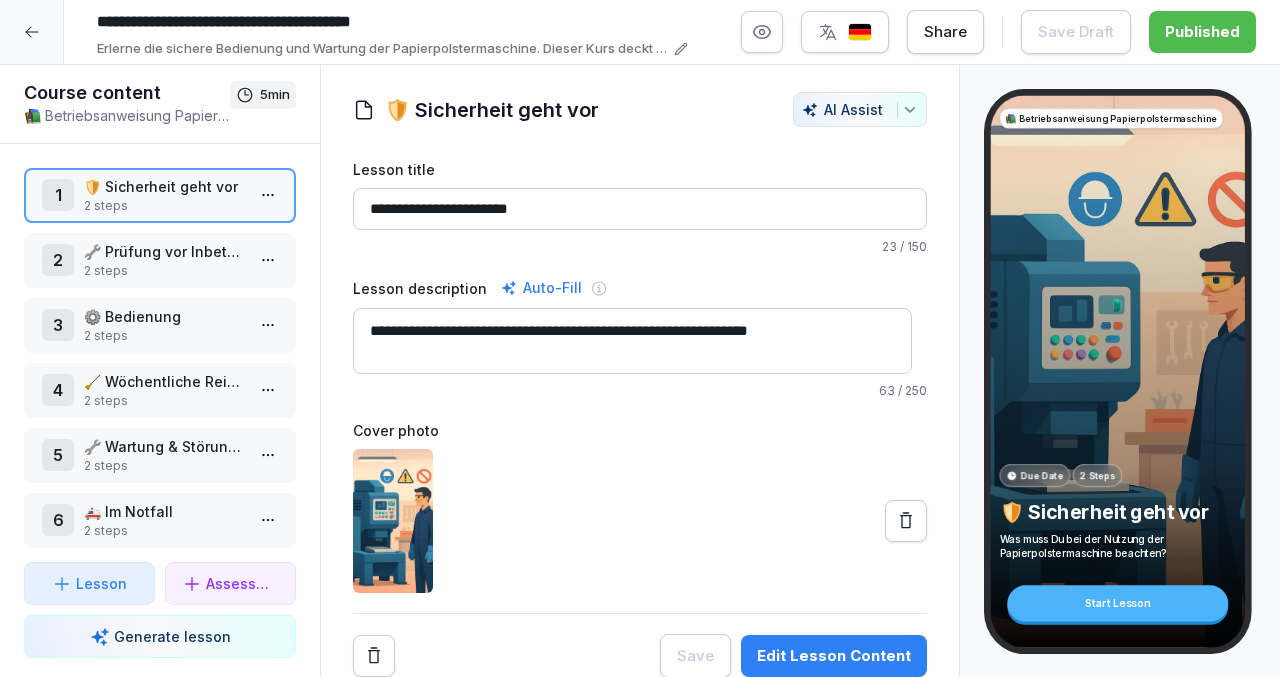 click on "Edit Lesson Content" at bounding box center (834, 656) 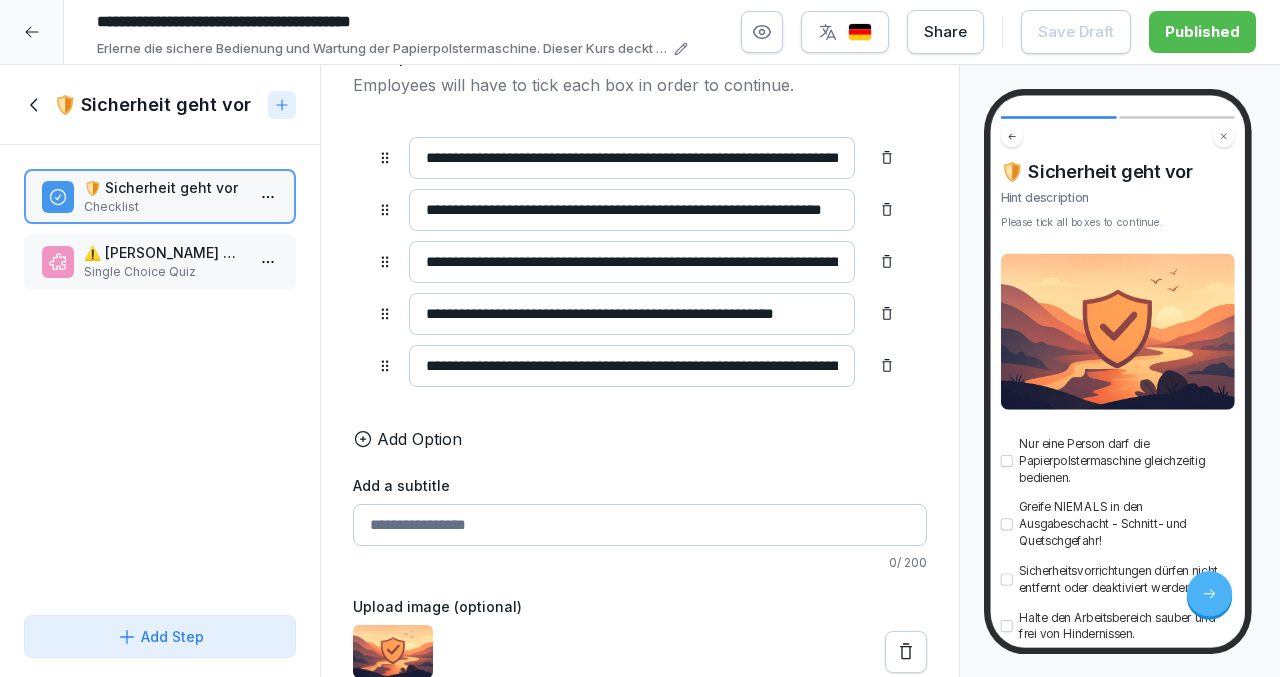scroll, scrollTop: 0, scrollLeft: 0, axis: both 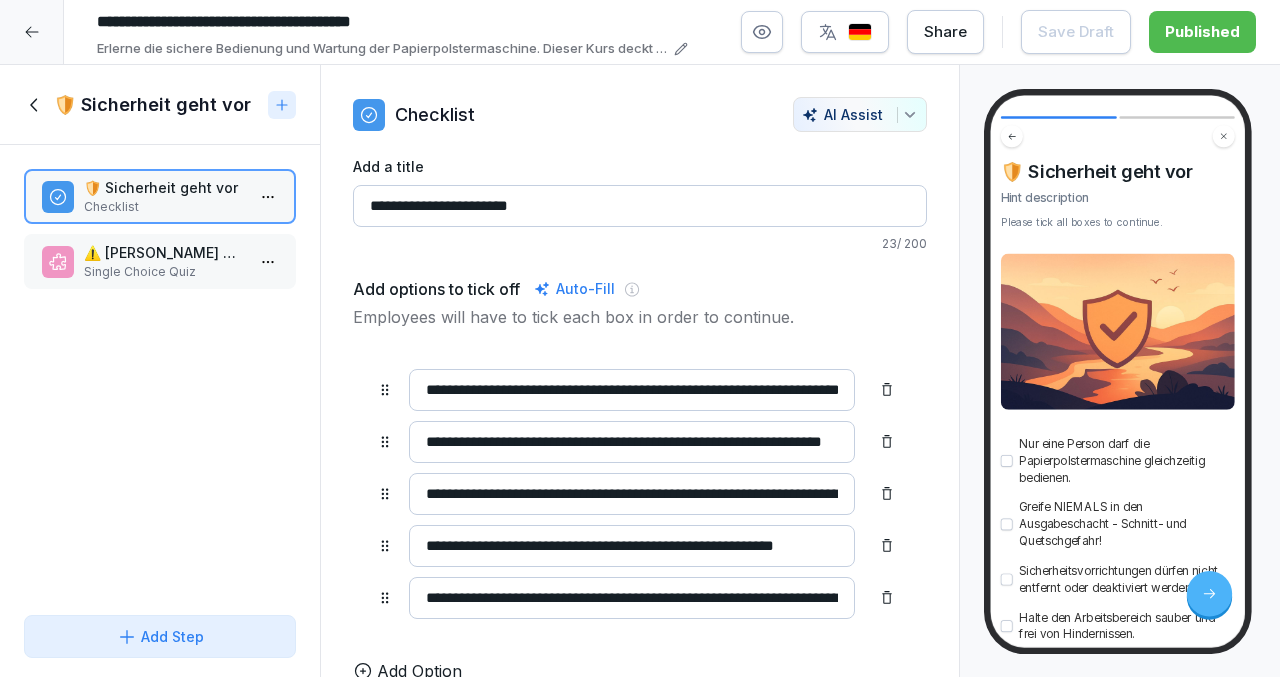 click on "Single Choice Quiz" at bounding box center [164, 272] 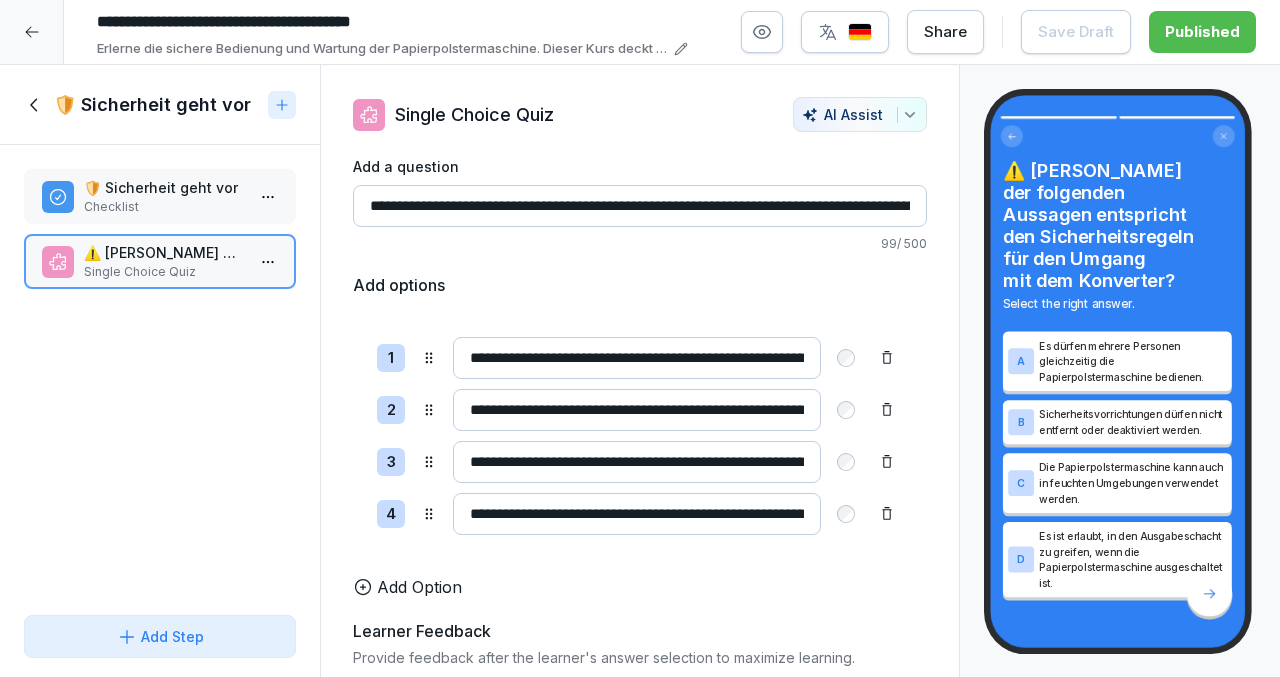 click on "**********" at bounding box center [640, 206] 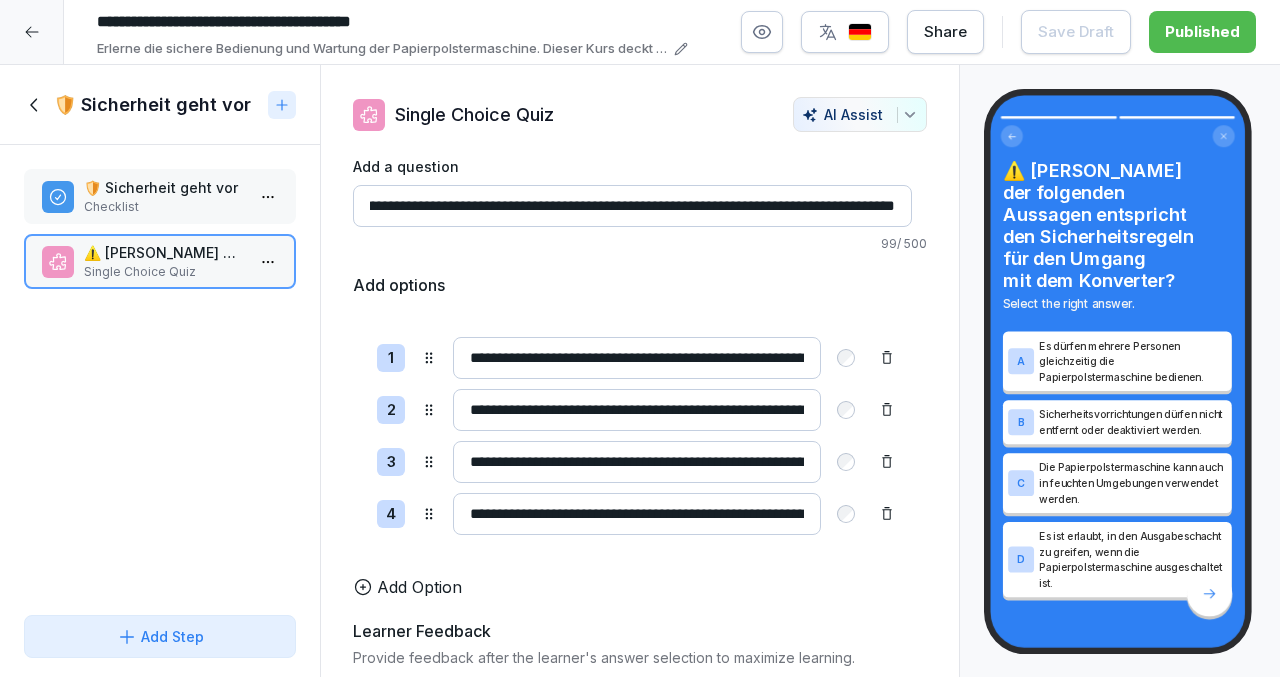 drag, startPoint x: 860, startPoint y: 207, endPoint x: 931, endPoint y: 206, distance: 71.00704 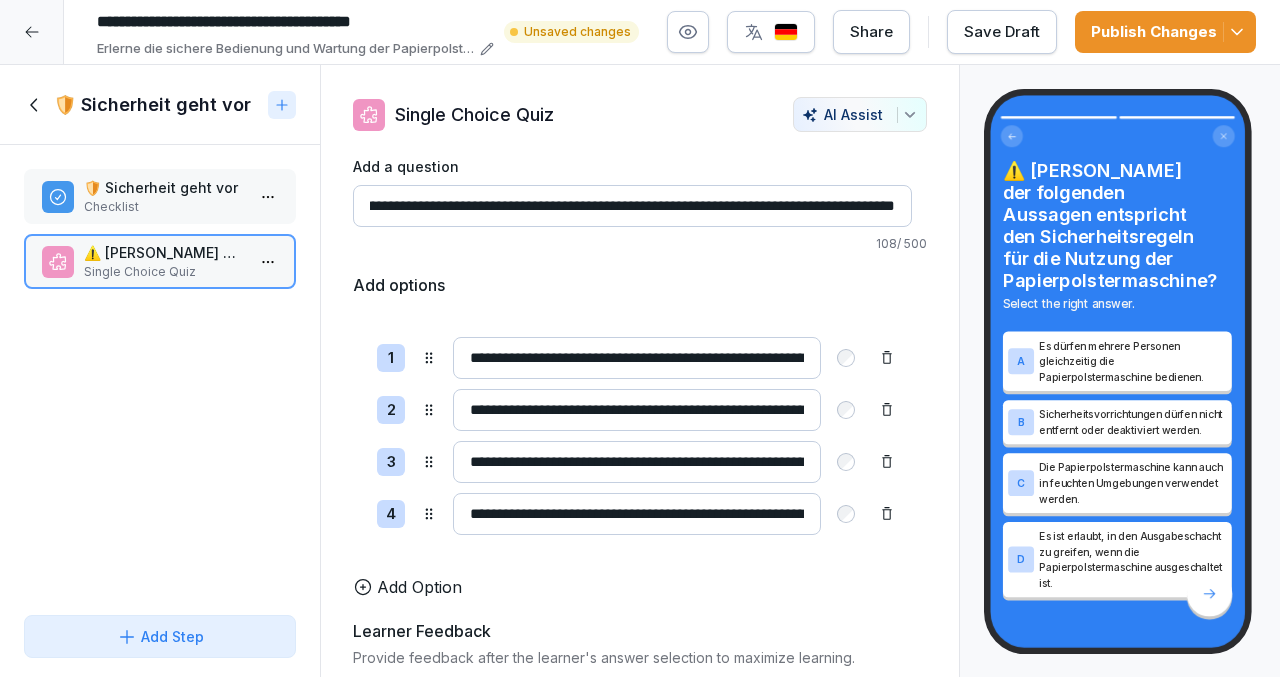 scroll, scrollTop: 0, scrollLeft: 276, axis: horizontal 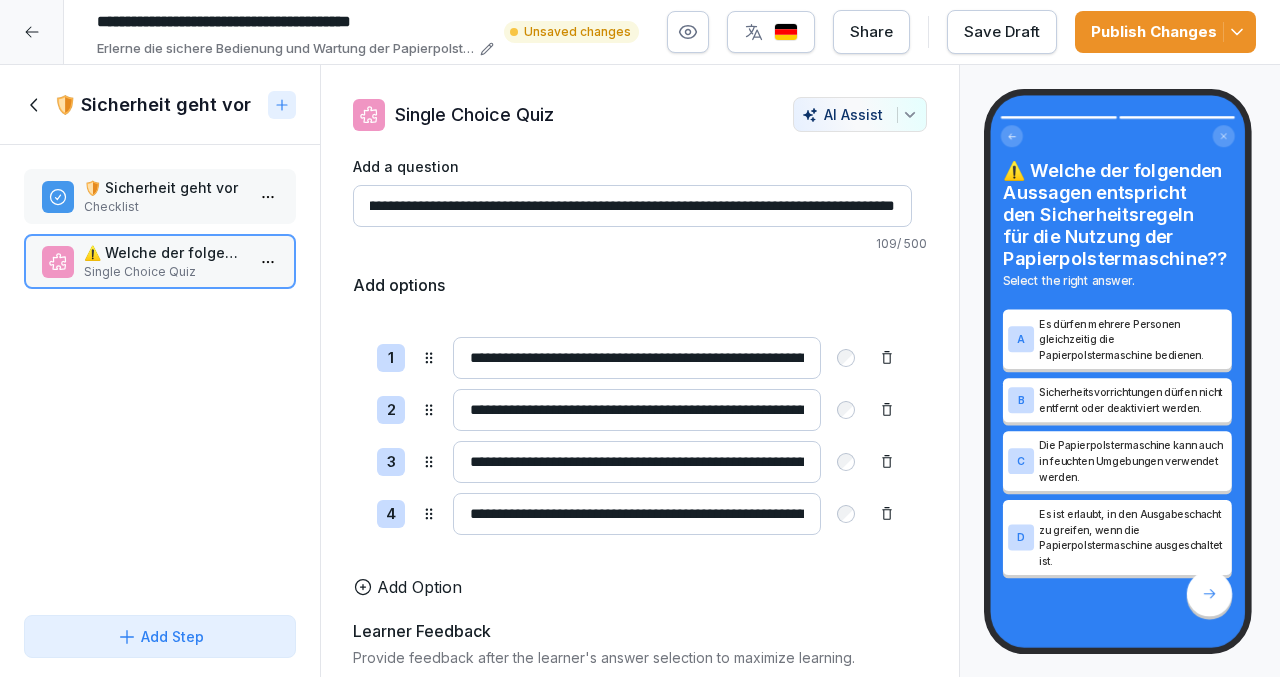 drag, startPoint x: 897, startPoint y: 209, endPoint x: 435, endPoint y: 199, distance: 462.10822 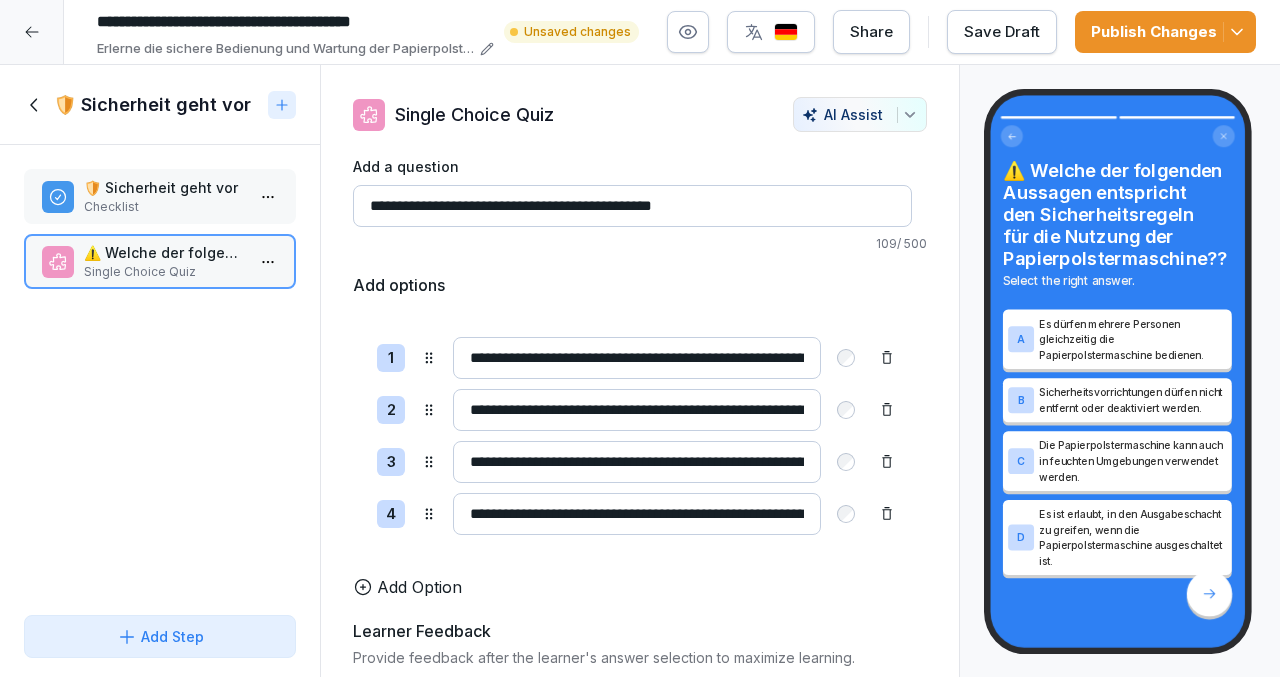 scroll, scrollTop: 0, scrollLeft: 0, axis: both 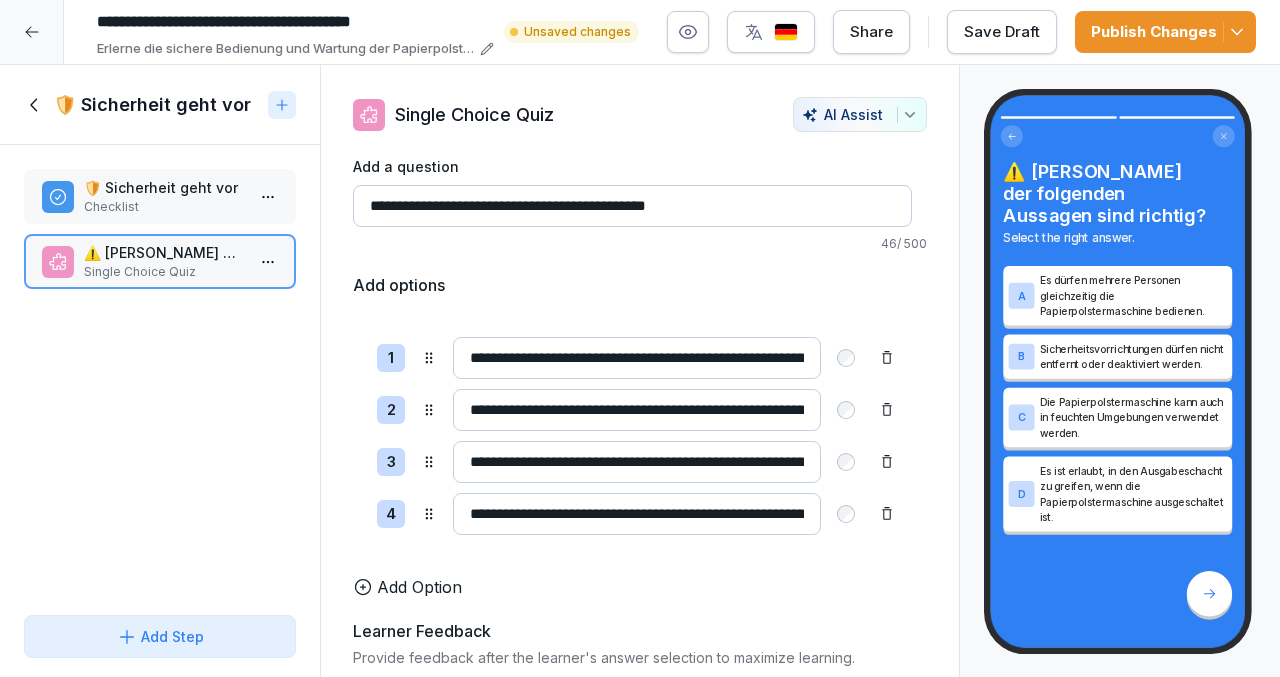 type on "**********" 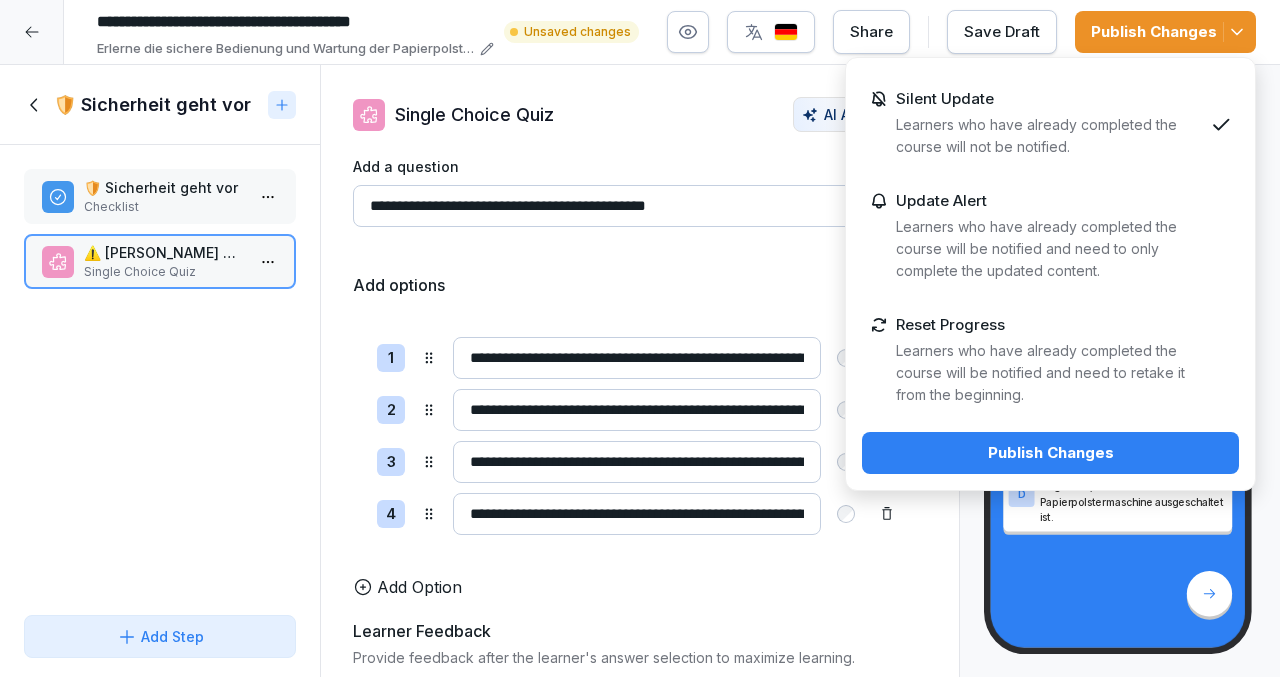 click on "Publish Changes" at bounding box center (1050, 453) 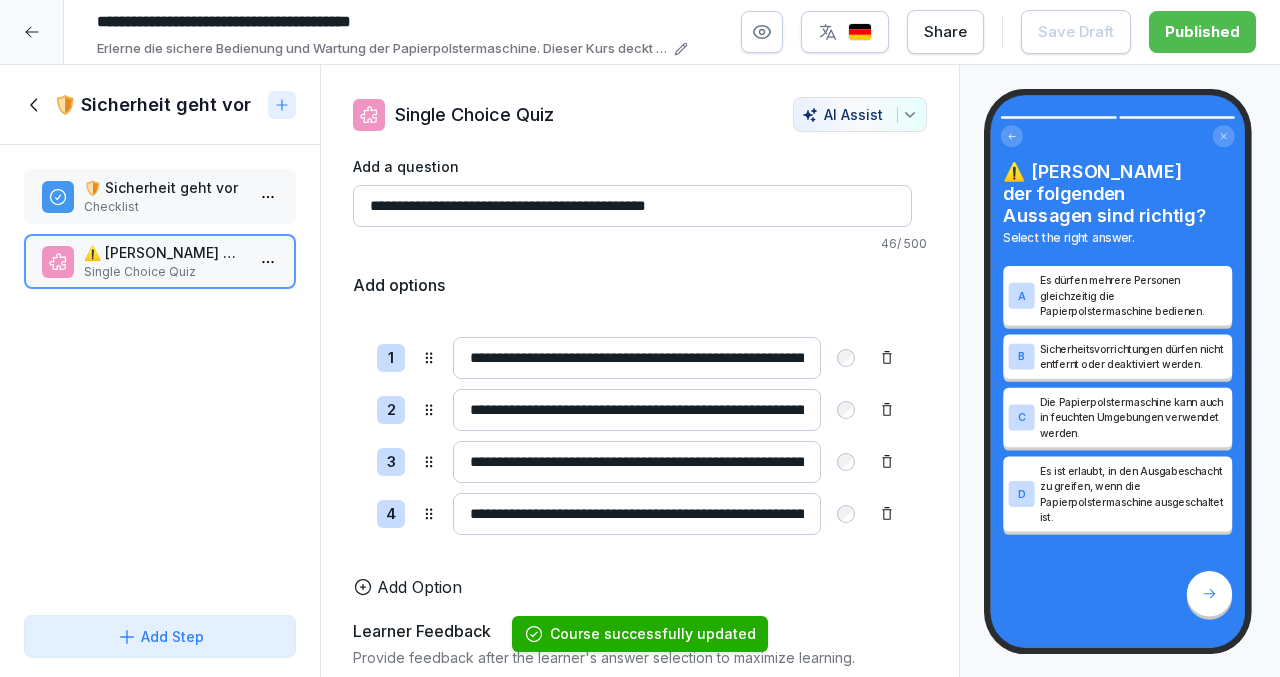 click 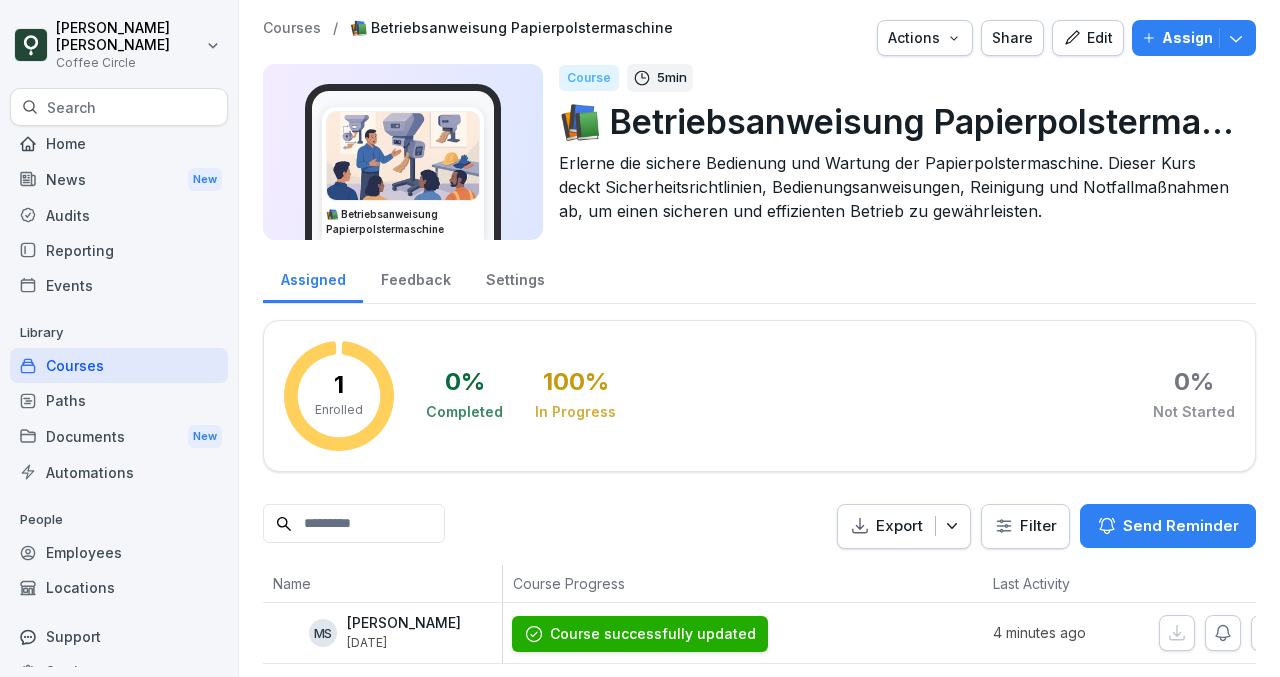 click on "📚 Betriebsanweisung Papierpolstermaschine" at bounding box center (899, 121) 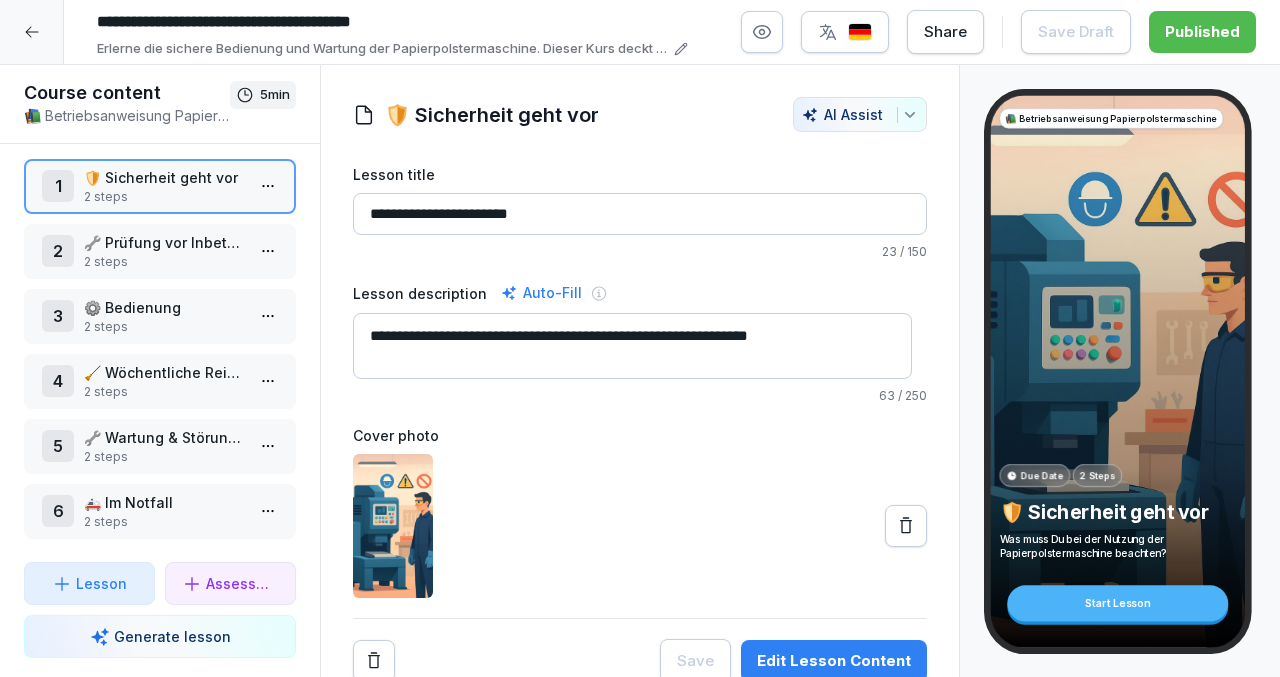 scroll, scrollTop: 24, scrollLeft: 0, axis: vertical 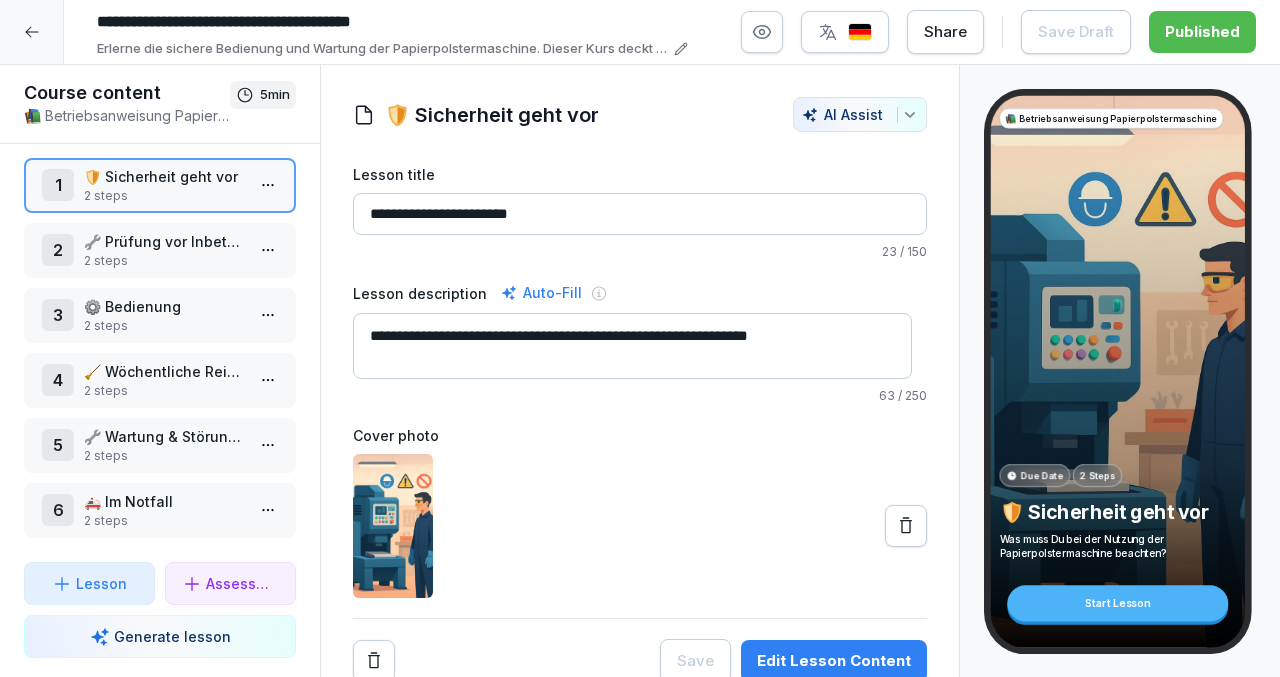 click on "🔧 Prüfung vor Inbetriebnahme" at bounding box center (164, 241) 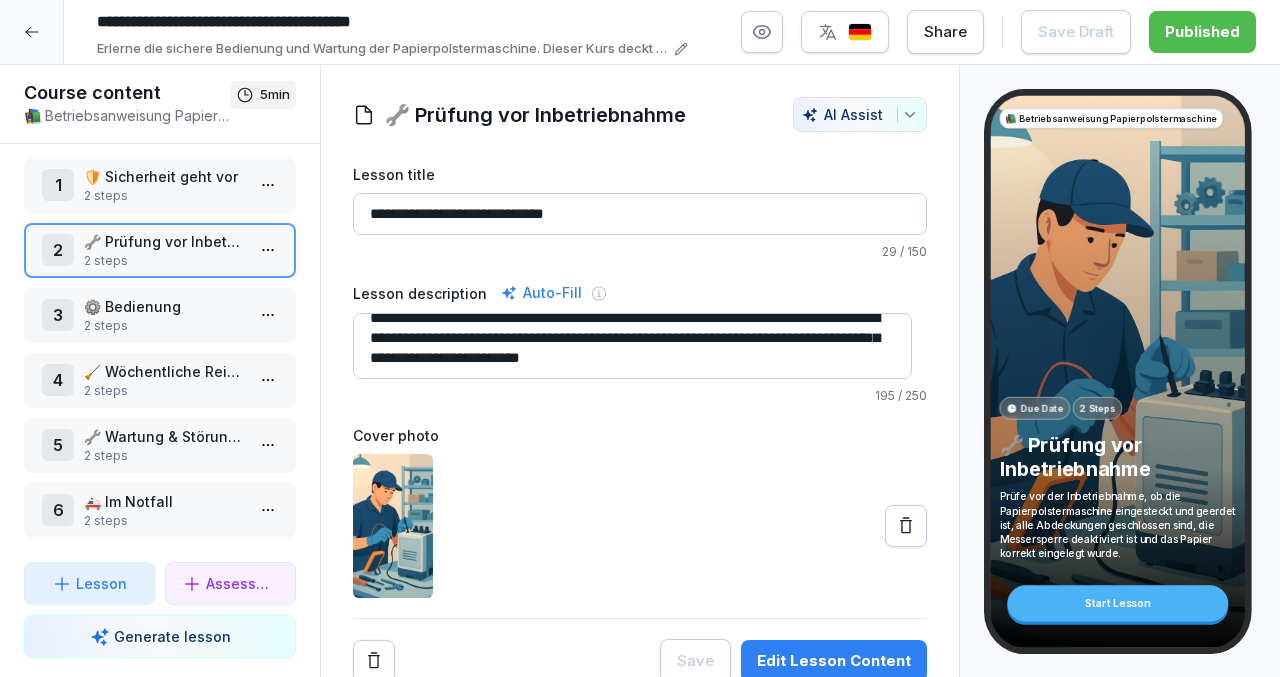 scroll, scrollTop: 20, scrollLeft: 0, axis: vertical 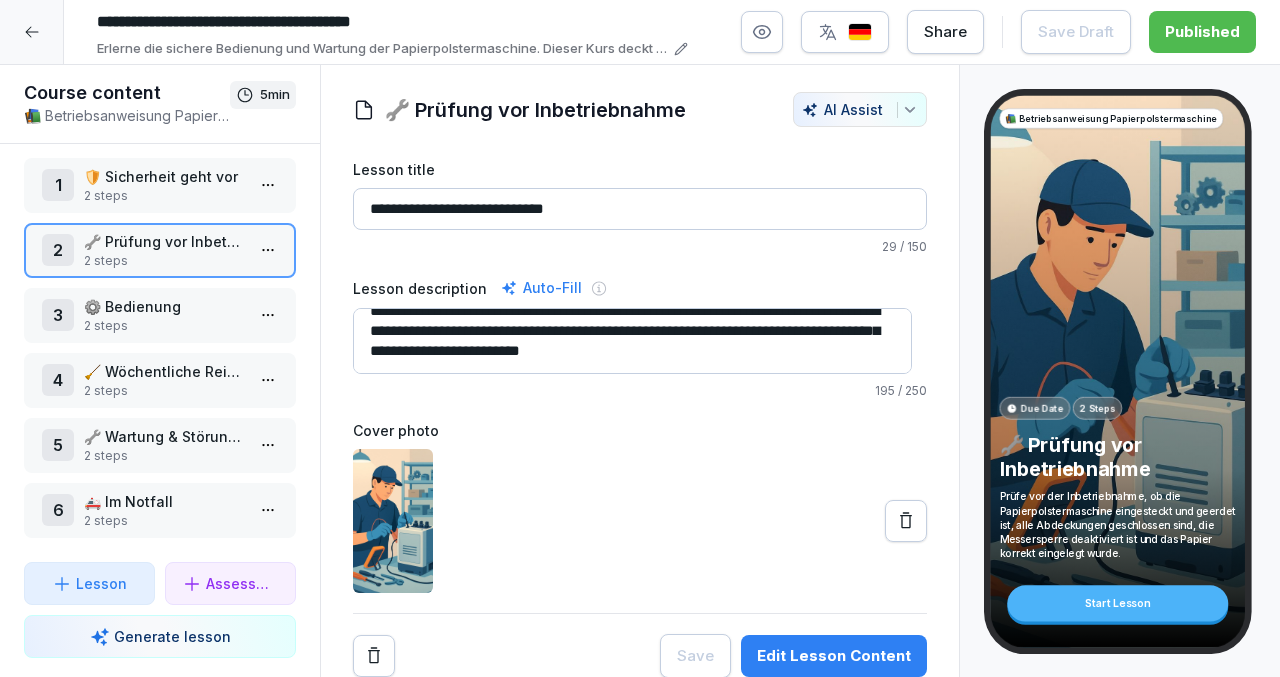click on "Edit Lesson Content" at bounding box center (834, 656) 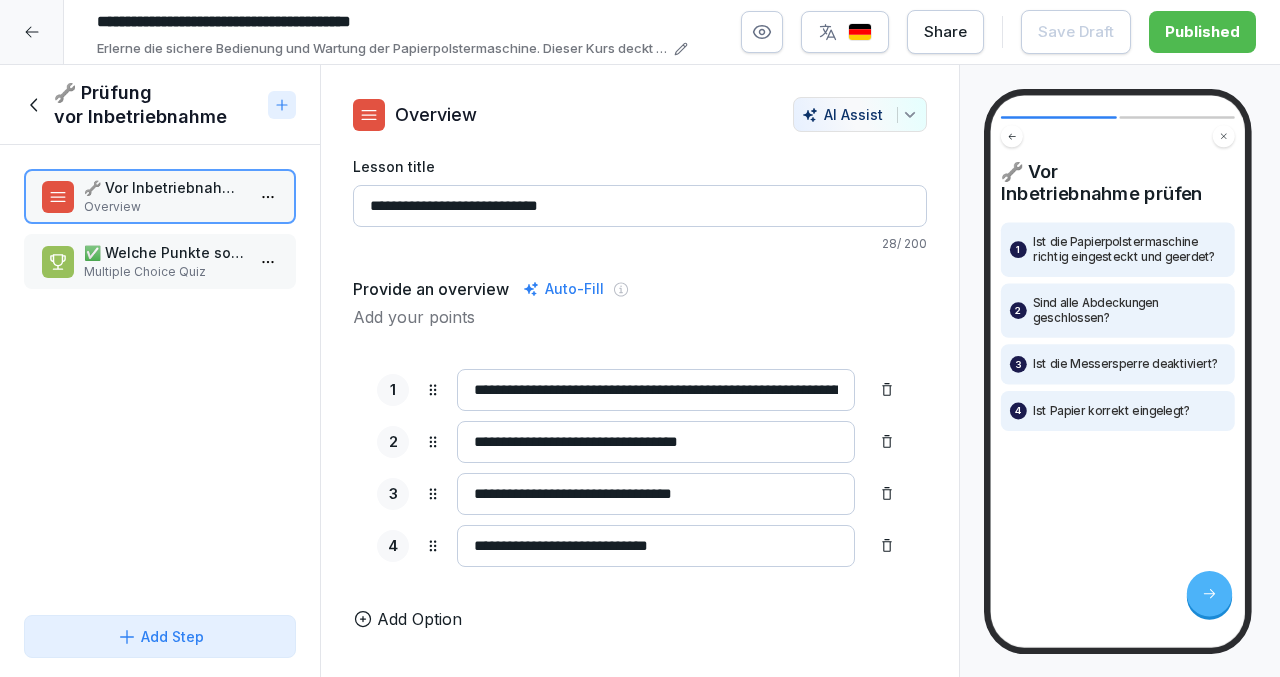 click 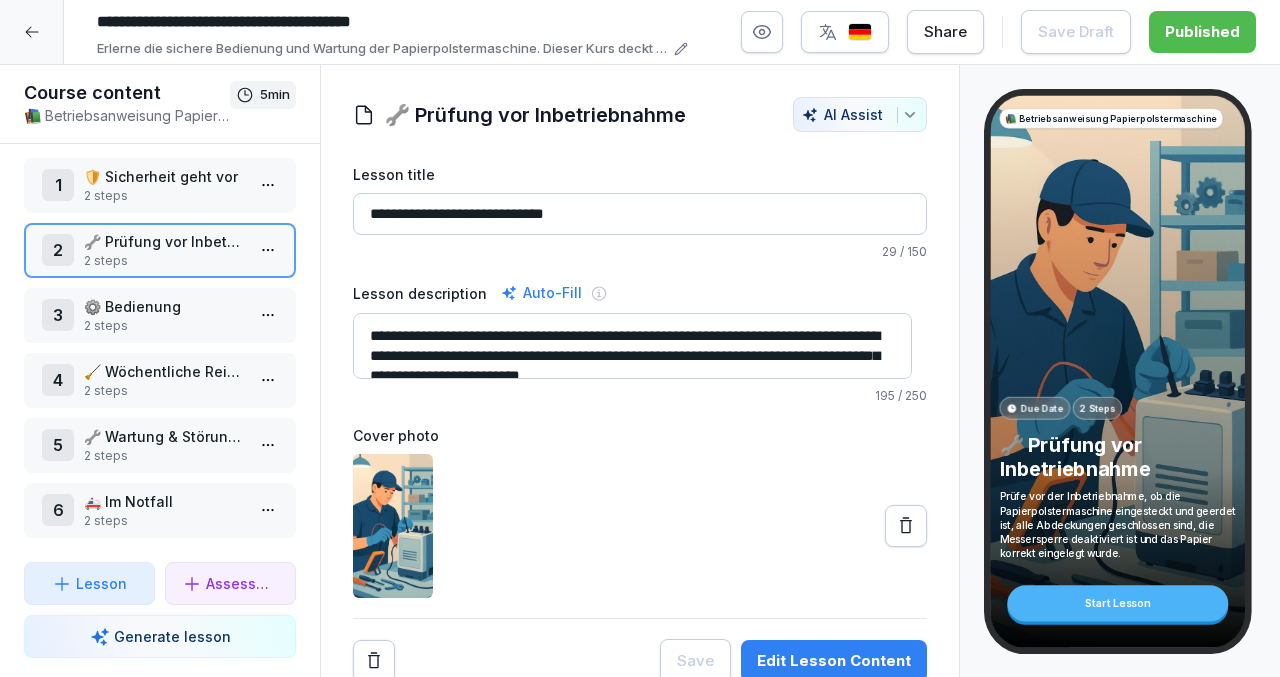 click on "**********" at bounding box center [632, 346] 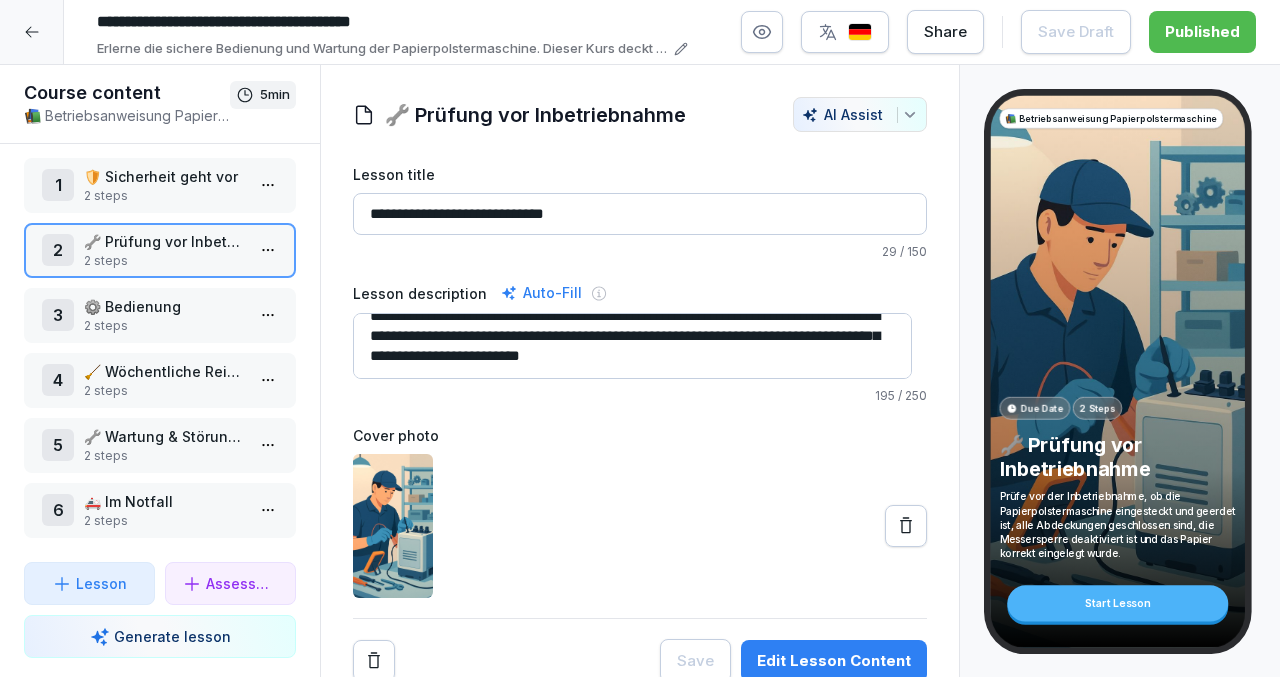 drag, startPoint x: 371, startPoint y: 336, endPoint x: 862, endPoint y: 383, distance: 493.24435 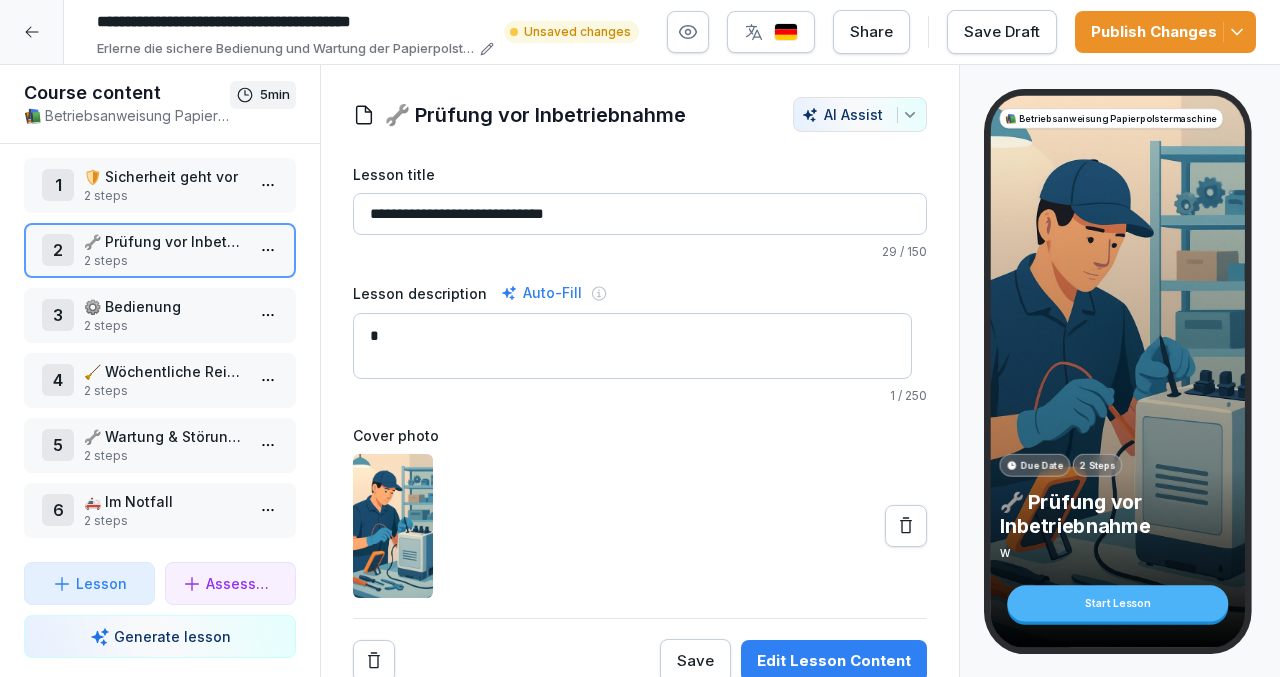 scroll, scrollTop: 0, scrollLeft: 0, axis: both 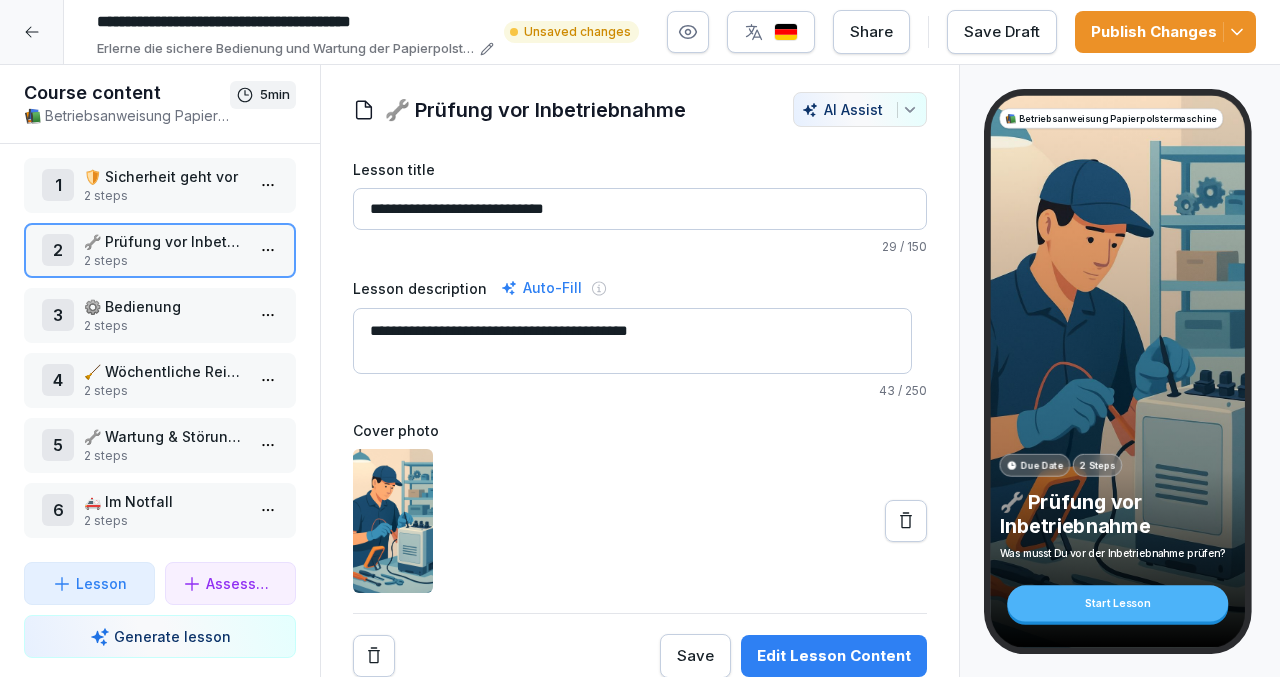 type on "**********" 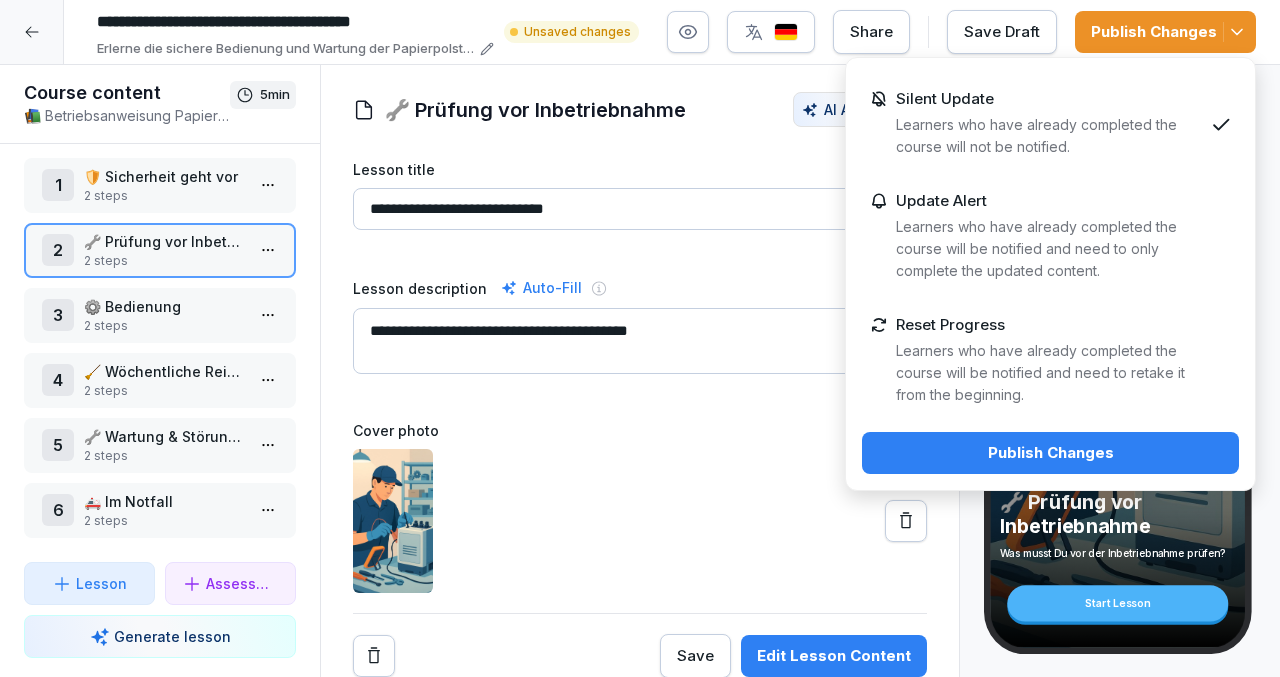 click on "Publish Changes" at bounding box center (1050, 453) 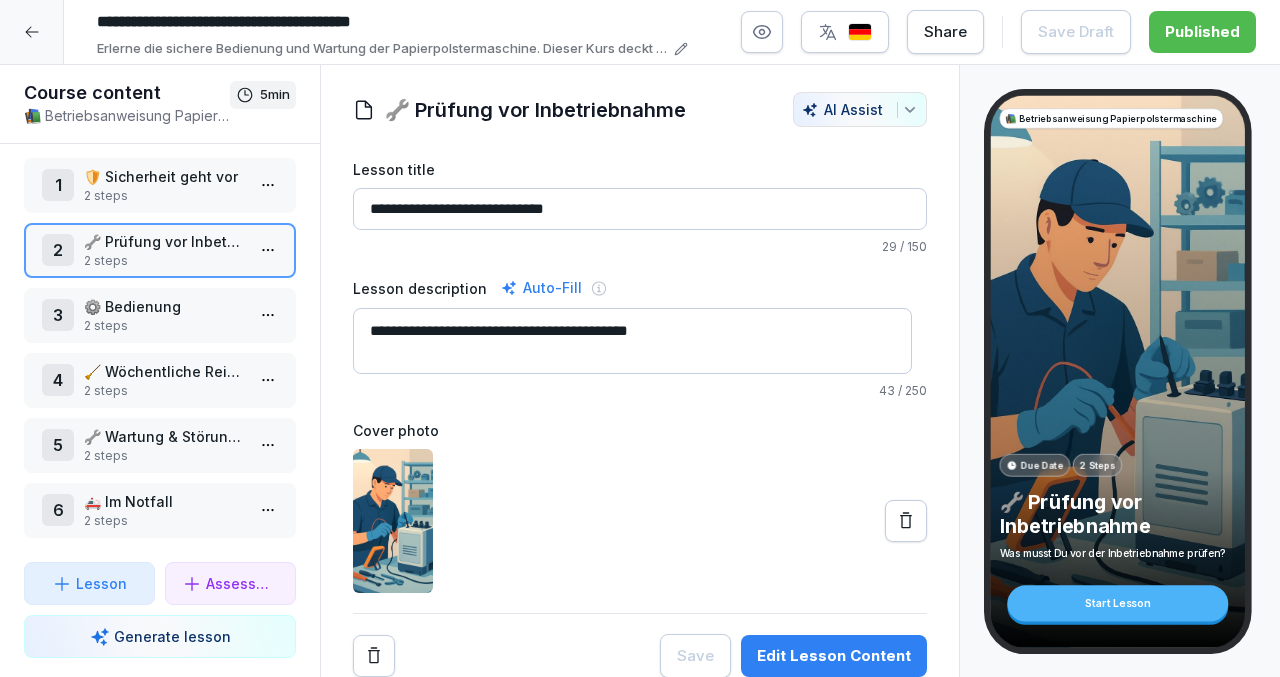 click on "2 steps" at bounding box center (164, 326) 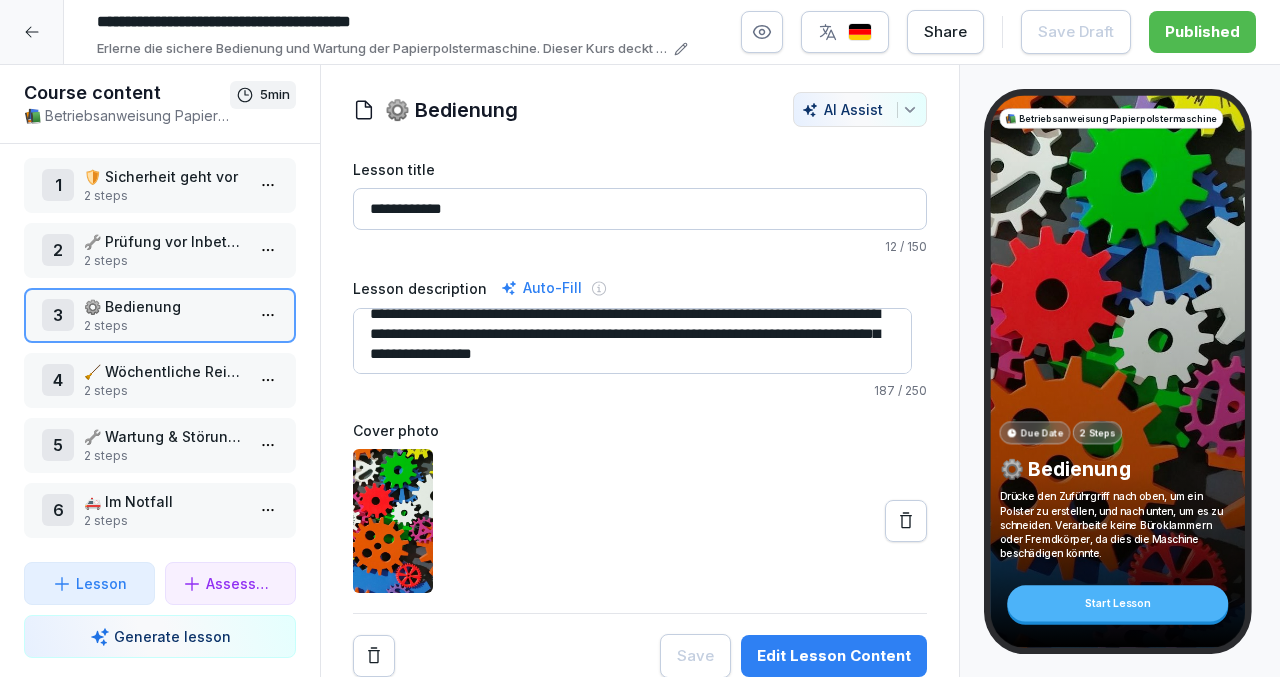 scroll, scrollTop: 20, scrollLeft: 0, axis: vertical 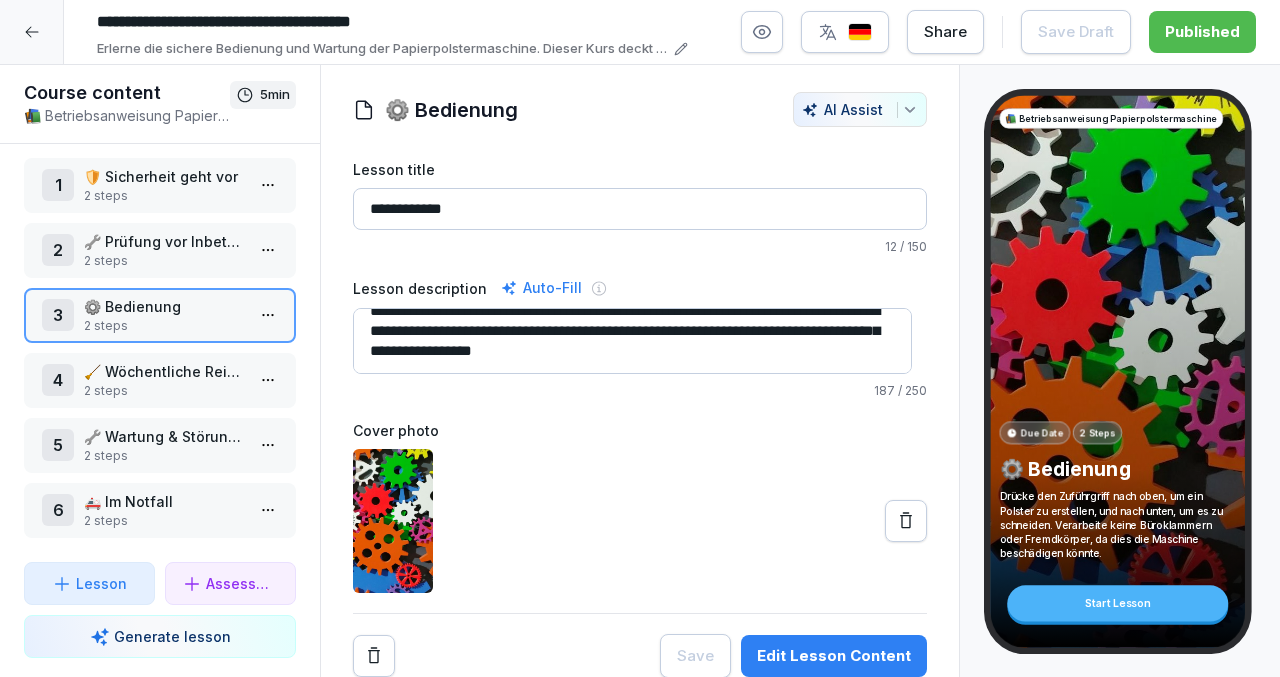 drag, startPoint x: 371, startPoint y: 318, endPoint x: 821, endPoint y: 351, distance: 451.20837 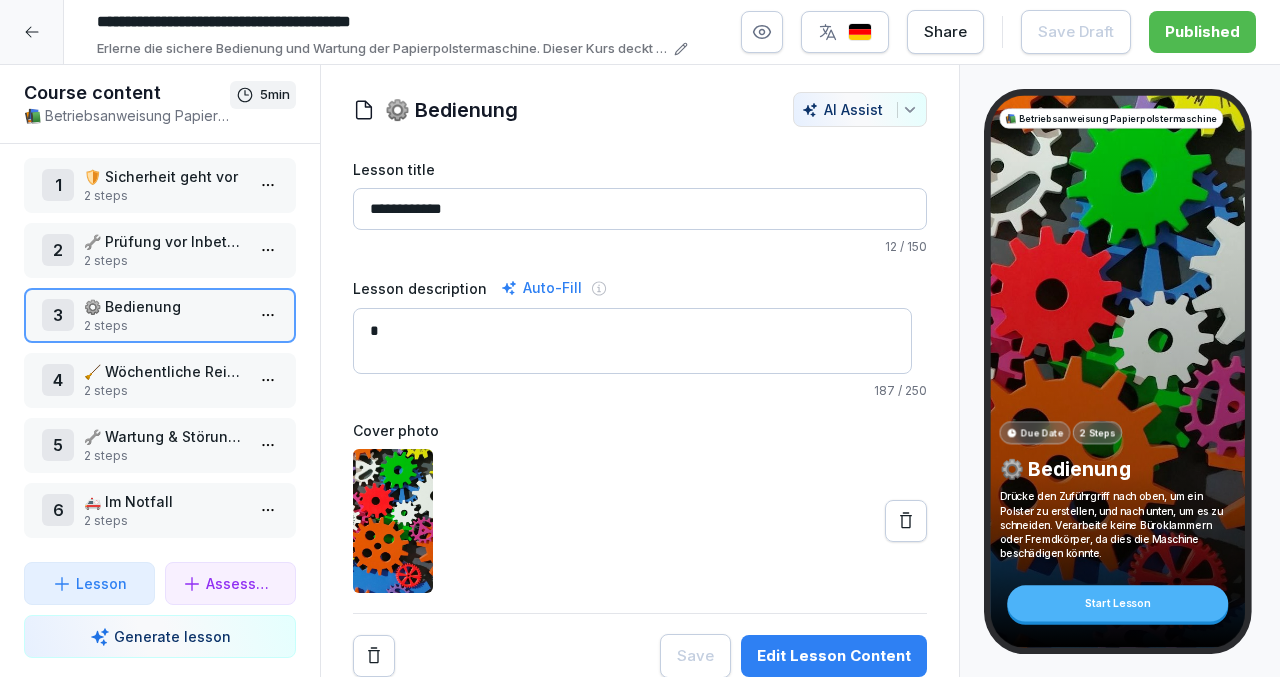 scroll, scrollTop: 0, scrollLeft: 0, axis: both 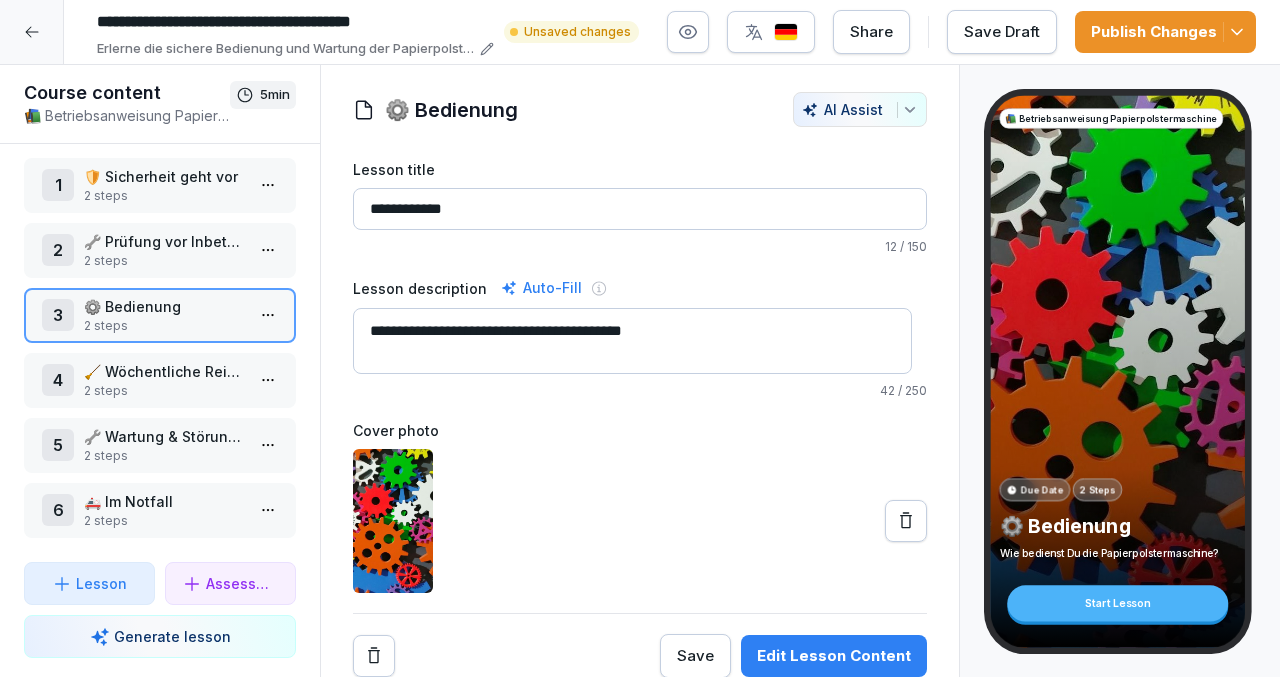 type on "**********" 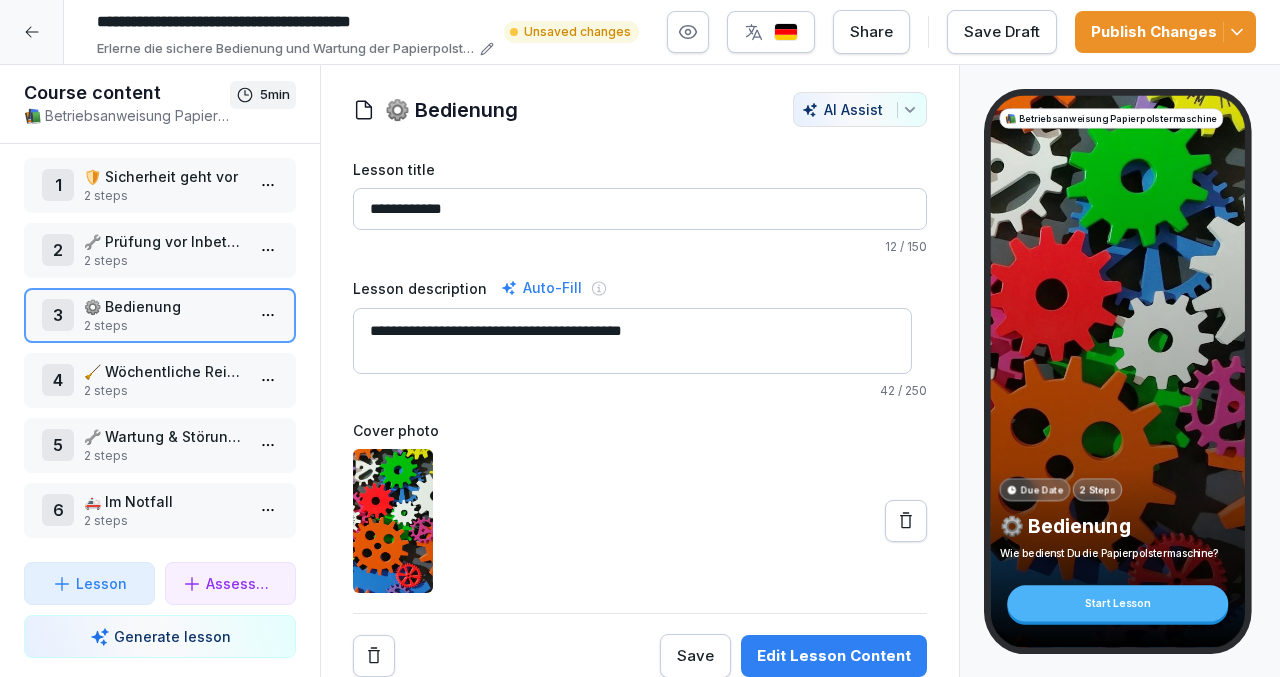 click on "Publish Changes" at bounding box center (1165, 32) 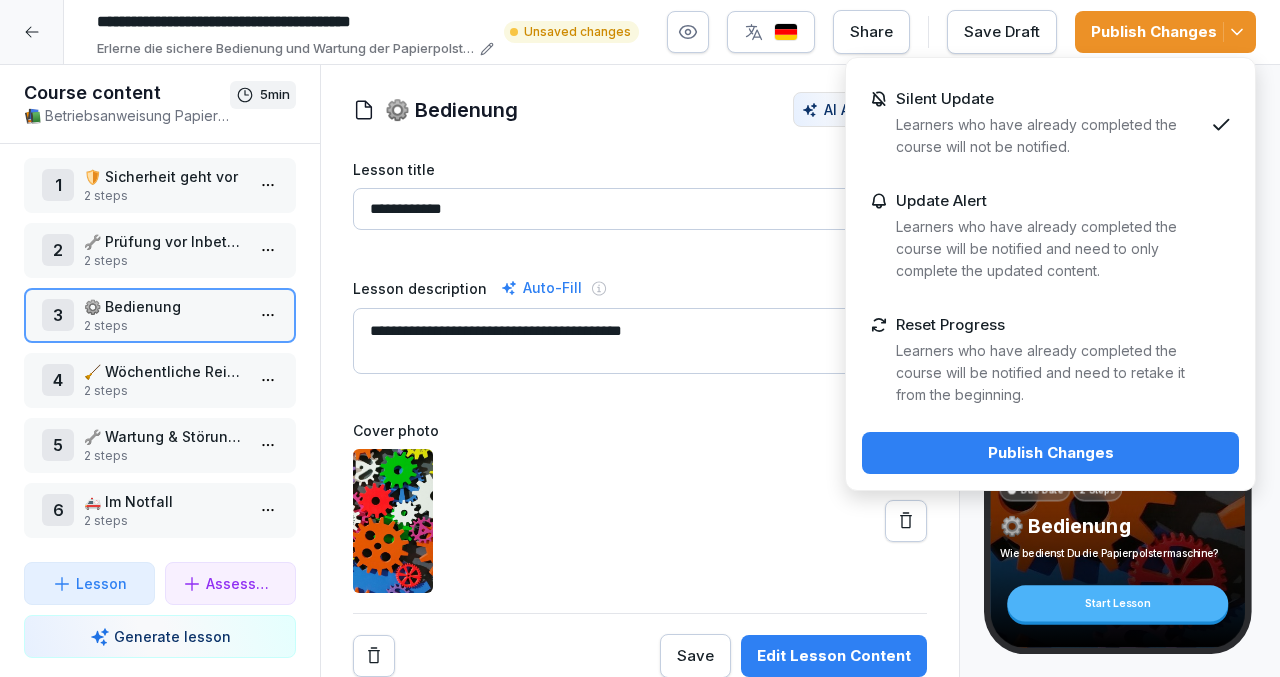 click on "Publish Changes" at bounding box center [1050, 453] 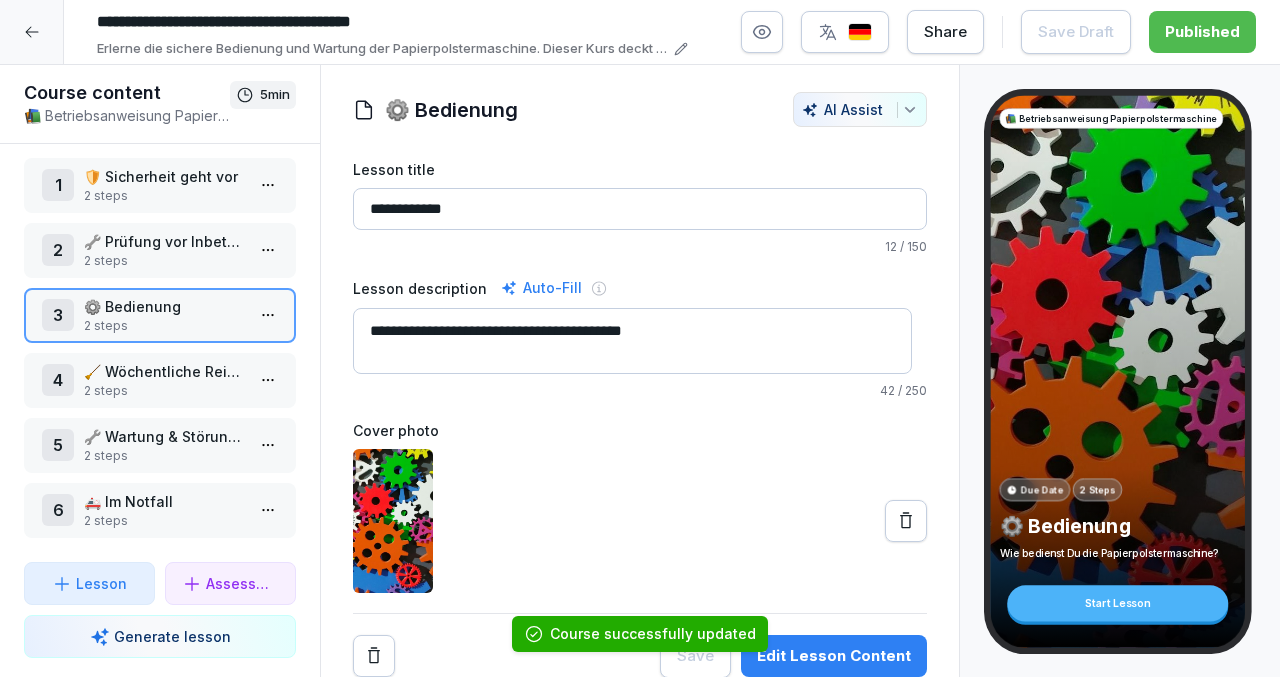 click on "2 steps" at bounding box center [164, 391] 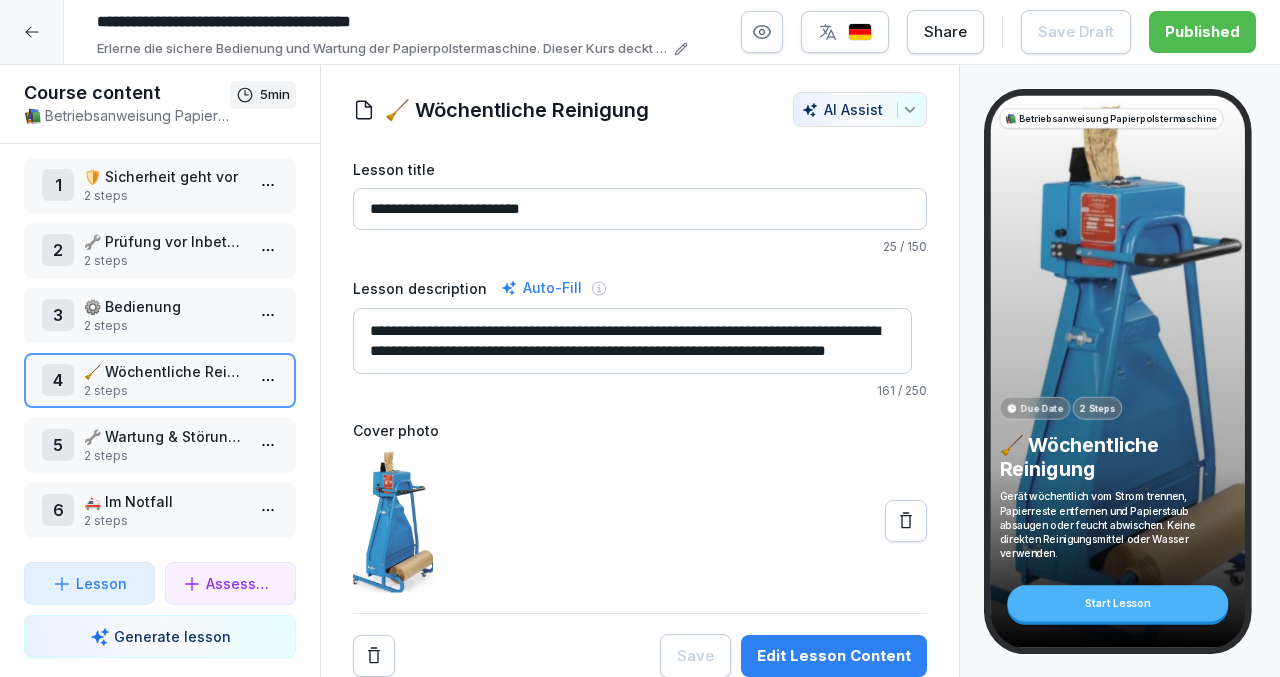 click on "Gerät wöchentlich vom Strom trennen, Papierreste entfernen und Papierstaub absaugen oder feucht abwischen. Keine direkten Reinigungsmittel oder Wasser verwenden." at bounding box center (1118, 524) 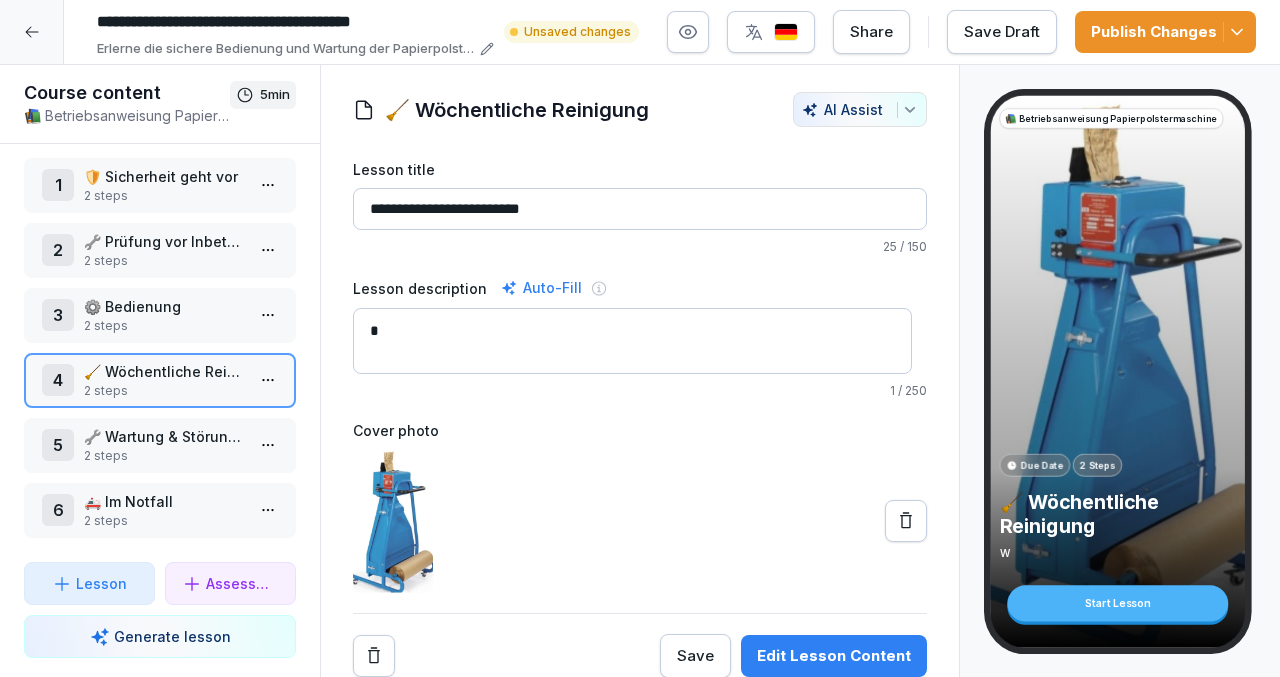 scroll, scrollTop: 0, scrollLeft: 0, axis: both 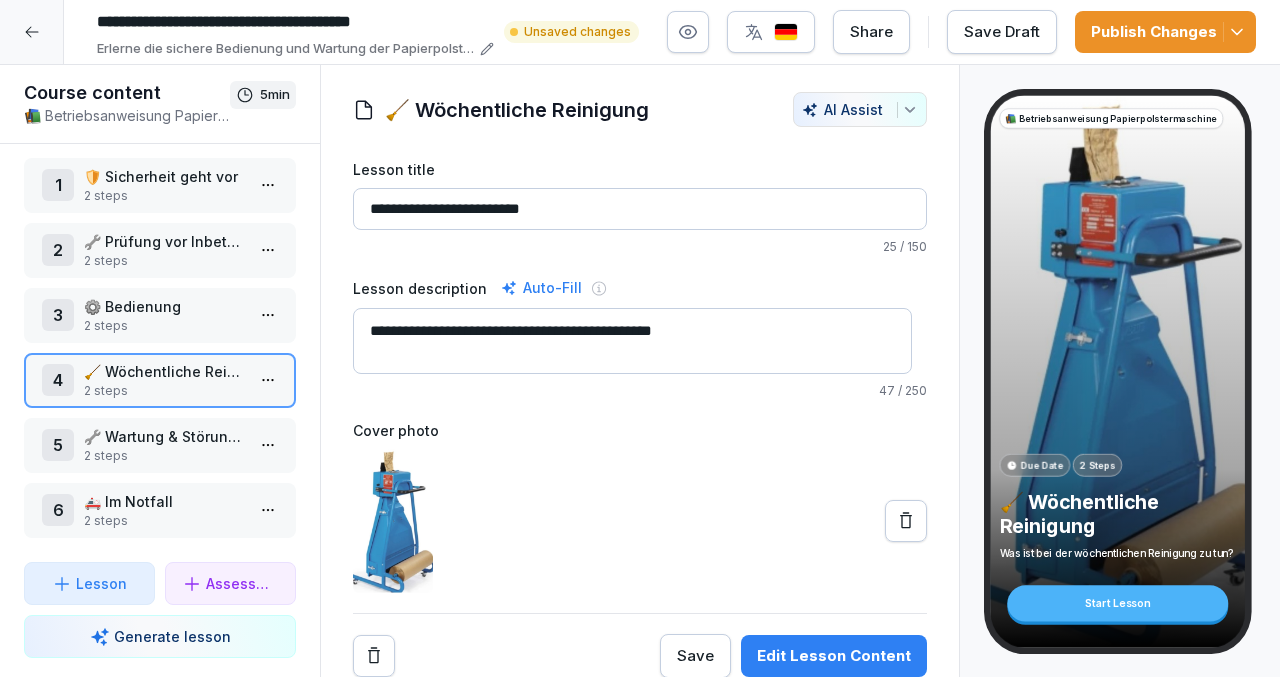 type on "**********" 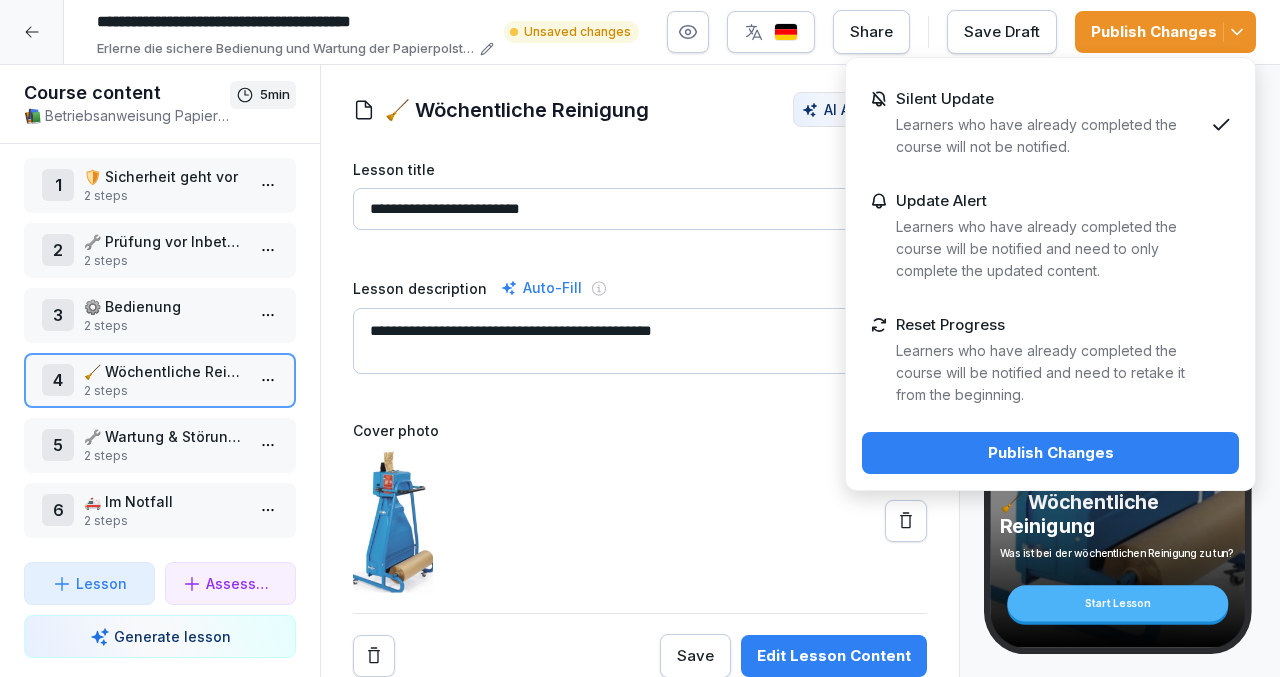 click on "Publish Changes" at bounding box center (1050, 453) 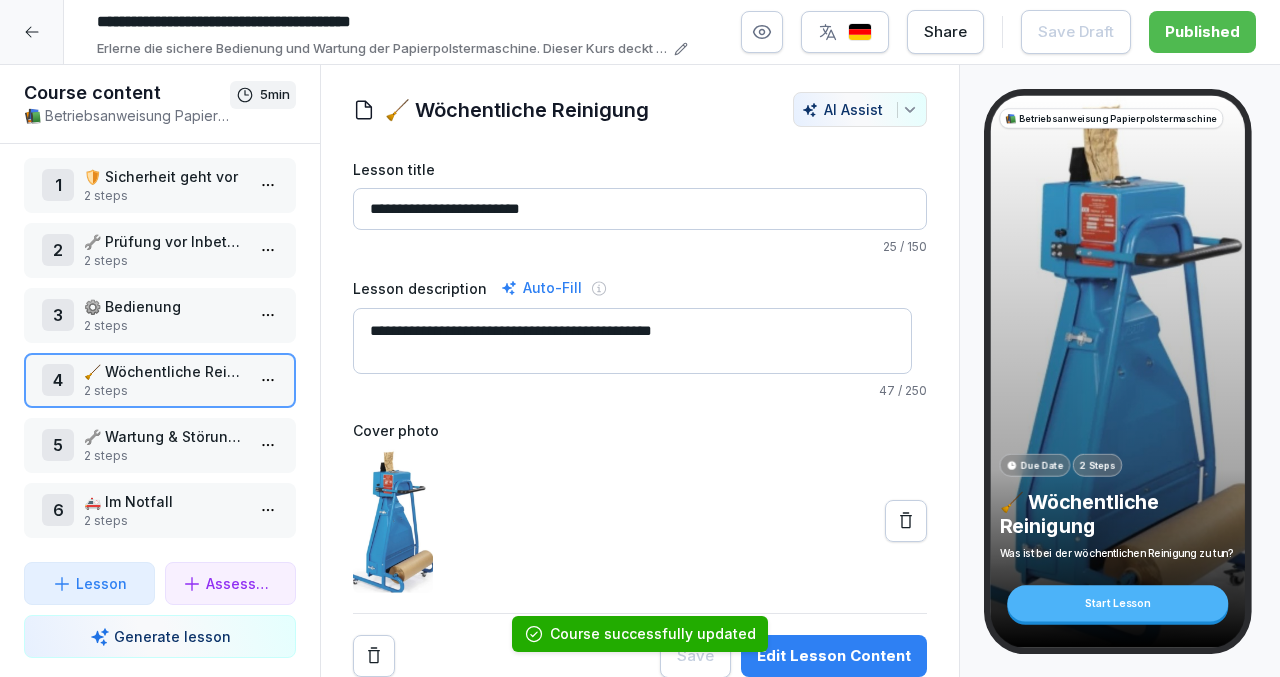 click on "2 steps" at bounding box center (164, 456) 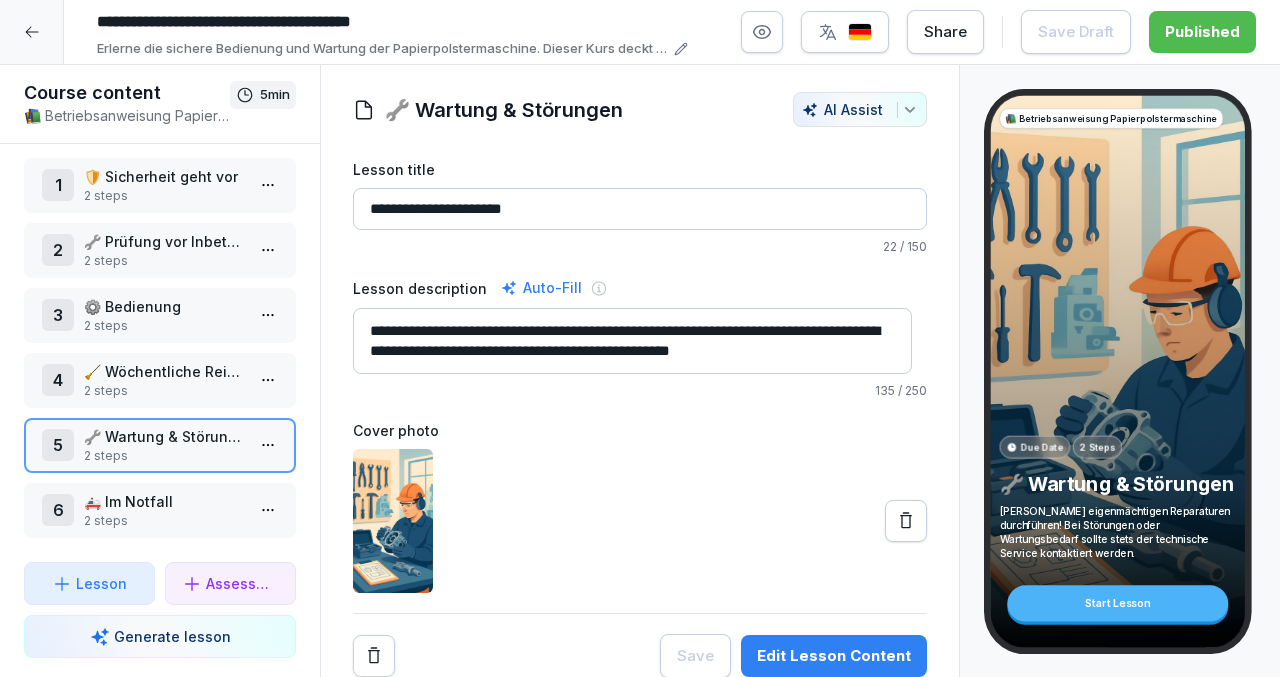 click on "**********" at bounding box center (632, 341) 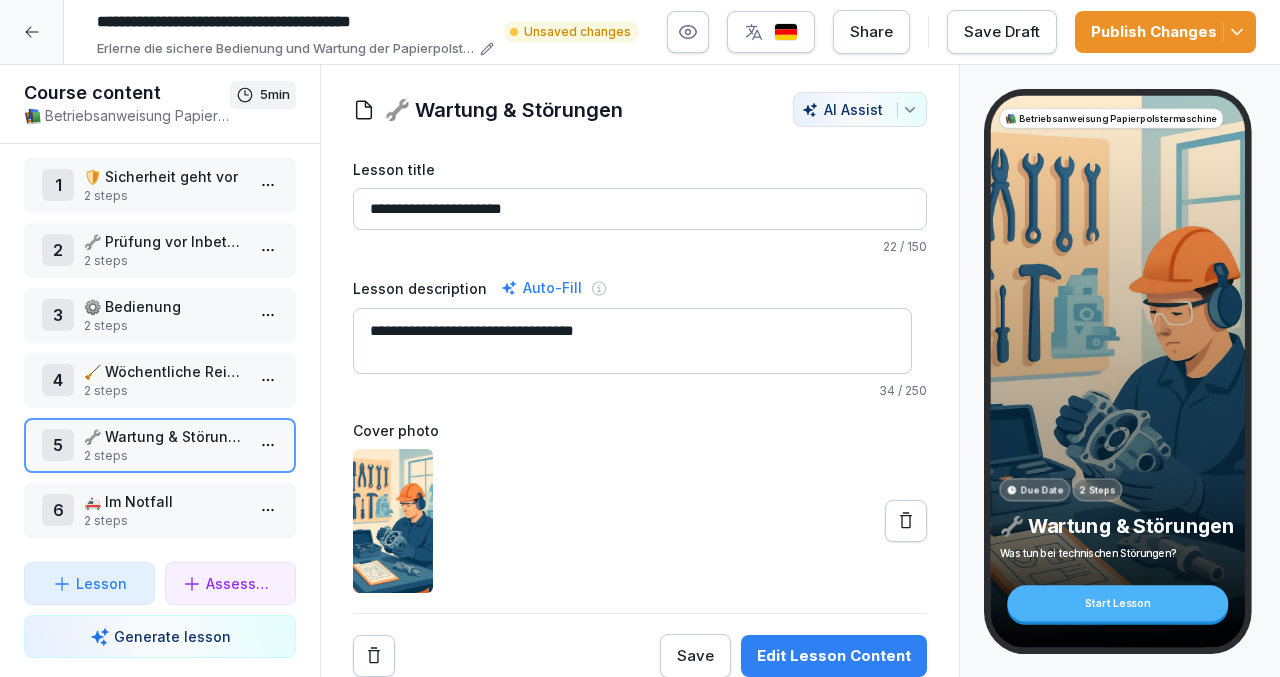 type on "**********" 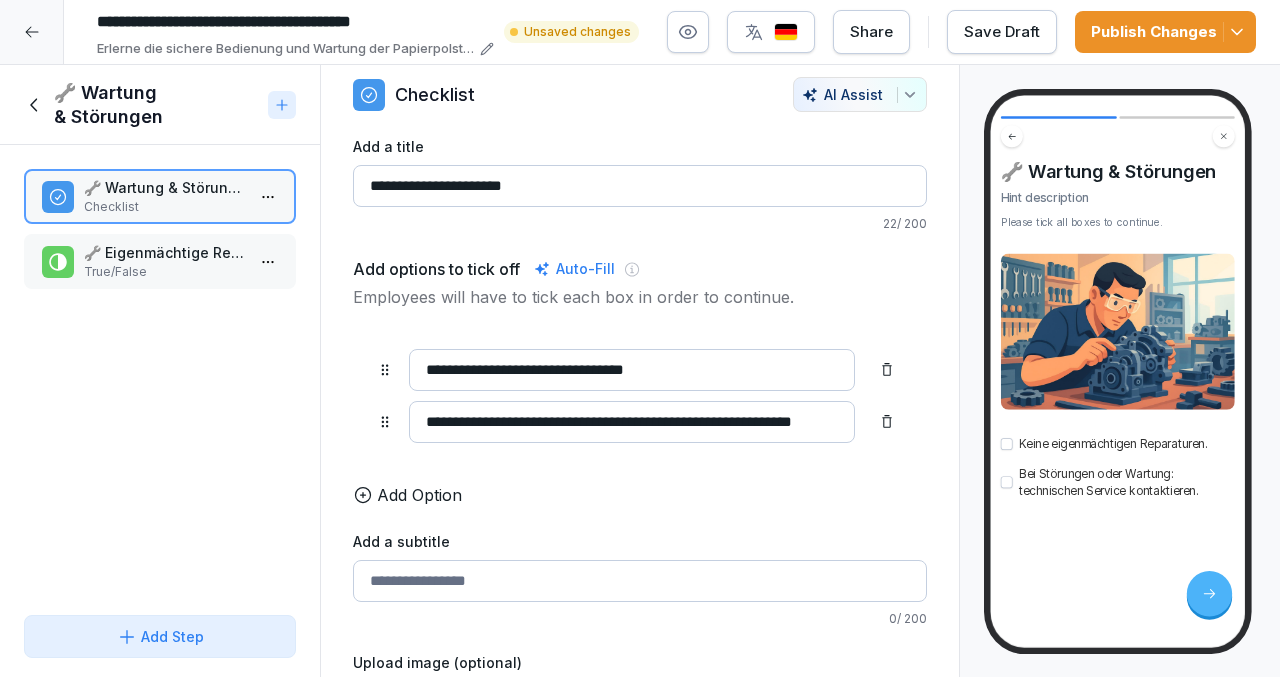 click on "**********" at bounding box center (632, 370) 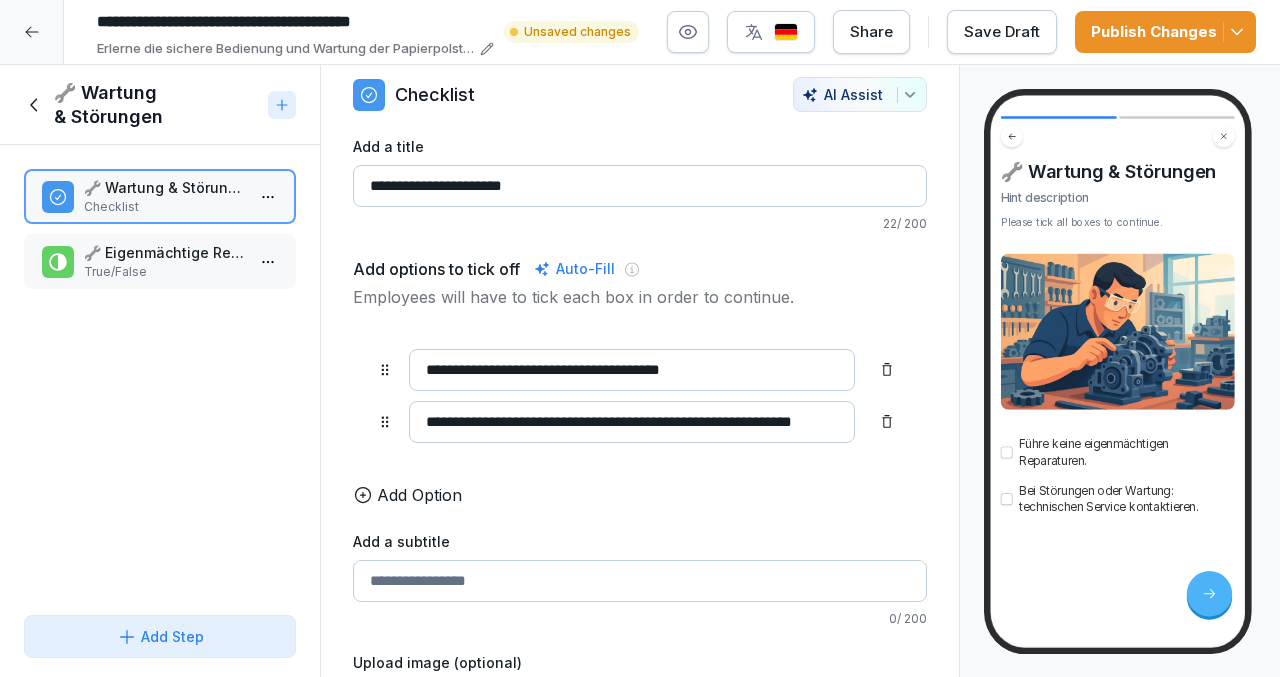 click on "**********" at bounding box center [632, 370] 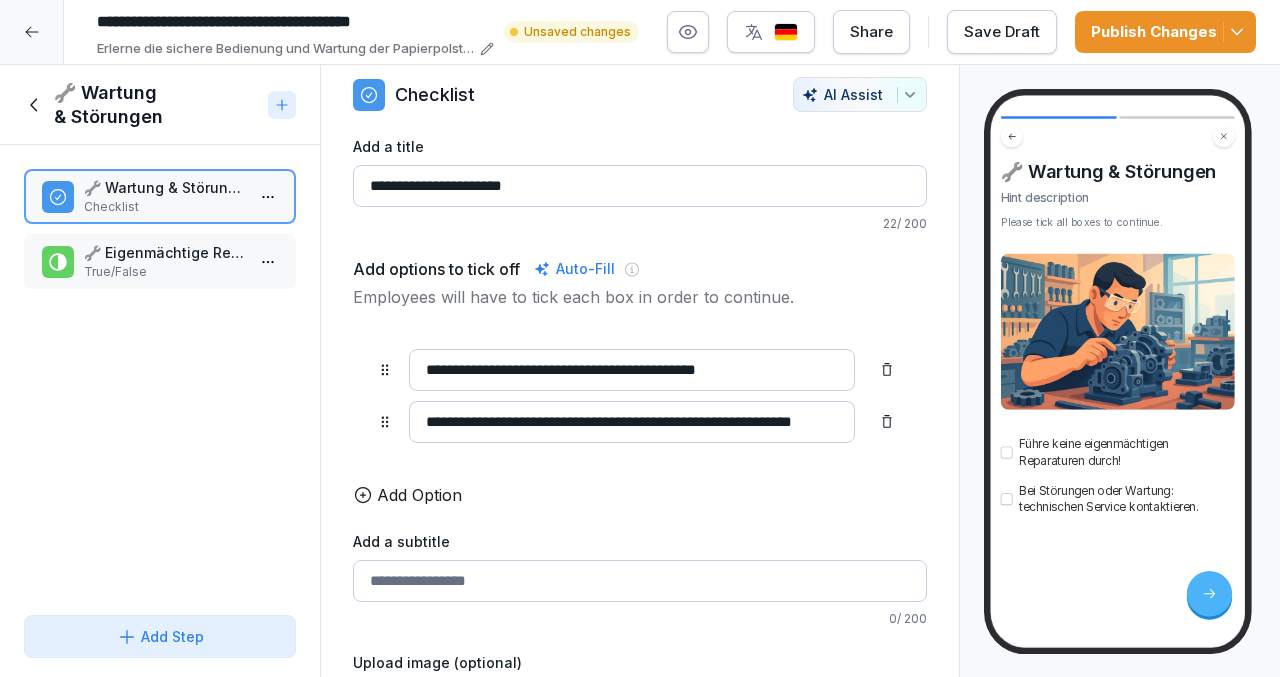 type on "**********" 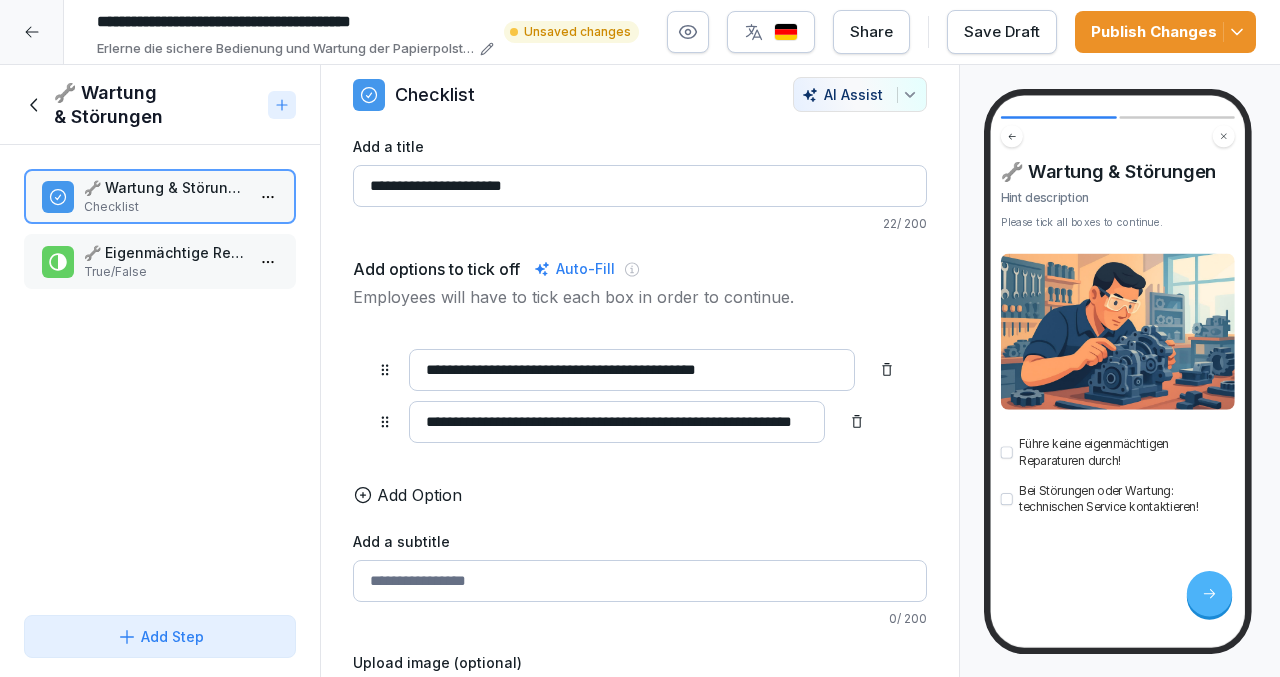 scroll, scrollTop: 0, scrollLeft: 68, axis: horizontal 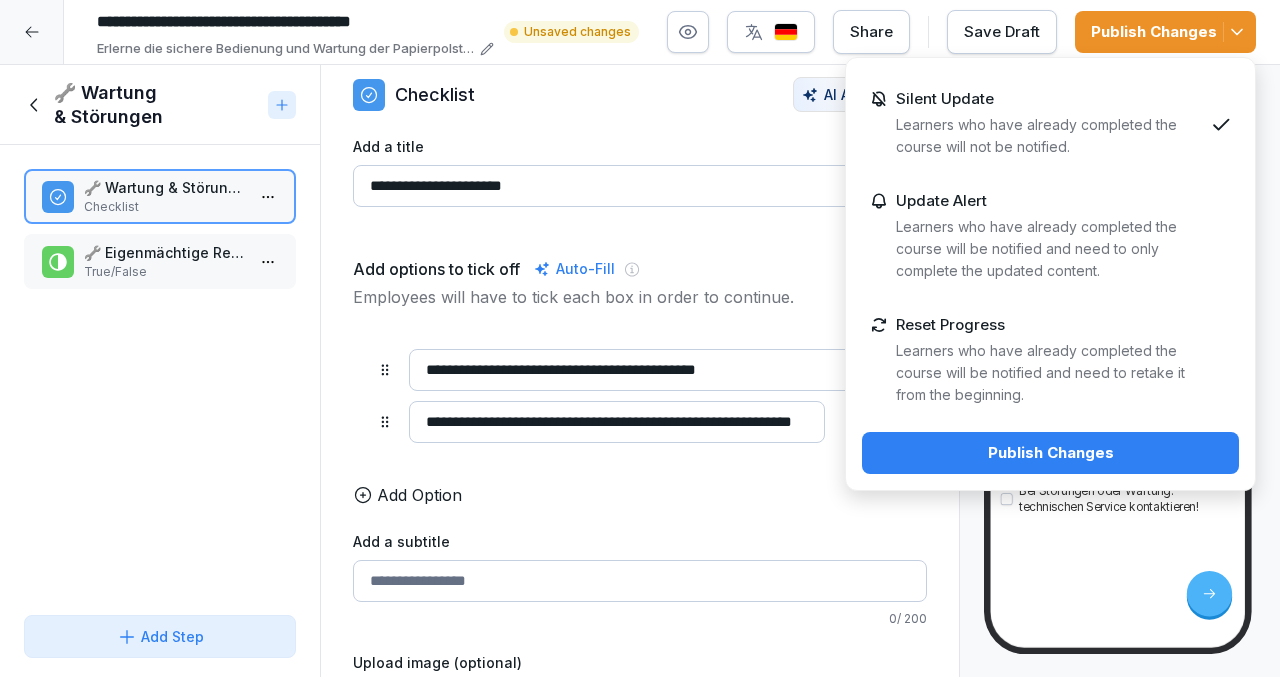 click on "Publish Changes" at bounding box center [1050, 453] 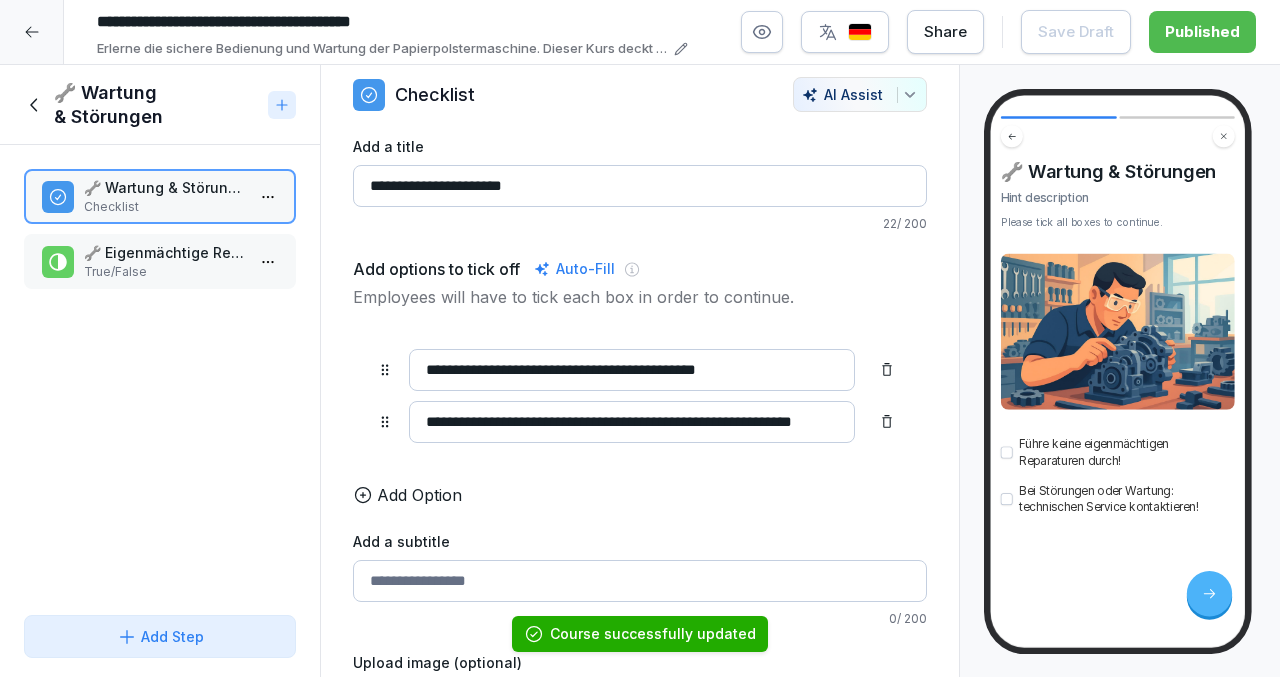 click on "True/False" at bounding box center [164, 272] 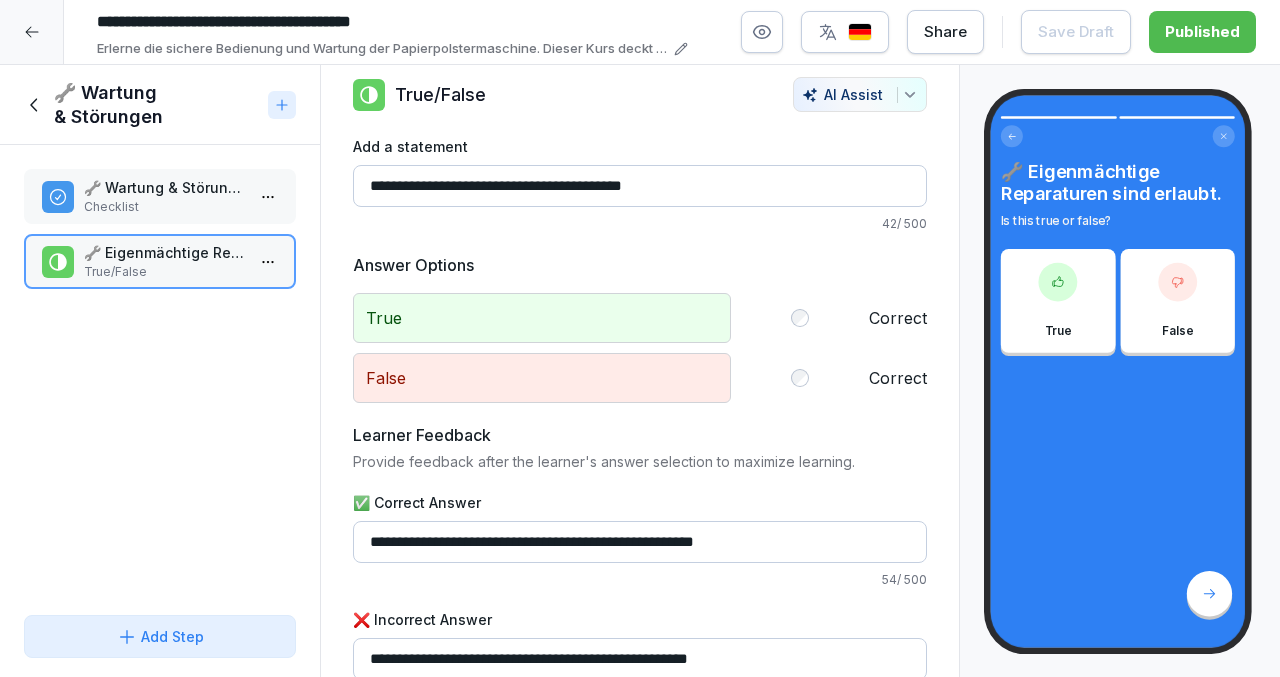 click 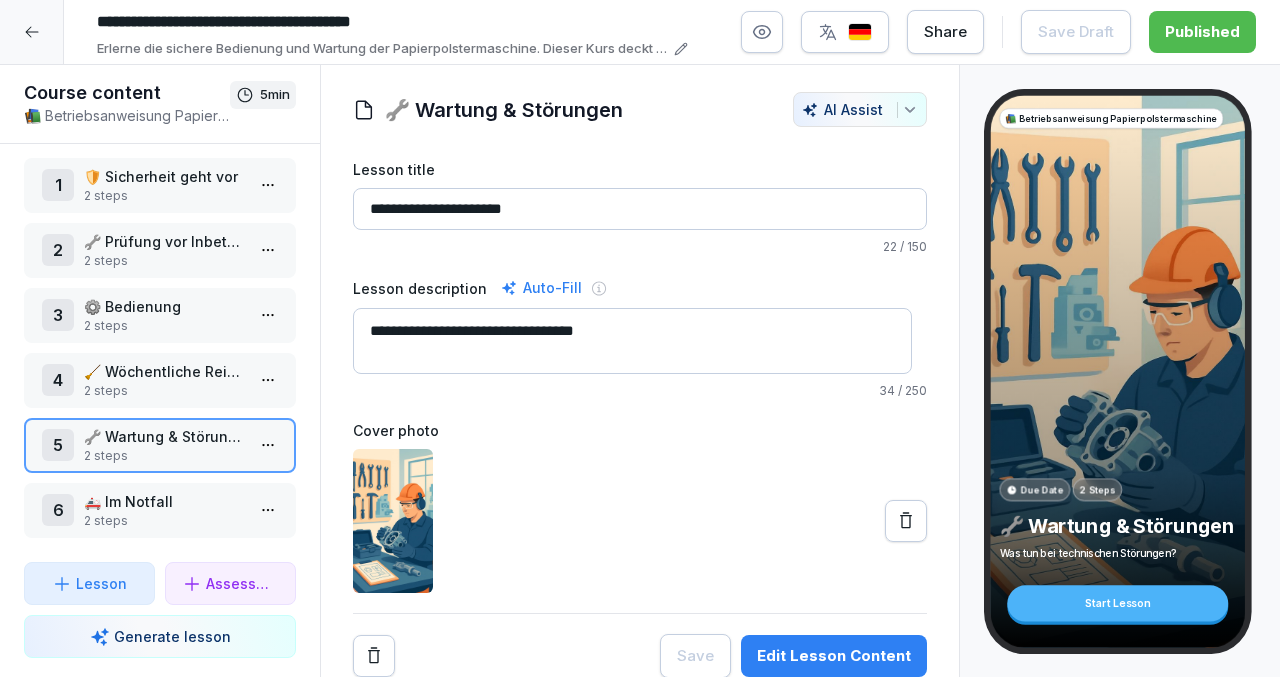 click on "🚑 Im Notfall" at bounding box center [164, 501] 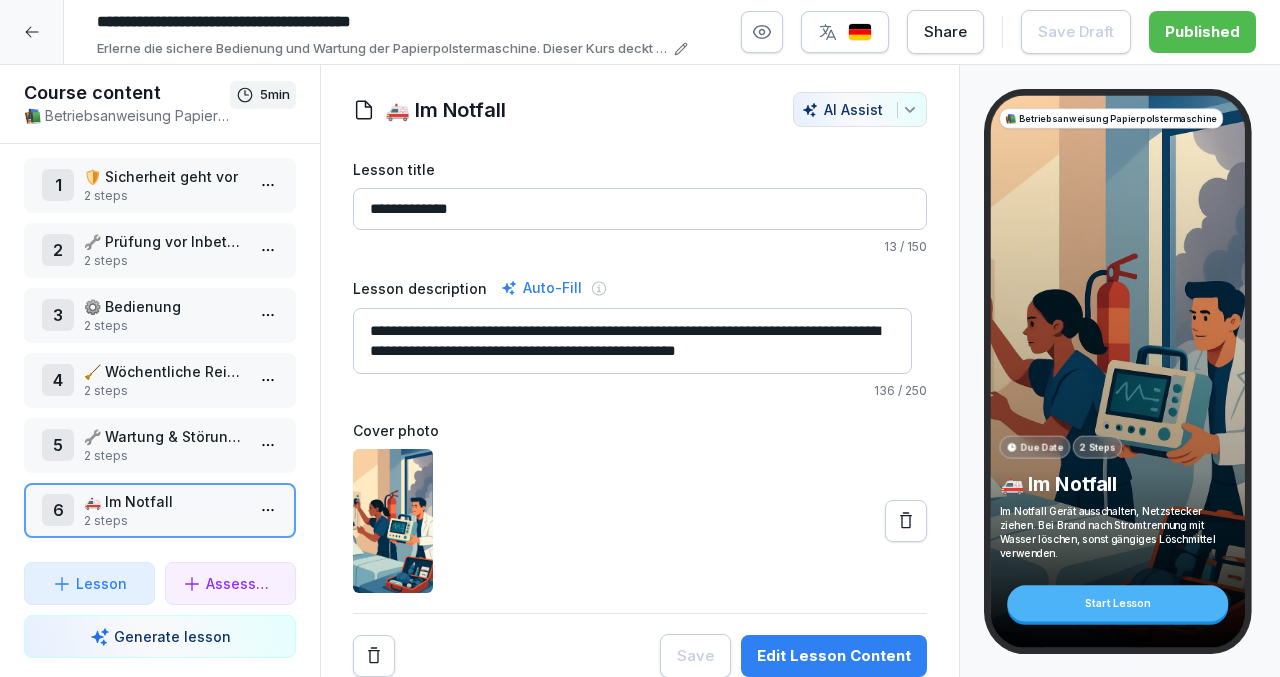 click on "**********" at bounding box center [632, 341] 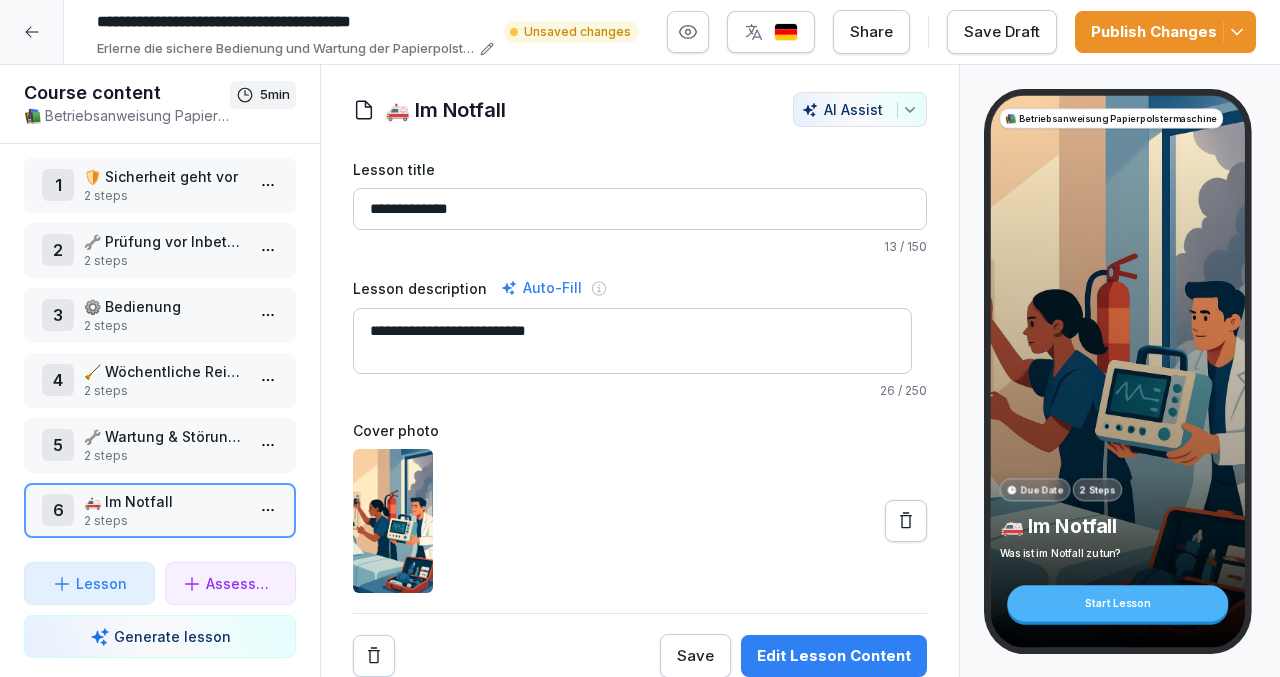 type on "**********" 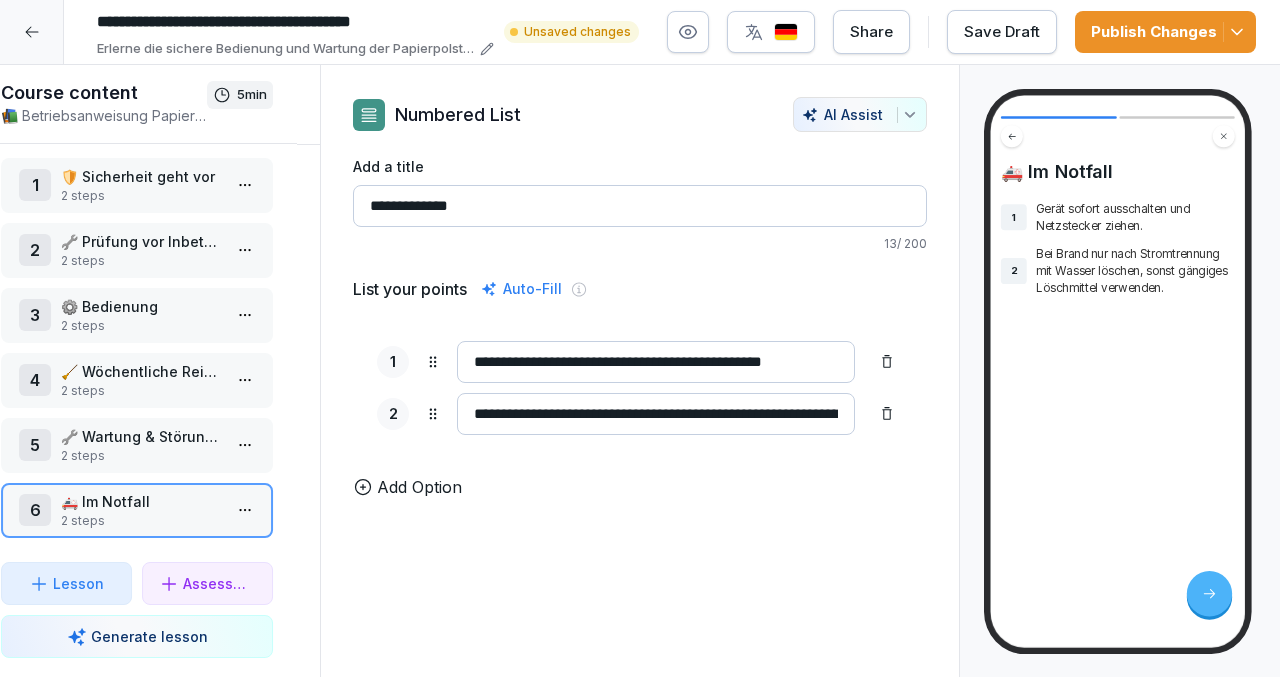 scroll, scrollTop: 0, scrollLeft: 0, axis: both 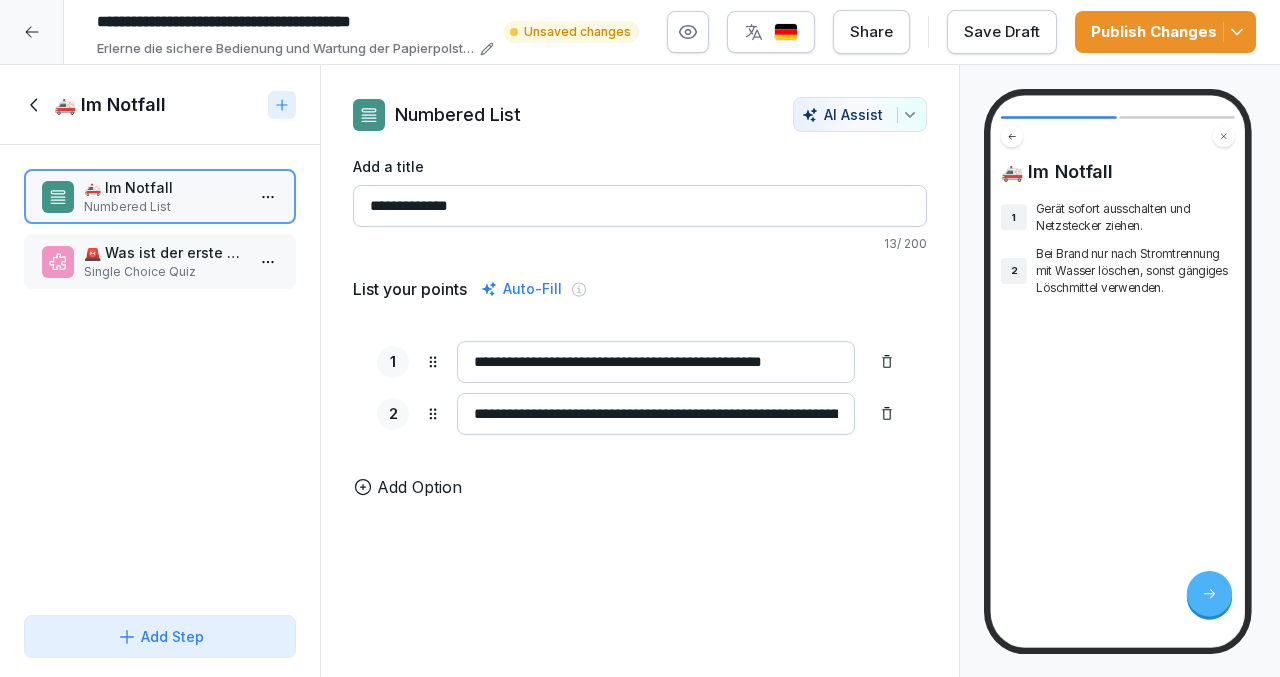 click on "**********" at bounding box center [656, 414] 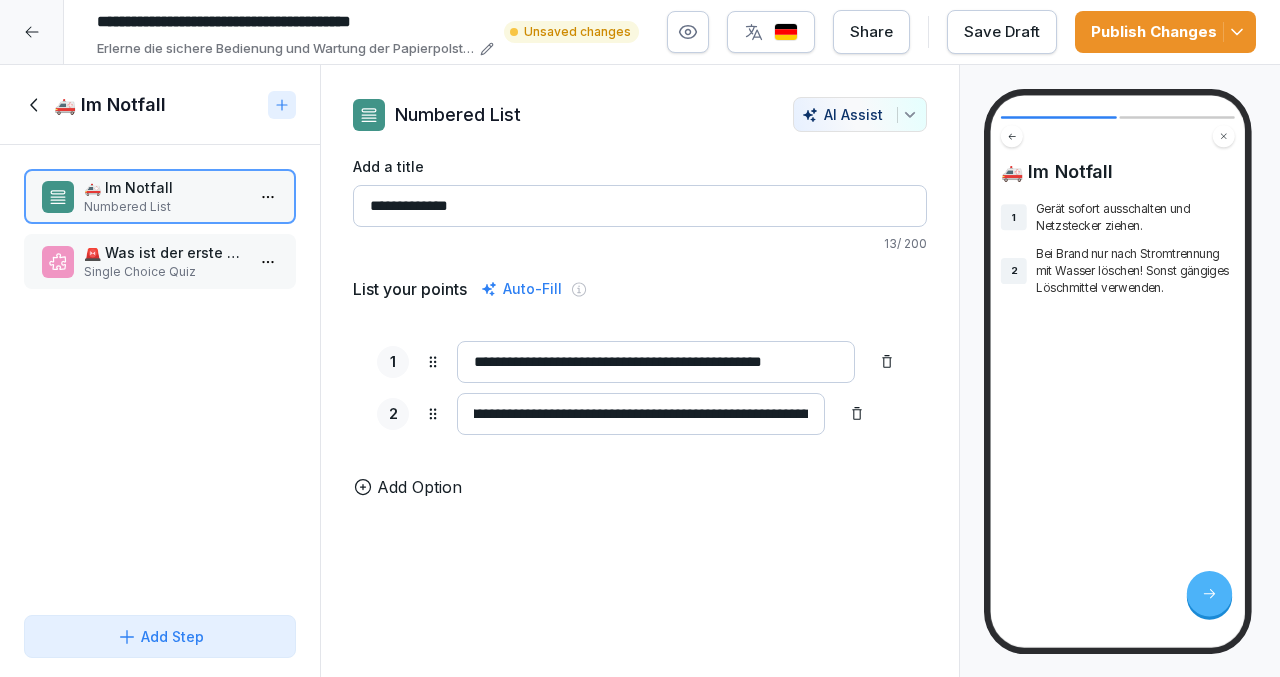 scroll, scrollTop: 0, scrollLeft: 338, axis: horizontal 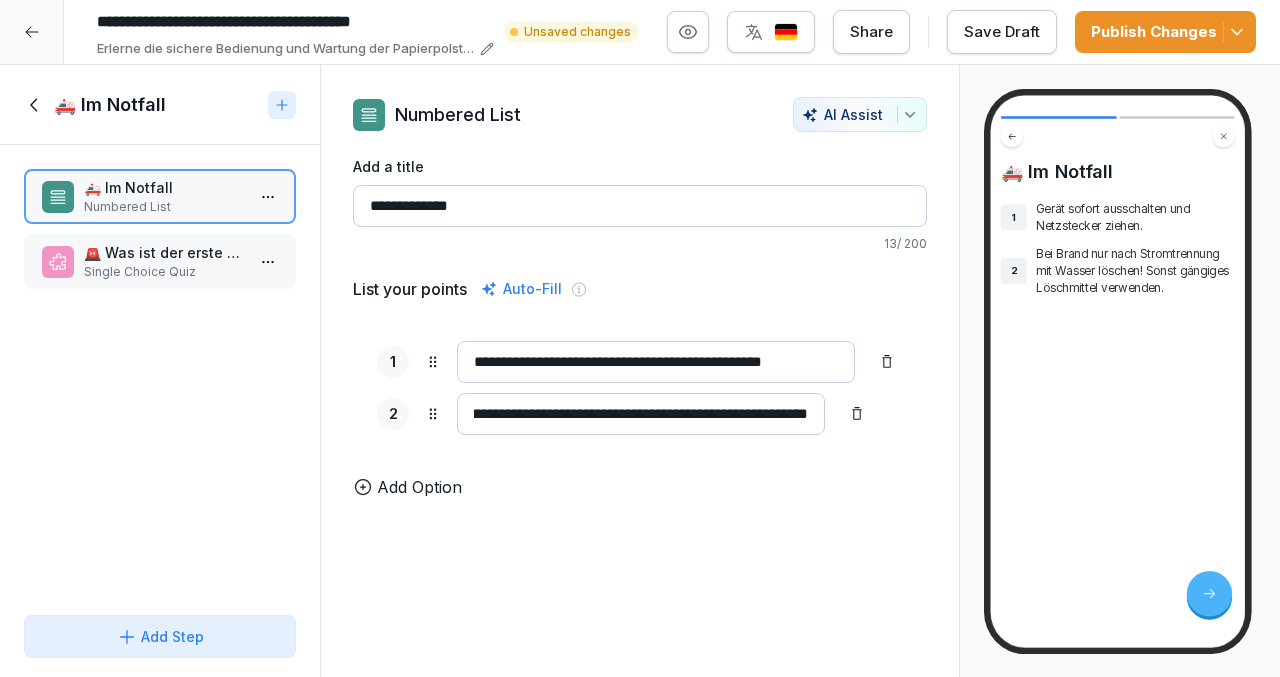type on "**********" 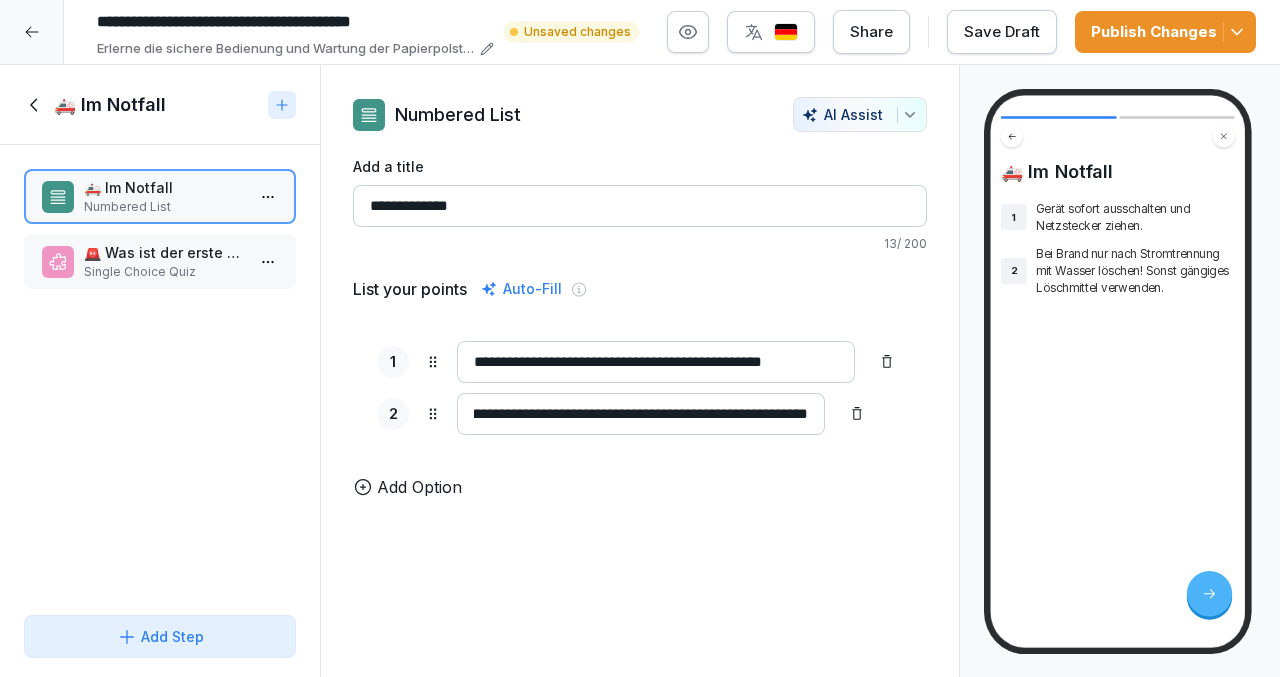 click on "🚨 Was ist der erste Schritt im Notfall, wenn ein Gerät Probleme verursacht?" at bounding box center [164, 252] 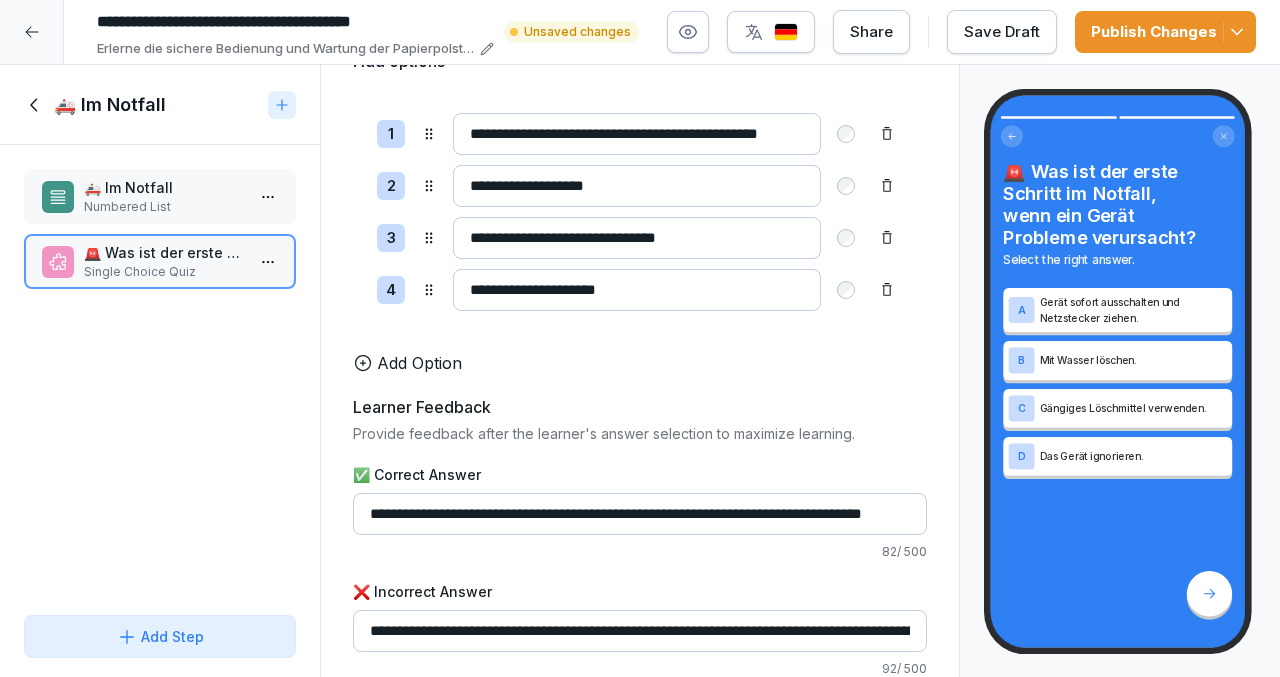 scroll, scrollTop: 244, scrollLeft: 0, axis: vertical 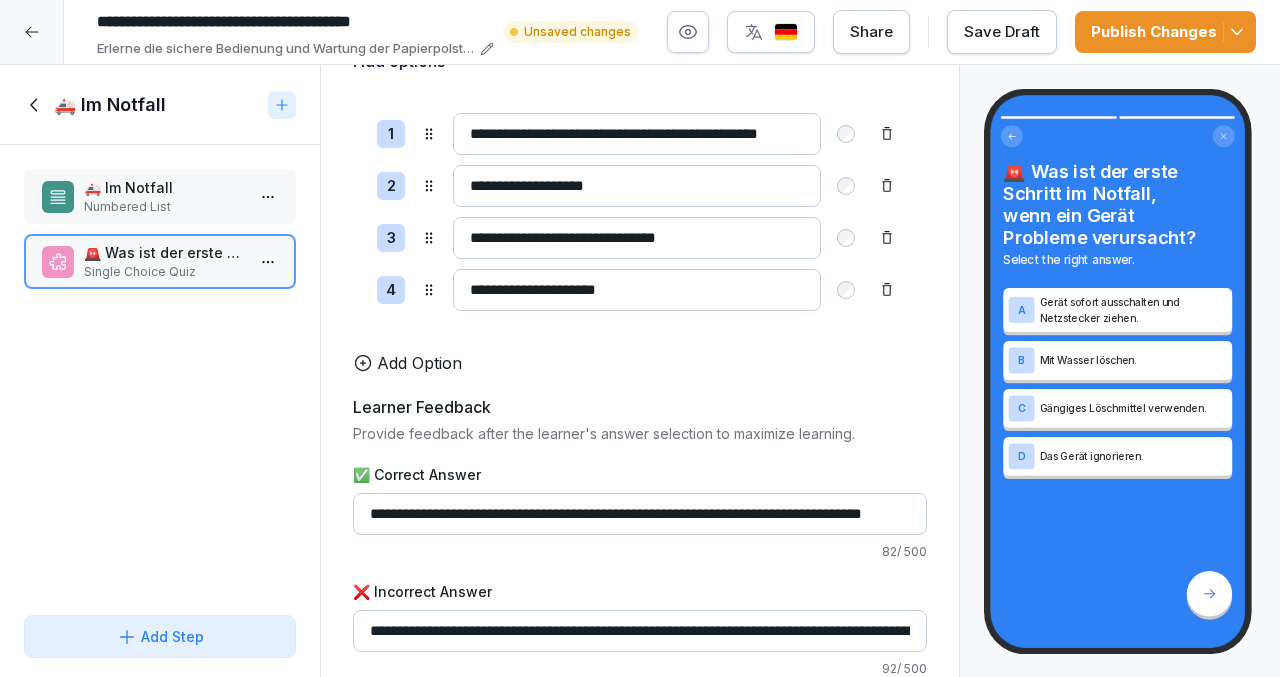 click at bounding box center [1235, 32] 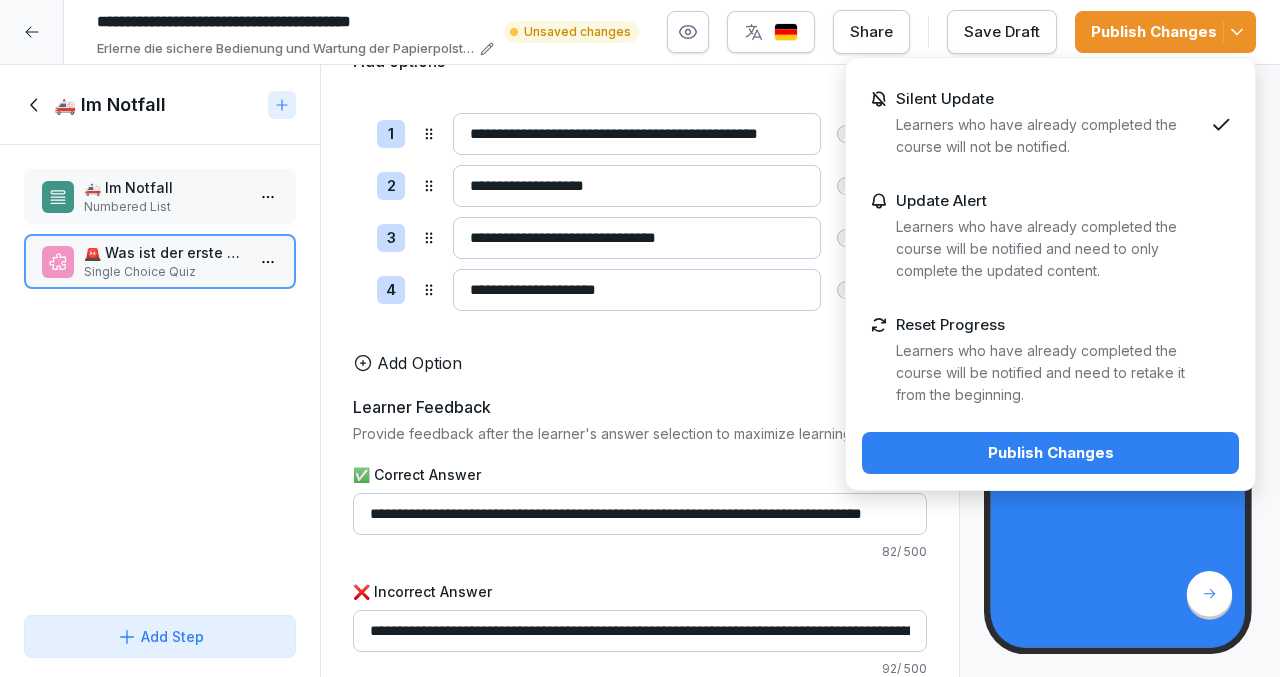 click on "Publish Changes" at bounding box center [1050, 453] 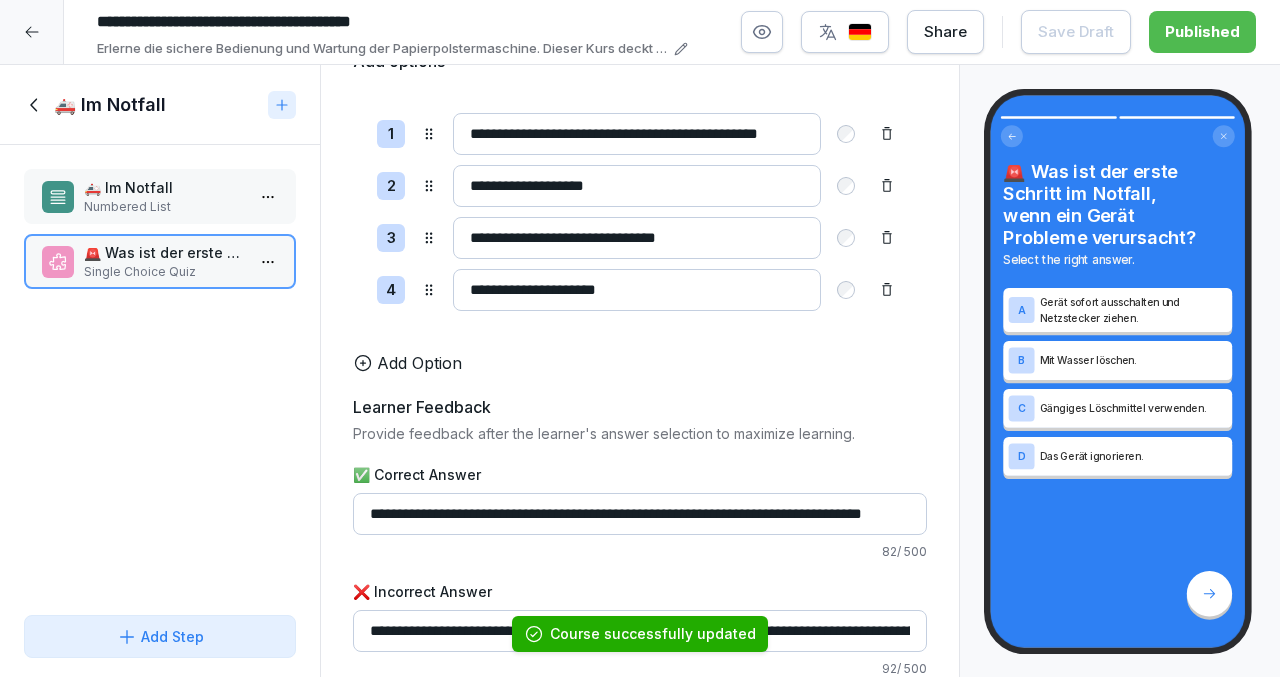 click 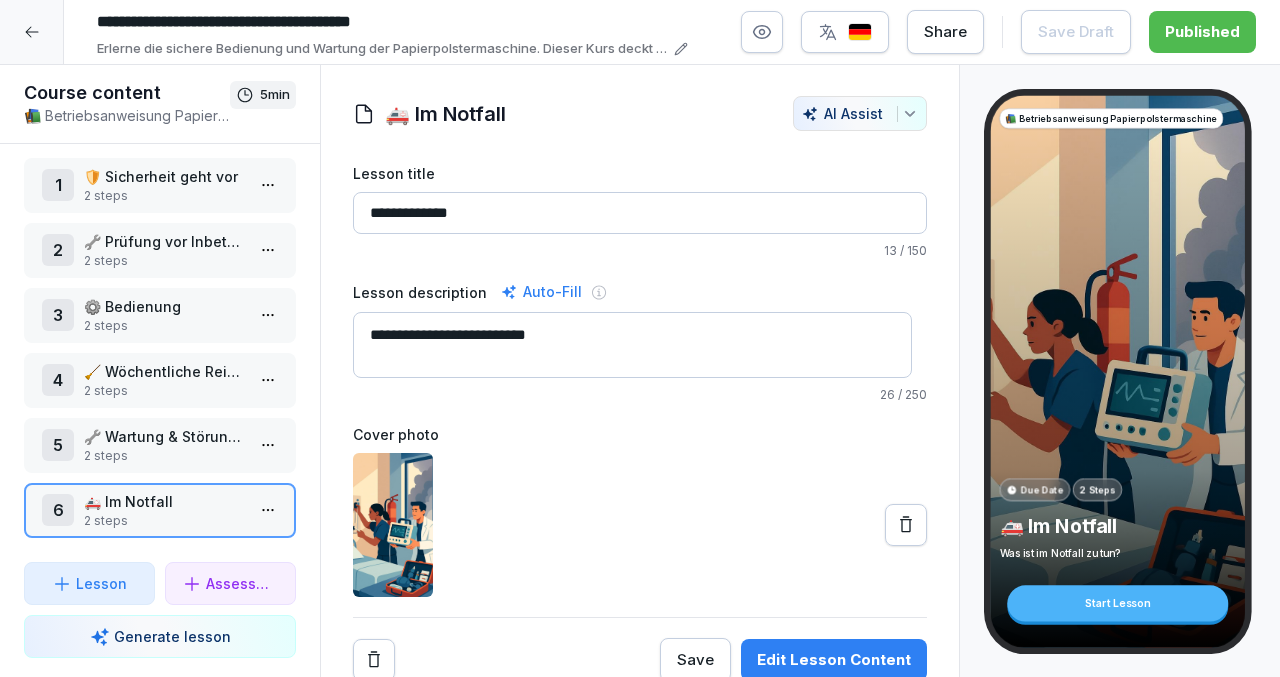 scroll, scrollTop: 0, scrollLeft: 0, axis: both 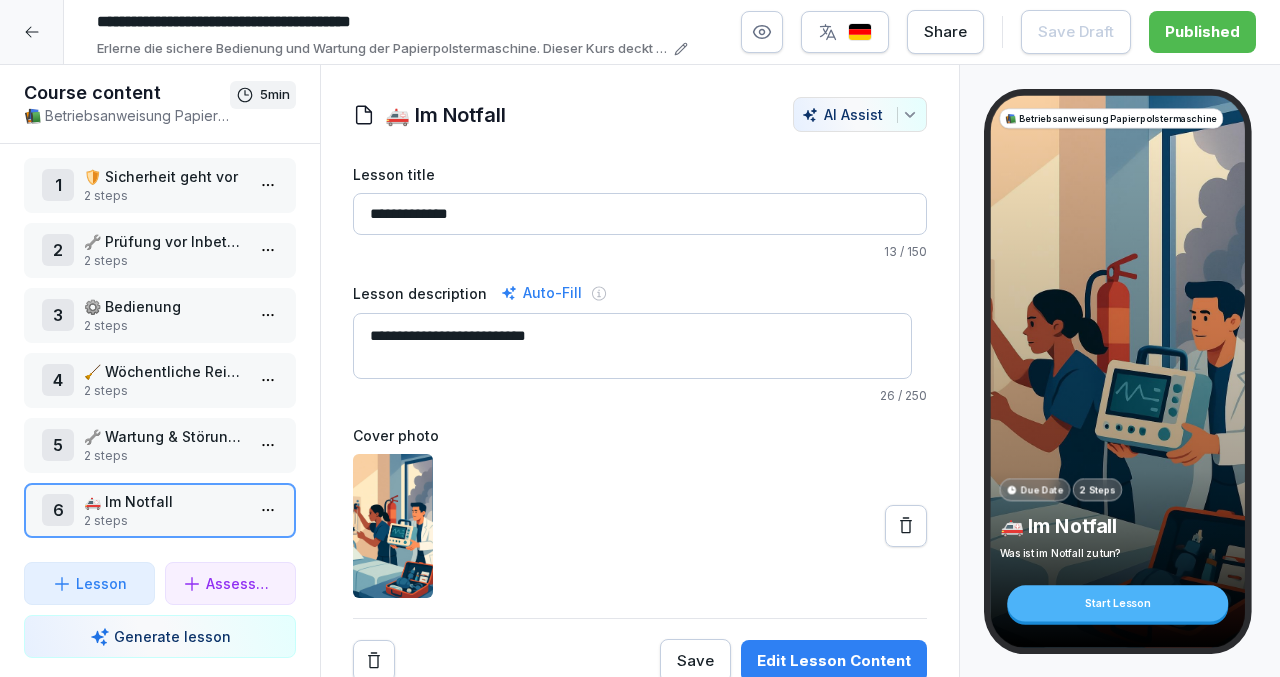 click at bounding box center (860, 32) 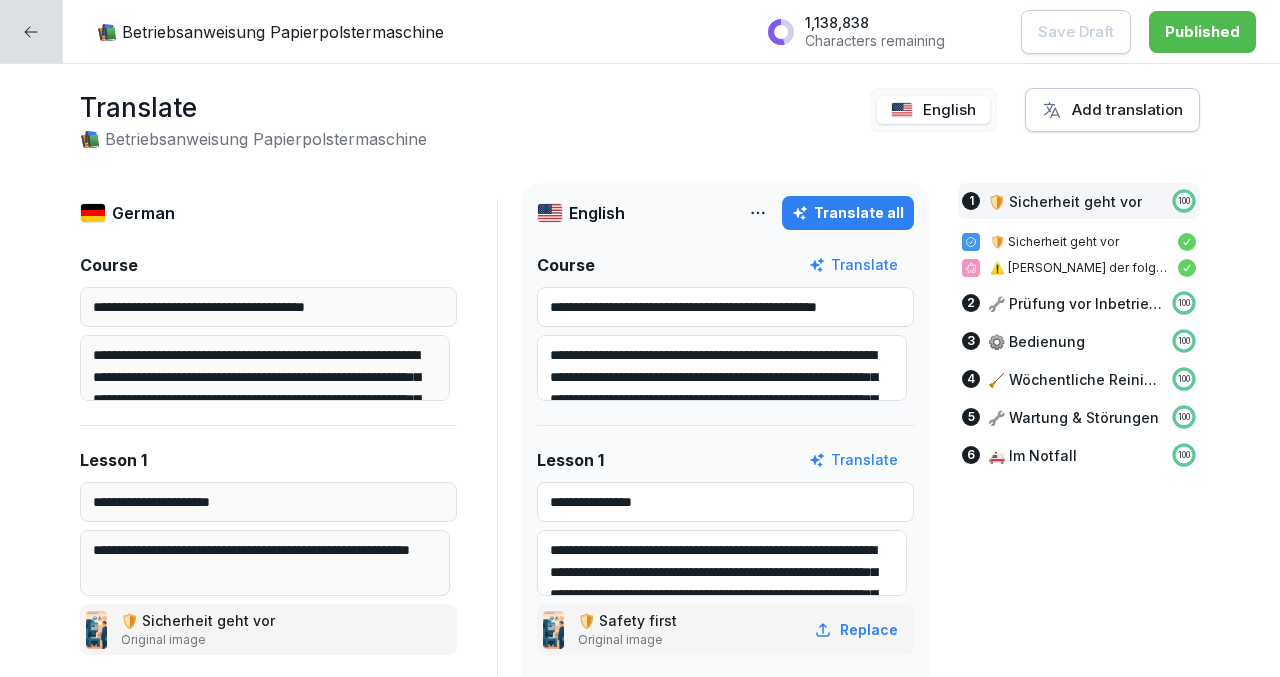 click on "**********" at bounding box center (725, 307) 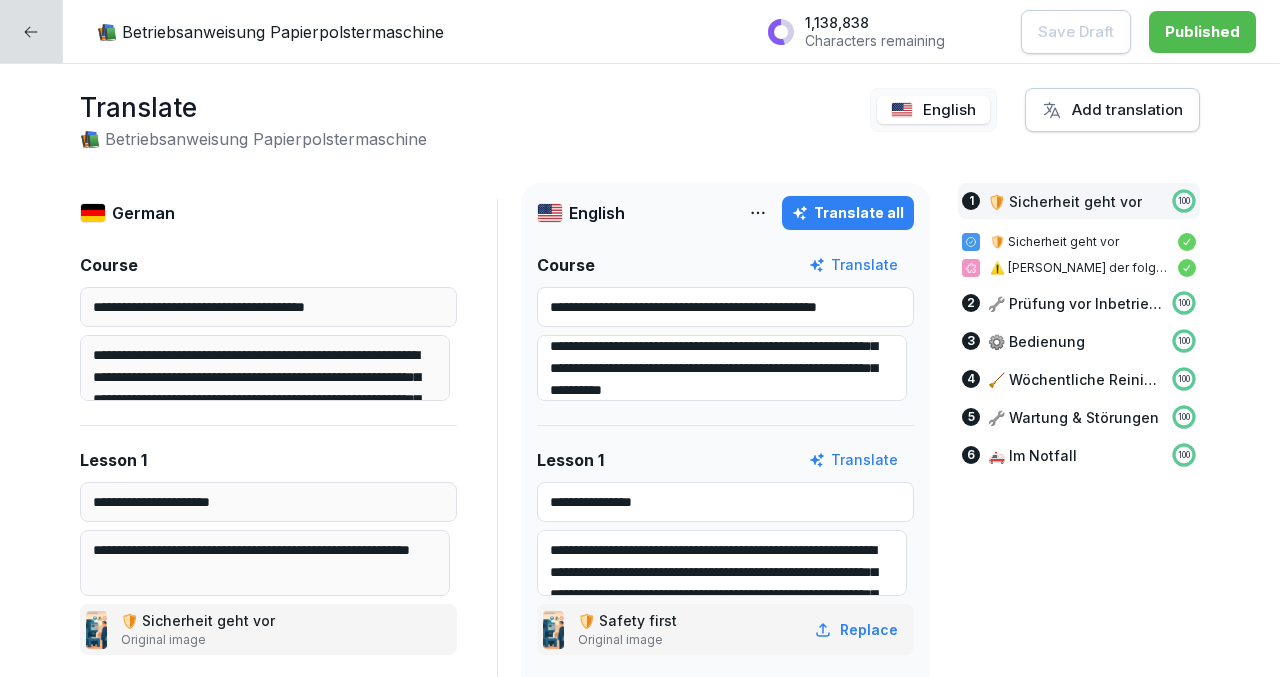 scroll, scrollTop: 42, scrollLeft: 0, axis: vertical 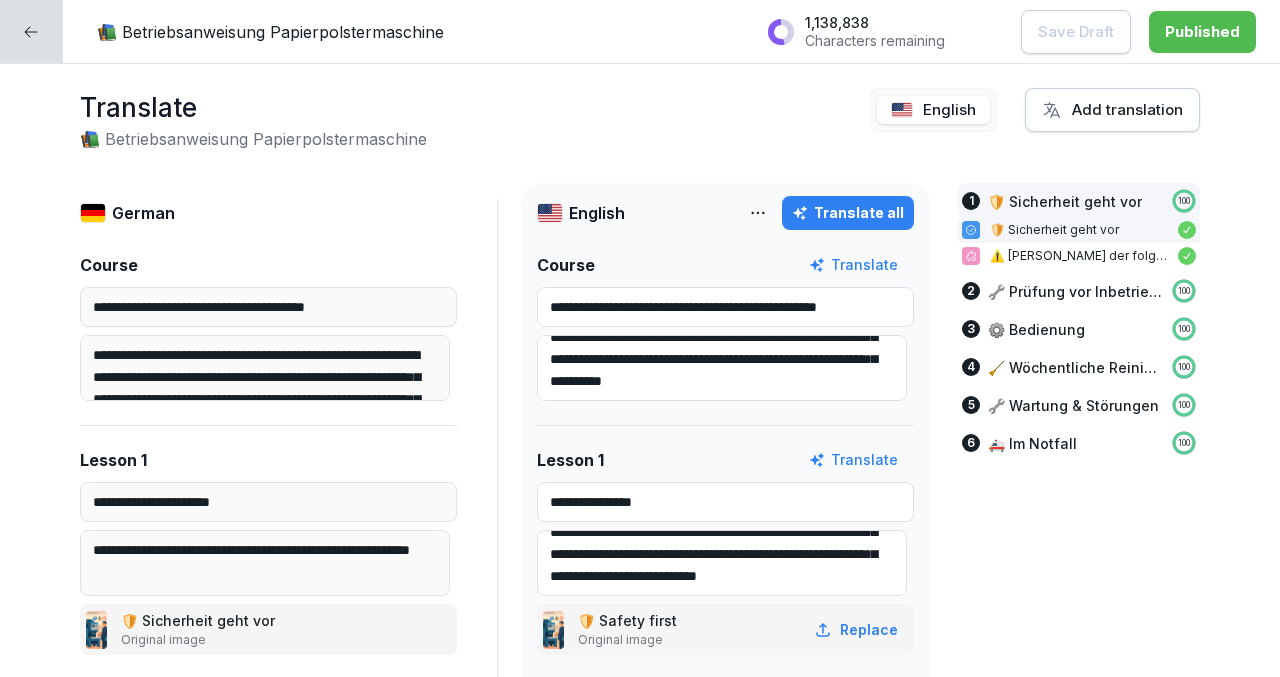 click on "Translate all" at bounding box center (848, 213) 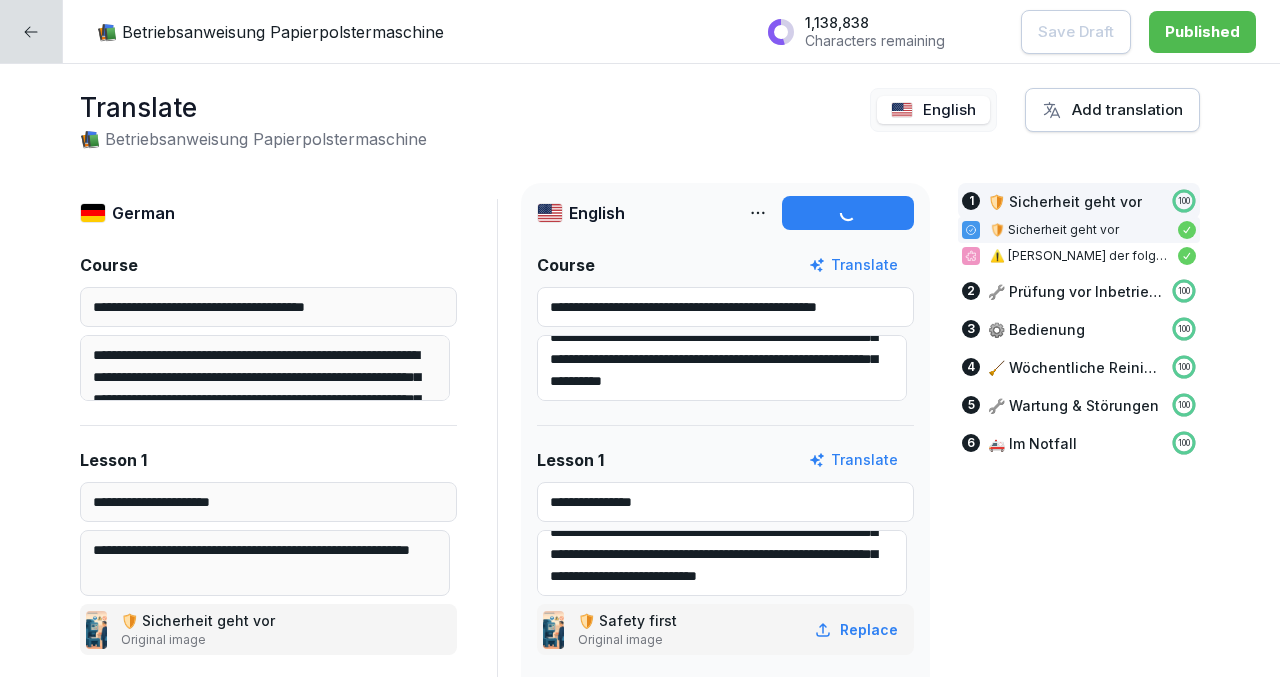 type on "**********" 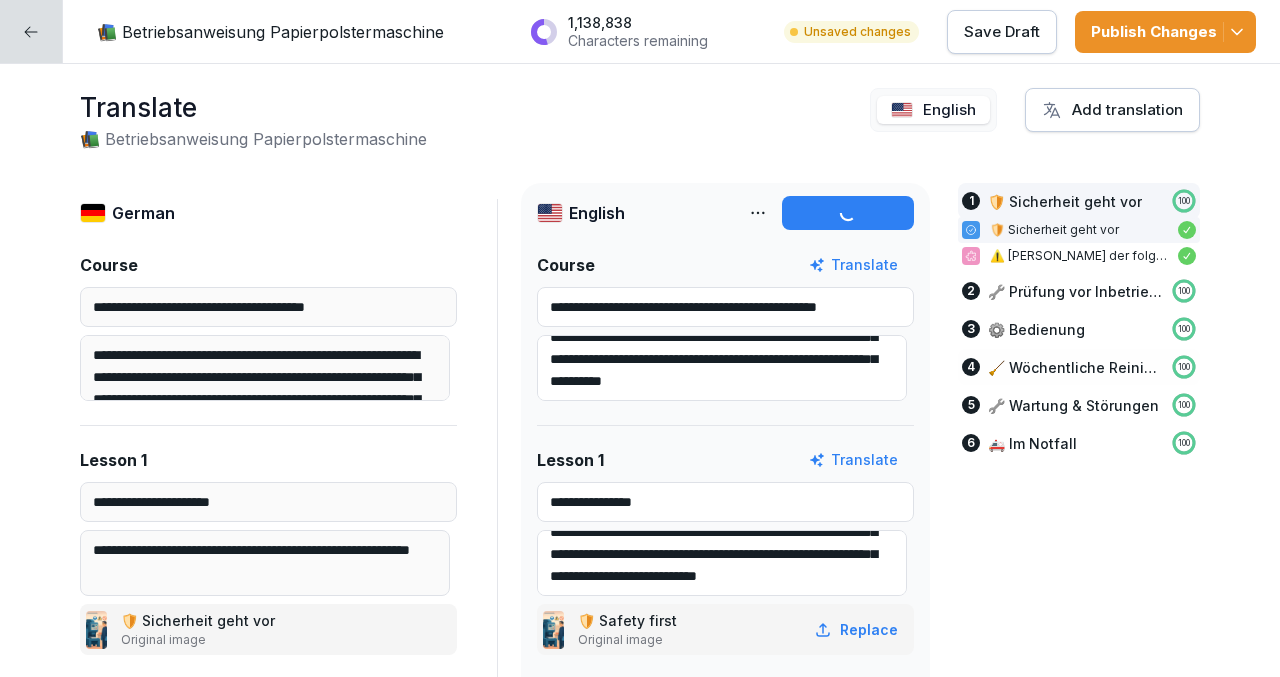 type on "**********" 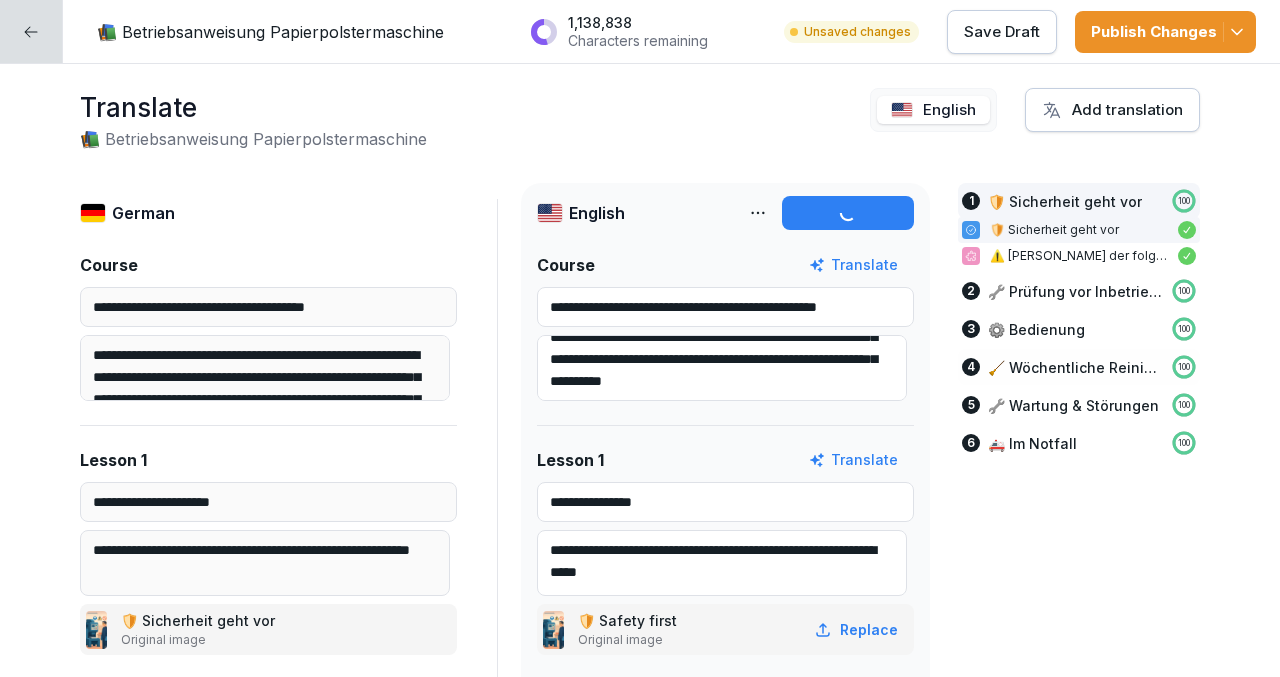 type on "**********" 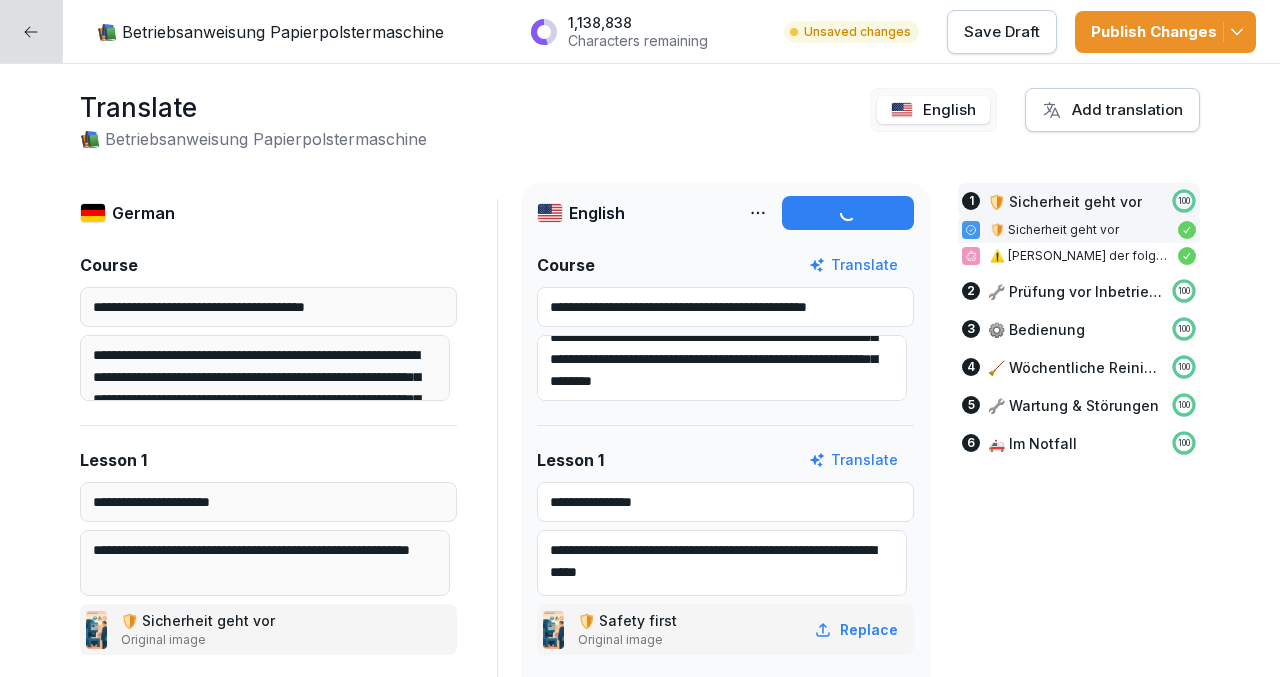 scroll, scrollTop: 0, scrollLeft: 0, axis: both 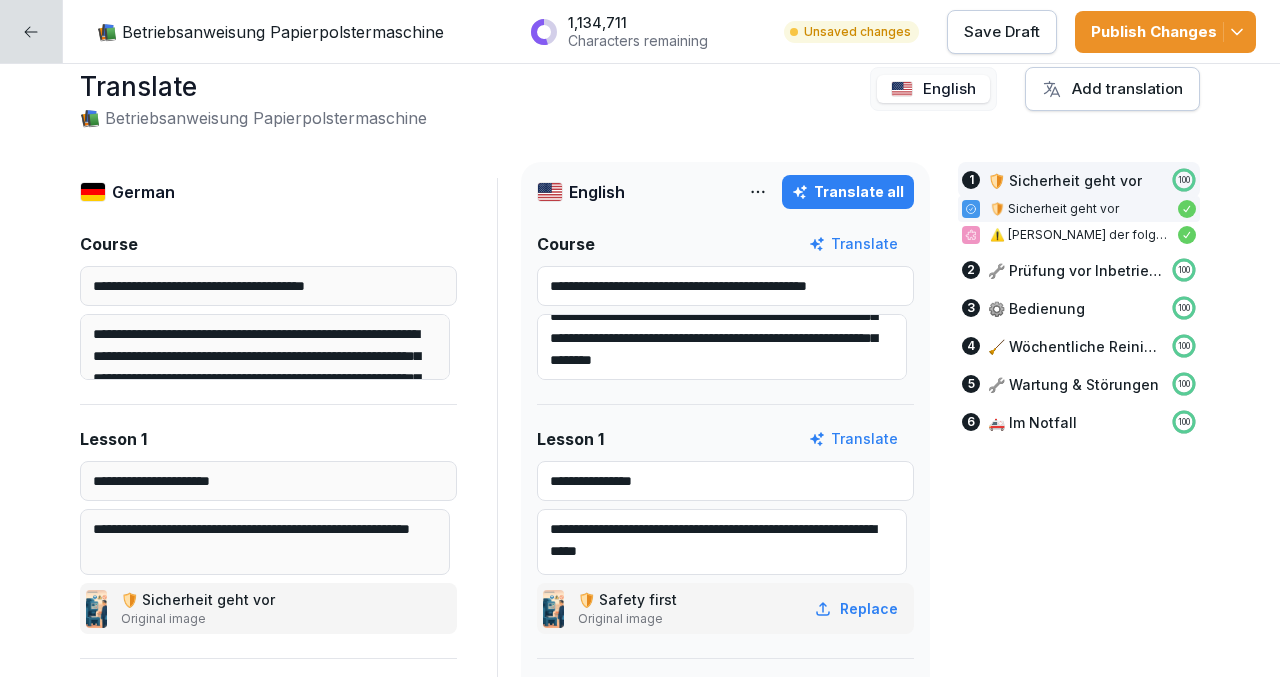 click on "**********" at bounding box center [725, 286] 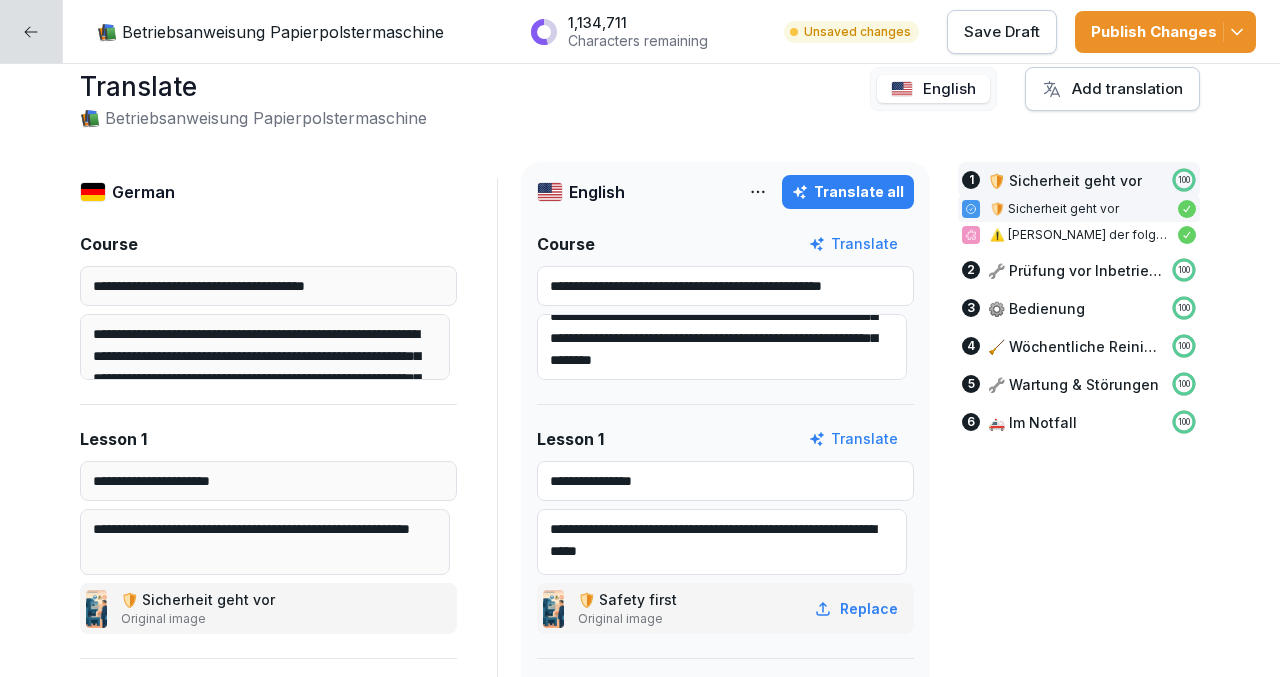 drag, startPoint x: 734, startPoint y: 281, endPoint x: 846, endPoint y: 285, distance: 112.0714 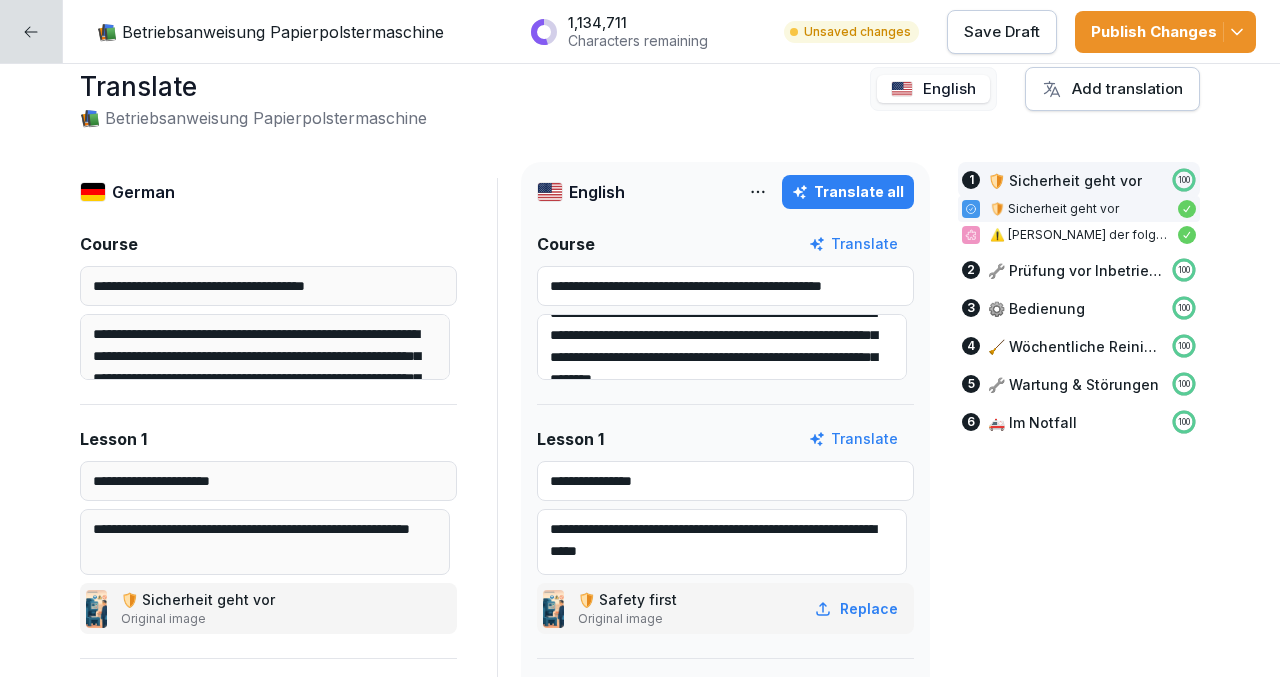 scroll, scrollTop: 0, scrollLeft: 0, axis: both 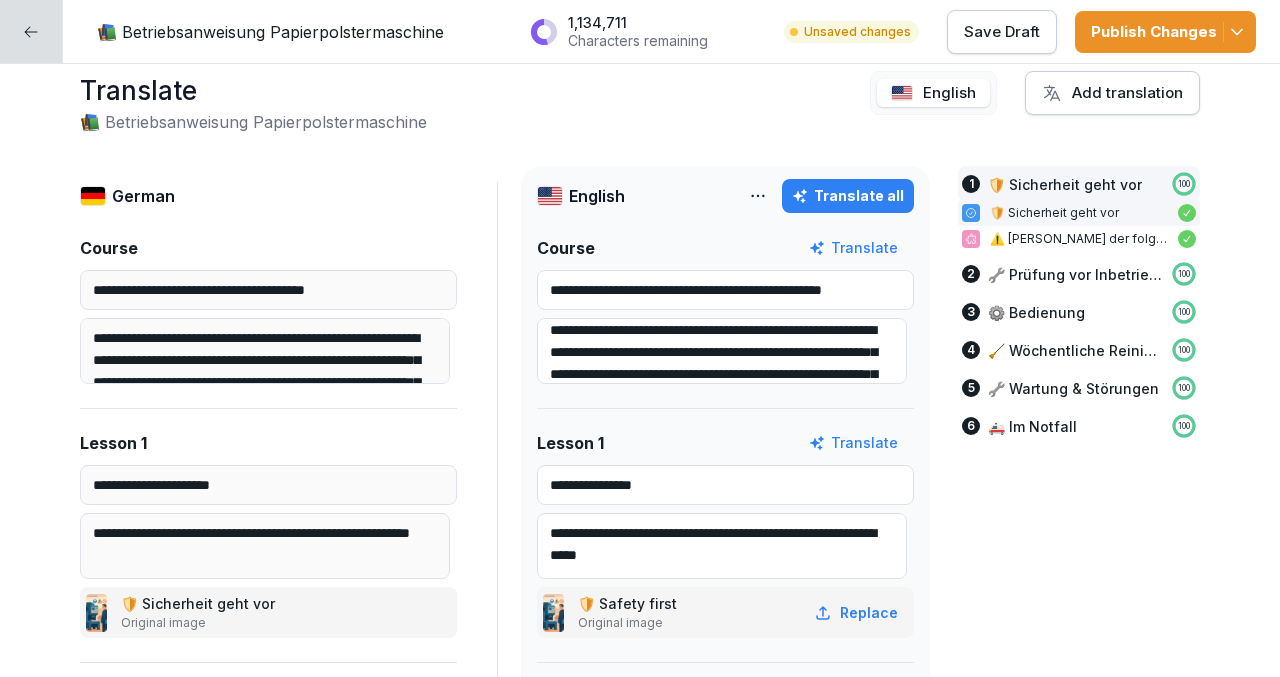 click on "**********" at bounding box center (725, 290) 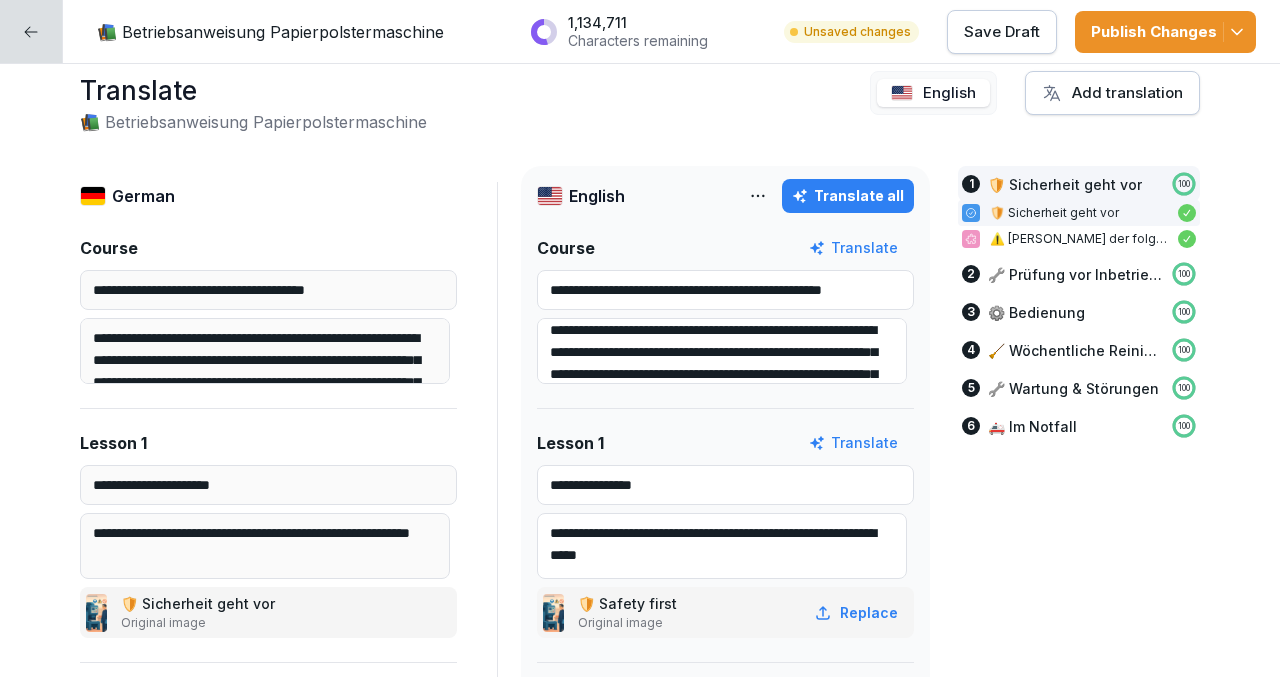 type on "**********" 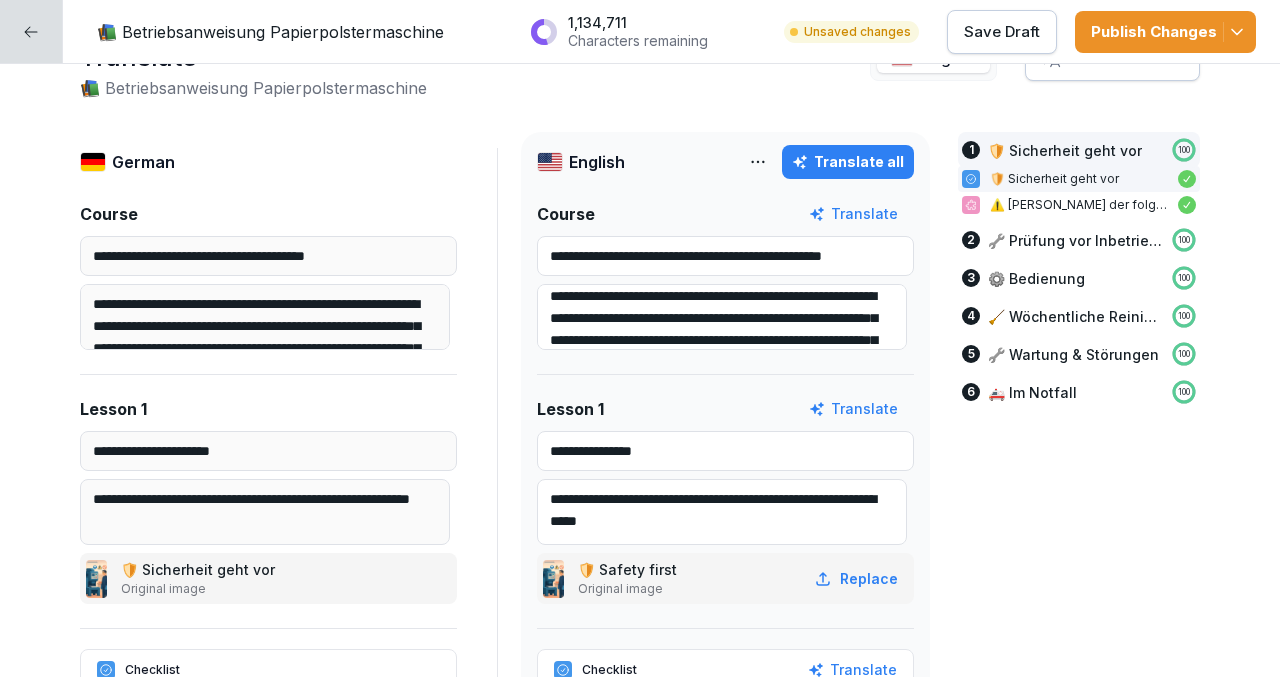 scroll, scrollTop: 80, scrollLeft: 0, axis: vertical 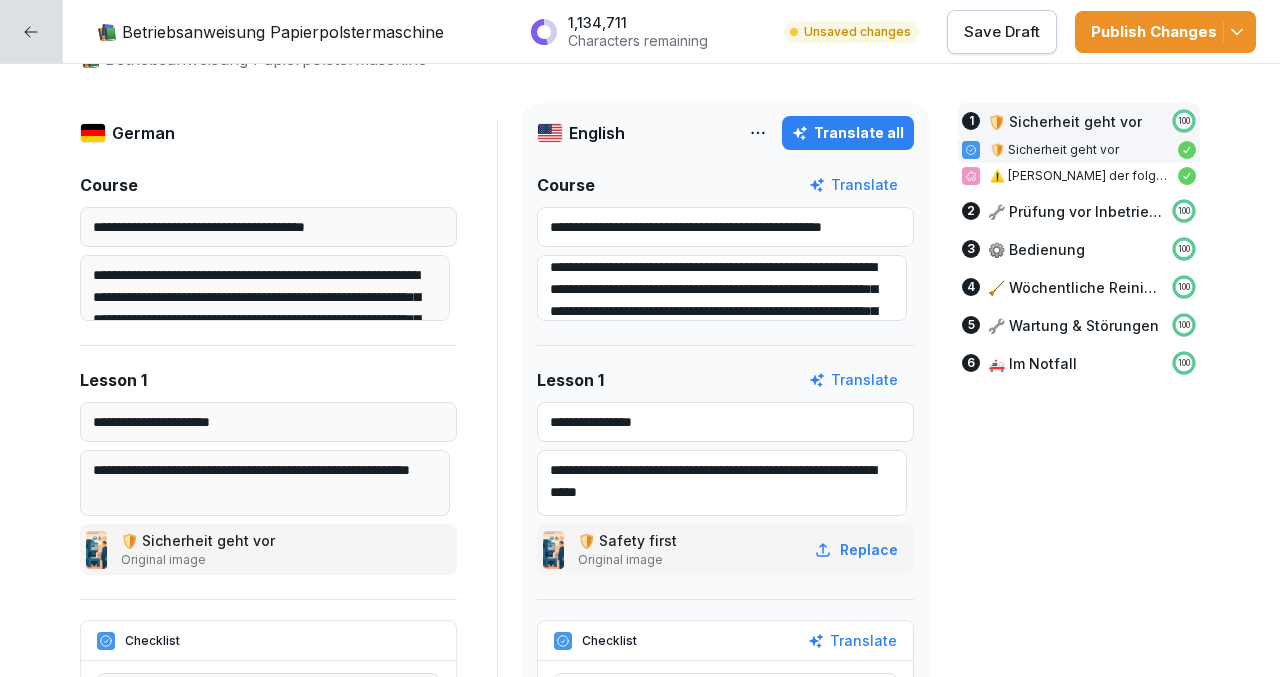 type on "**********" 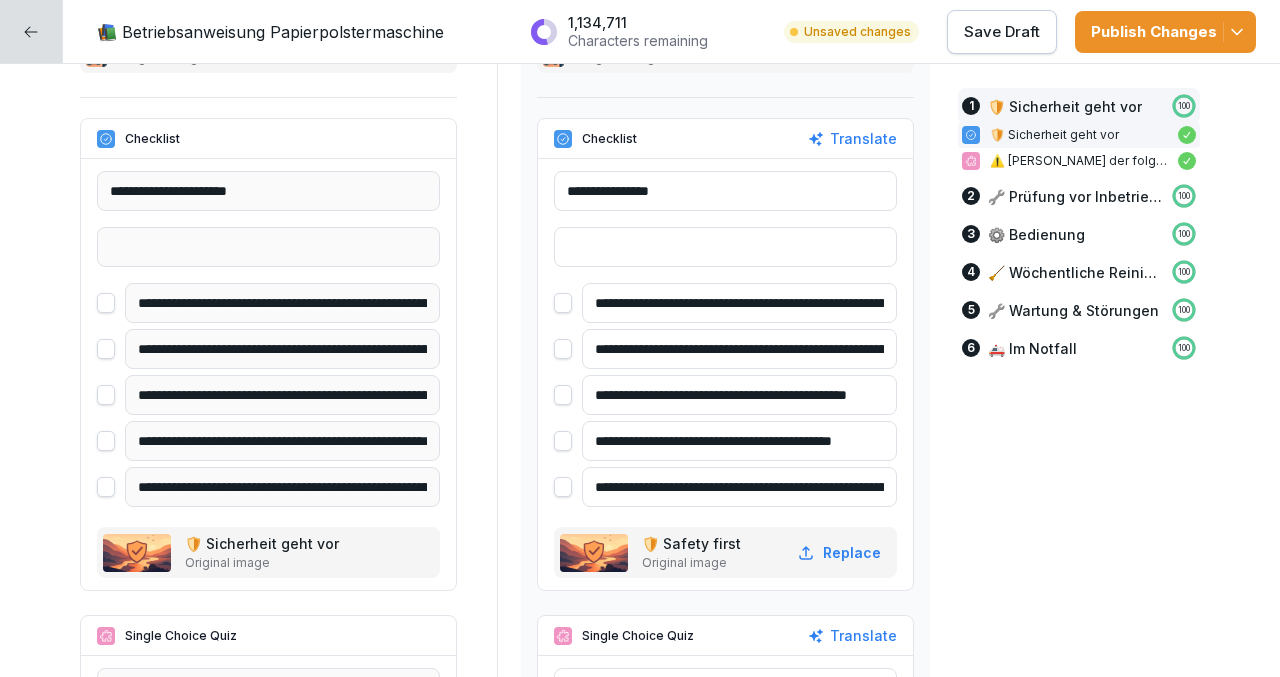 scroll, scrollTop: 600, scrollLeft: 0, axis: vertical 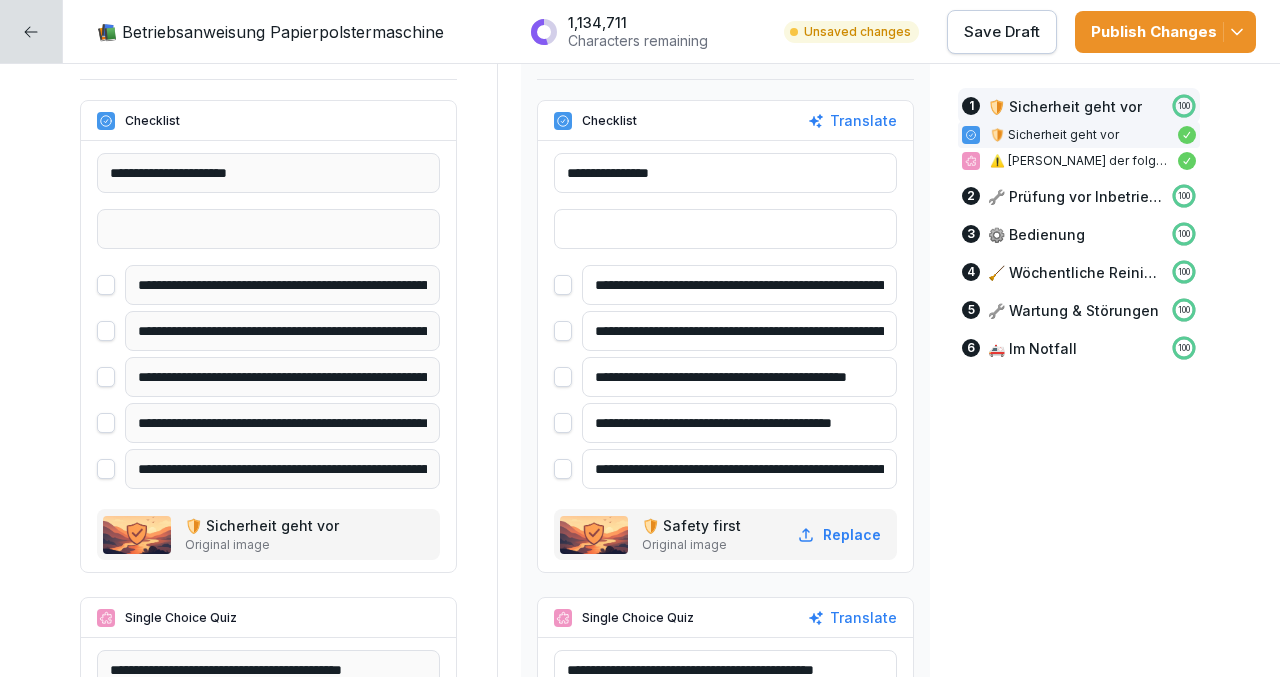 type on "**********" 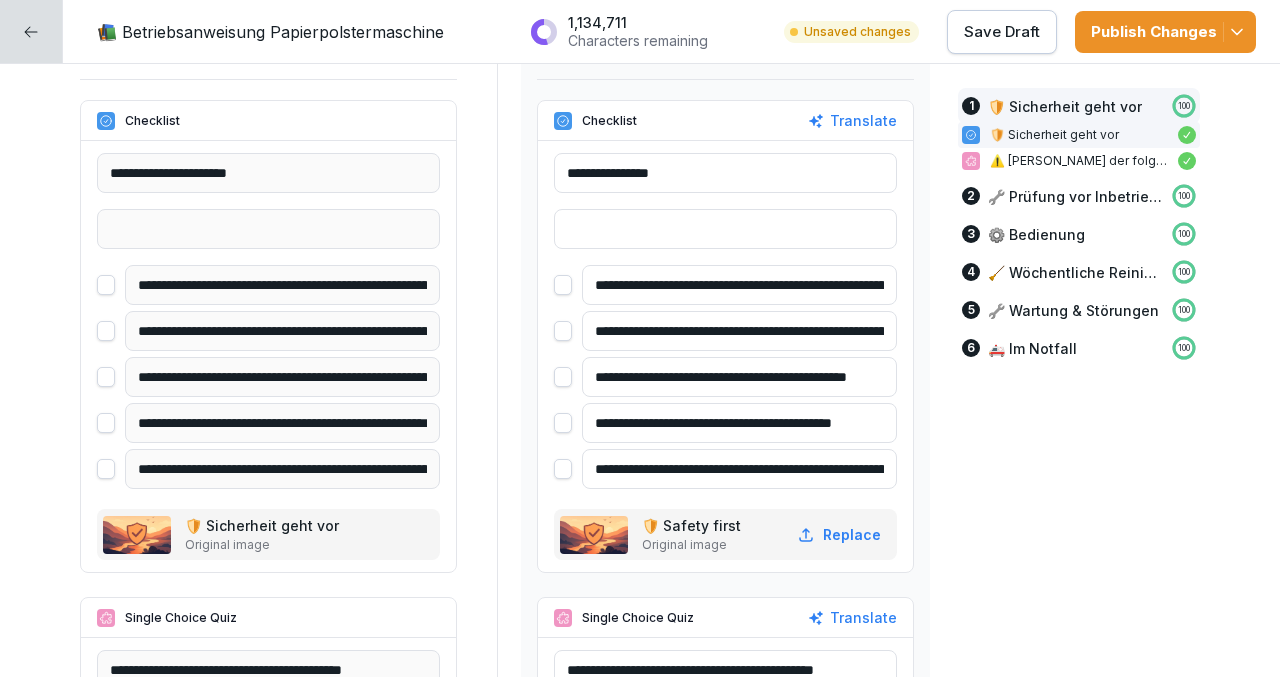 scroll, scrollTop: 0, scrollLeft: 183, axis: horizontal 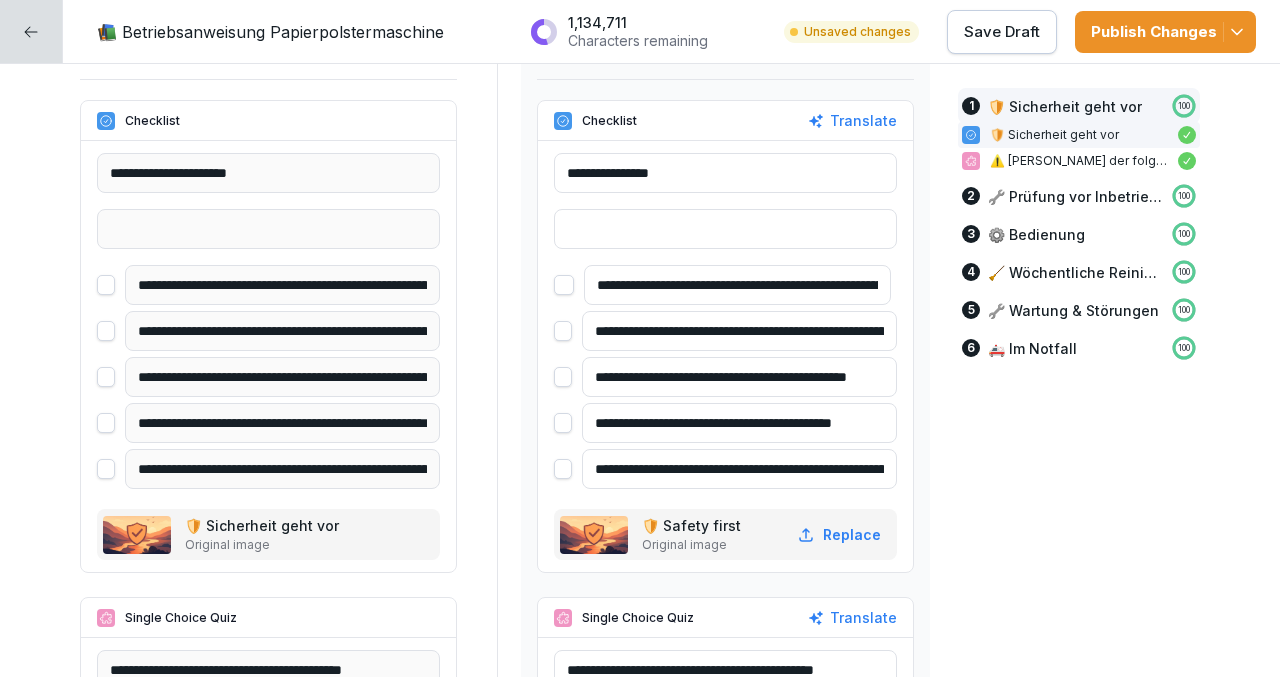 click on "**********" at bounding box center (739, 331) 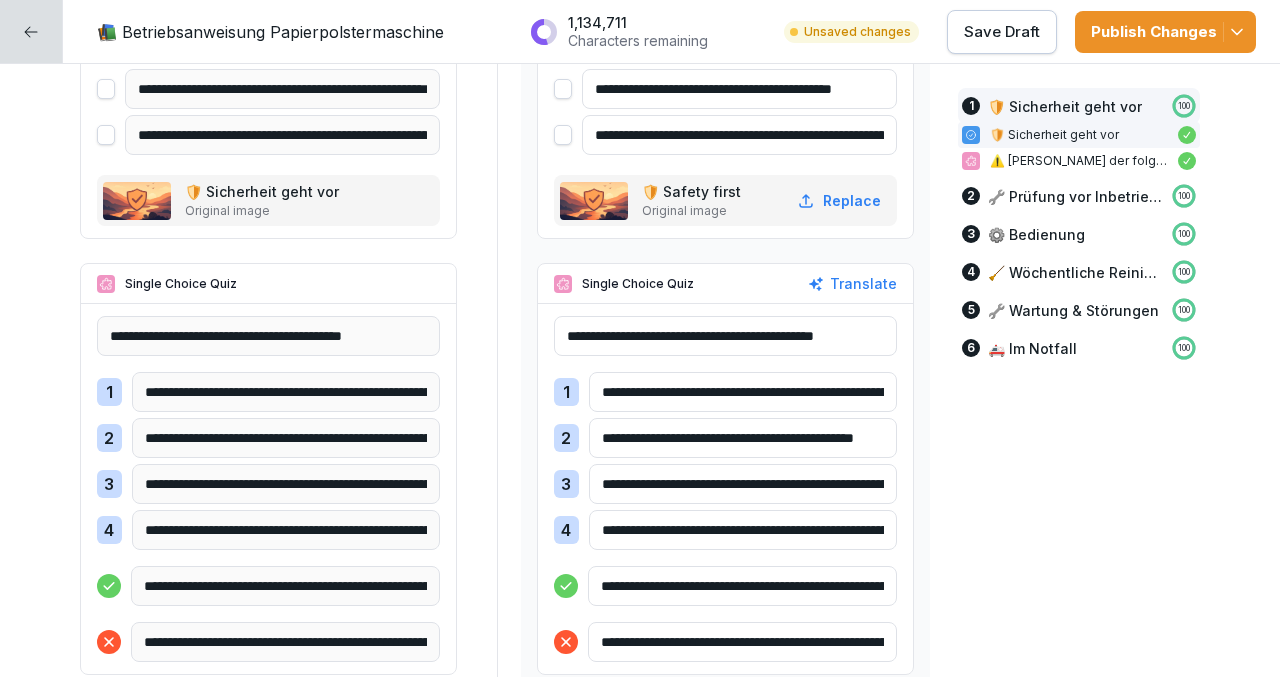 scroll, scrollTop: 934, scrollLeft: 0, axis: vertical 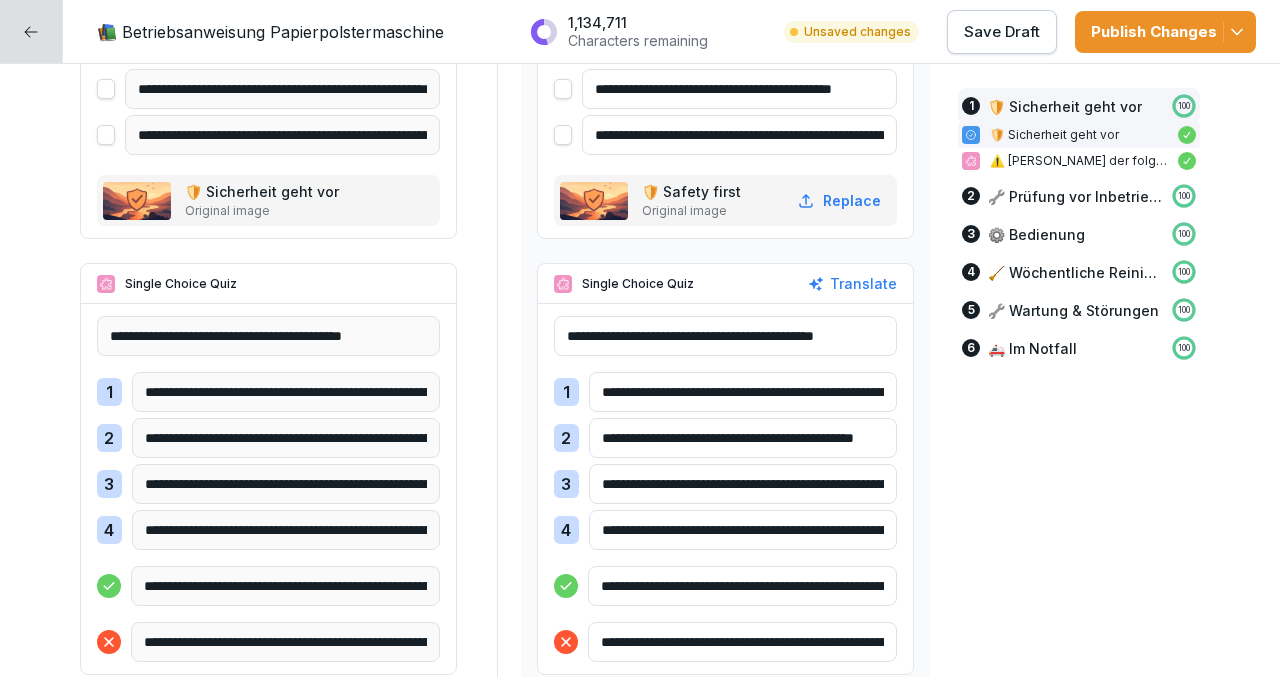 click on "**********" at bounding box center (743, 392) 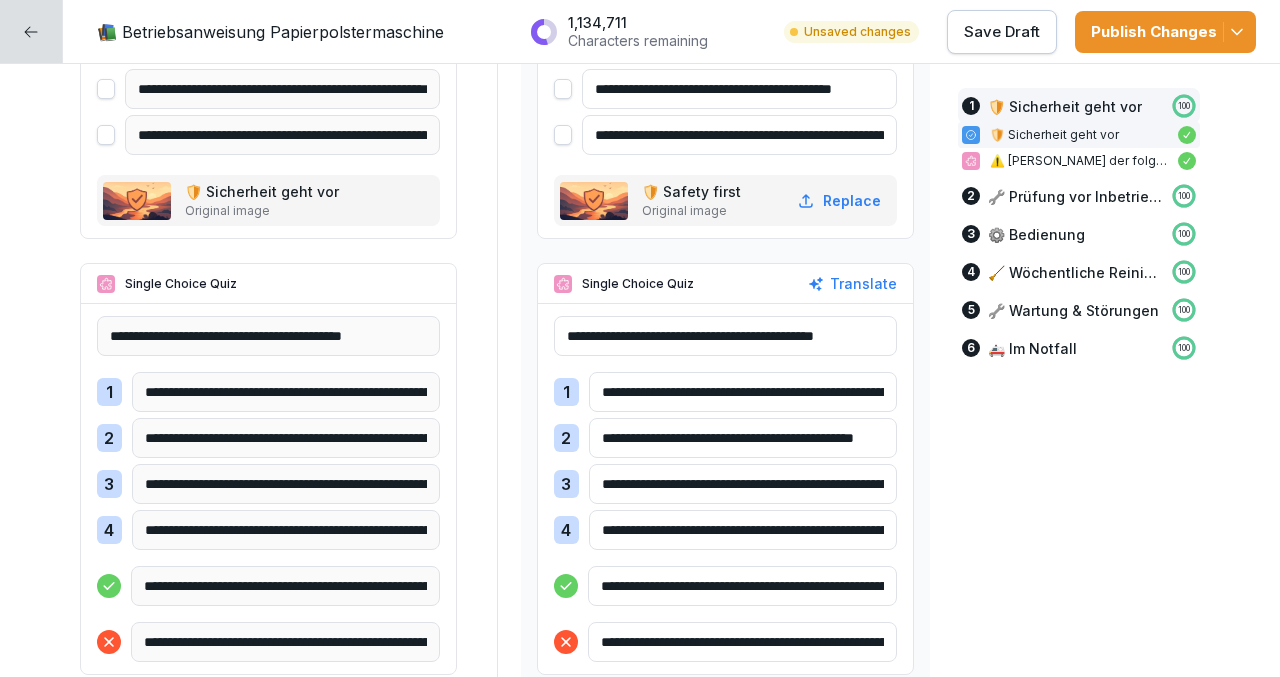 scroll, scrollTop: 0, scrollLeft: 144, axis: horizontal 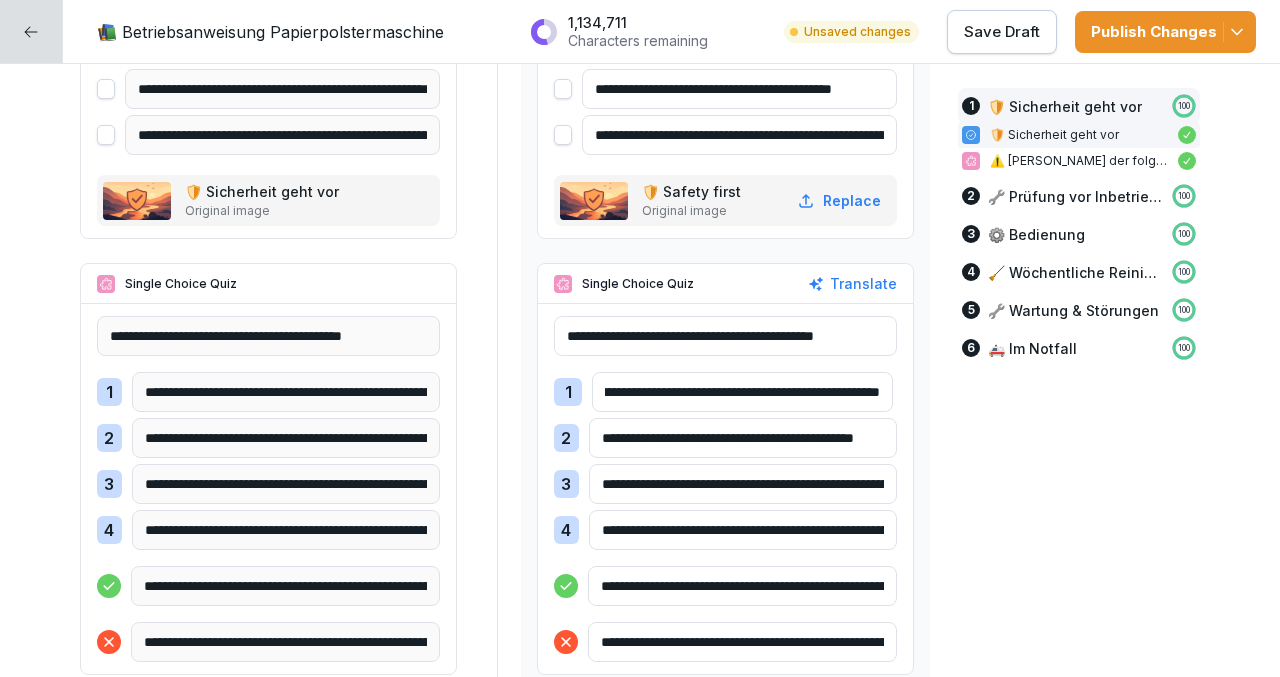 click on "**********" at bounding box center [742, 392] 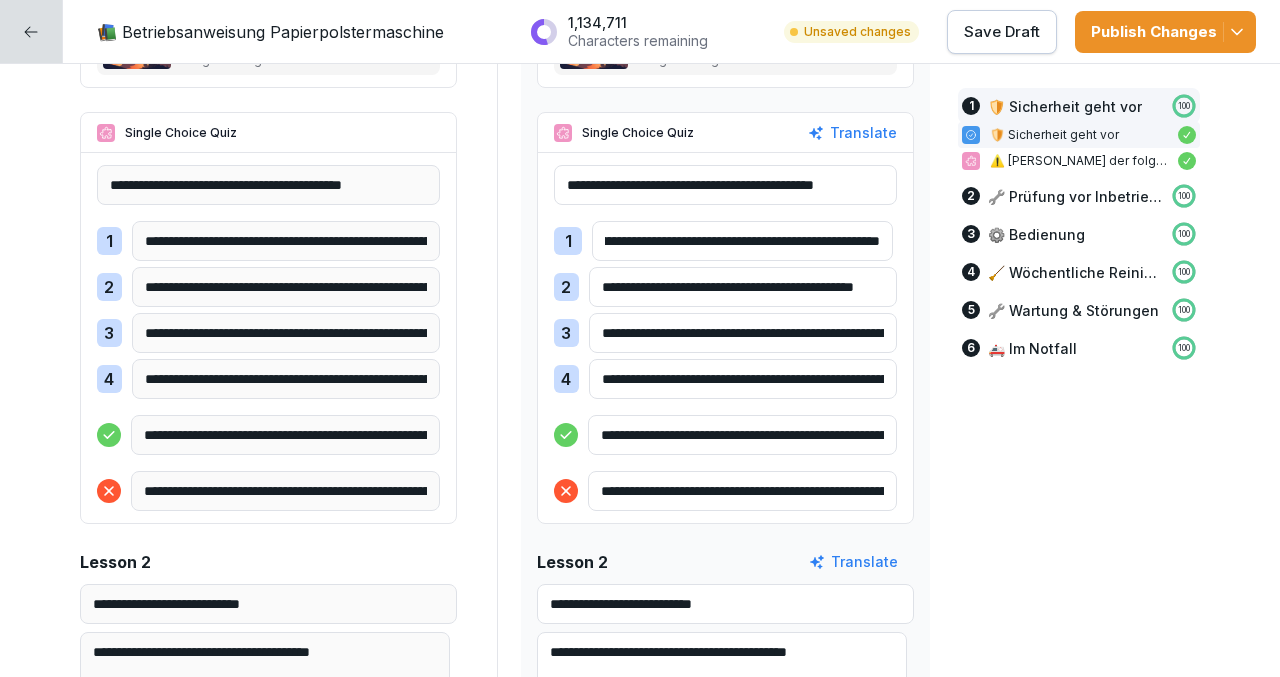 scroll, scrollTop: 1086, scrollLeft: 0, axis: vertical 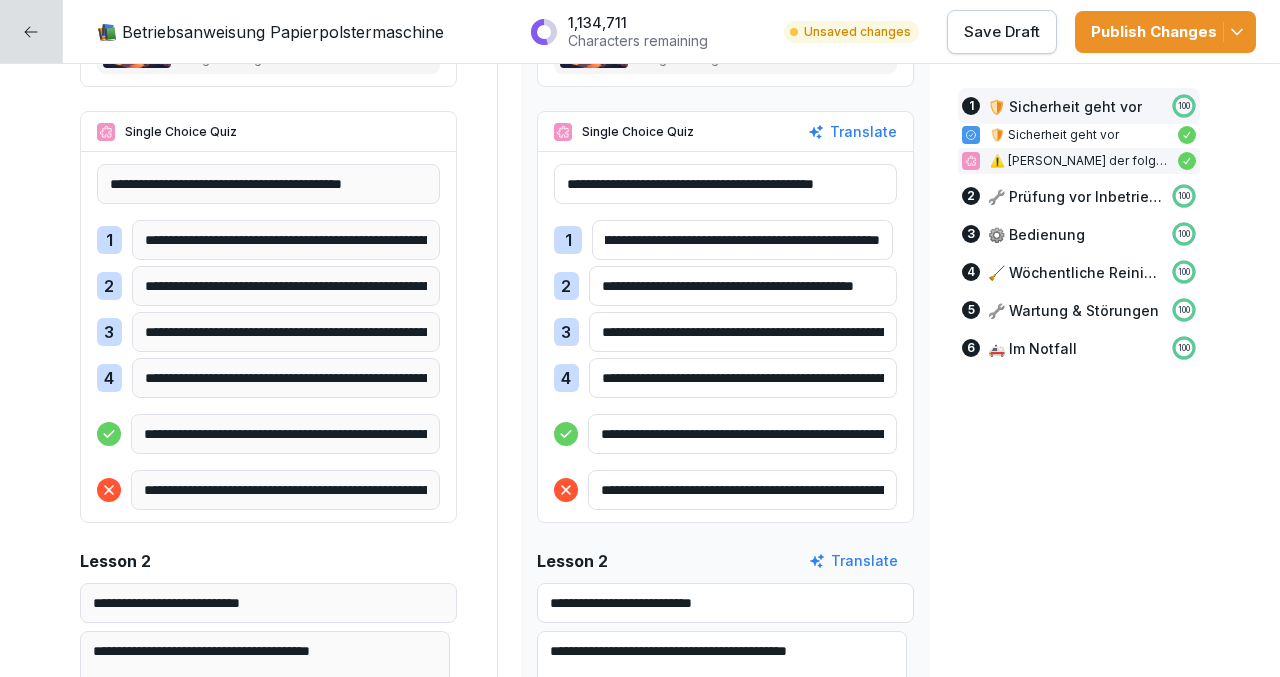 type on "**********" 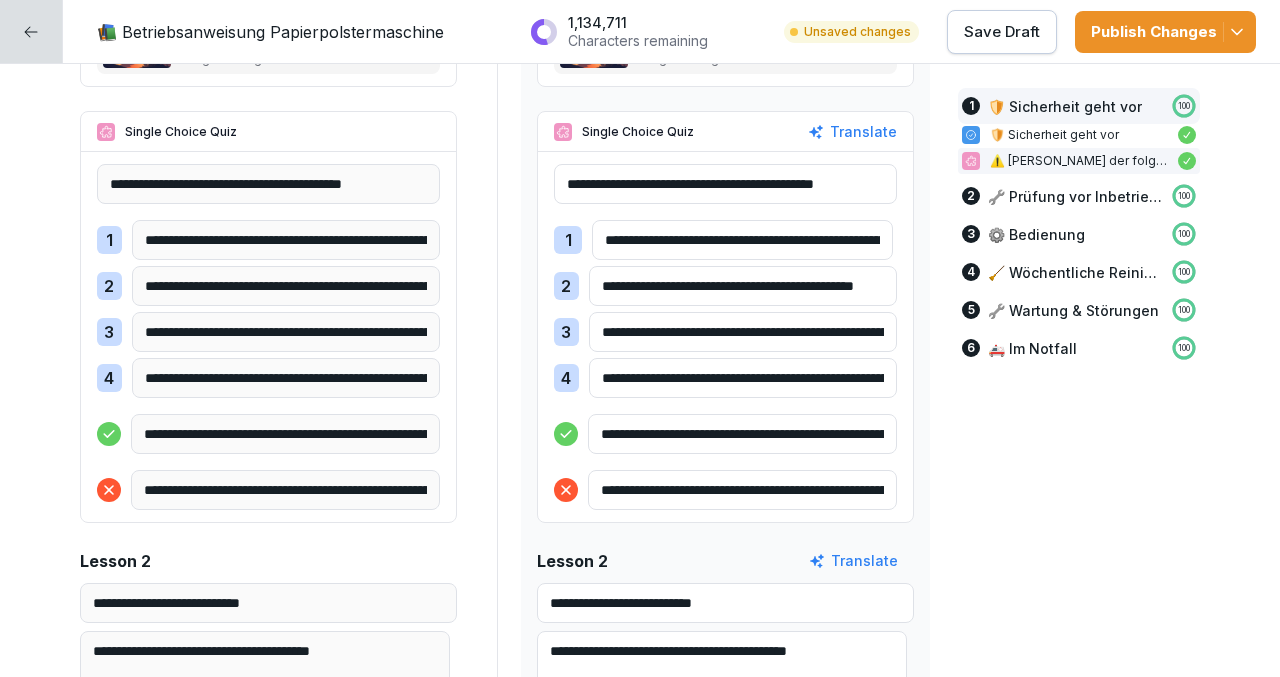 click on "**********" at bounding box center [743, 332] 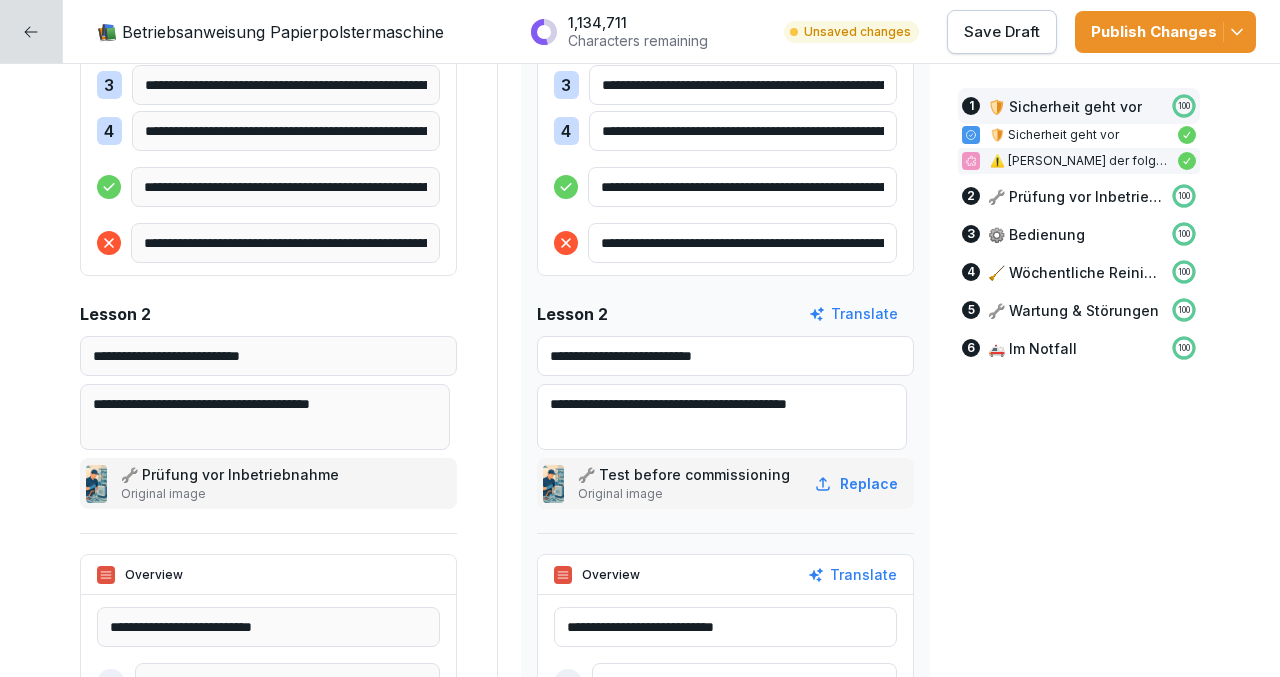 scroll, scrollTop: 1344, scrollLeft: 0, axis: vertical 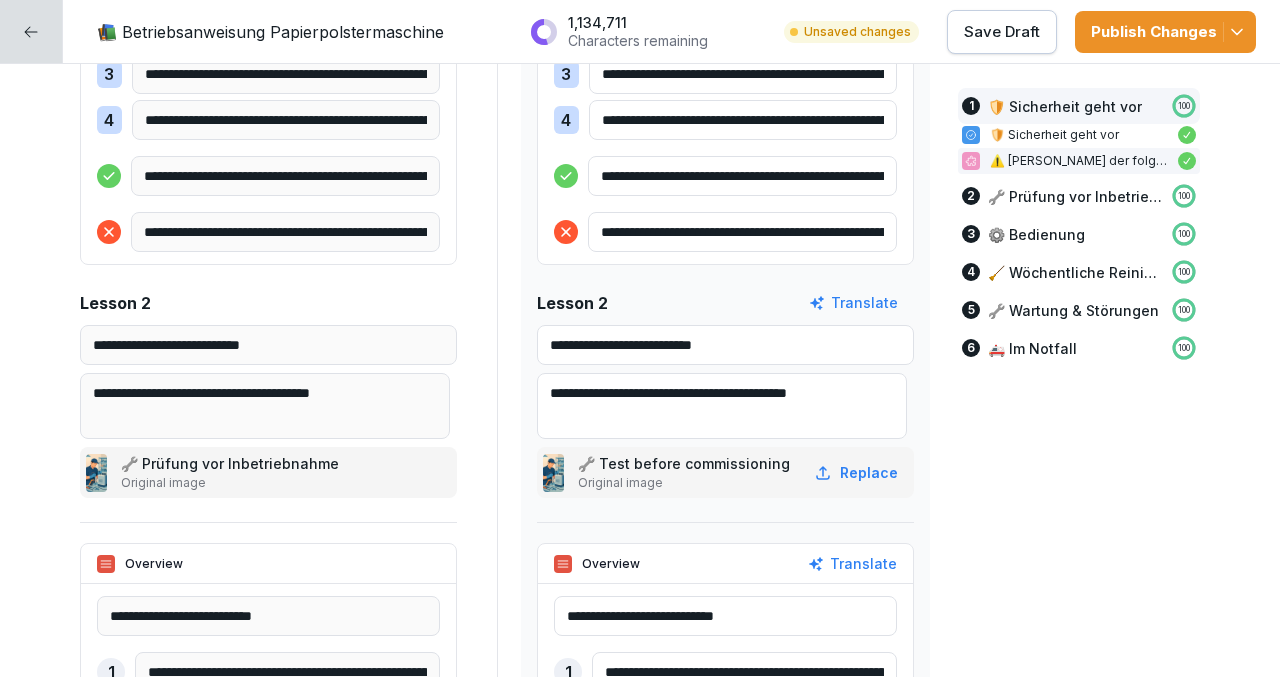 type on "**********" 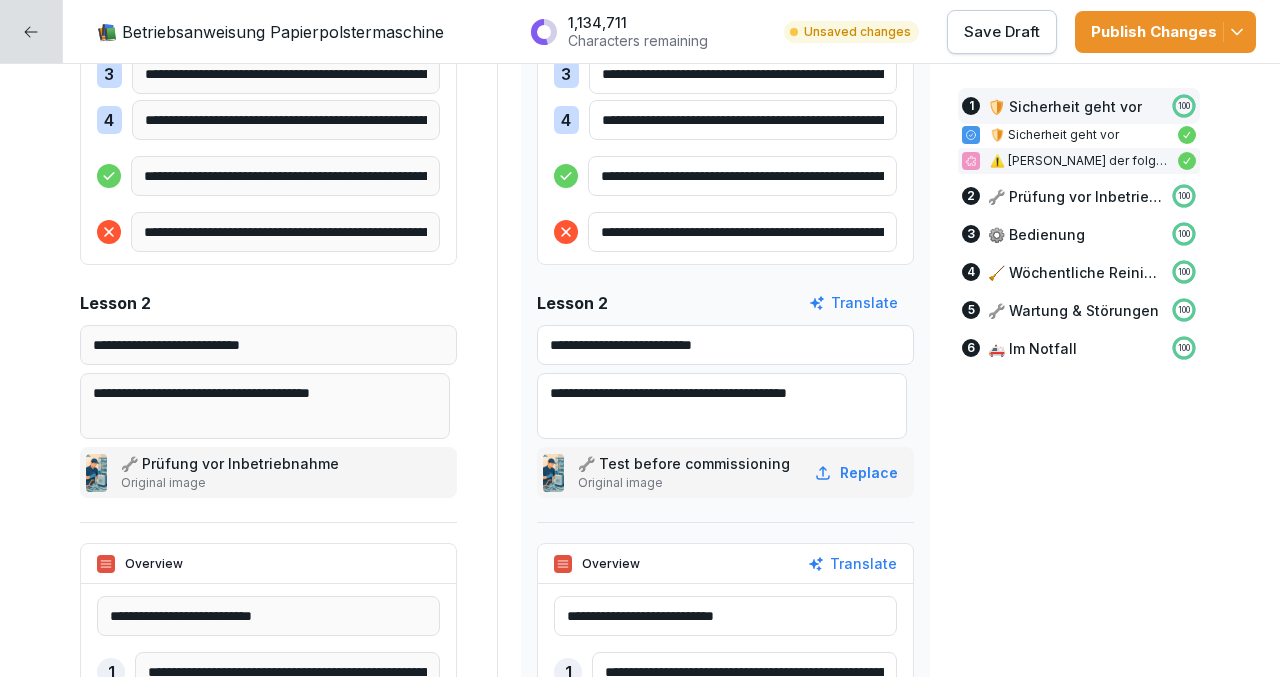 click on "**********" at bounding box center (725, 345) 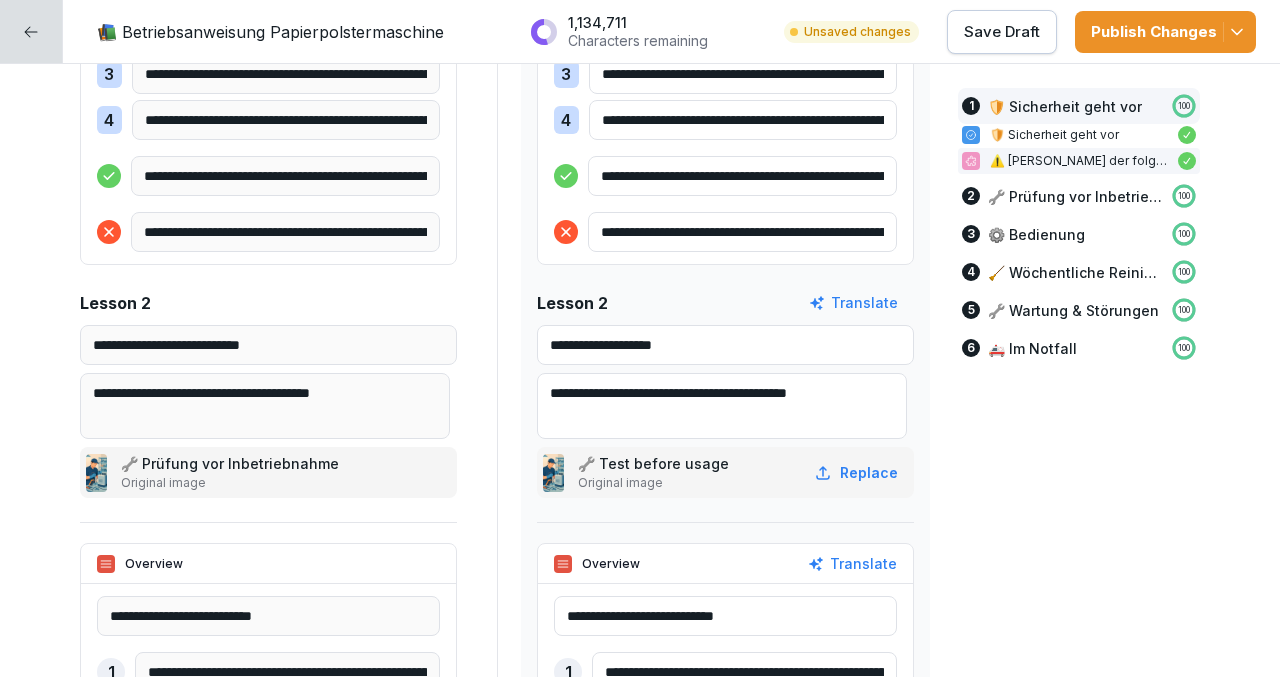 type on "**********" 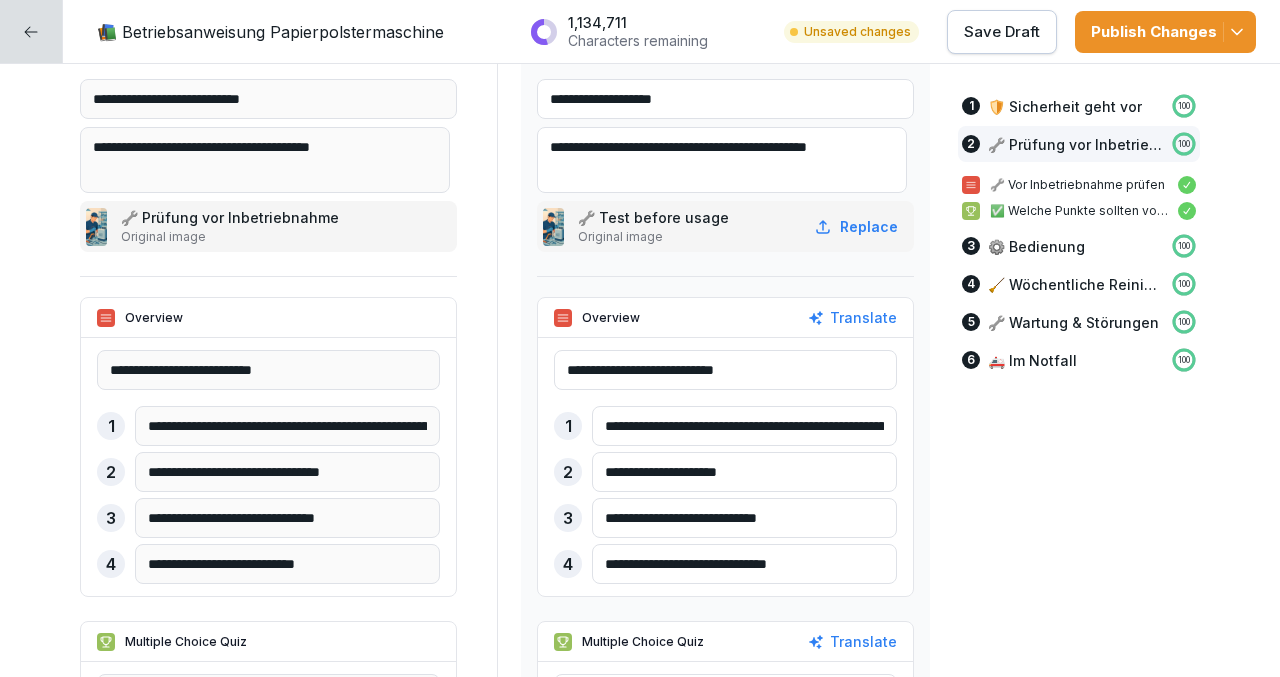 scroll, scrollTop: 1617, scrollLeft: 0, axis: vertical 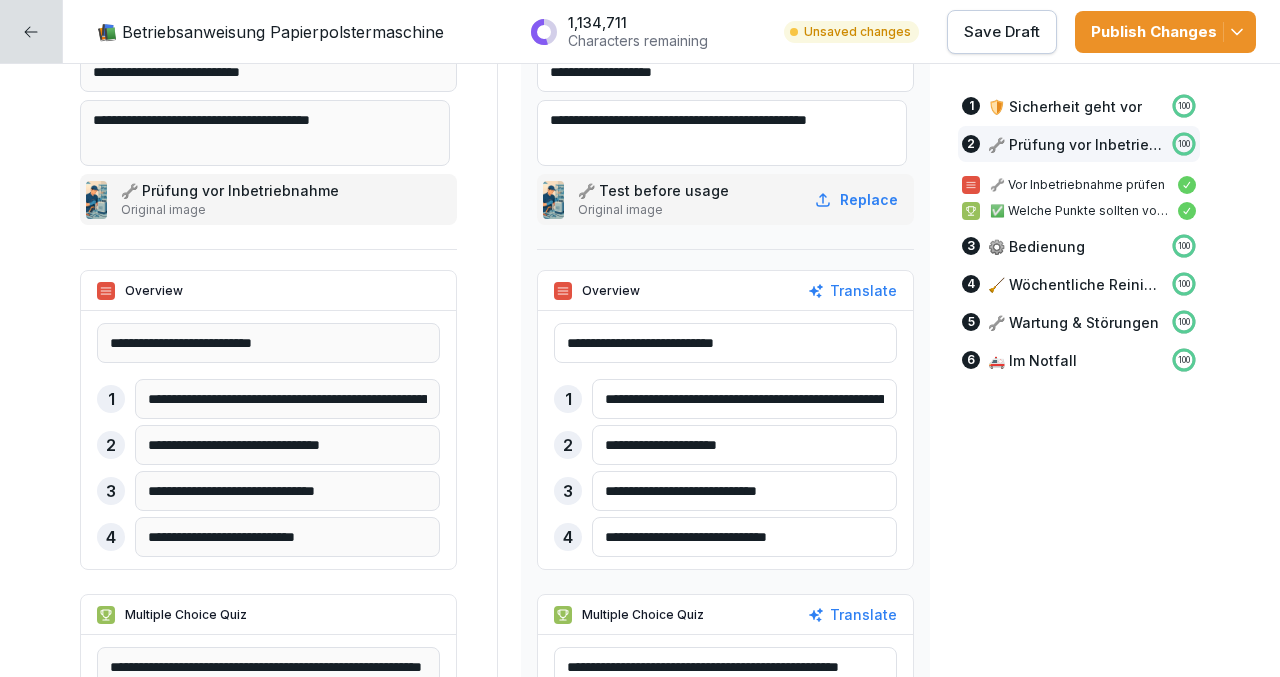 type on "**********" 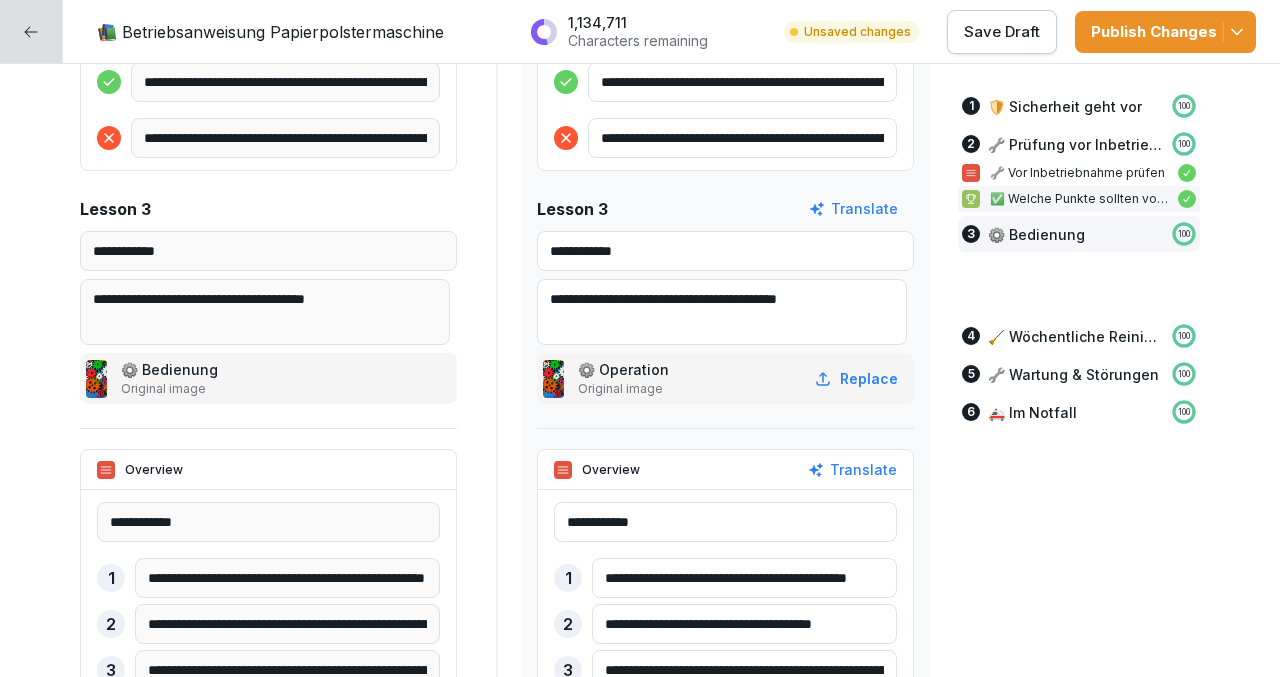 scroll, scrollTop: 2410, scrollLeft: 0, axis: vertical 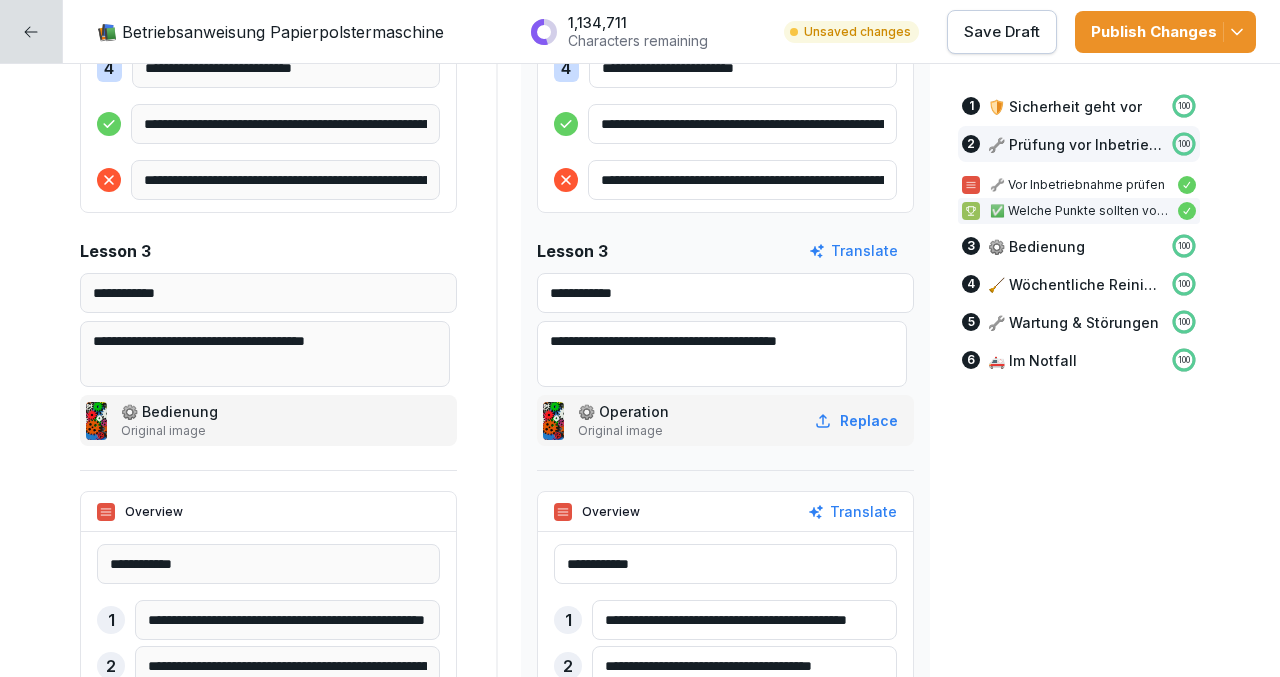click on "**********" at bounding box center (722, 354) 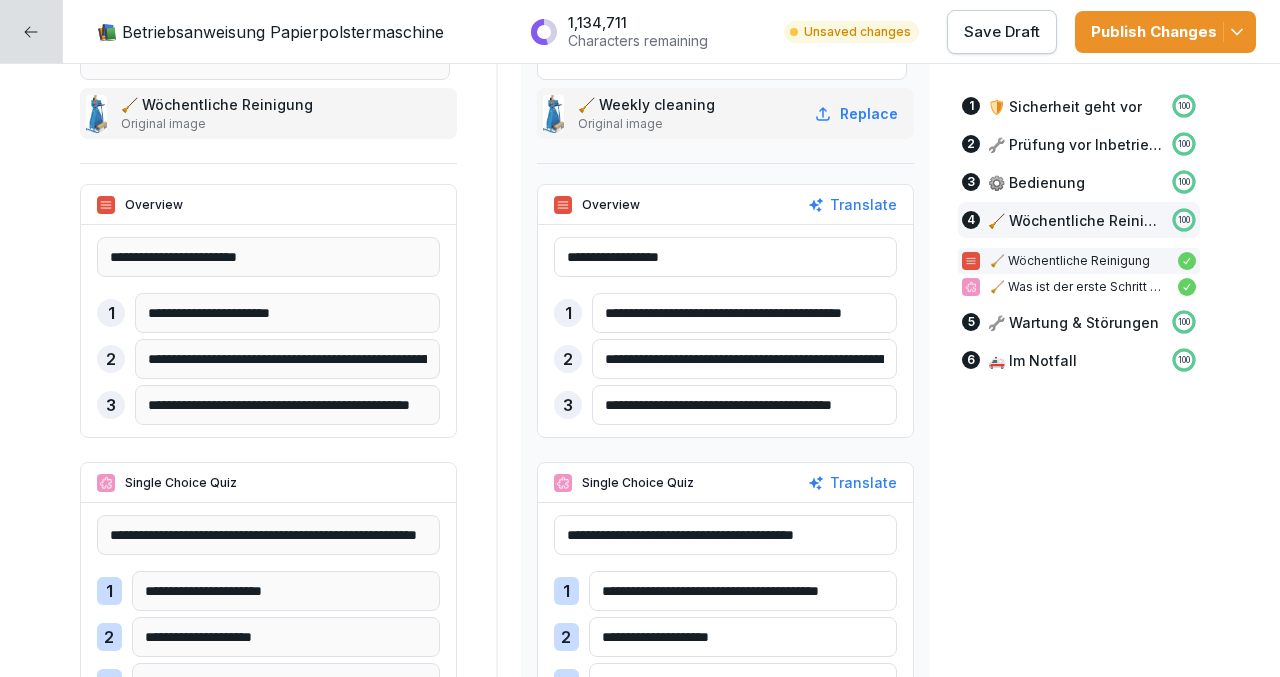 scroll, scrollTop: 3678, scrollLeft: 0, axis: vertical 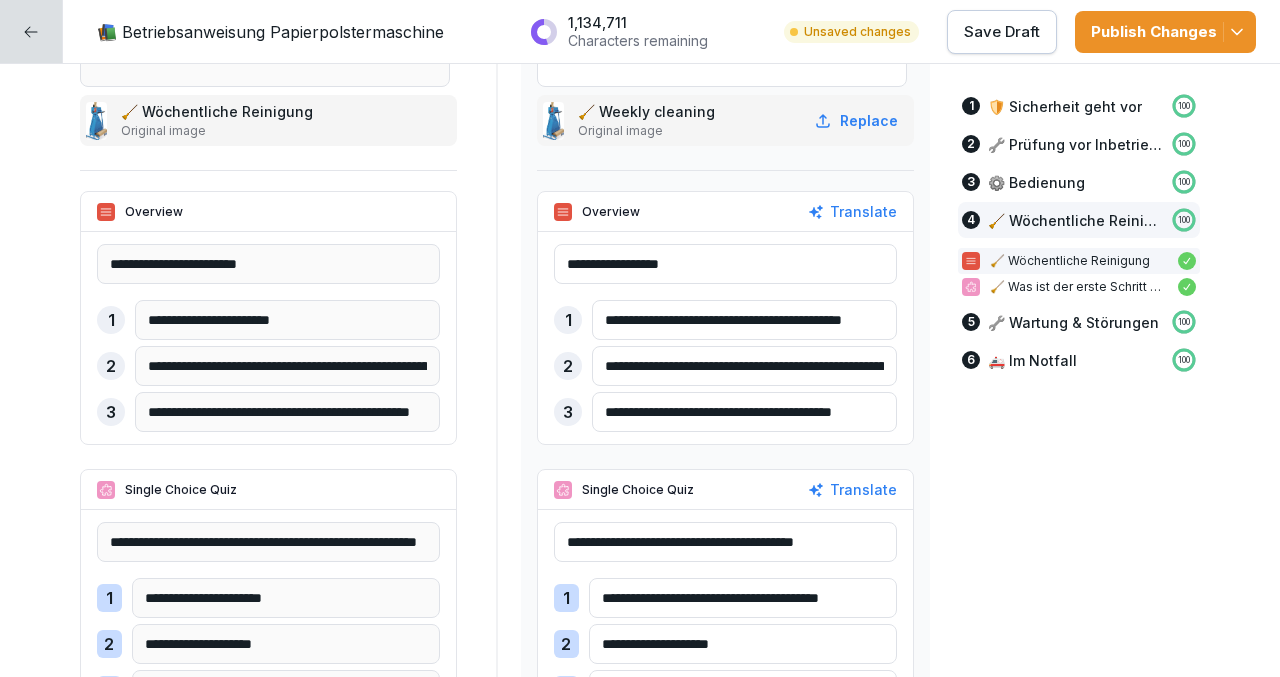 type on "**********" 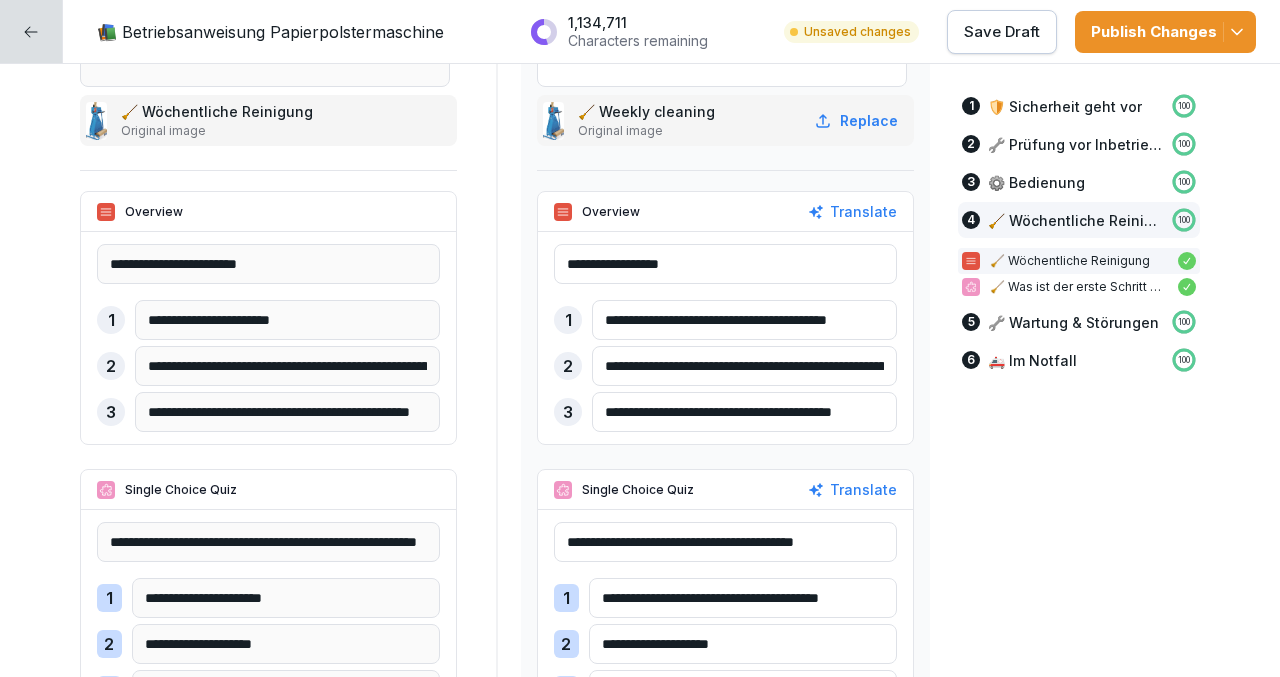scroll, scrollTop: 0, scrollLeft: 32, axis: horizontal 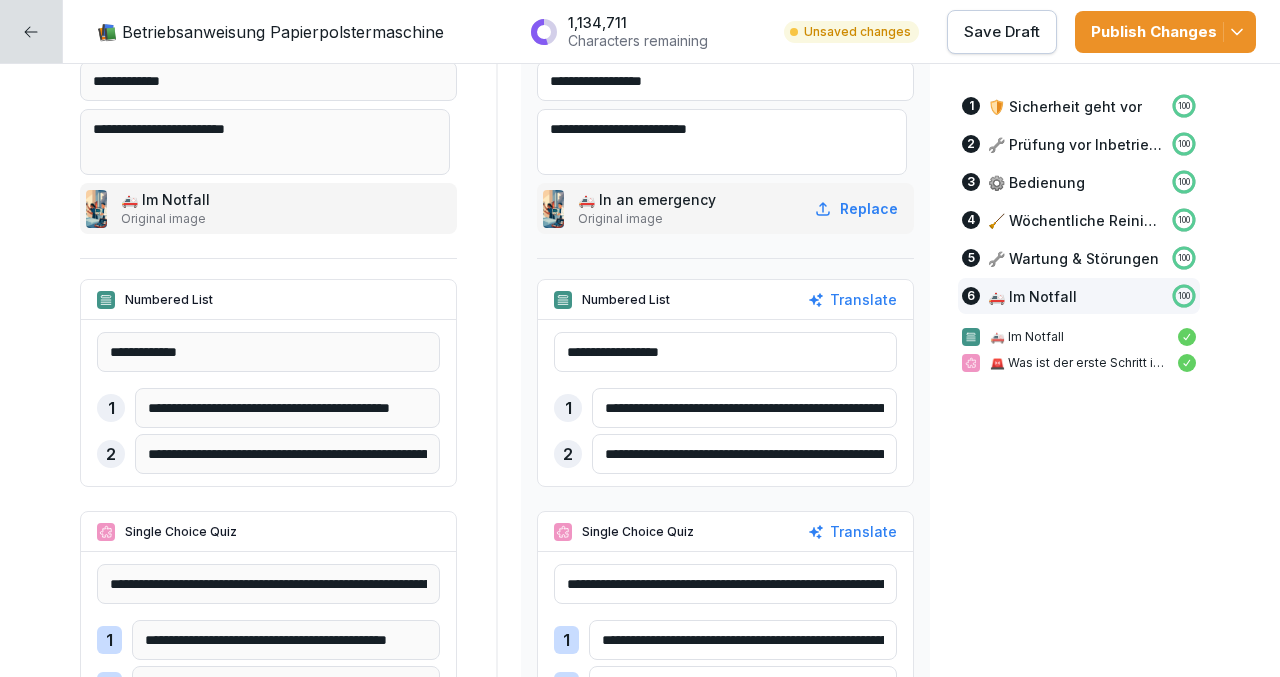 type on "**********" 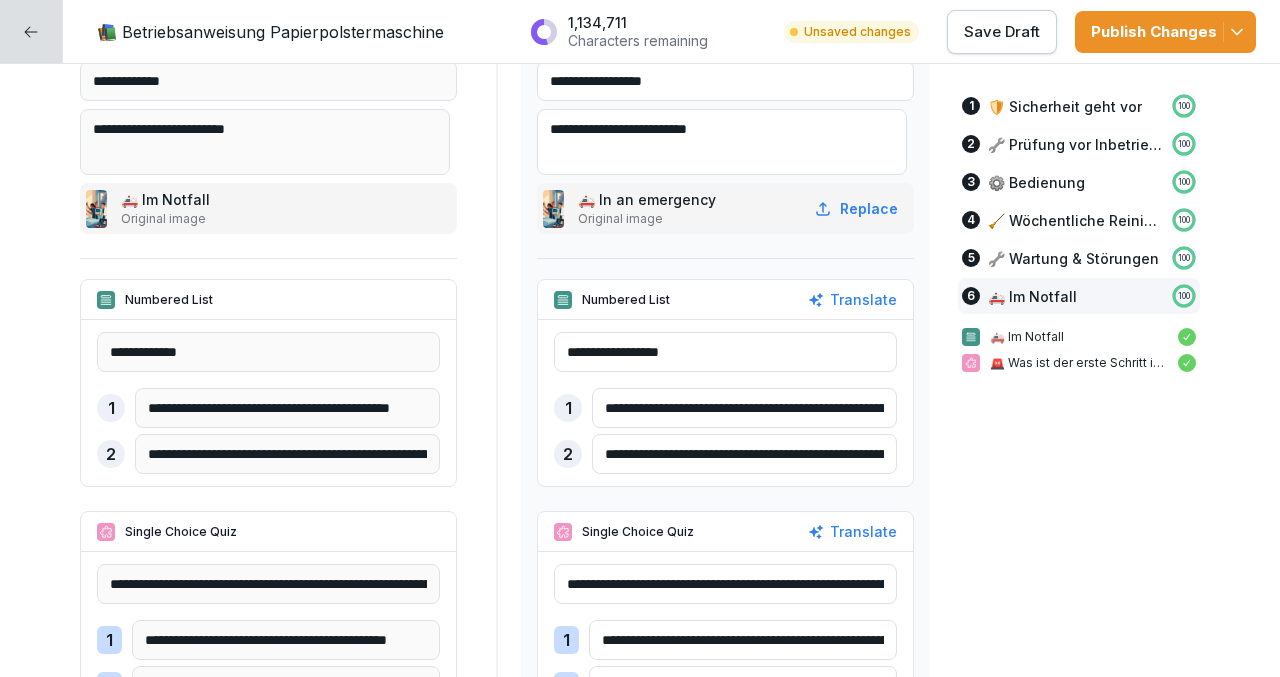 type on "**********" 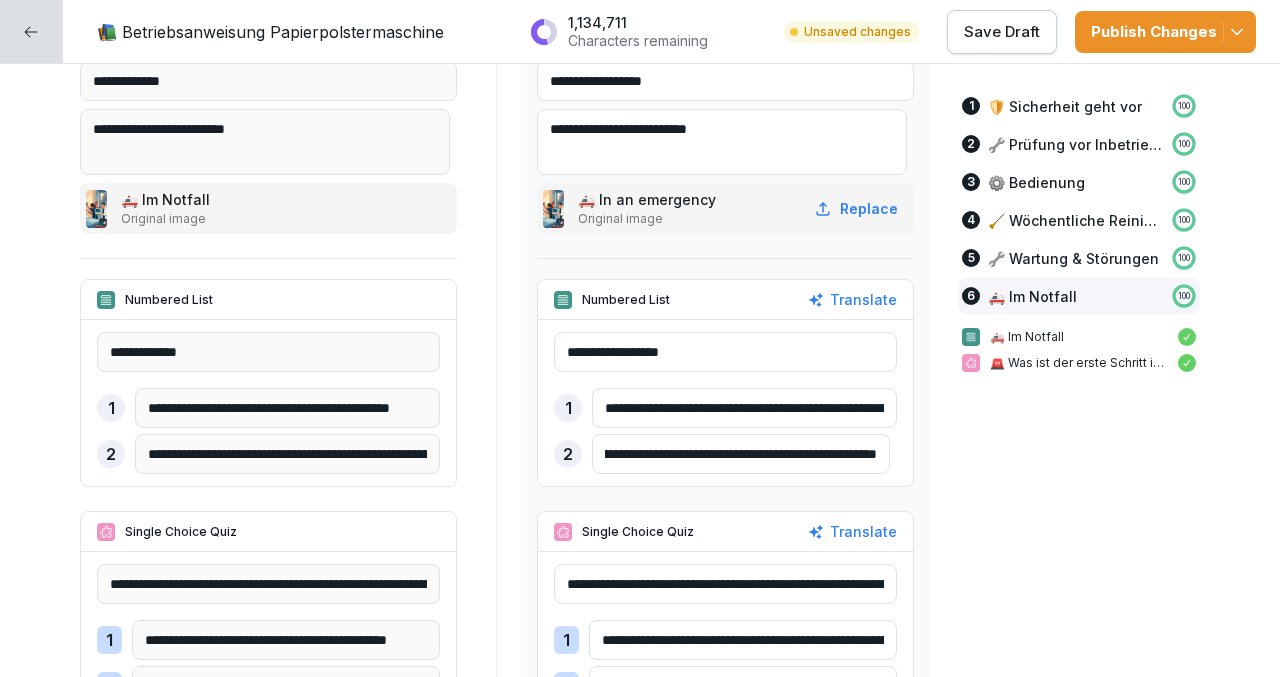 scroll, scrollTop: 0, scrollLeft: 590, axis: horizontal 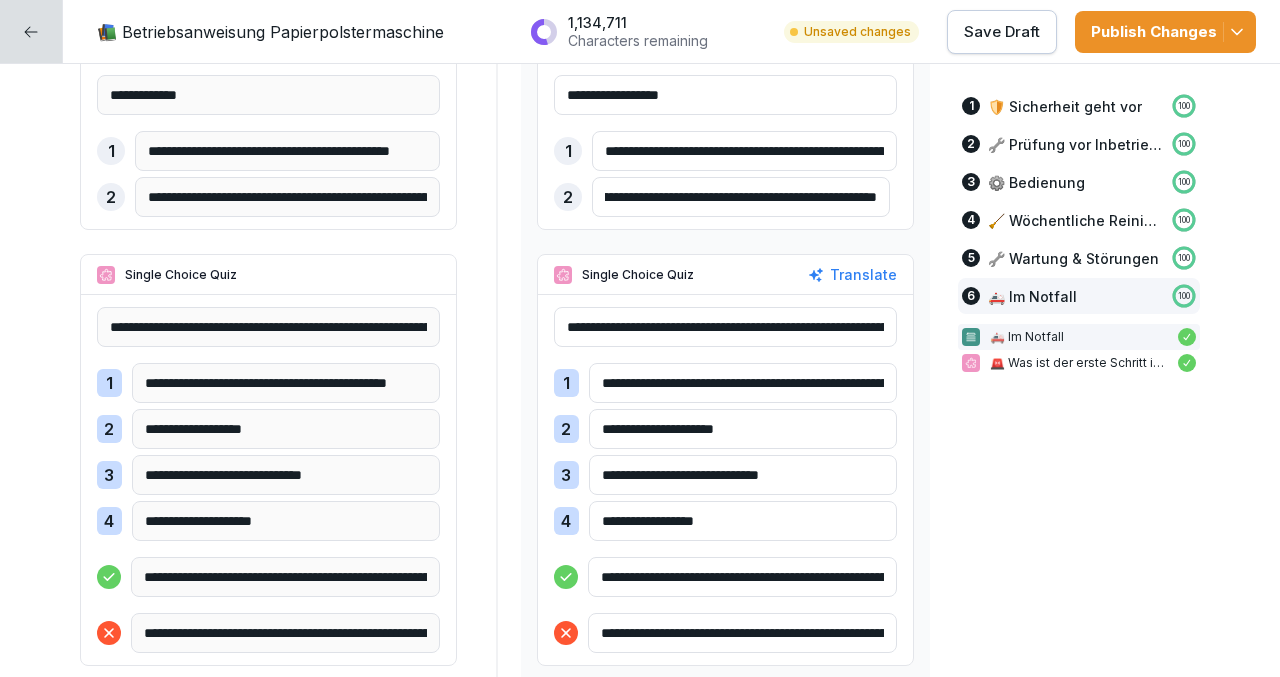 click on "**********" at bounding box center (743, 383) 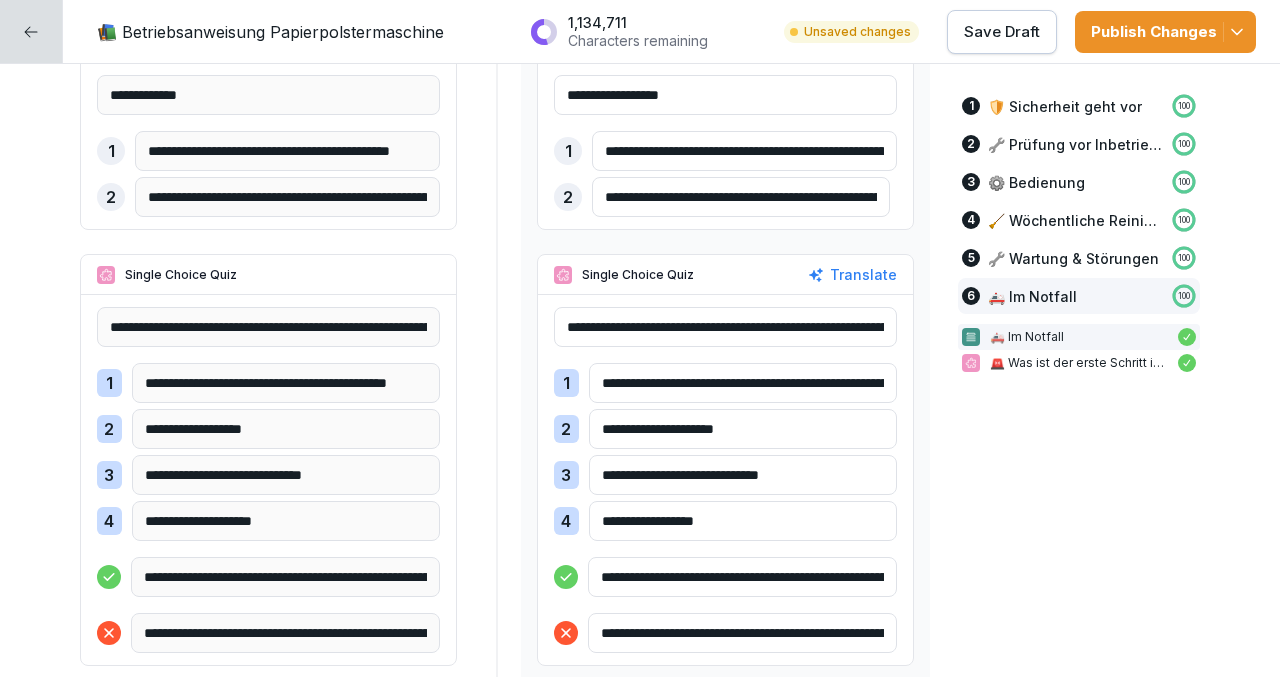click on "**********" at bounding box center [743, 383] 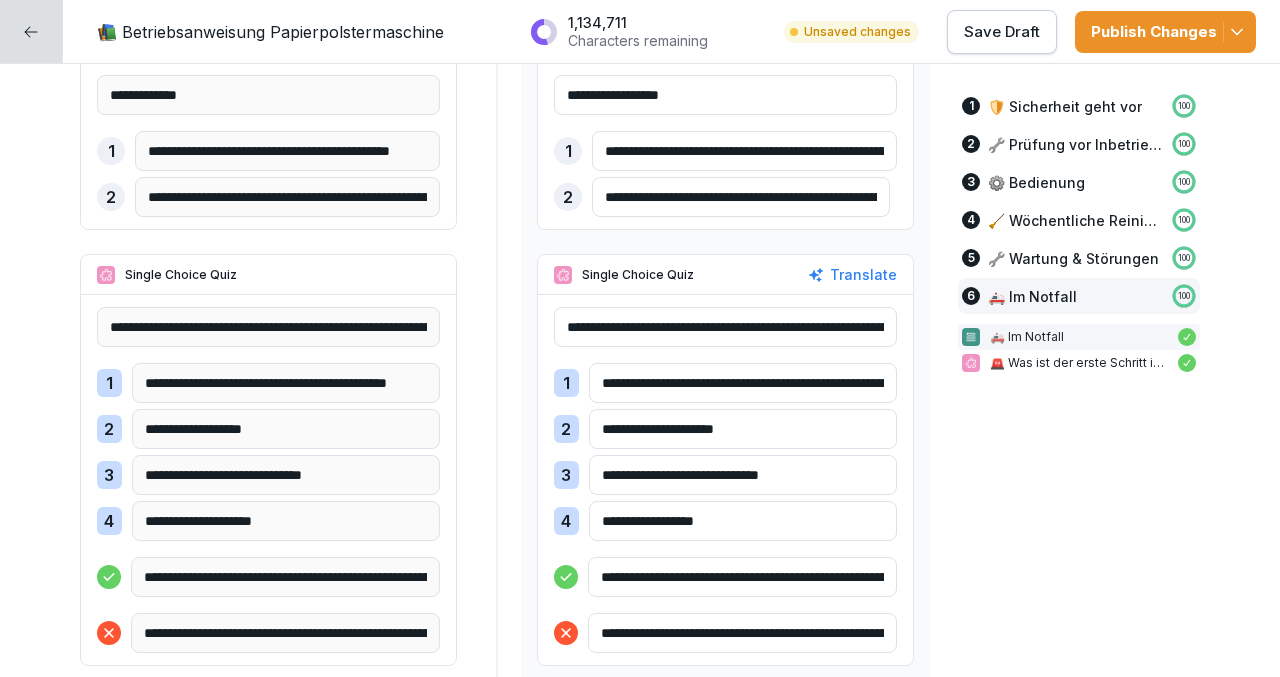 type on "**********" 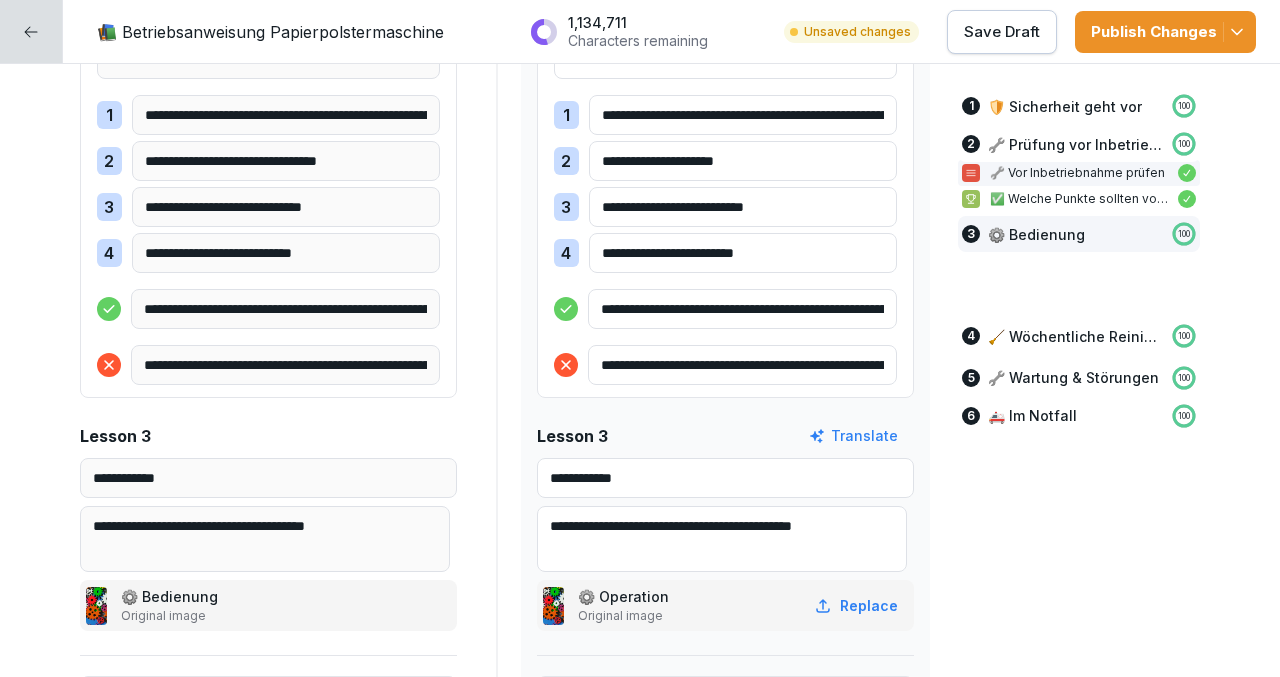 scroll, scrollTop: 2006, scrollLeft: 0, axis: vertical 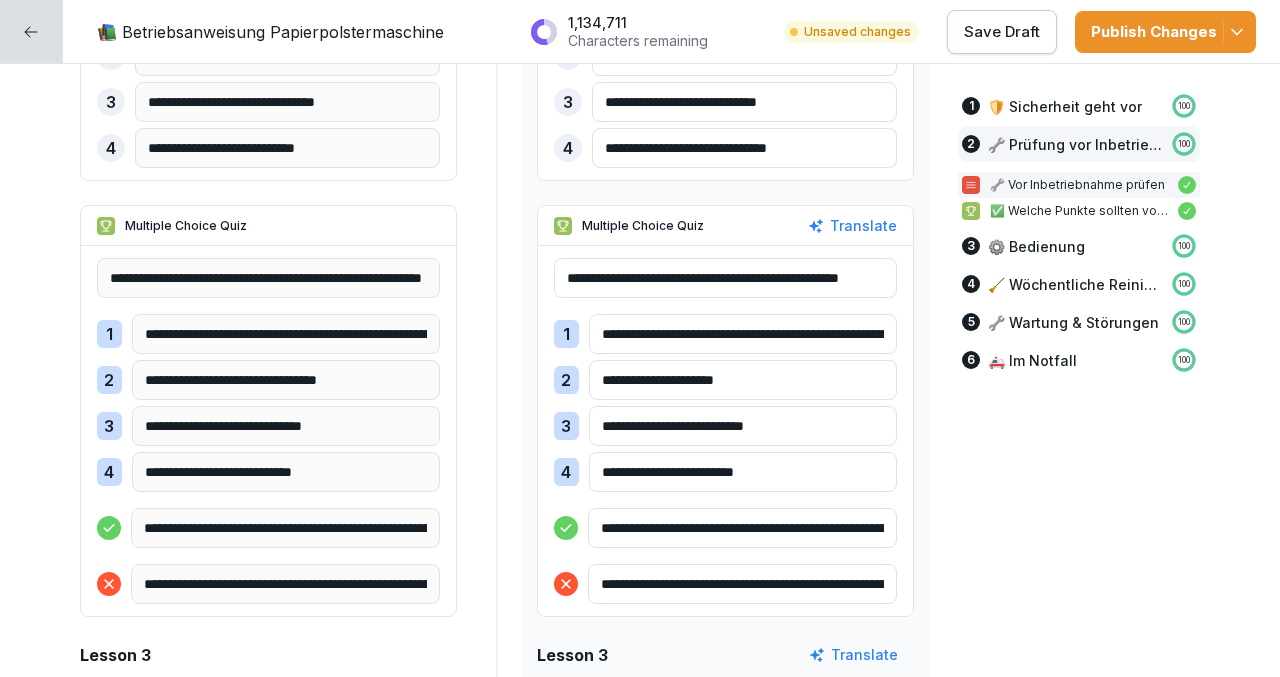 click on "Publish Changes" at bounding box center (1165, 32) 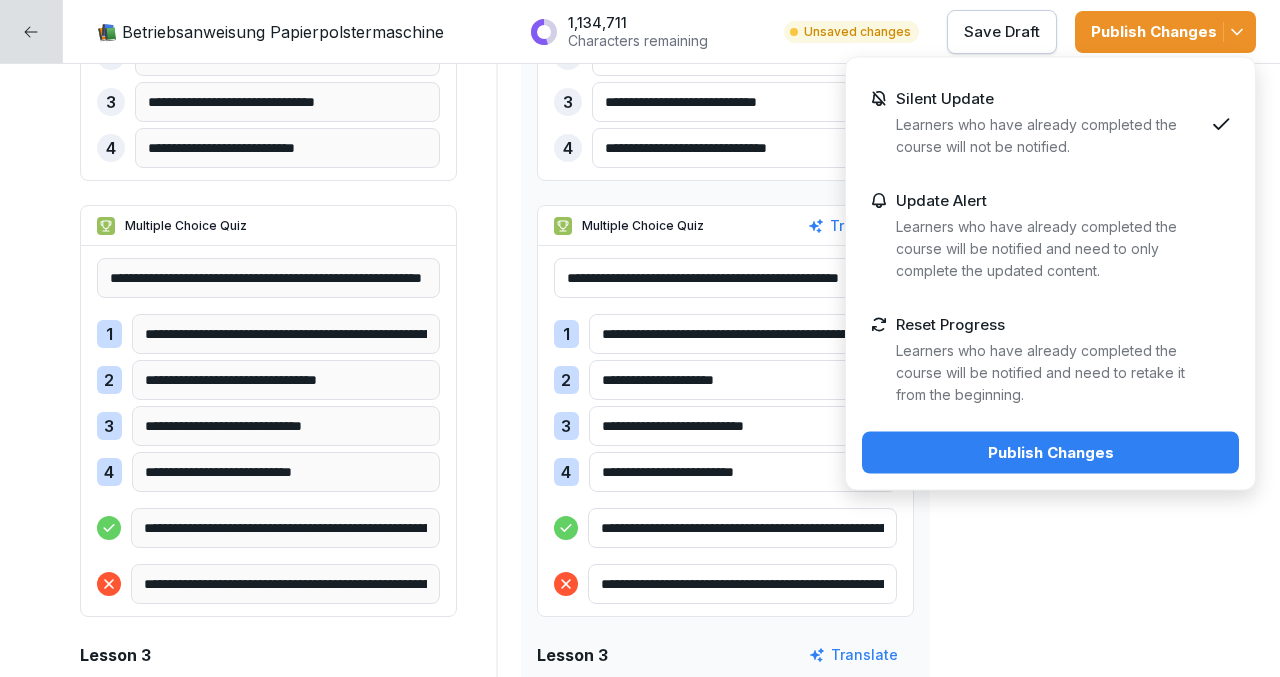 click on "Publish Changes" at bounding box center [1050, 453] 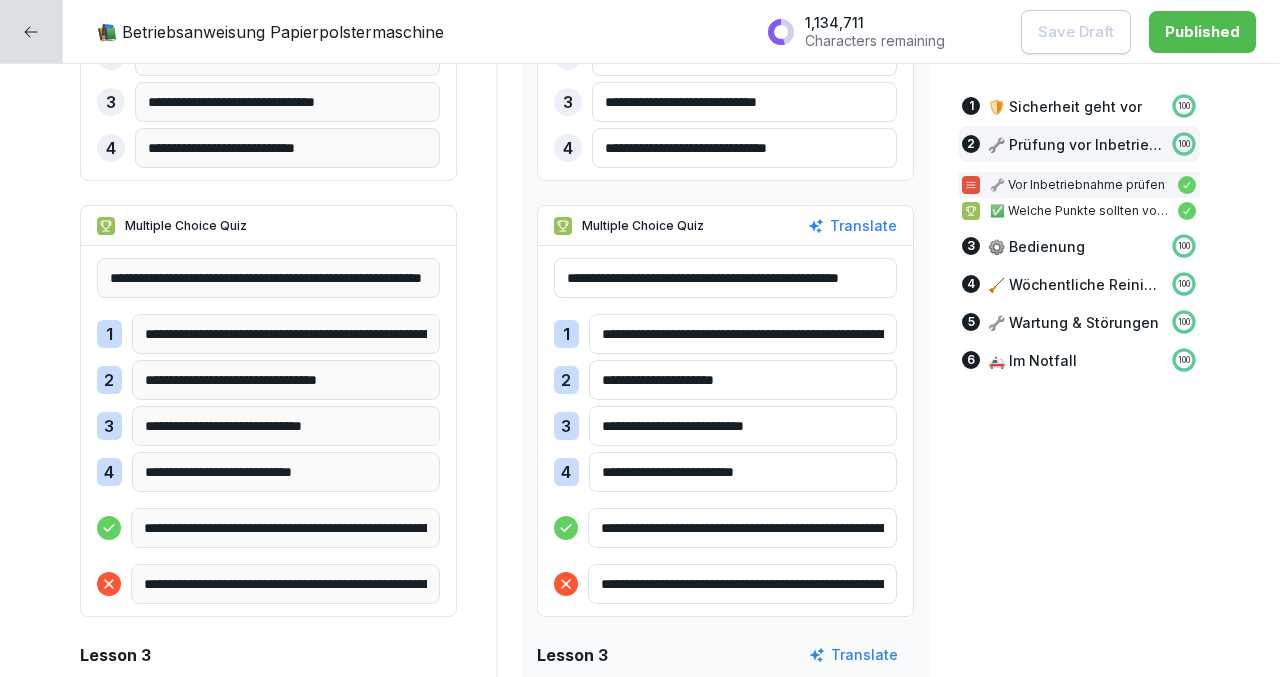 click on "**********" at bounding box center [725, 278] 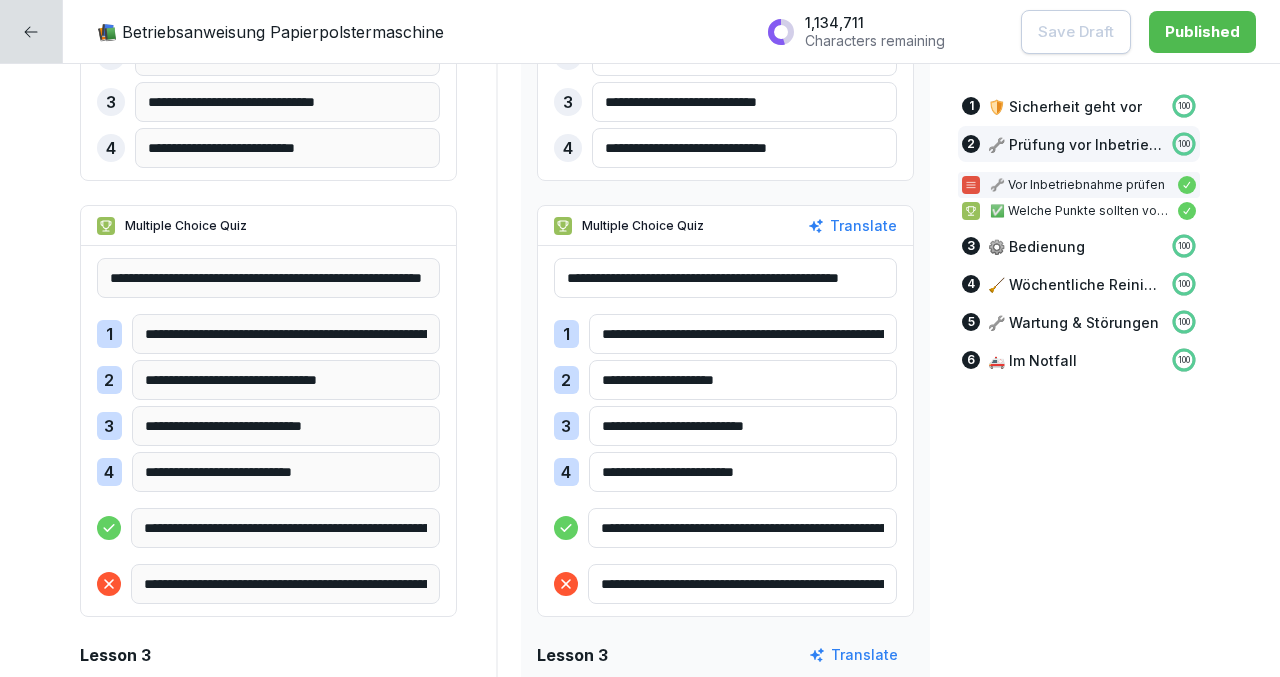 scroll, scrollTop: 0, scrollLeft: 81, axis: horizontal 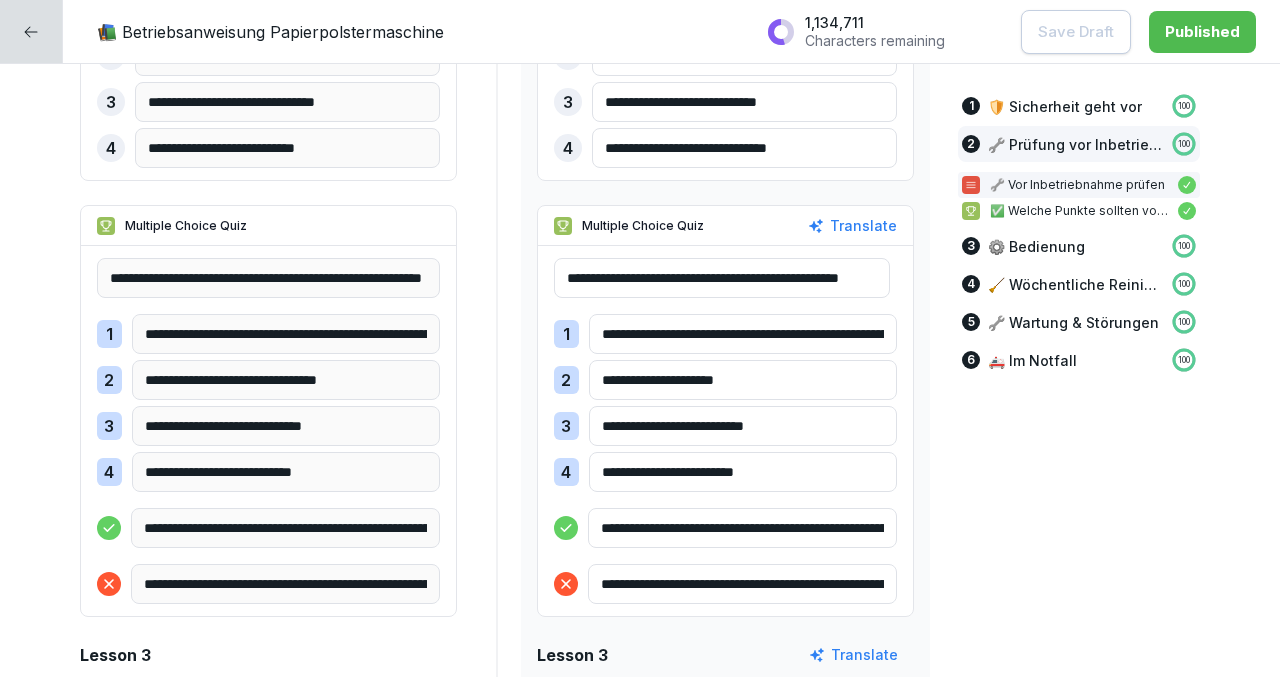 click on "**********" at bounding box center [722, 278] 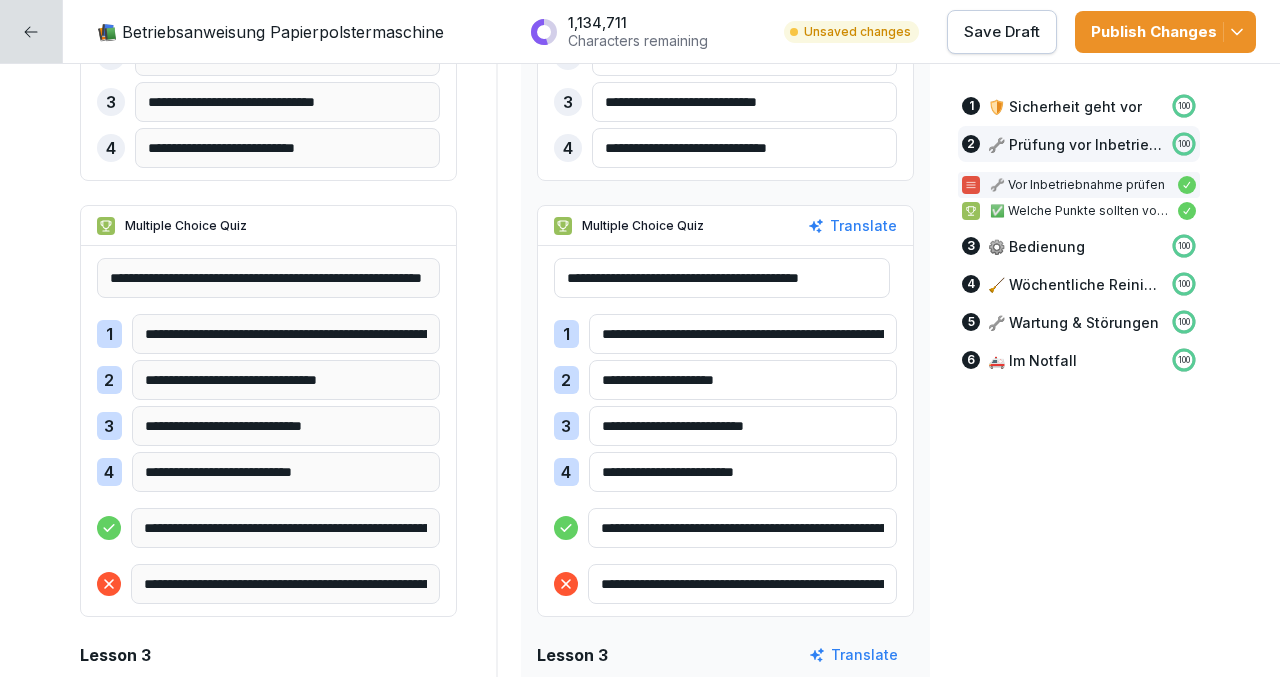 scroll, scrollTop: 0, scrollLeft: 15, axis: horizontal 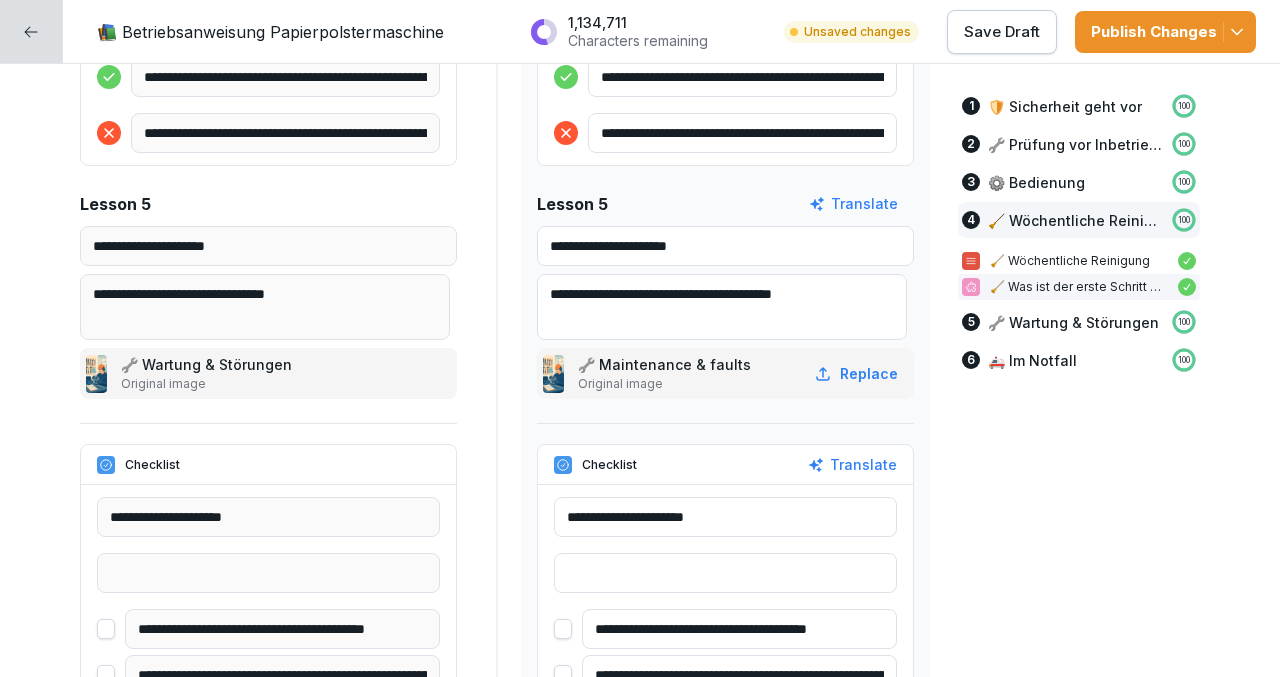 click on "**********" at bounding box center [725, 246] 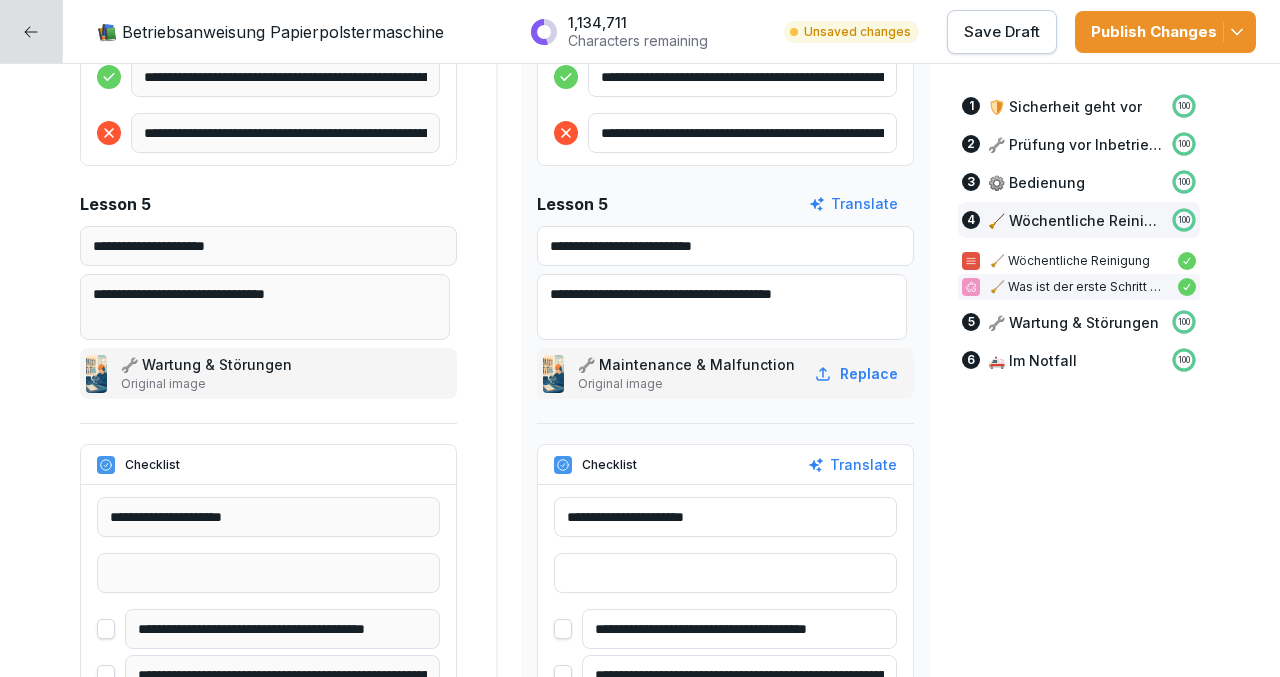 type on "**********" 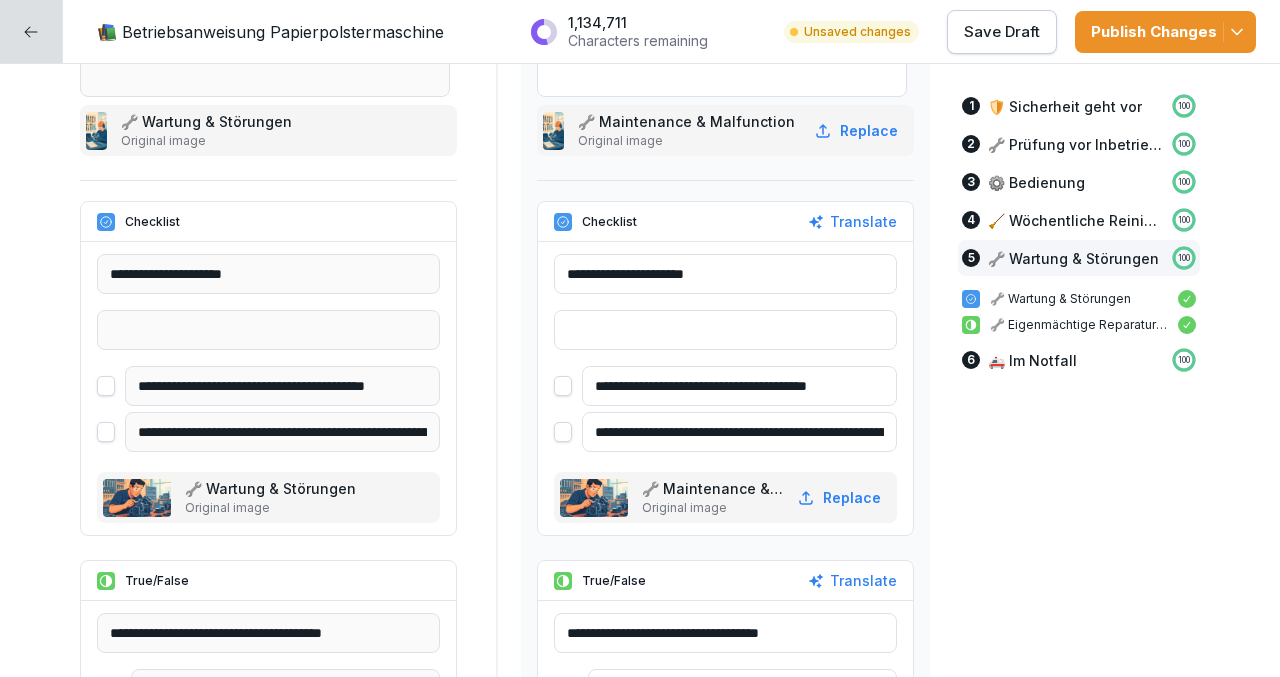 scroll, scrollTop: 4637, scrollLeft: 0, axis: vertical 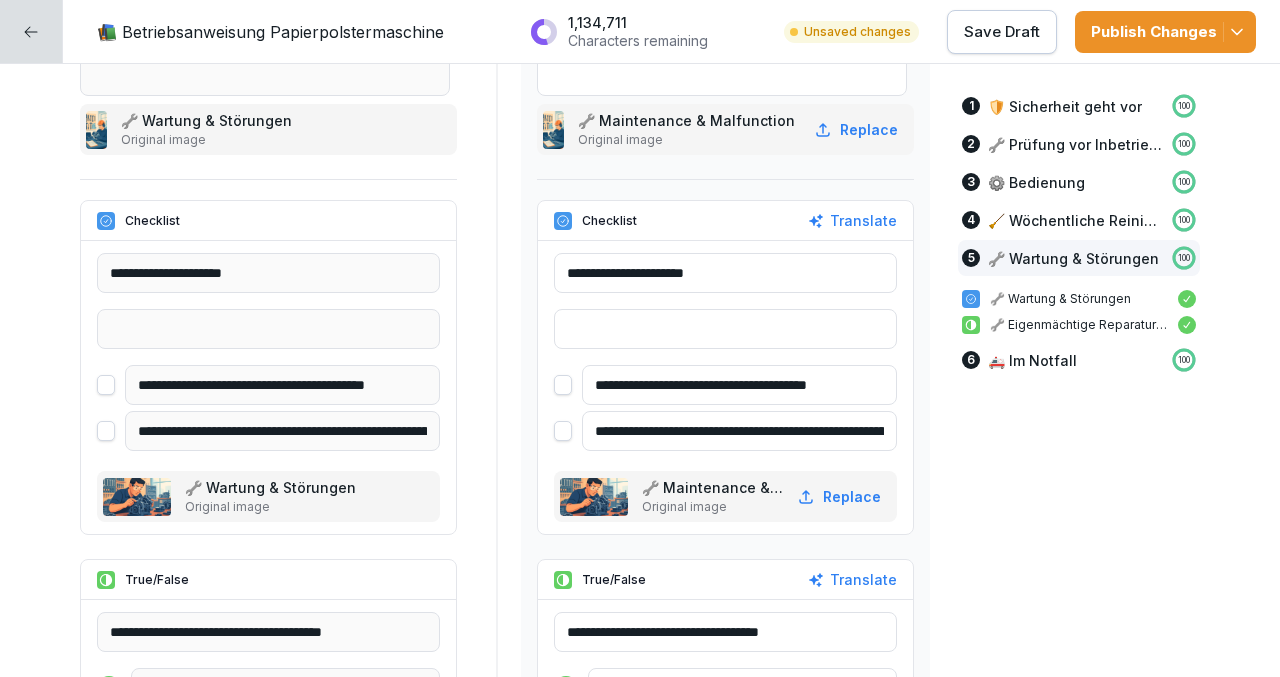 click on "**********" at bounding box center [739, 431] 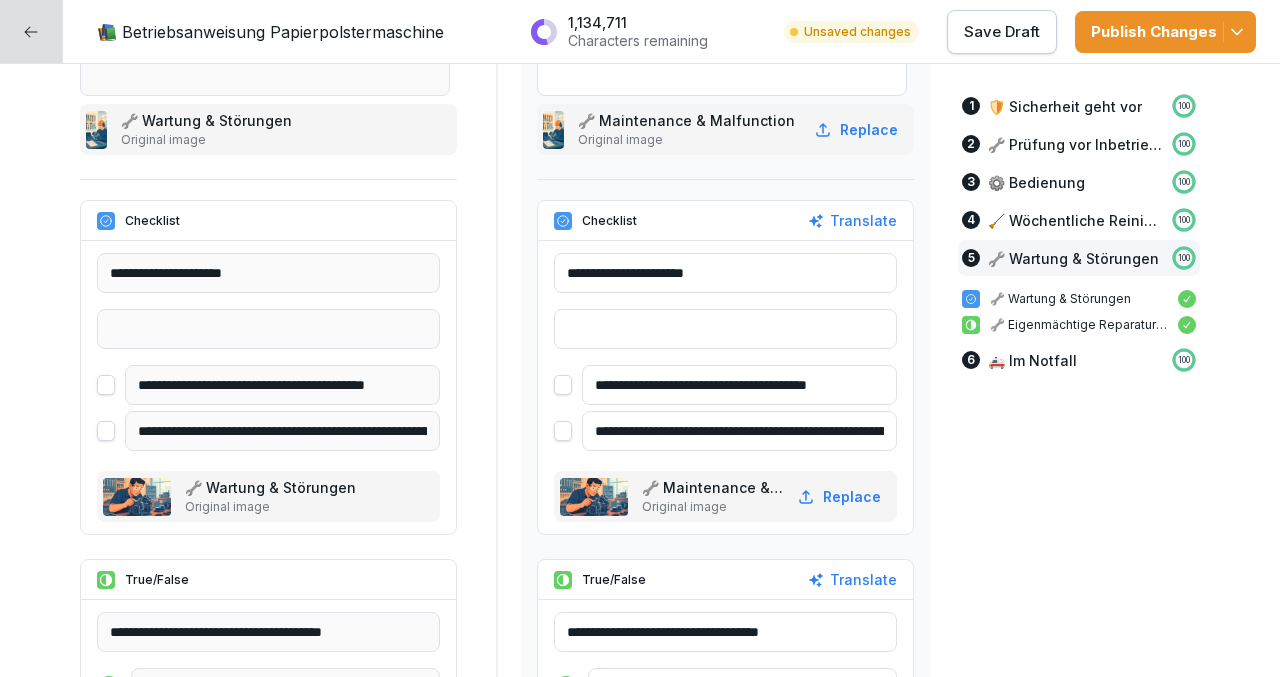 type on "**********" 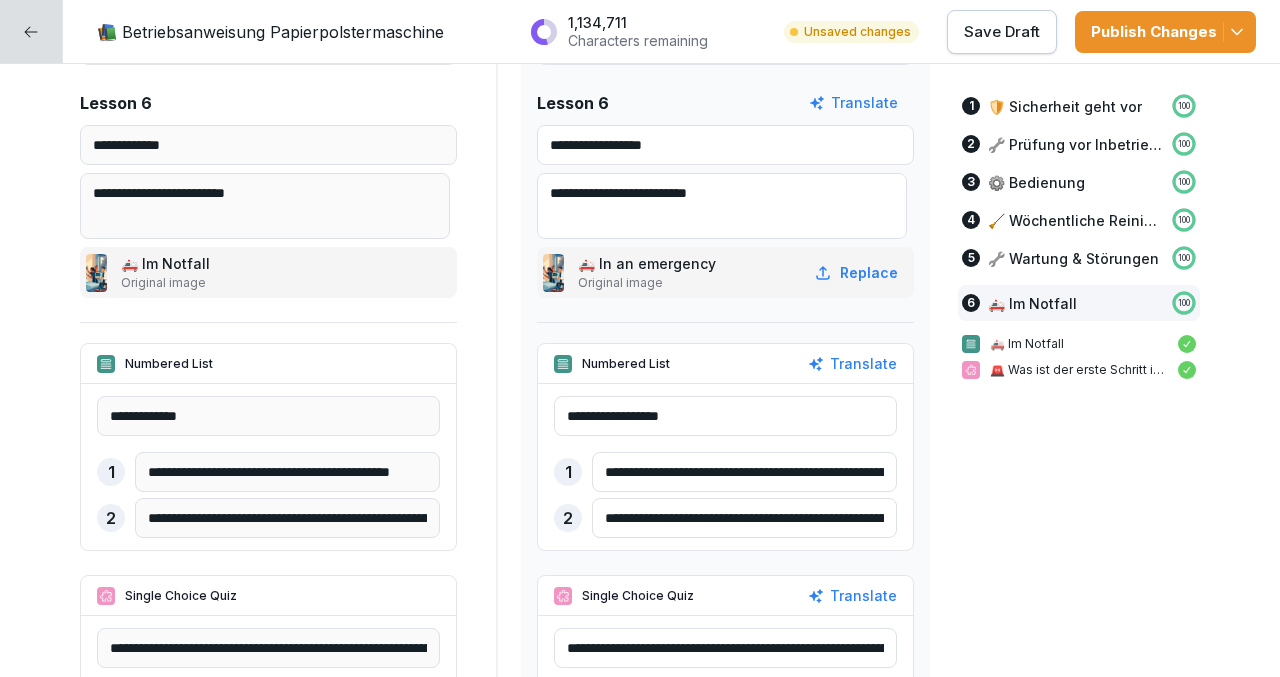 scroll, scrollTop: 5350, scrollLeft: 0, axis: vertical 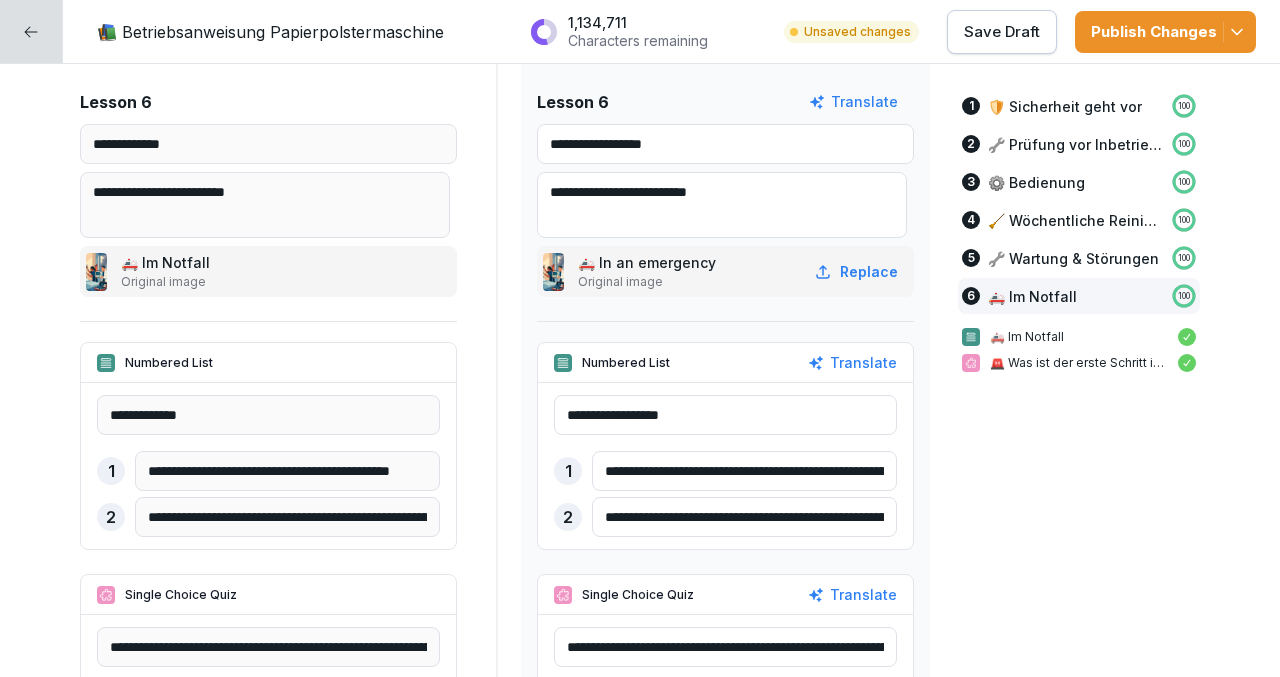 click on "**********" at bounding box center [744, 471] 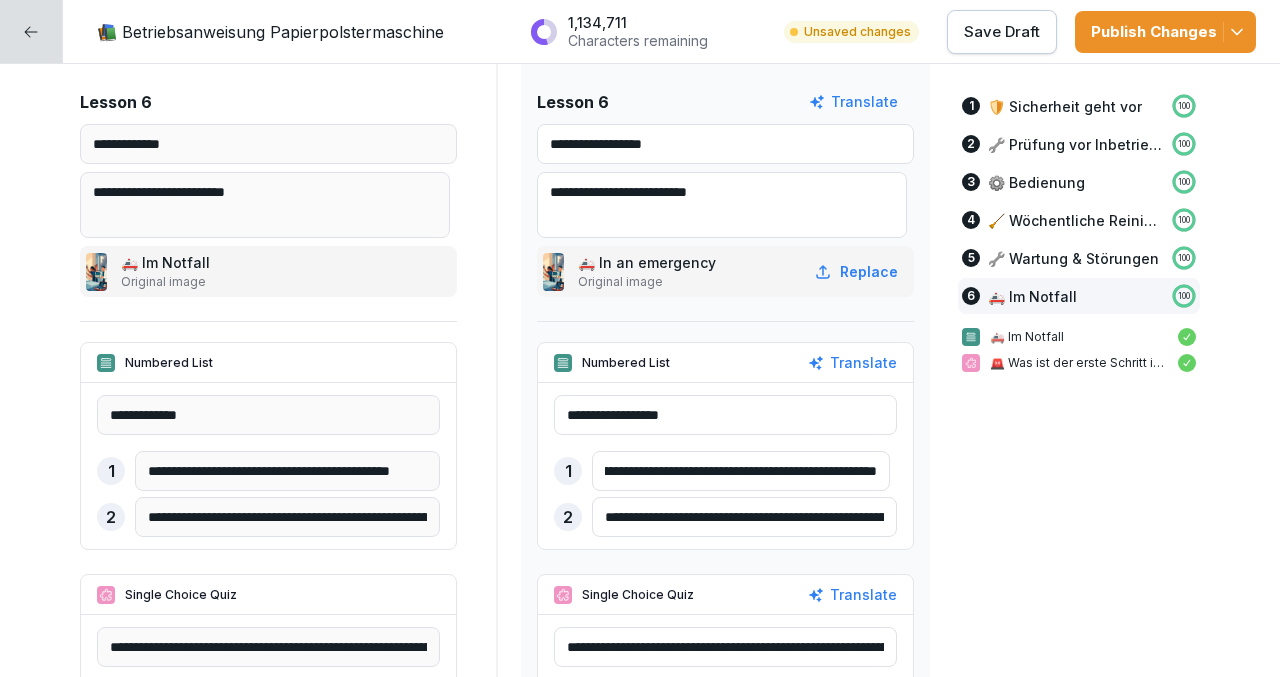scroll, scrollTop: 0, scrollLeft: 130, axis: horizontal 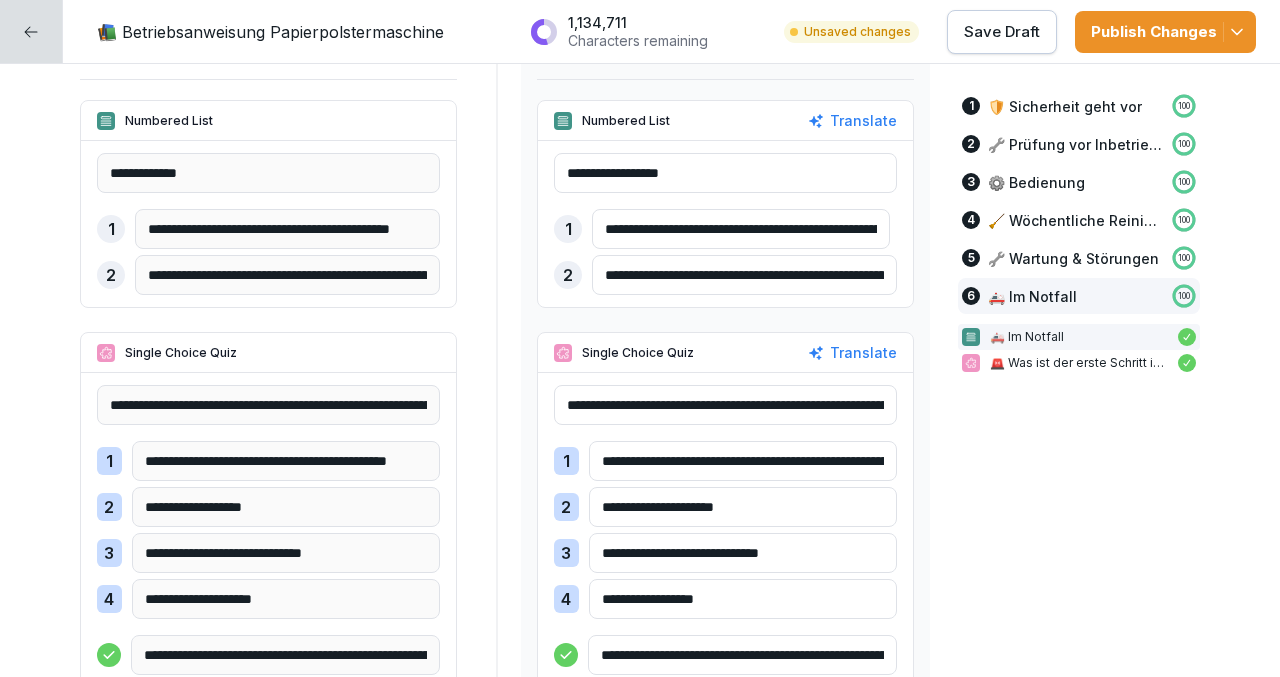 click on "**********" at bounding box center [743, 461] 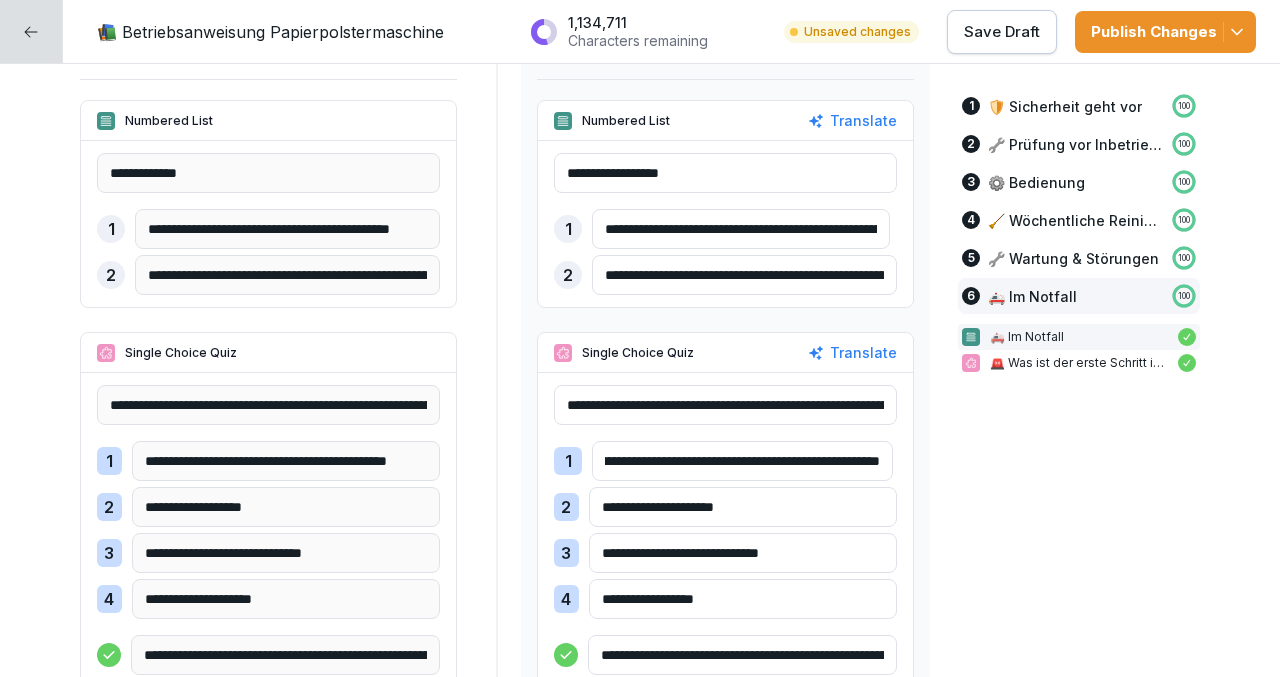 scroll, scrollTop: 0, scrollLeft: 127, axis: horizontal 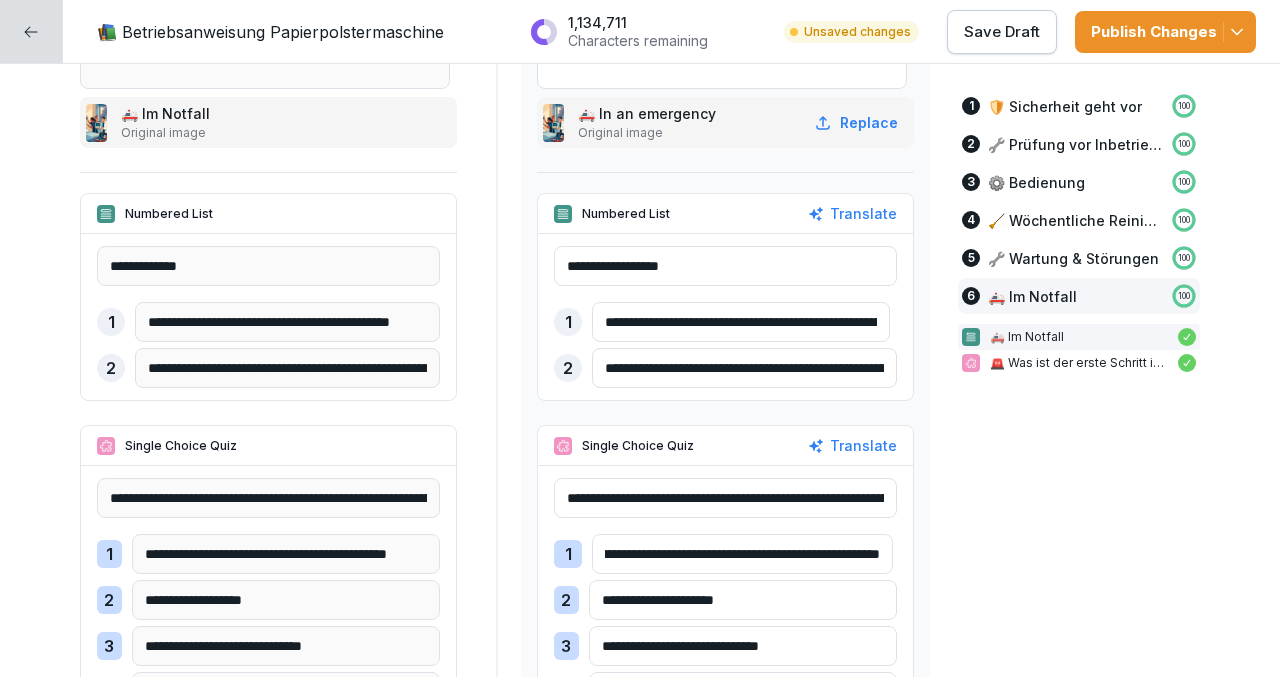 type on "**********" 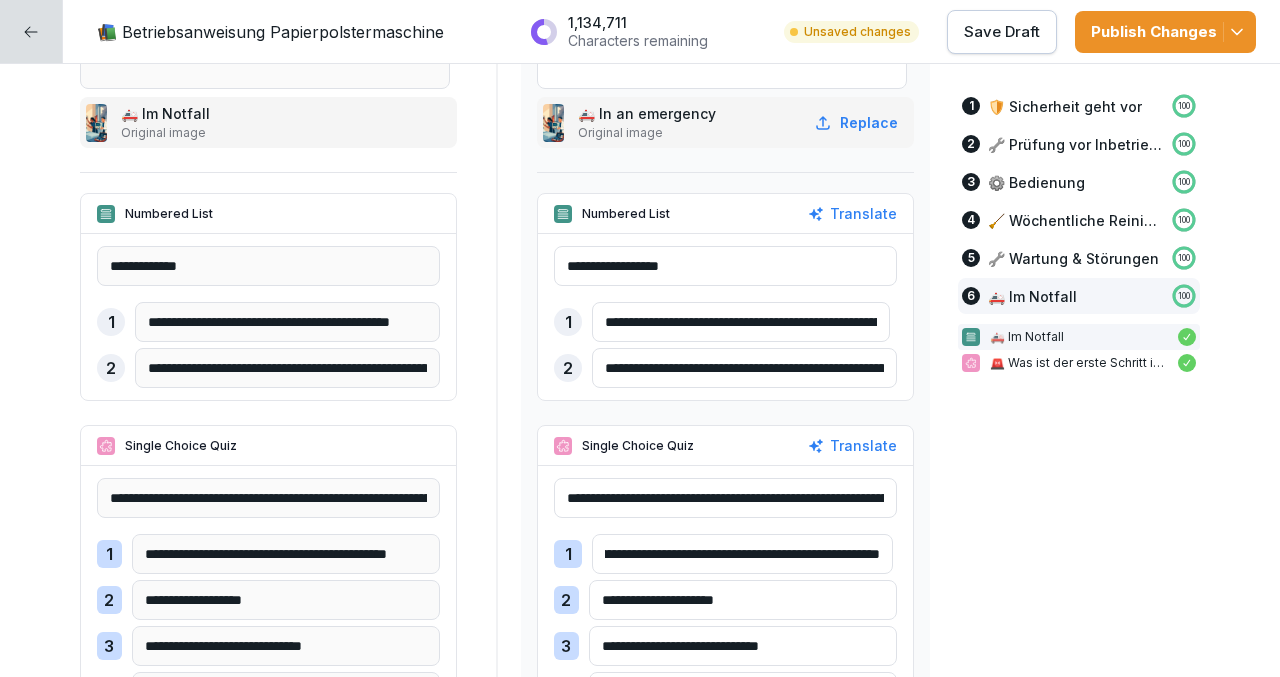 scroll, scrollTop: 0, scrollLeft: 0, axis: both 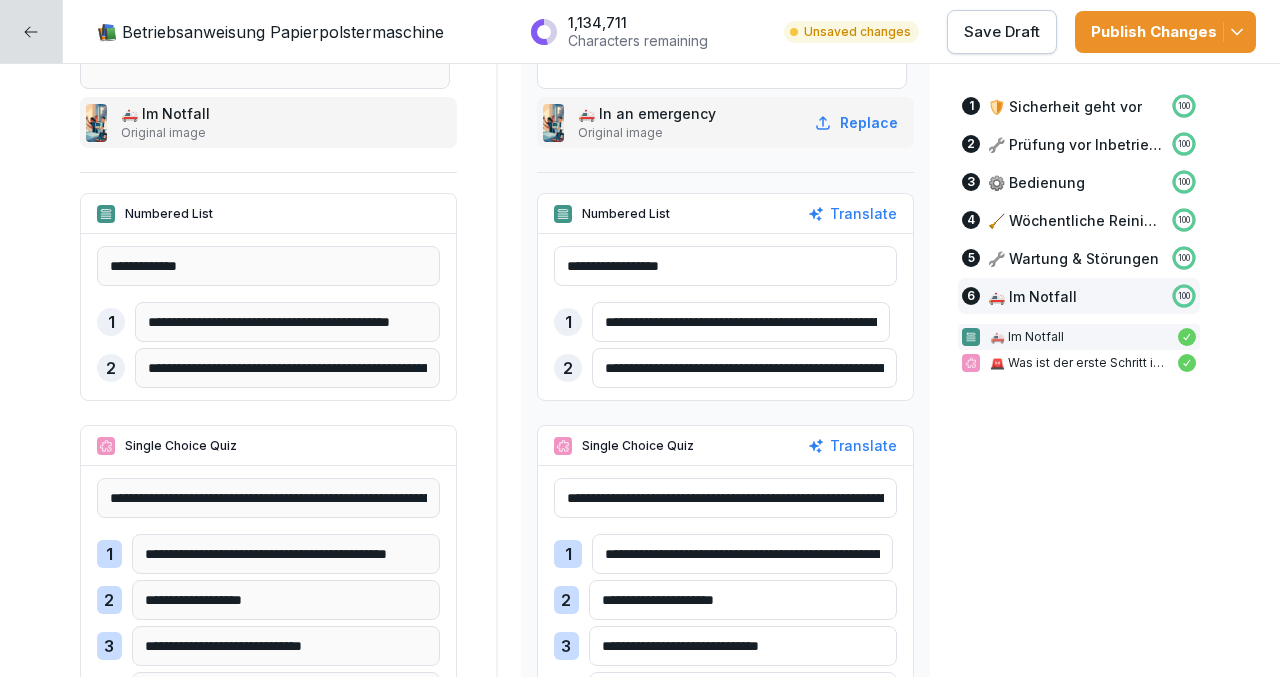 click on "Publish Changes" at bounding box center [1165, 32] 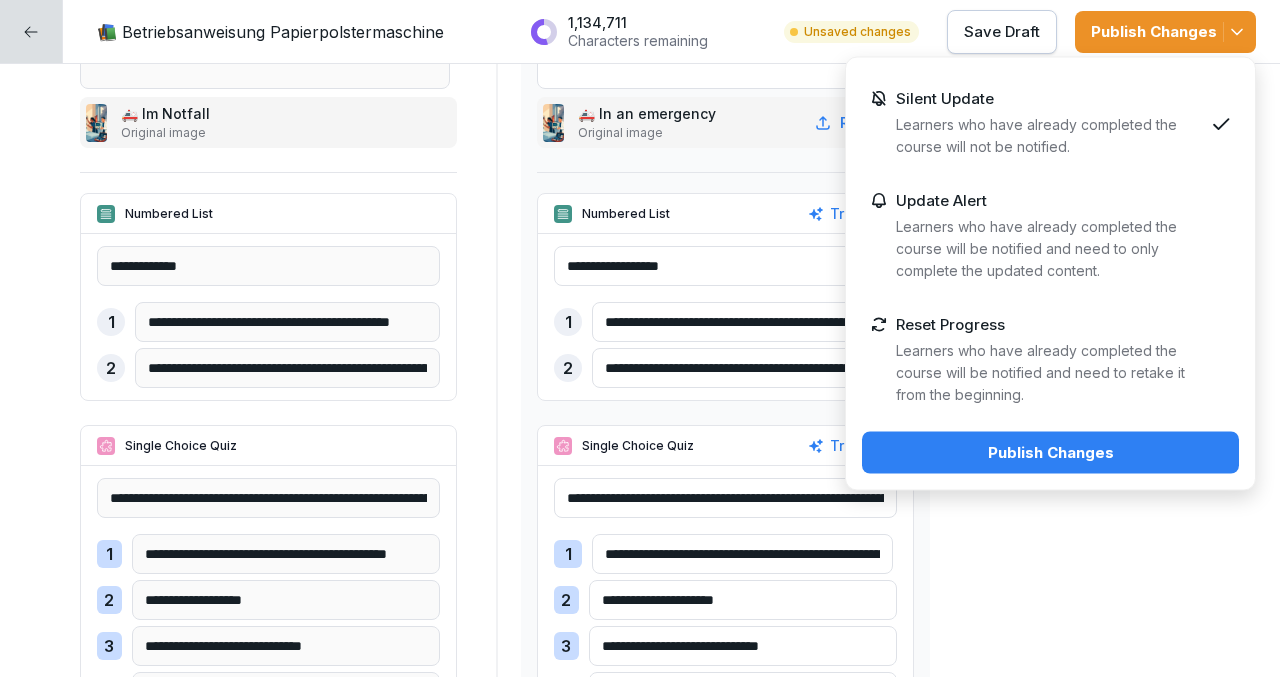 click on "Publish Changes" at bounding box center (1050, 453) 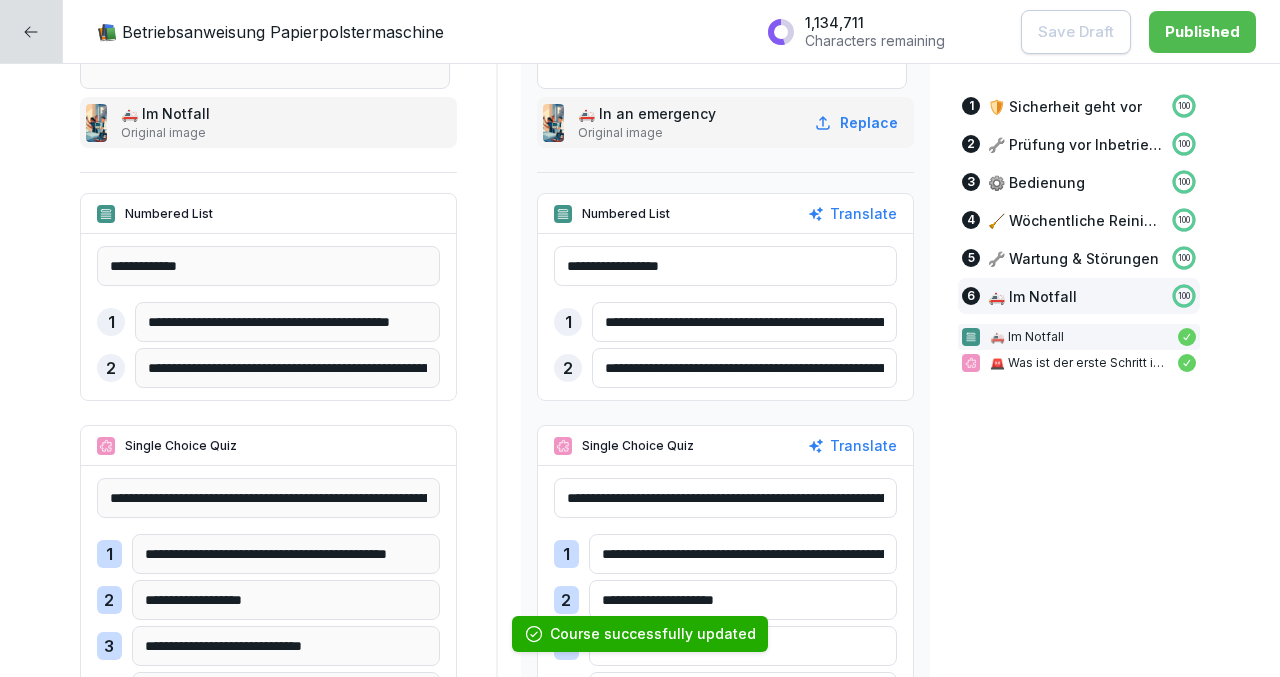 click at bounding box center [31, 31] 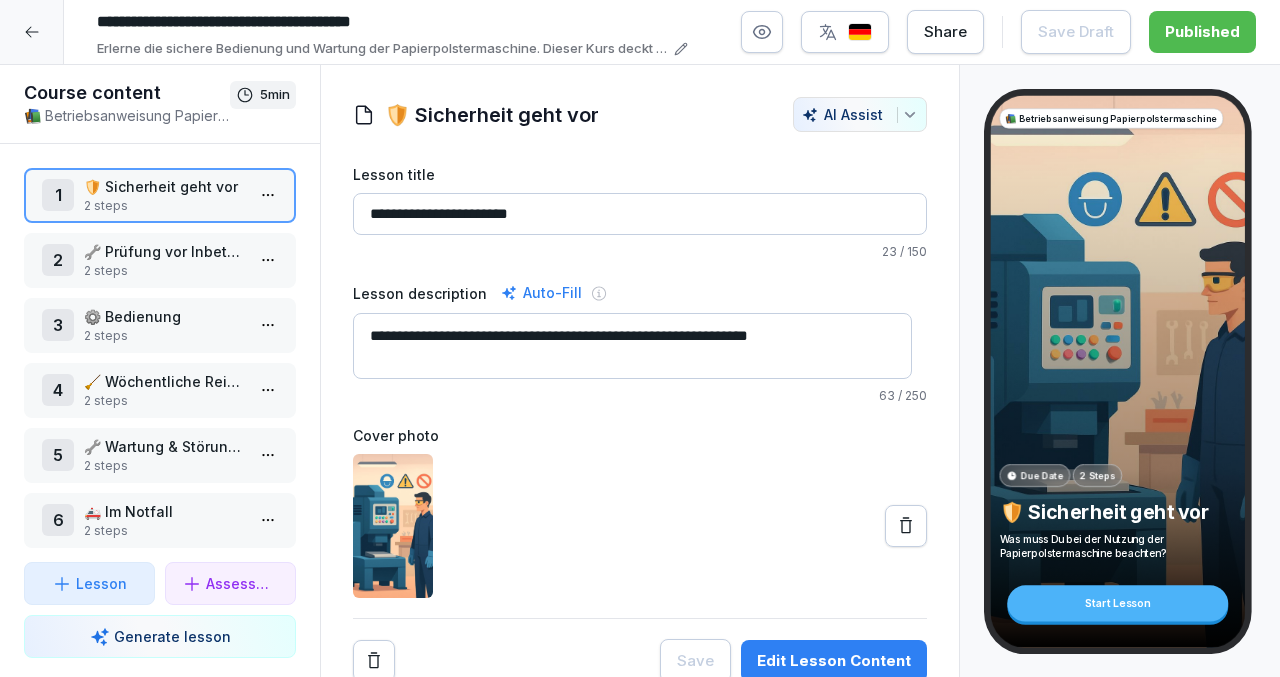 click at bounding box center [32, 32] 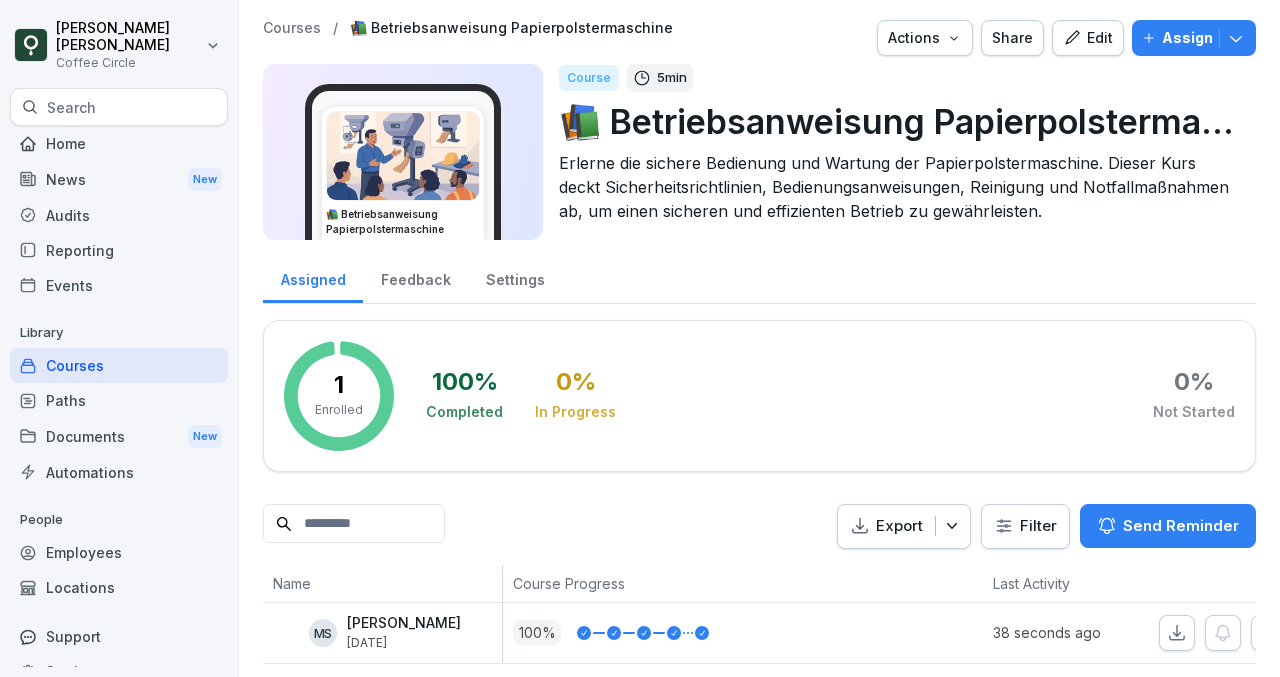 click on "📚 Betriebsanweisung Papierpolstermaschine" at bounding box center [511, 28] 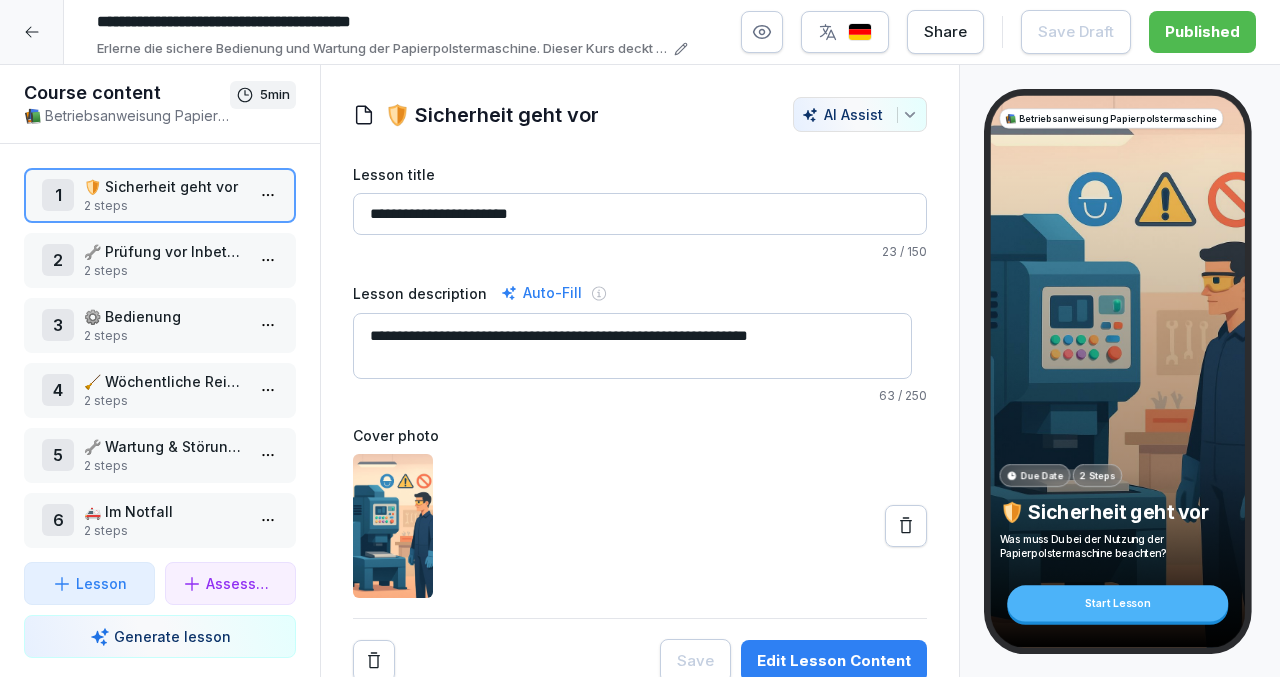 click on "**********" at bounding box center (388, 22) 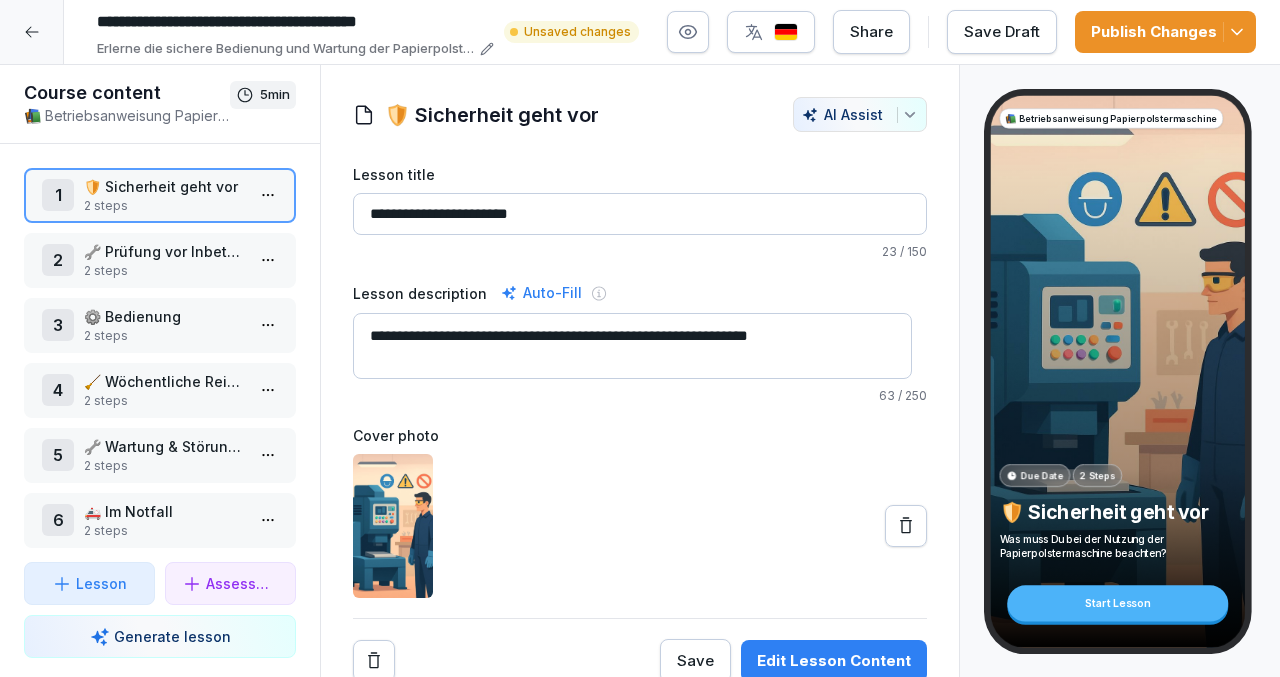 type on "**********" 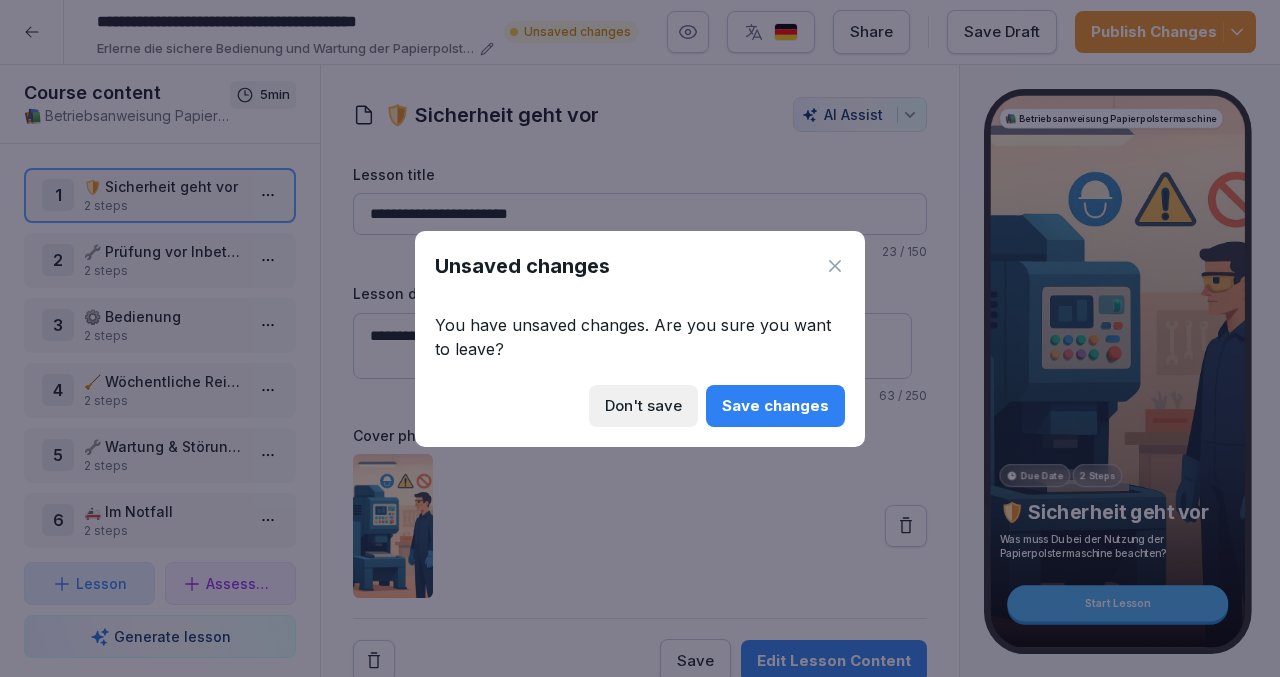 click on "Don't save" at bounding box center [643, 406] 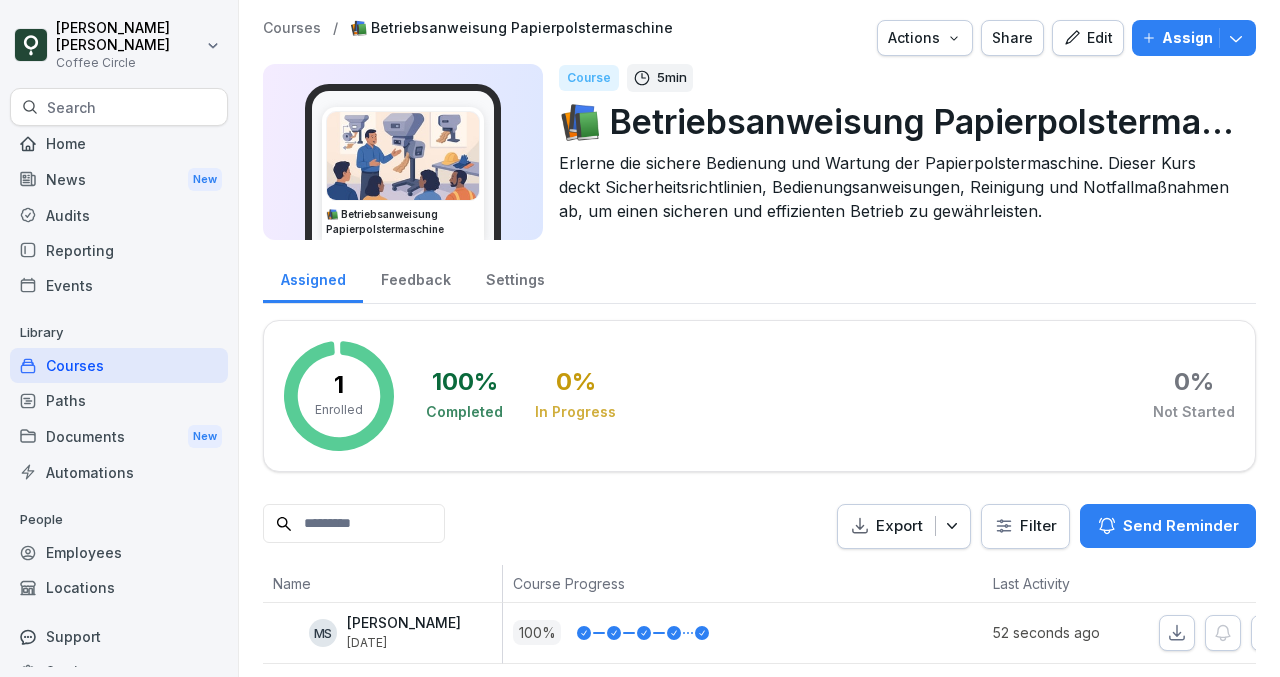 click on "Courses" at bounding box center [119, 365] 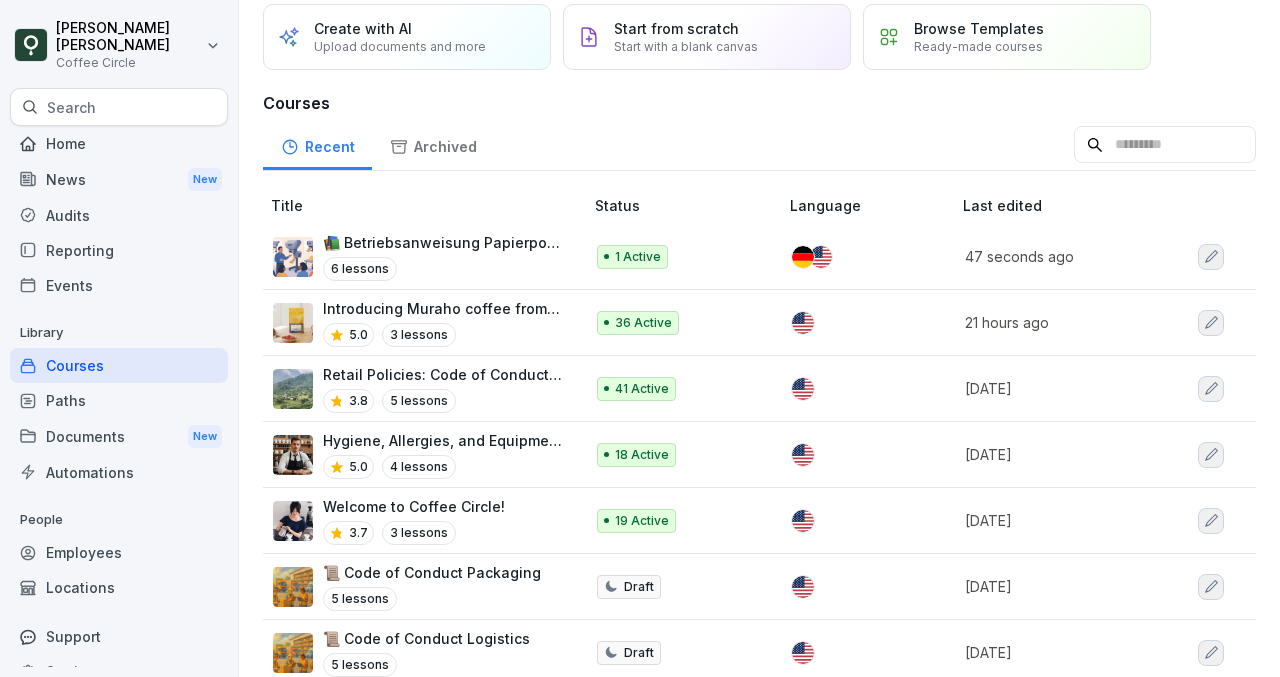 scroll, scrollTop: 0, scrollLeft: 0, axis: both 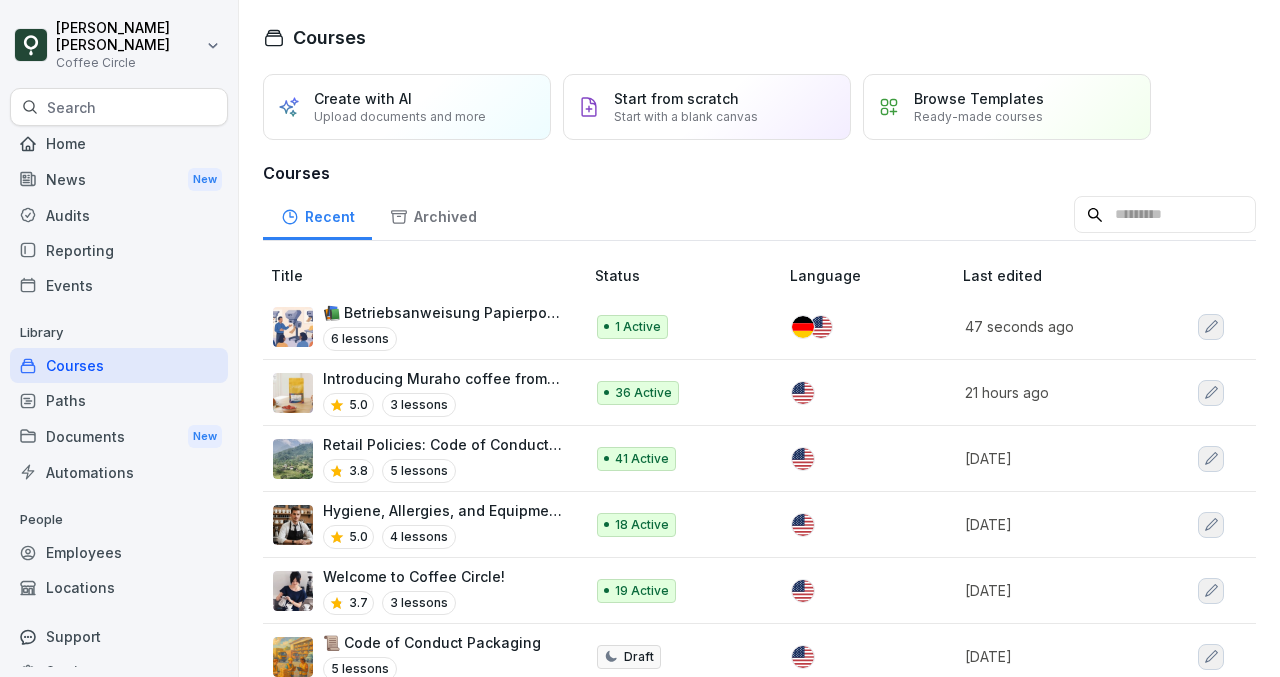 click on "📚 Betriebsanweisung Papierpolstermaschine" at bounding box center (443, 312) 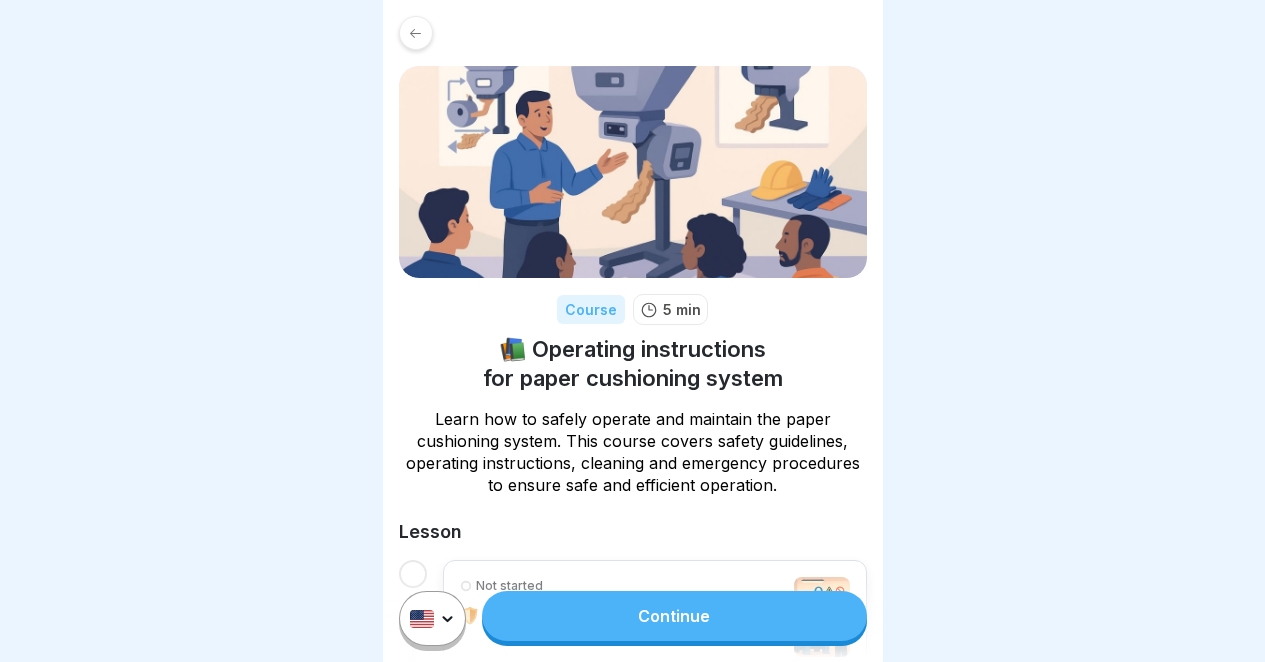 scroll, scrollTop: 0, scrollLeft: 0, axis: both 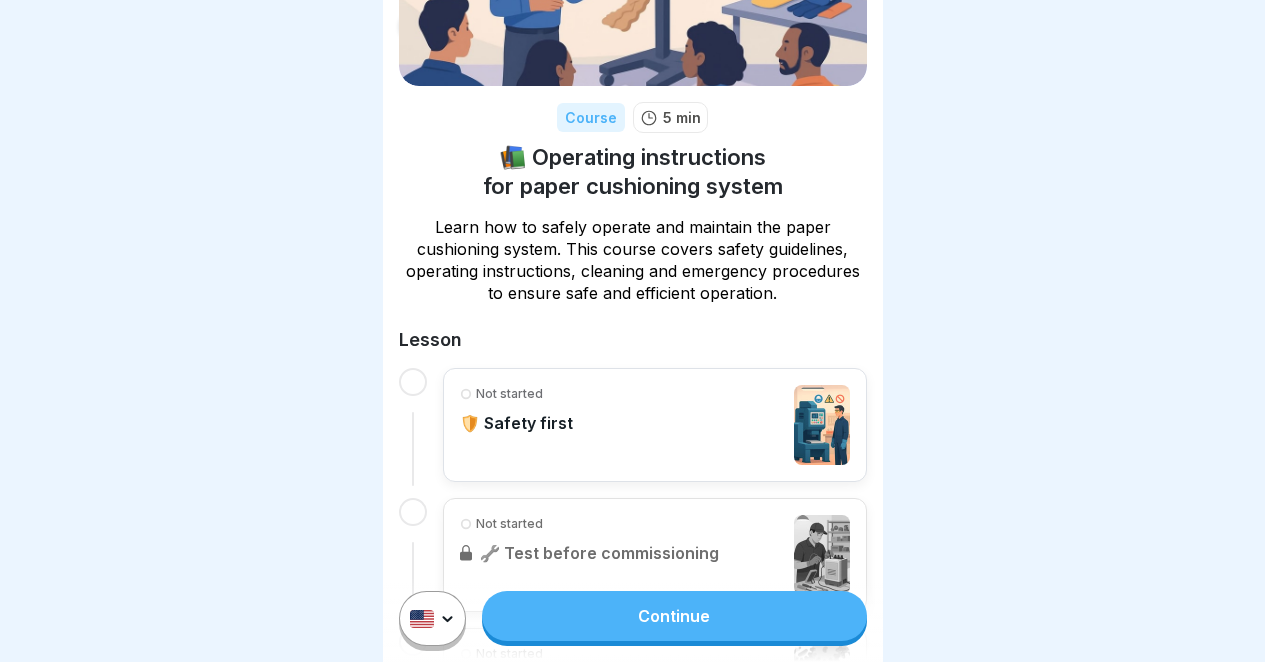 click on "Not started 🛡️ Safety first" at bounding box center [655, 425] 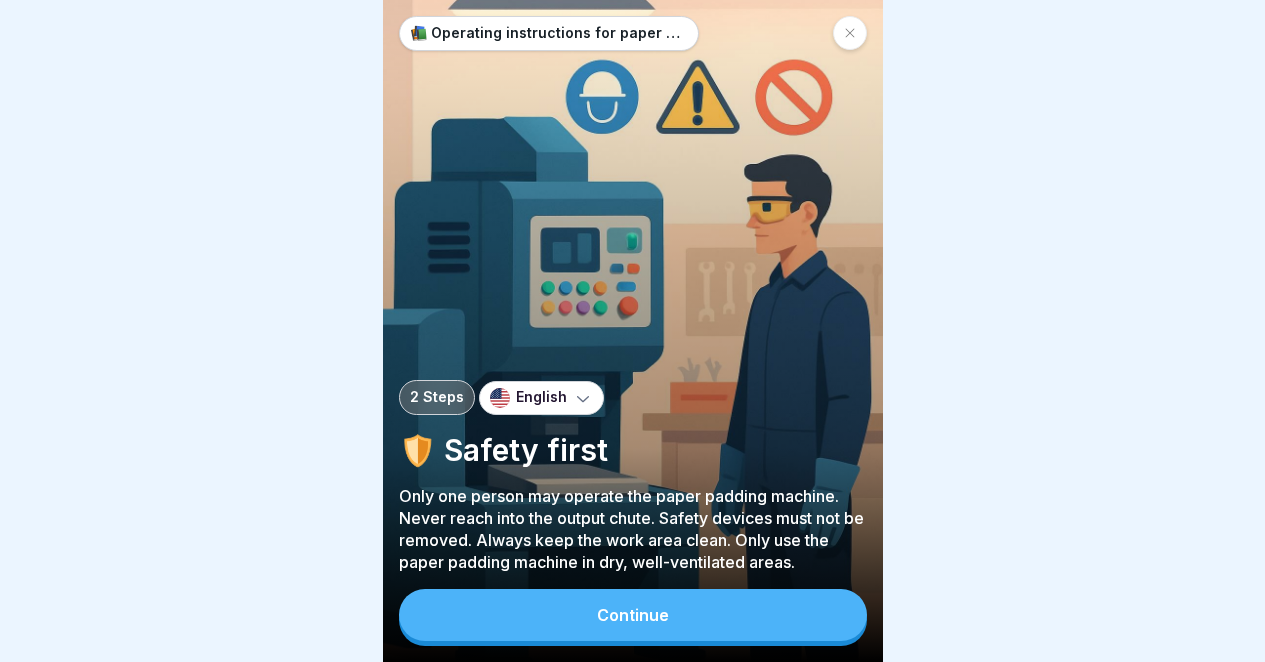scroll, scrollTop: 0, scrollLeft: 0, axis: both 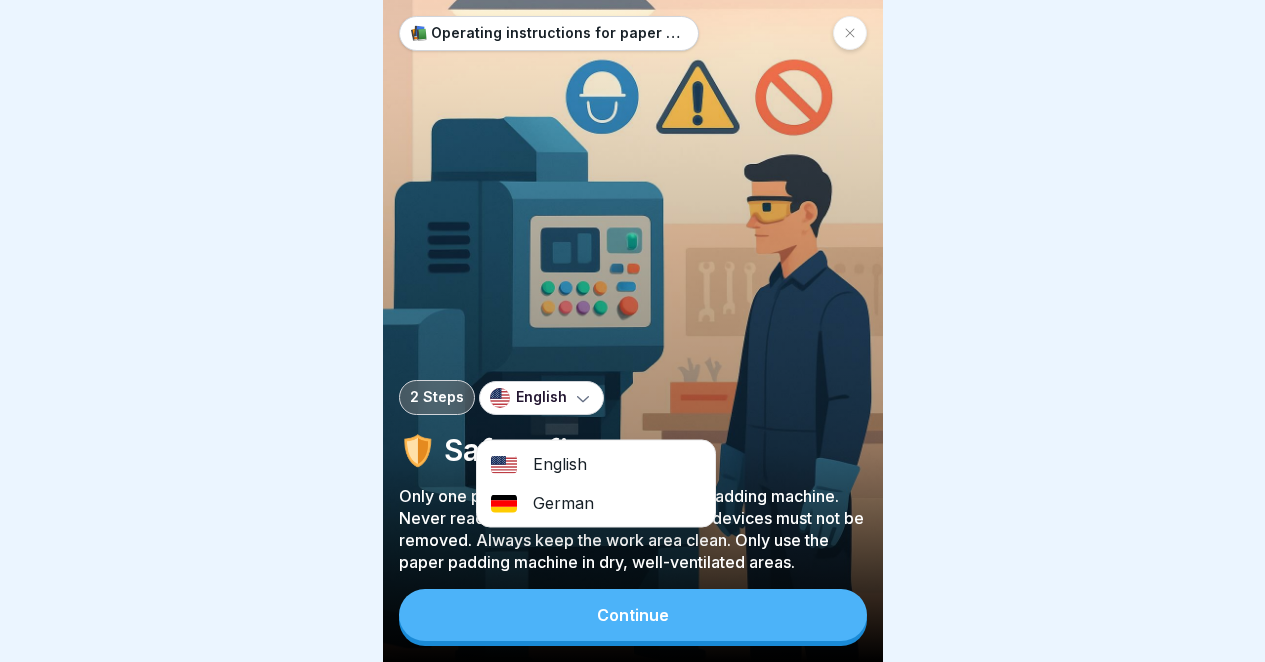 click on "German" at bounding box center (596, 503) 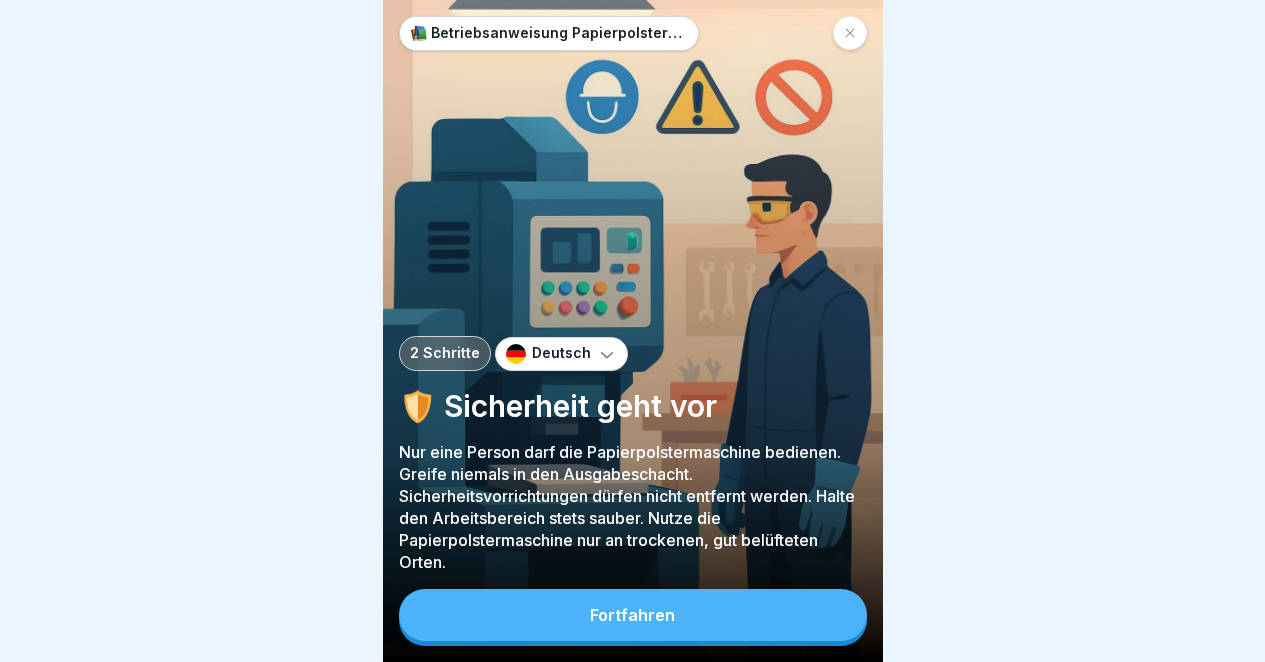 click on "Deutsch" at bounding box center [561, 353] 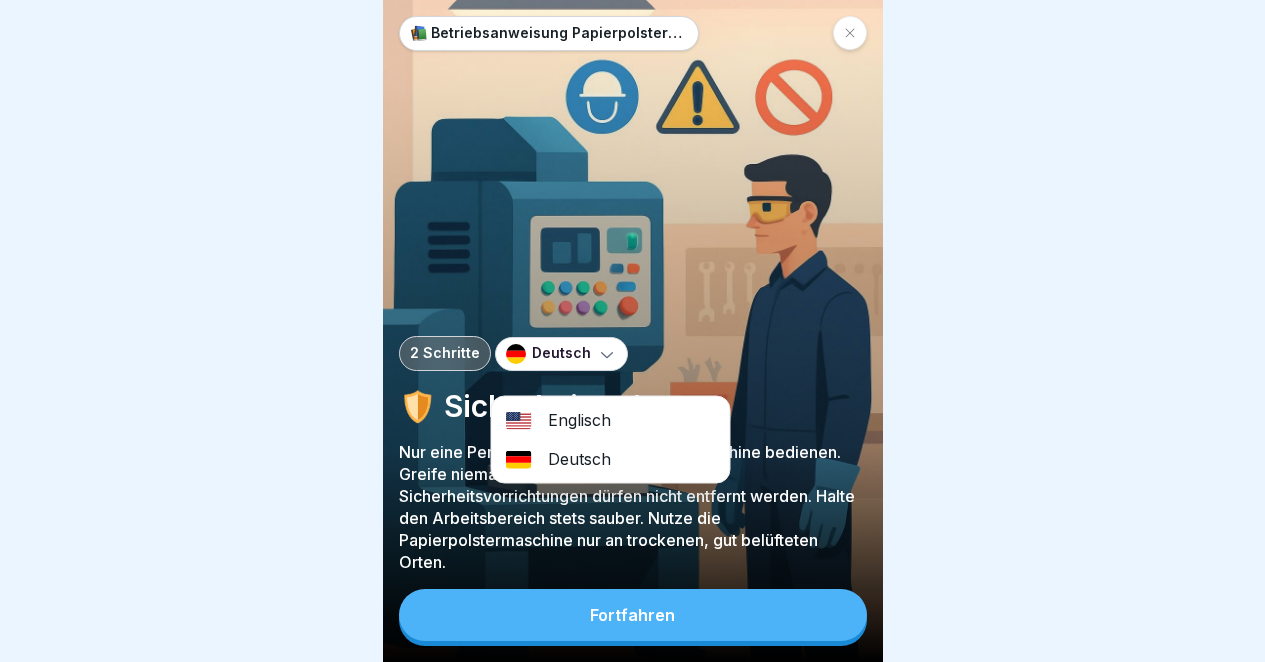 click on "Englisch" at bounding box center [610, 420] 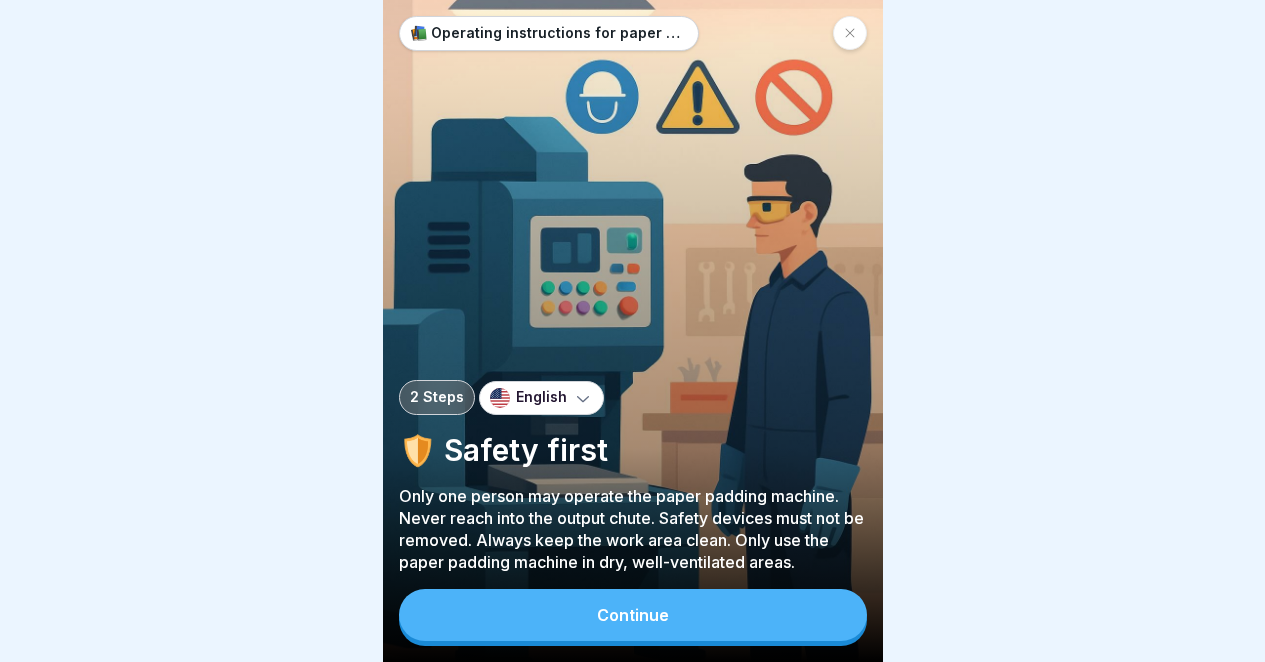 click on "Continue" at bounding box center (633, 615) 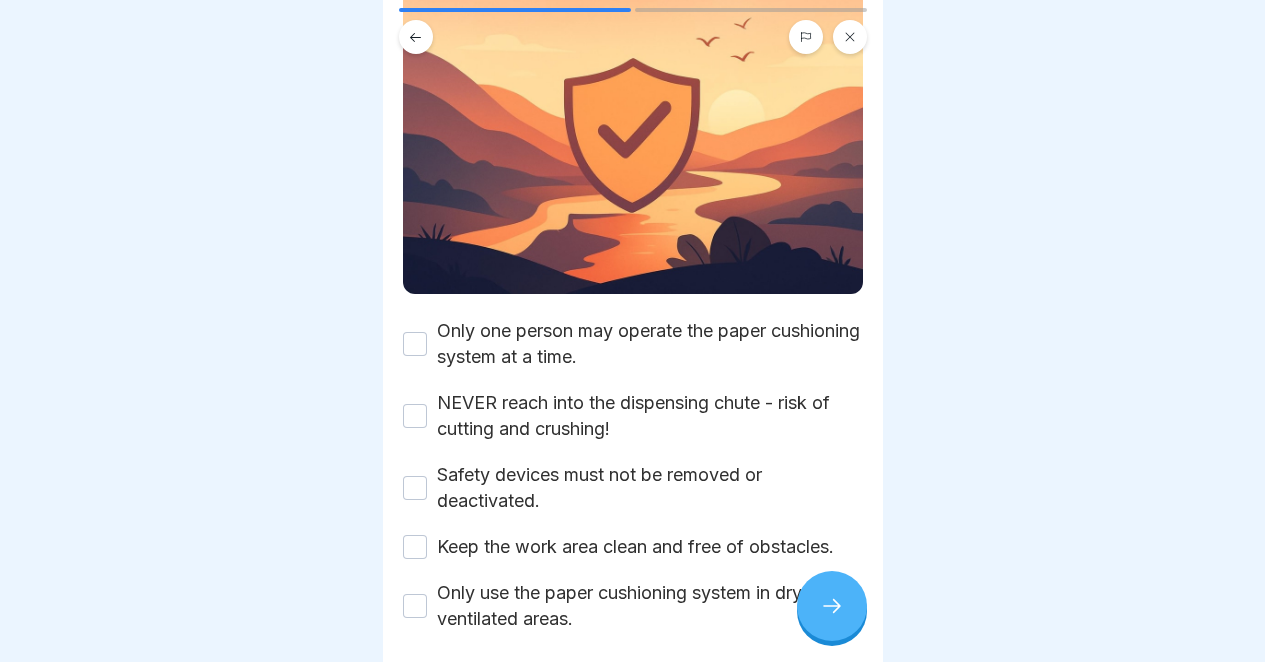 scroll, scrollTop: 267, scrollLeft: 0, axis: vertical 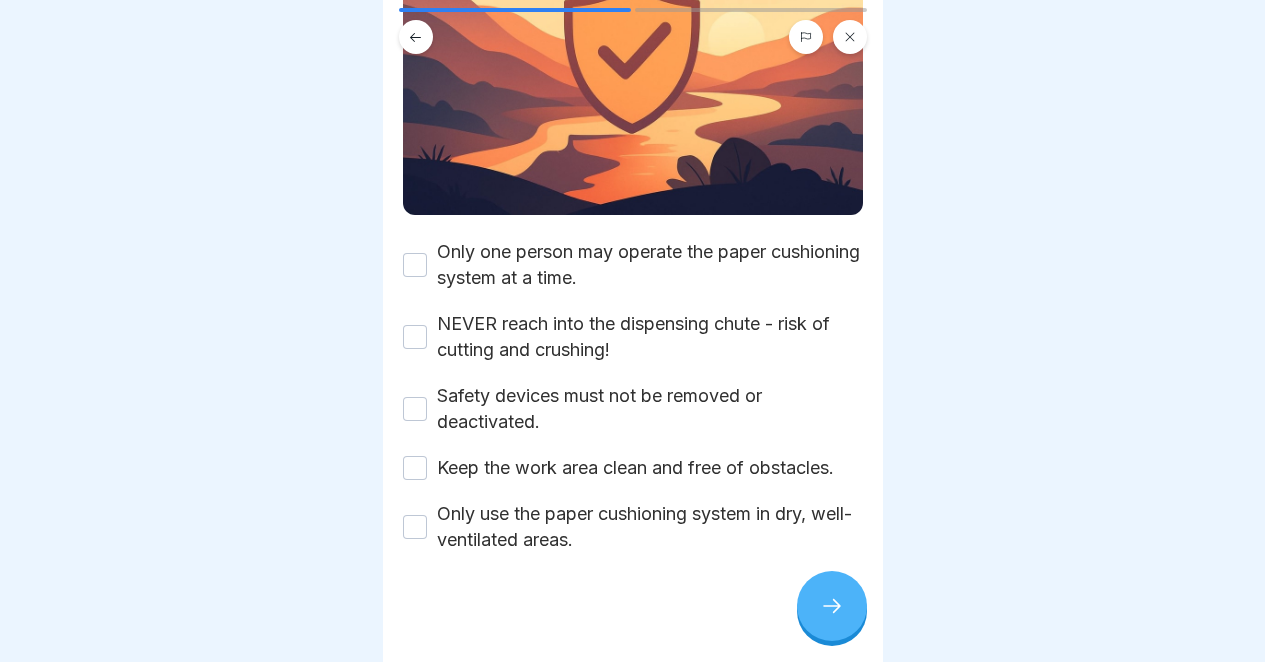 click 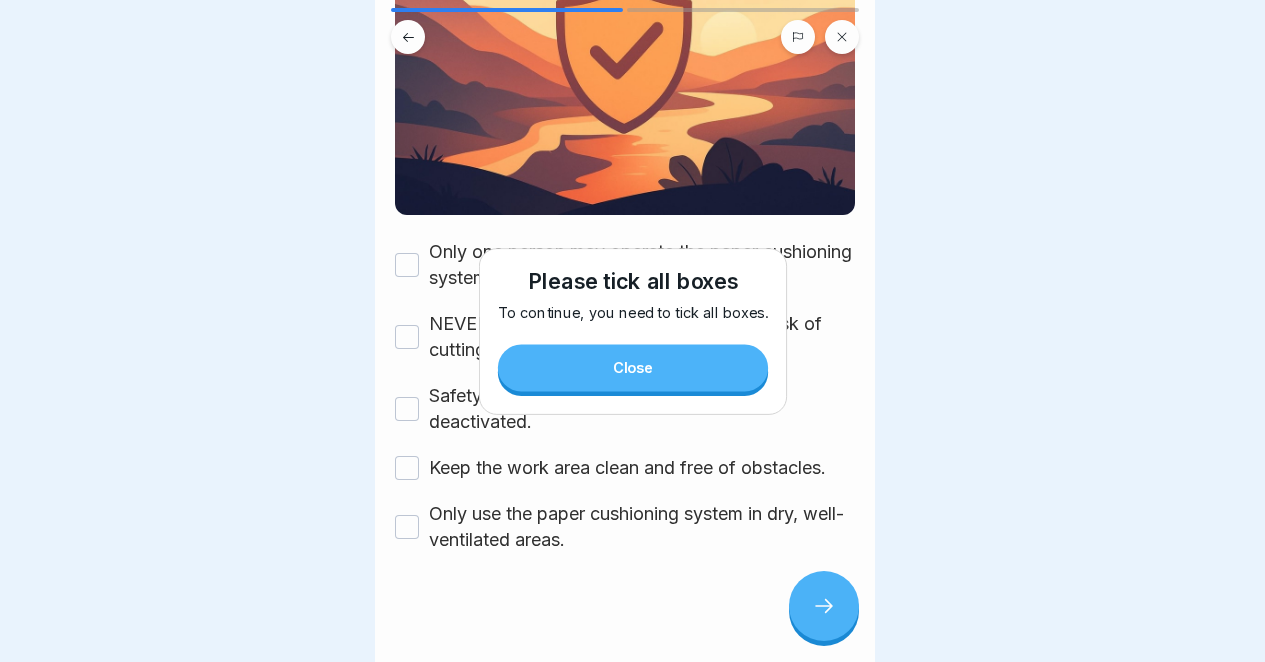 scroll, scrollTop: 0, scrollLeft: 0, axis: both 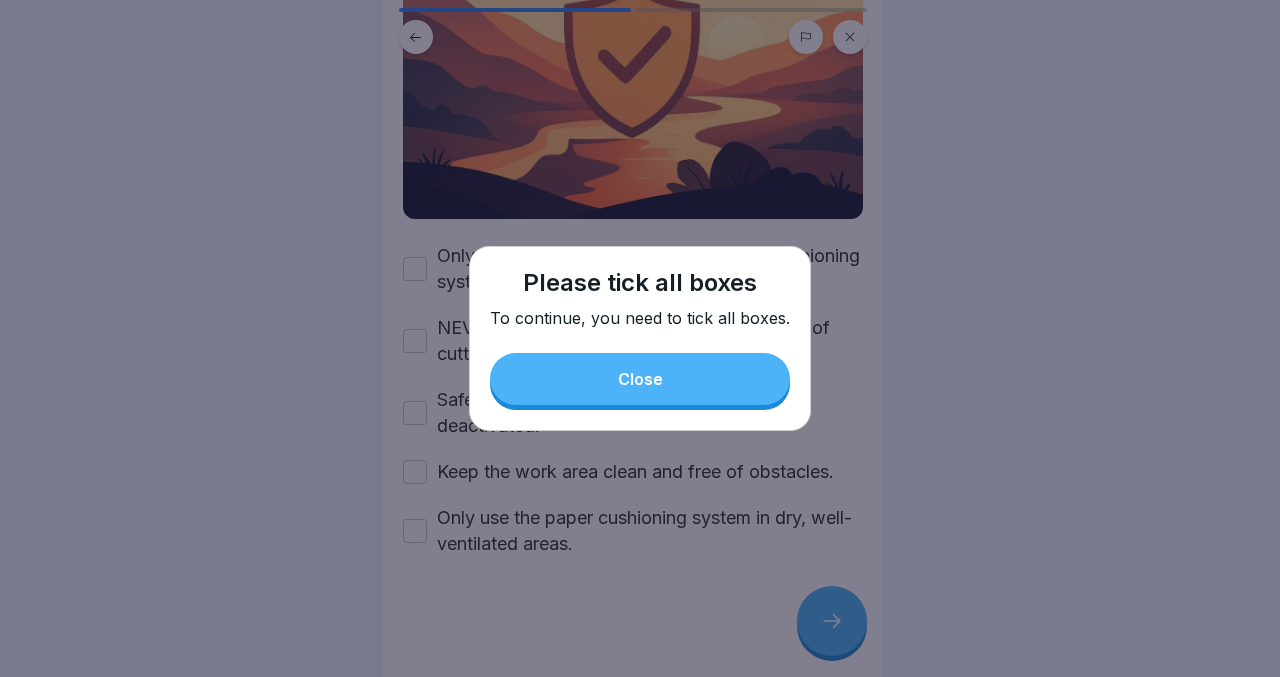 click on "Close" at bounding box center (640, 379) 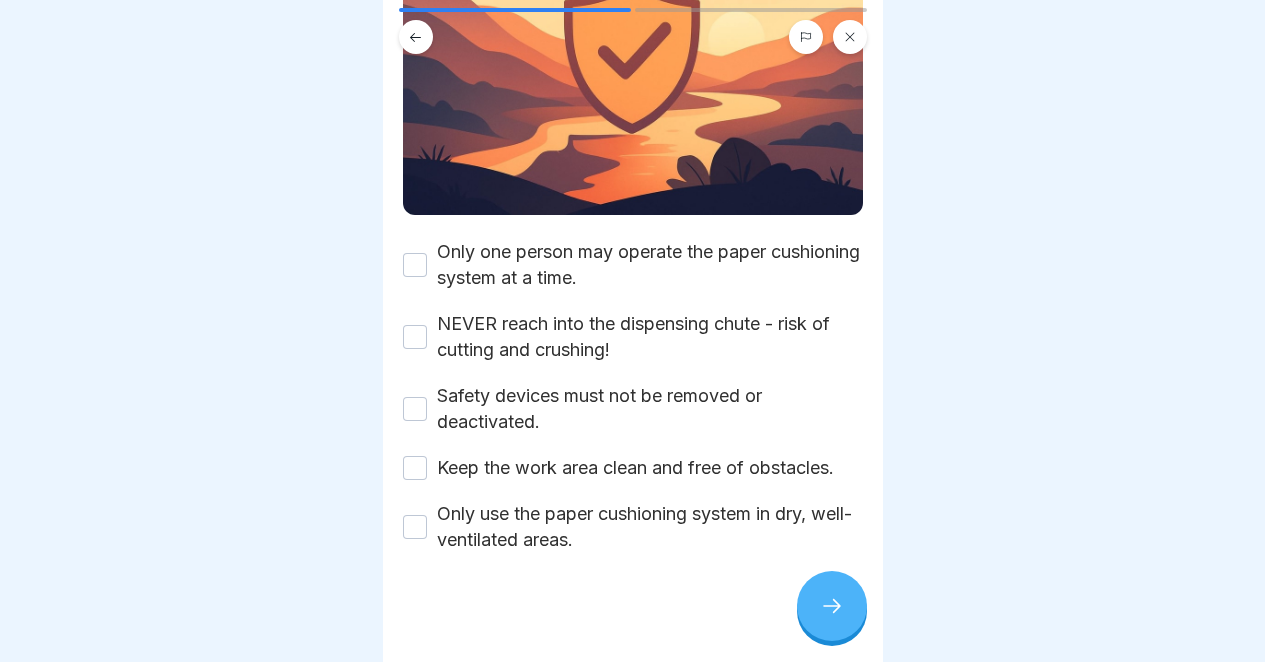 click on "Only one person may operate the paper cushioning system at a time." at bounding box center (415, 265) 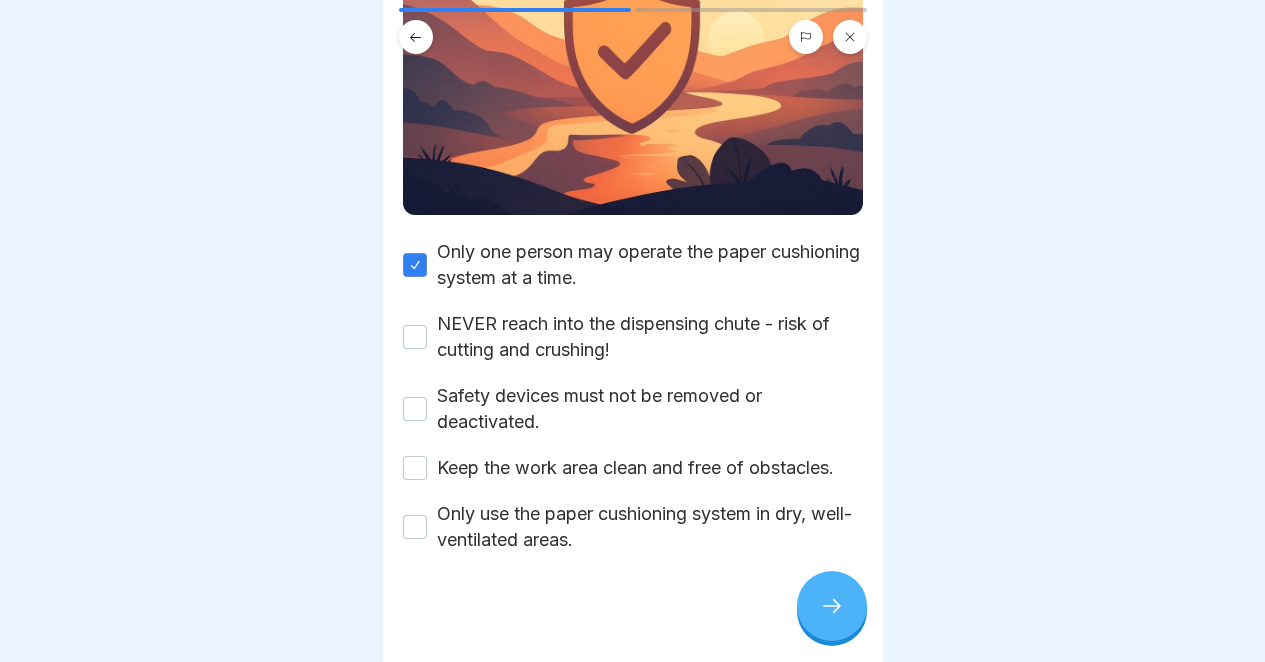 click on "NEVER reach into the dispensing chute - risk of cutting and crushing!" at bounding box center (415, 337) 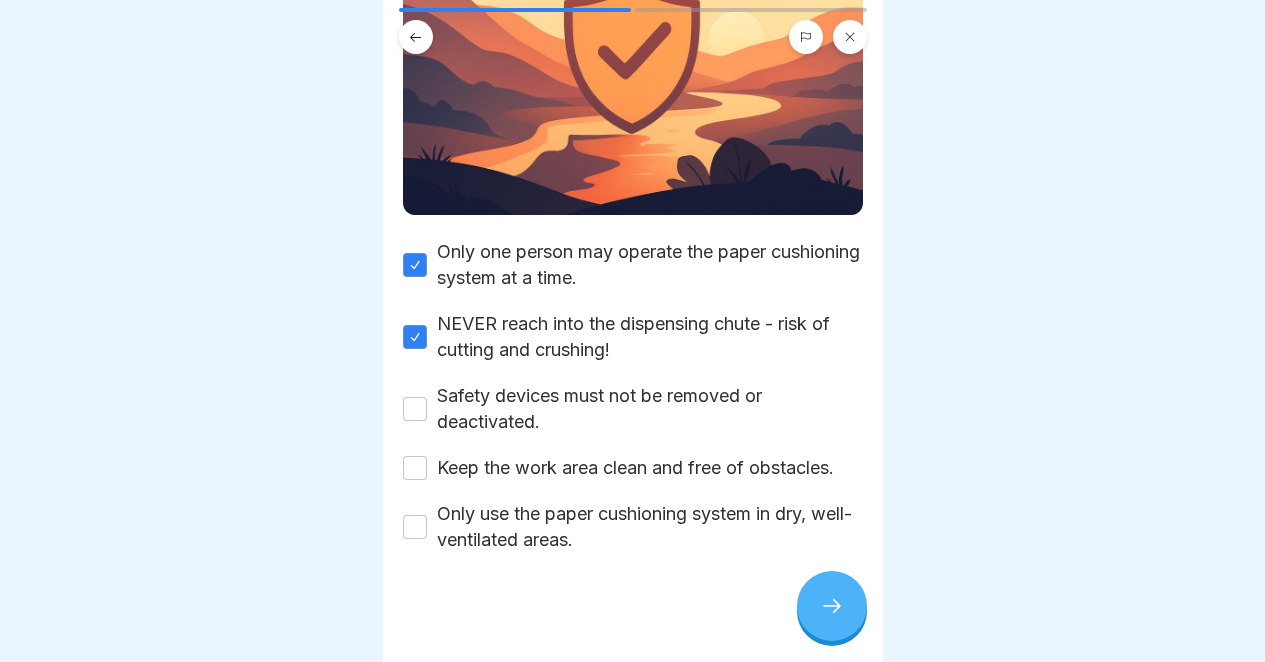 click on "Safety devices must not be removed or deactivated." at bounding box center [415, 409] 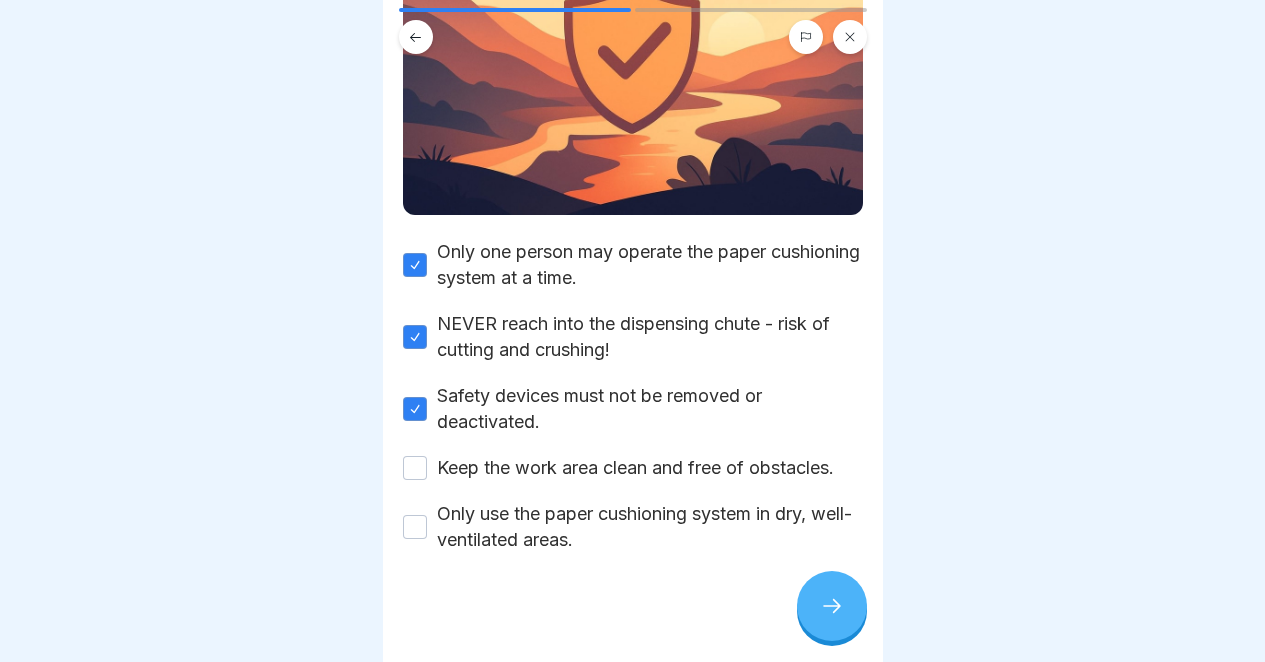 click on "Keep the work area clean and free of obstacles." at bounding box center (415, 468) 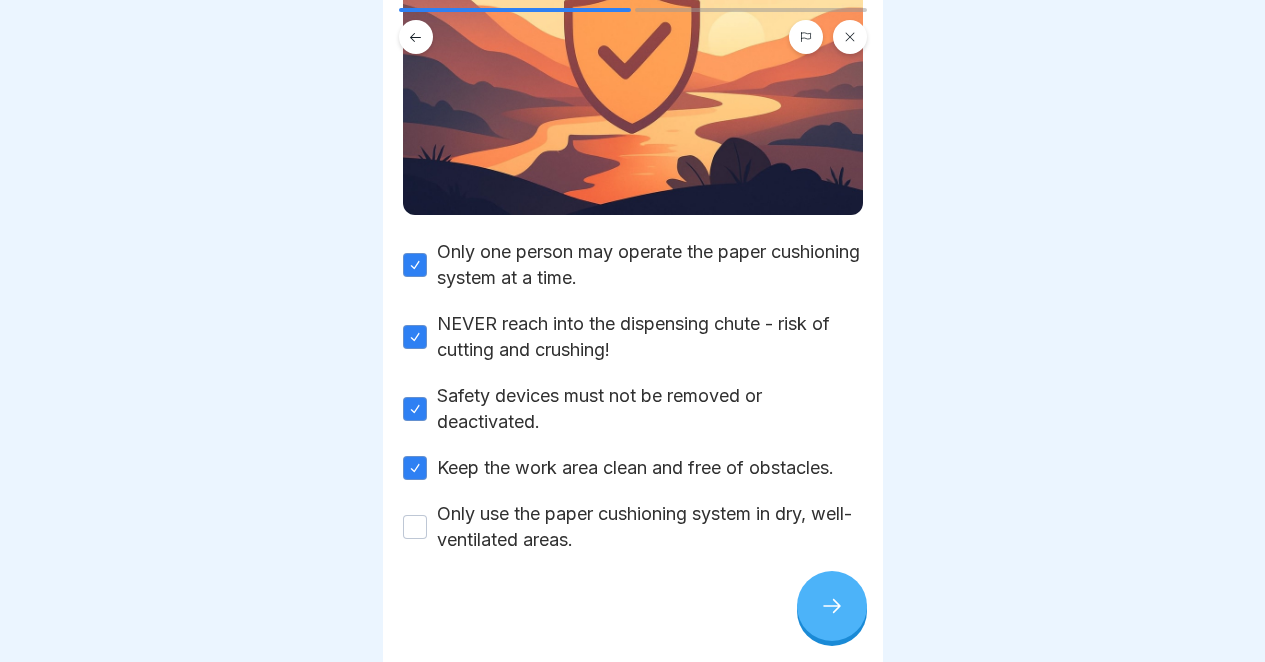 click on "Only use the paper cushioning system in dry, well-ventilated areas." at bounding box center [650, 527] 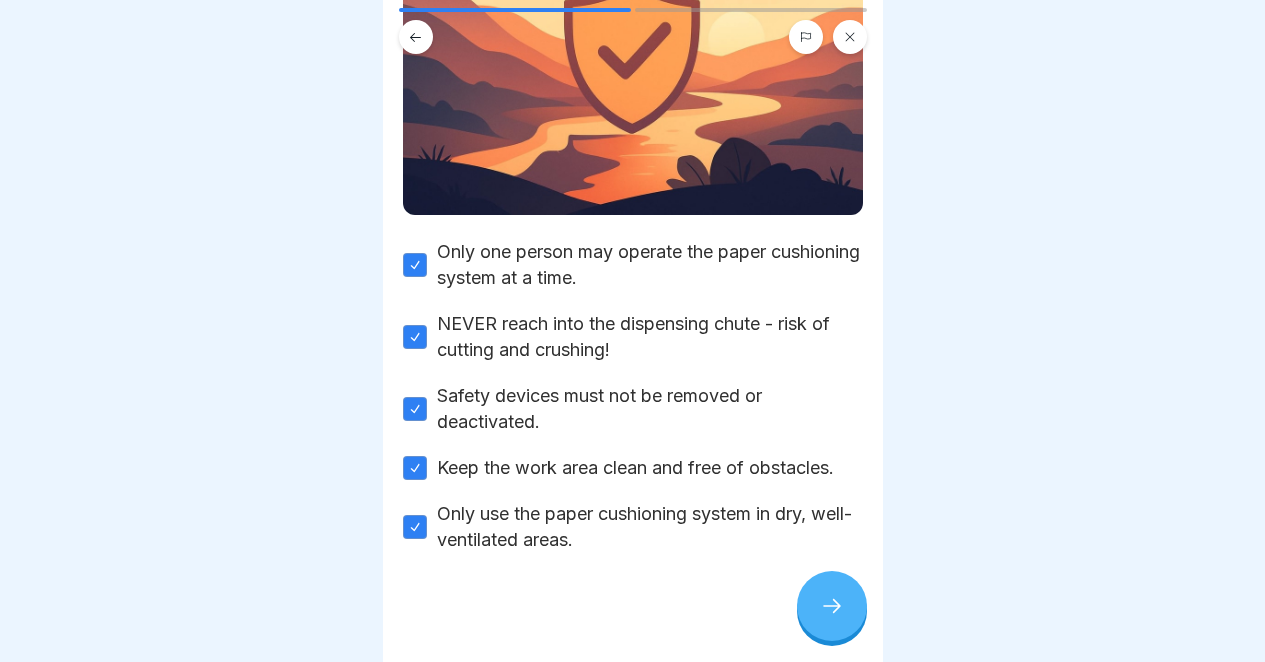 click 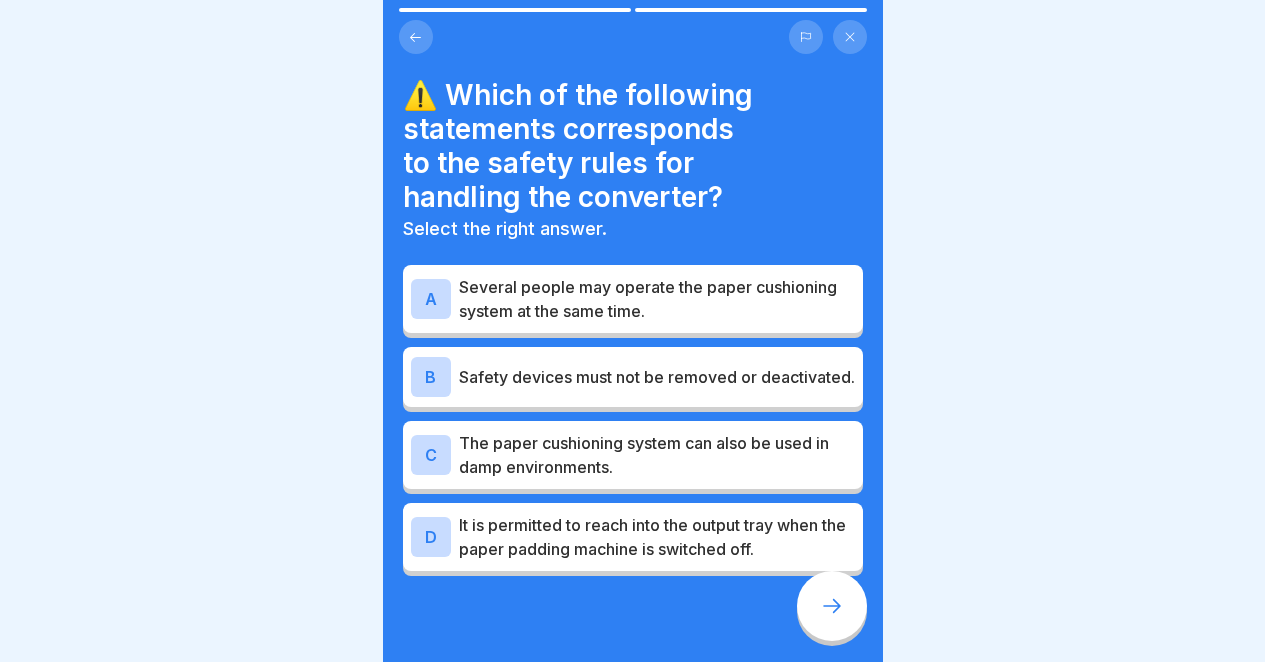 click on "Safety devices must not be removed or deactivated." at bounding box center (657, 377) 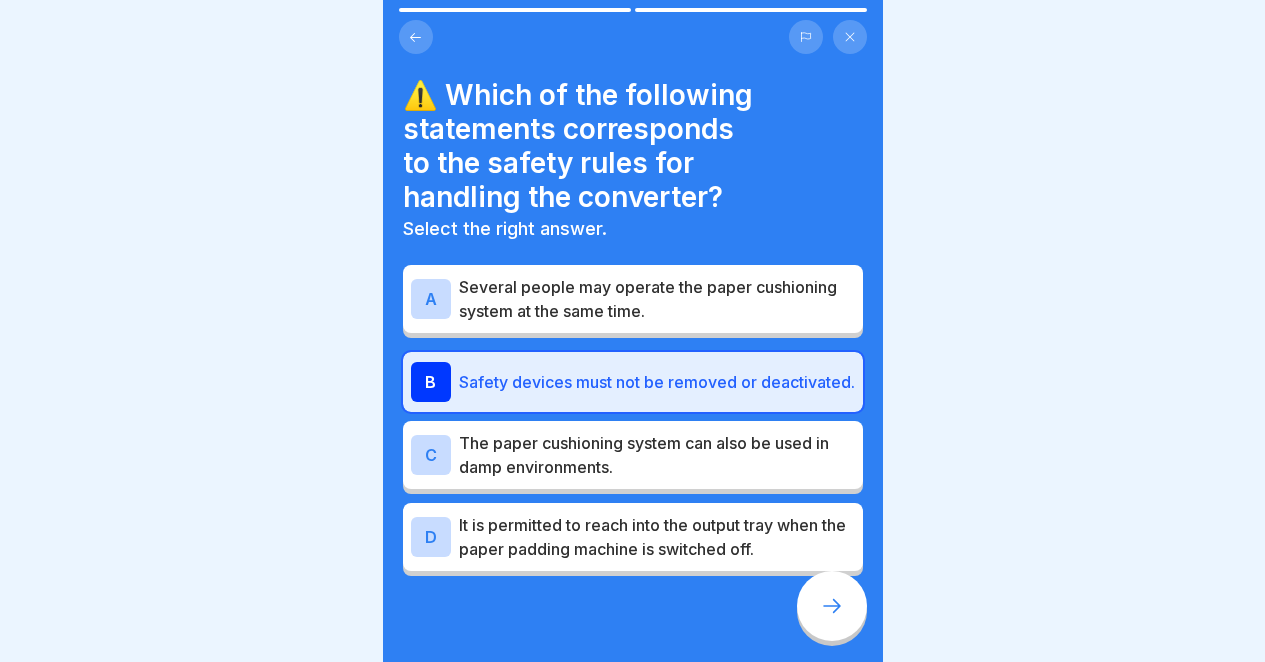 click 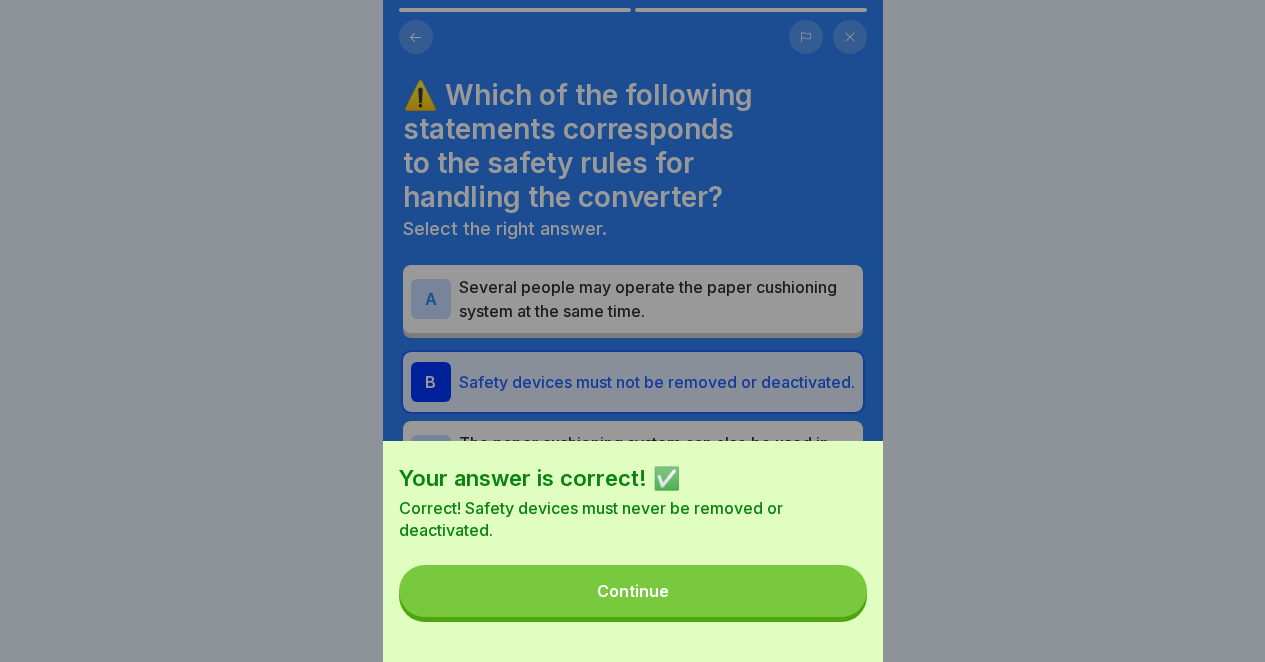click on "Continue" at bounding box center (633, 591) 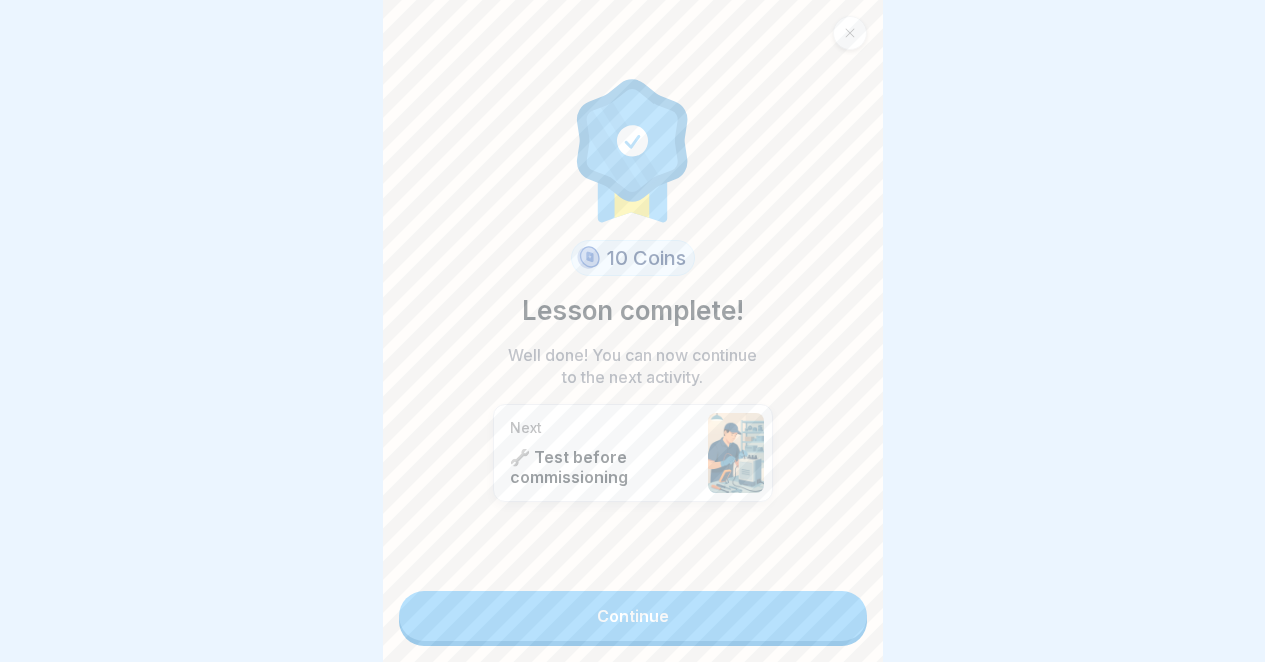 click on "Continue" at bounding box center (633, 616) 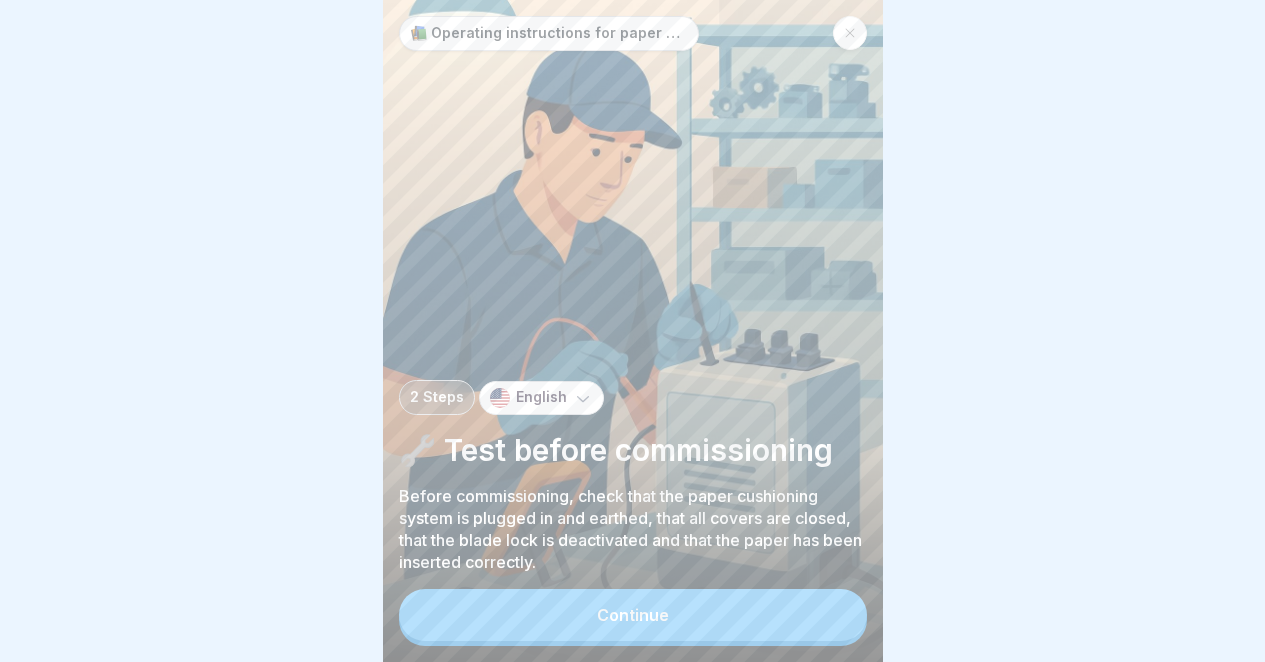 scroll, scrollTop: 15, scrollLeft: 0, axis: vertical 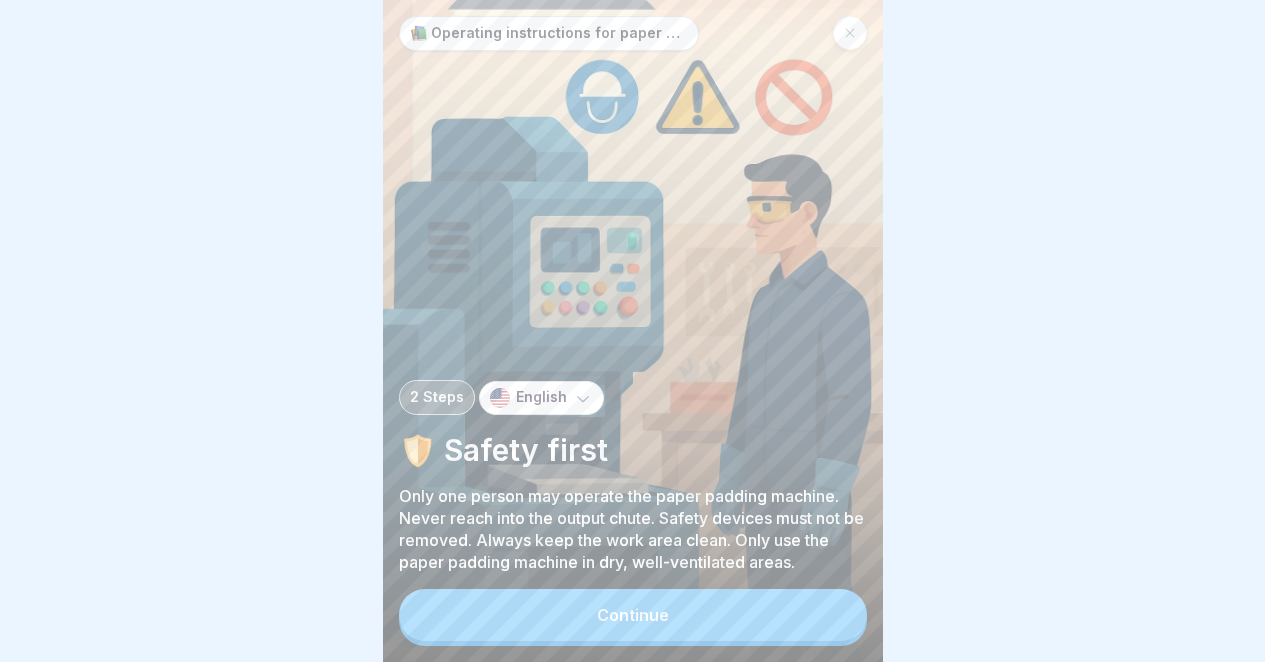 click on "Continue" at bounding box center (633, 615) 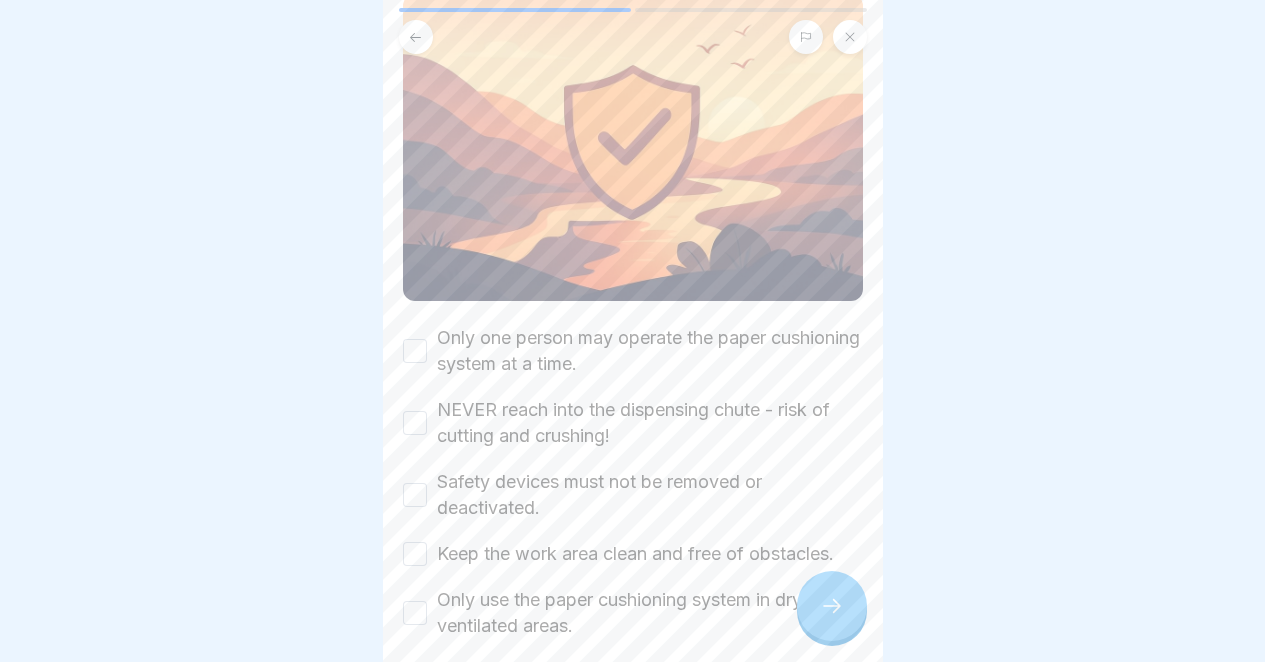 scroll, scrollTop: 182, scrollLeft: 0, axis: vertical 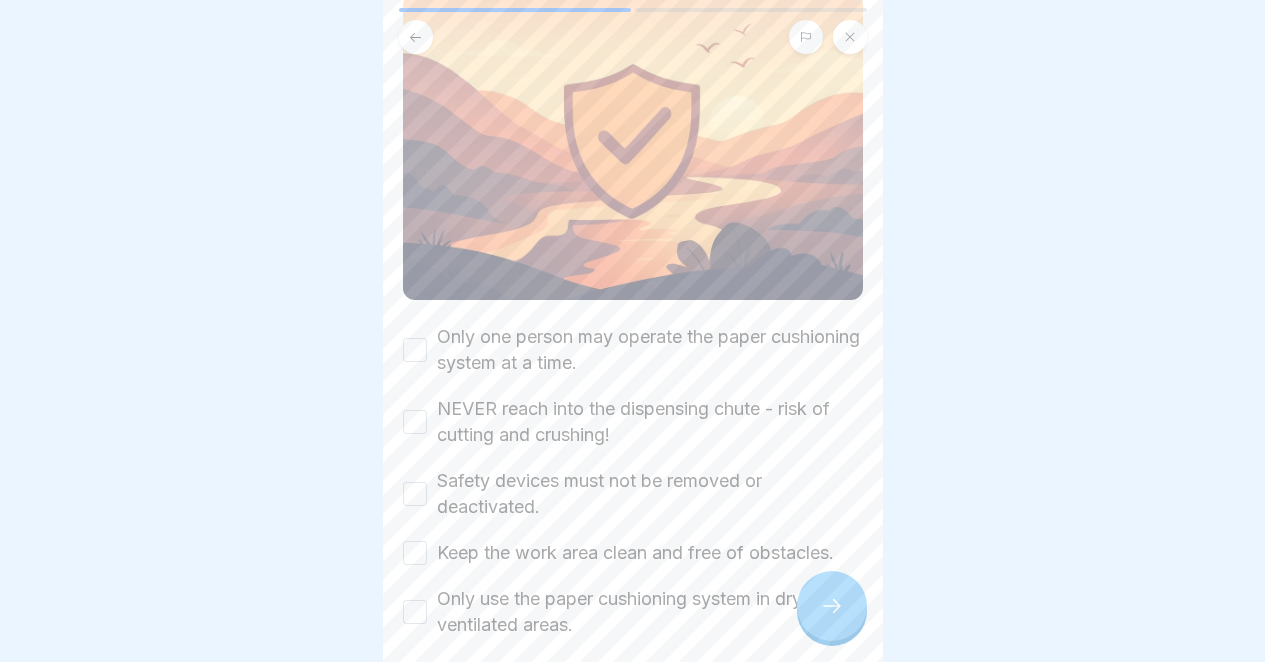 click on "Only one person may operate the paper cushioning system at a time." at bounding box center [650, 350] 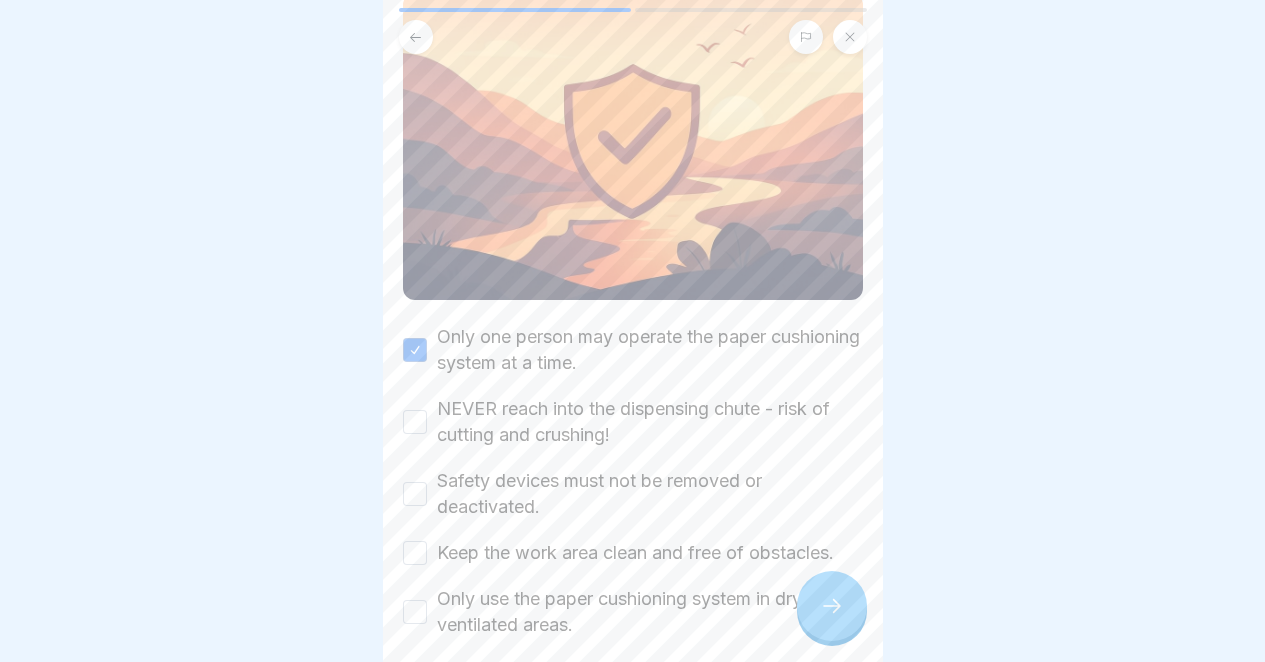 click on "NEVER reach into the dispensing chute - risk of cutting and crushing!" at bounding box center (650, 422) 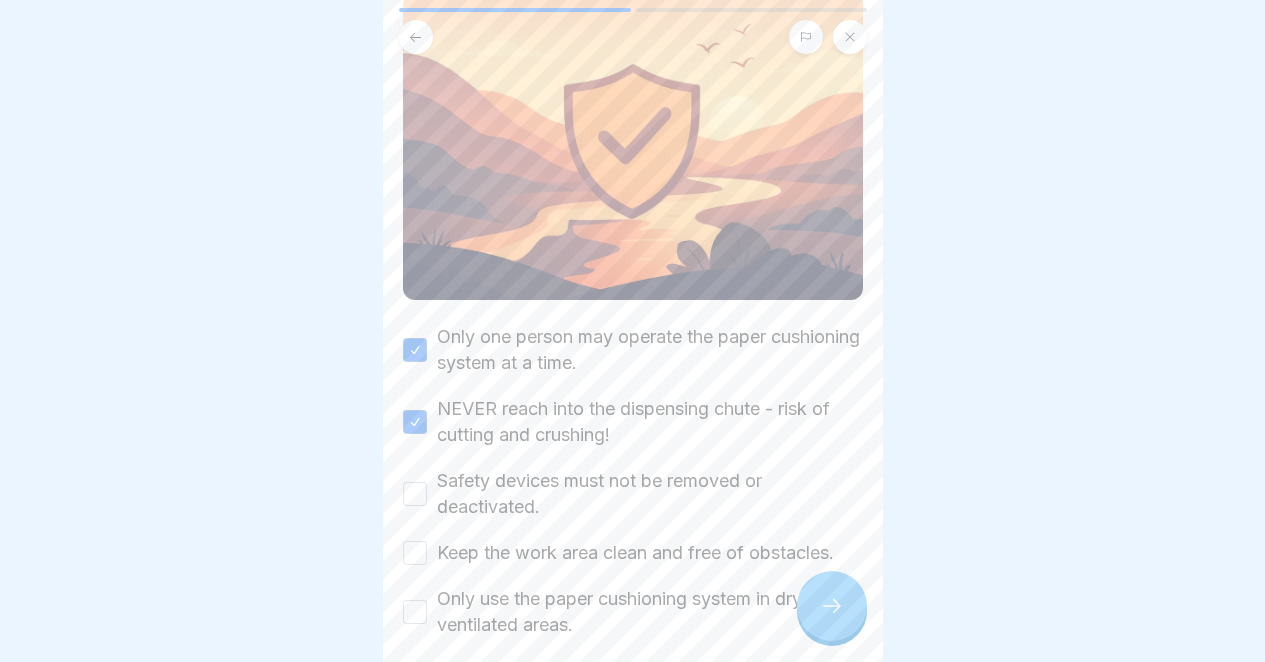 drag, startPoint x: 601, startPoint y: 465, endPoint x: 606, endPoint y: 488, distance: 23.537205 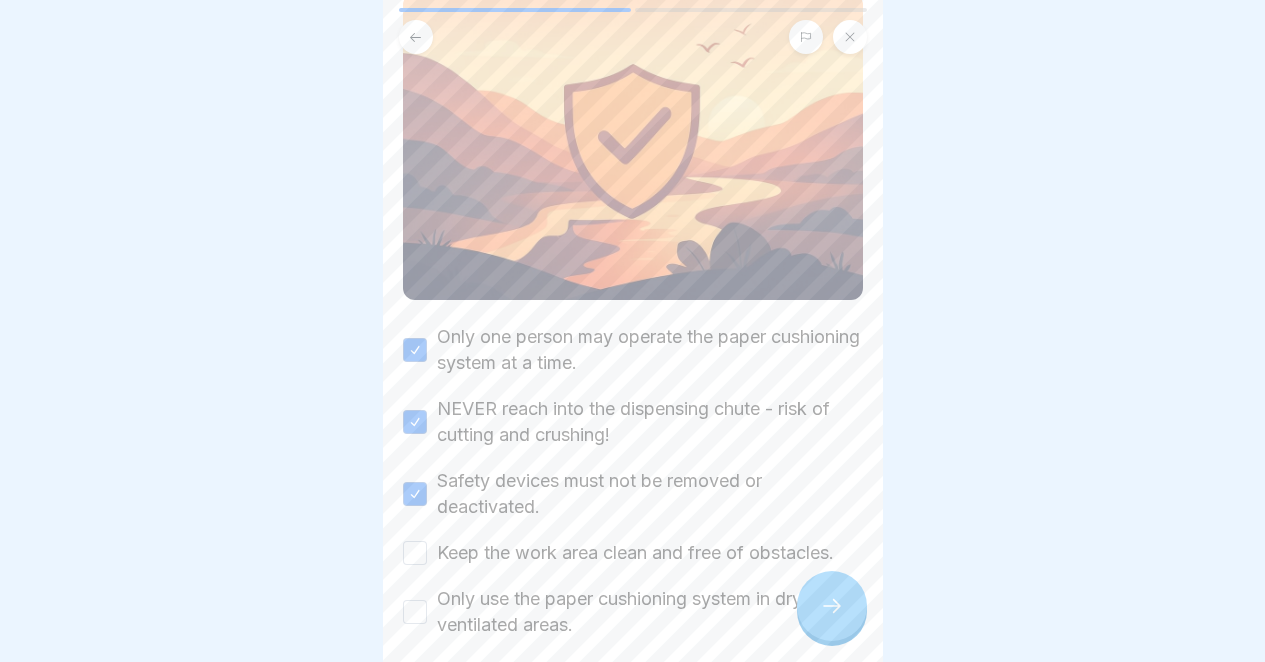click on "Keep the work area clean and free of obstacles." at bounding box center (635, 553) 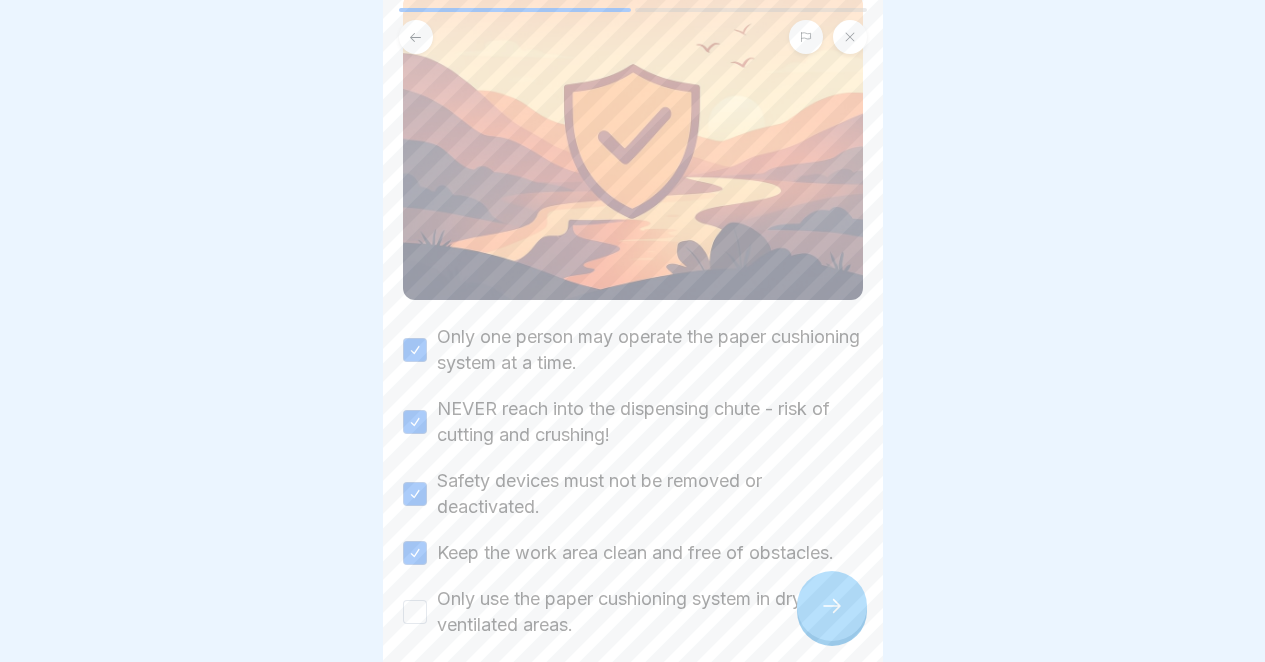 click on "Only use the paper cushioning system in dry, well-ventilated areas." at bounding box center (650, 612) 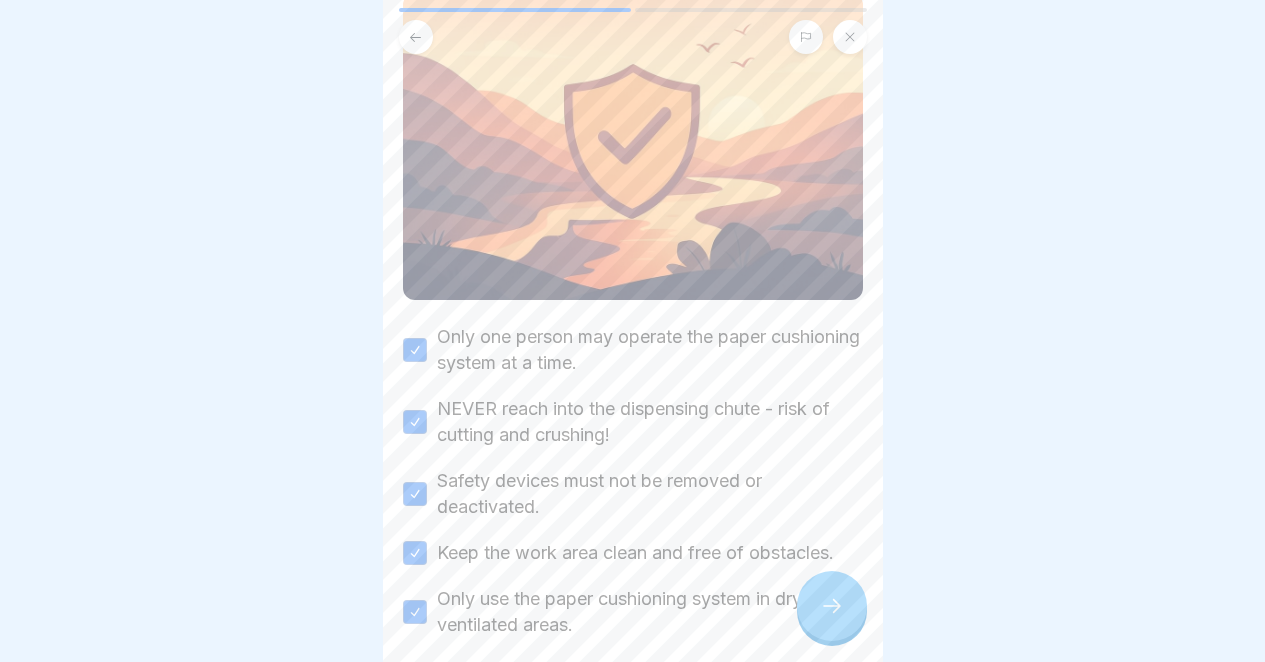click at bounding box center (832, 606) 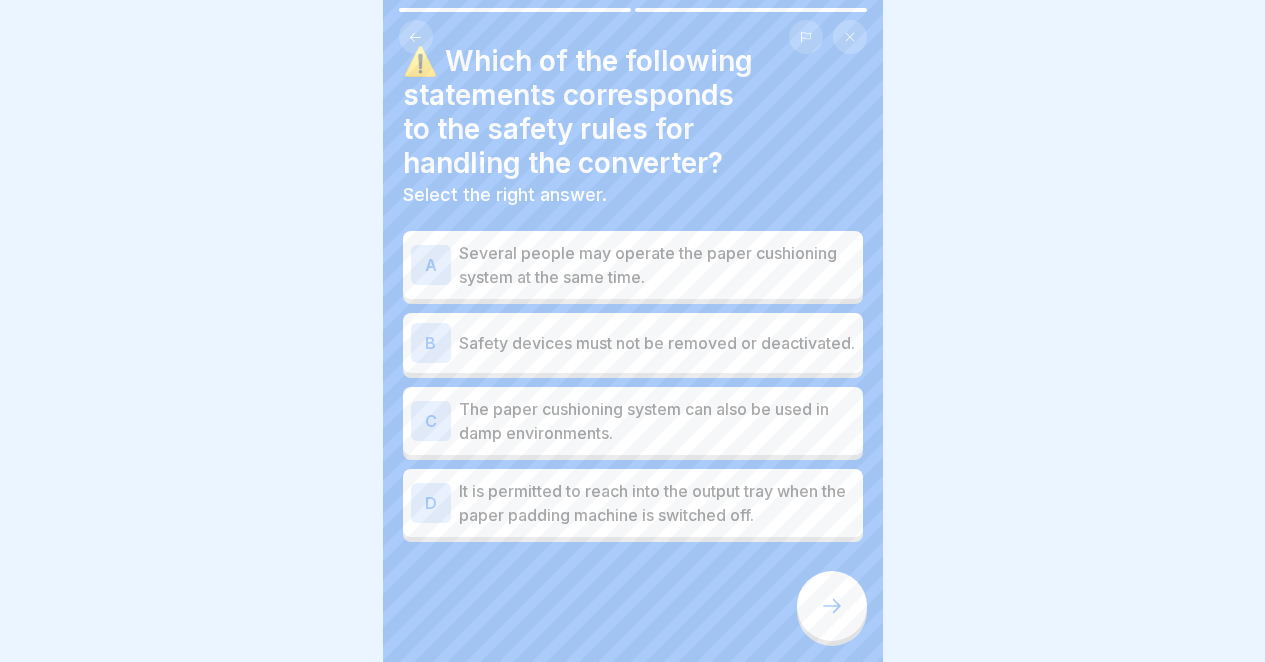 scroll, scrollTop: 41, scrollLeft: 0, axis: vertical 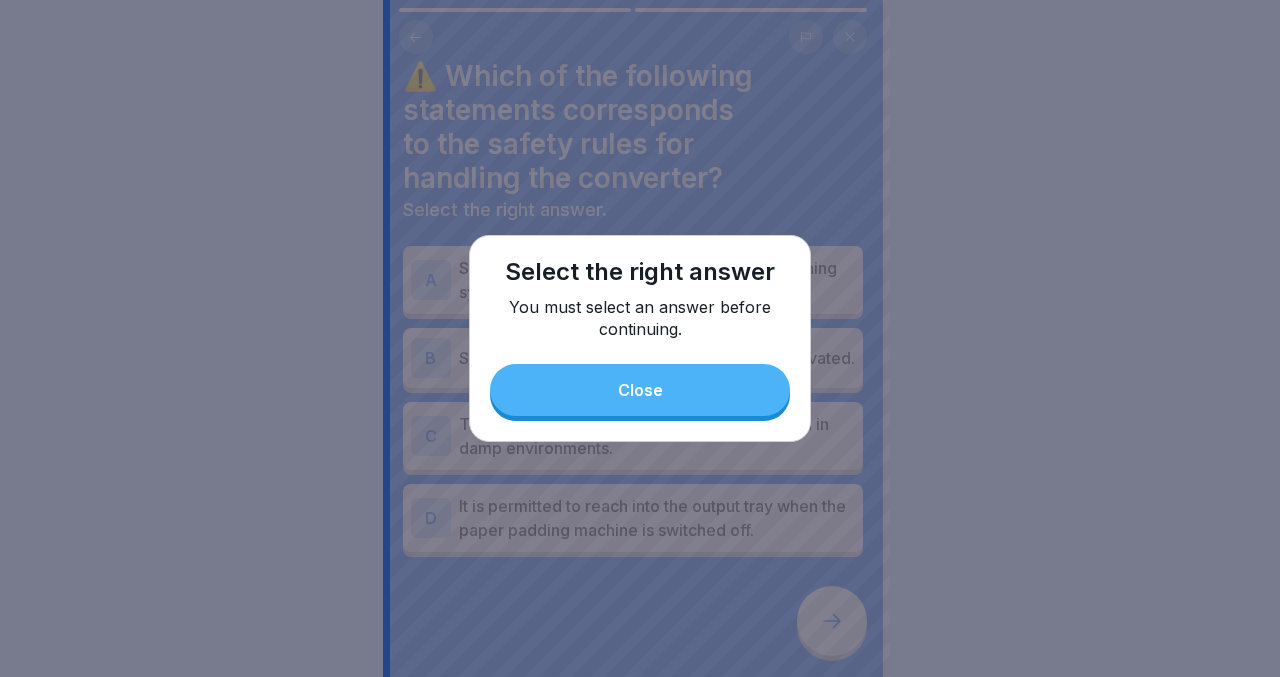 click on "Close" at bounding box center (640, 390) 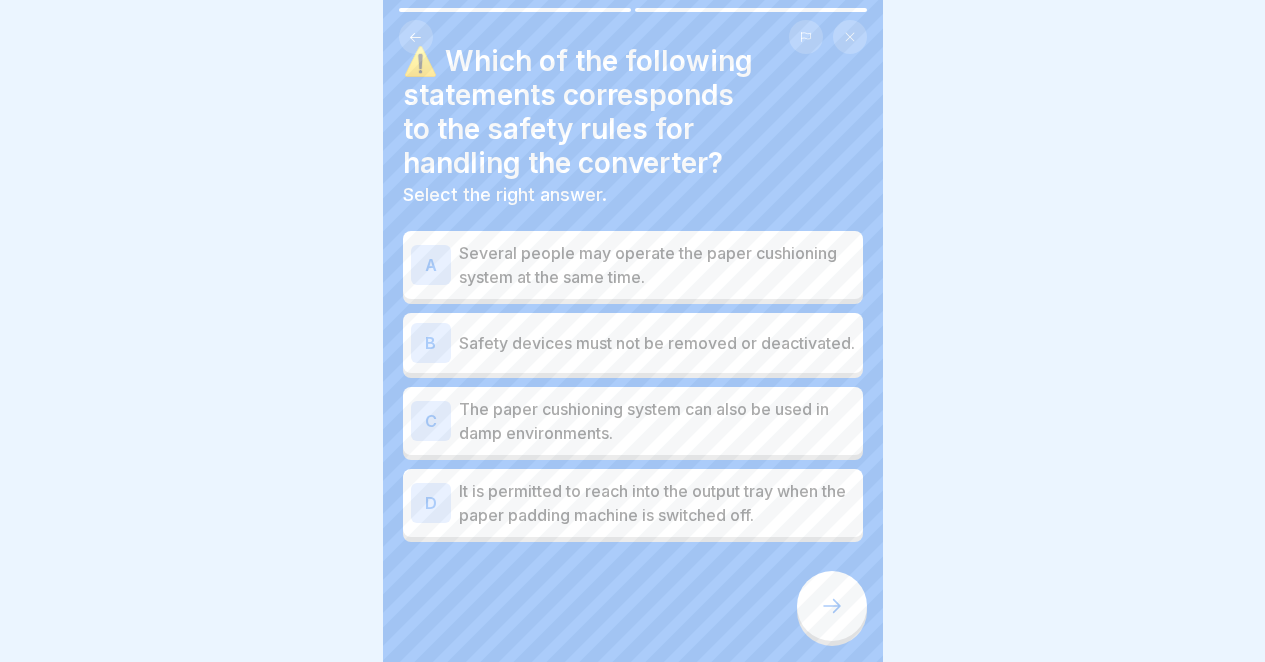 click on "Safety devices must not be removed or deactivated." at bounding box center (657, 343) 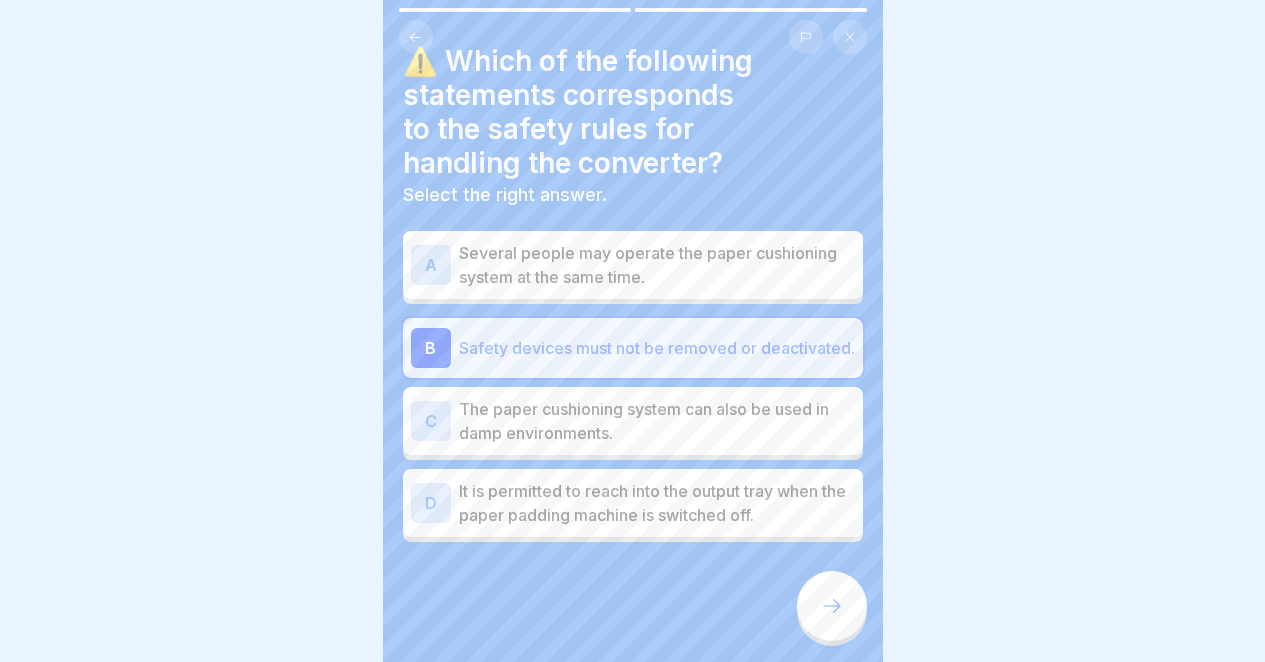 click at bounding box center (832, 606) 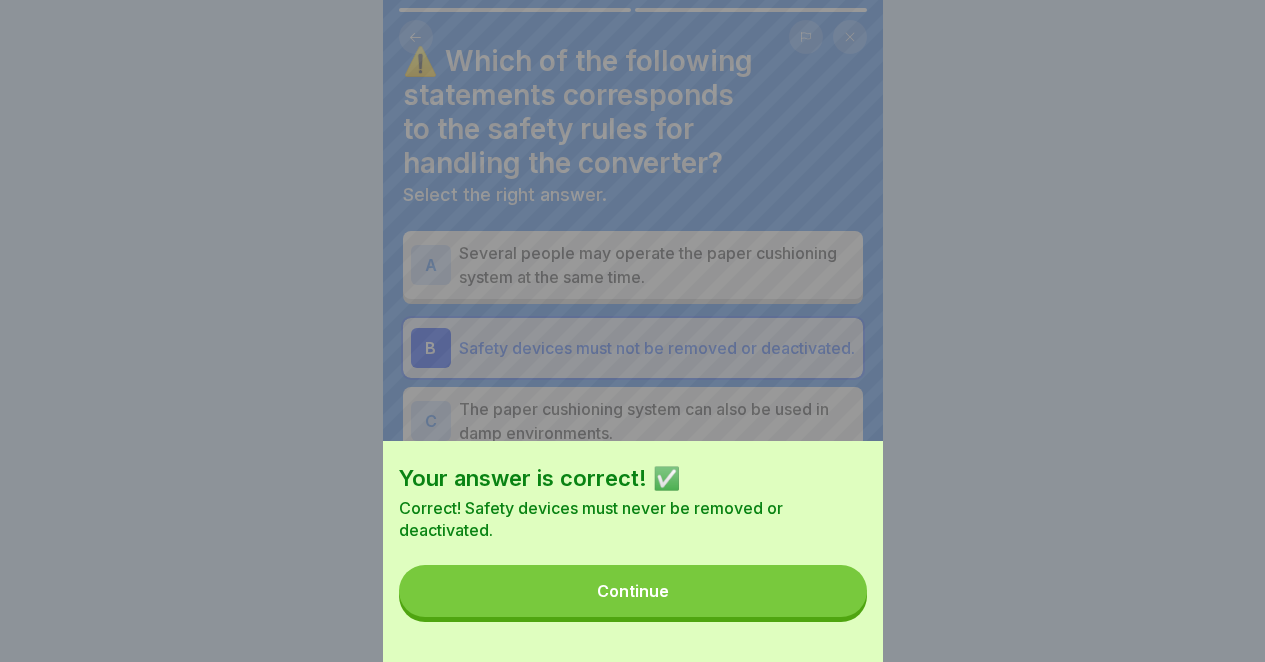 click on "Continue" at bounding box center [633, 591] 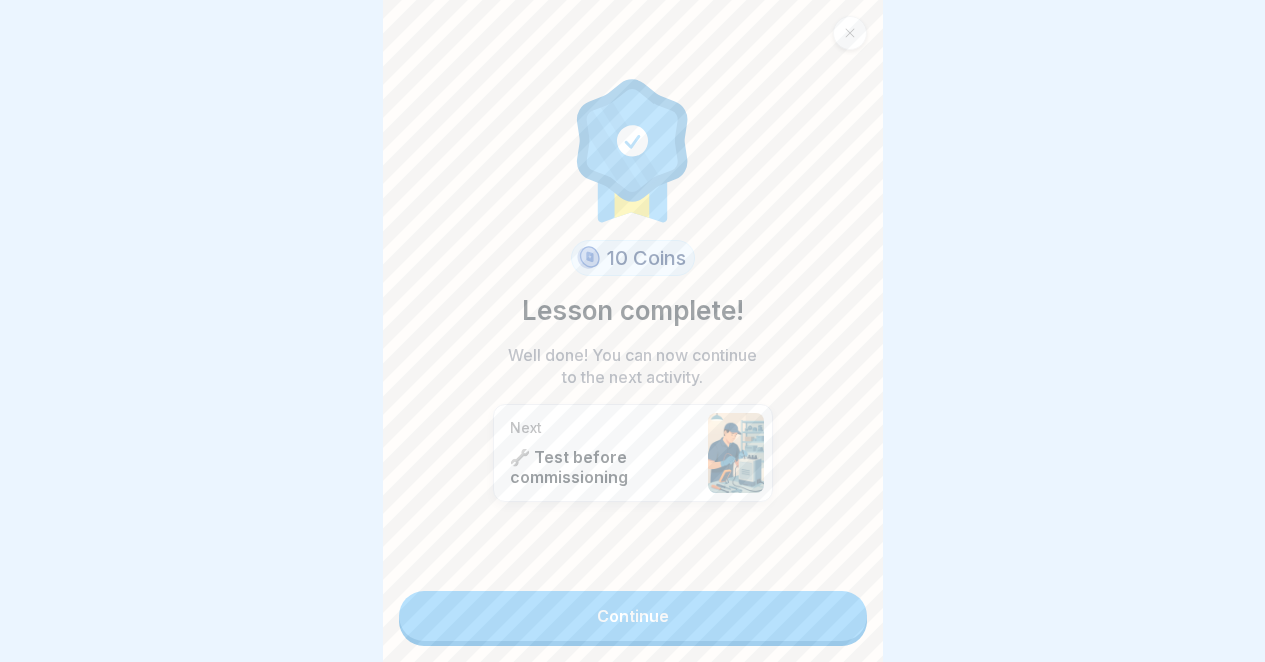click on "Continue" at bounding box center (633, 616) 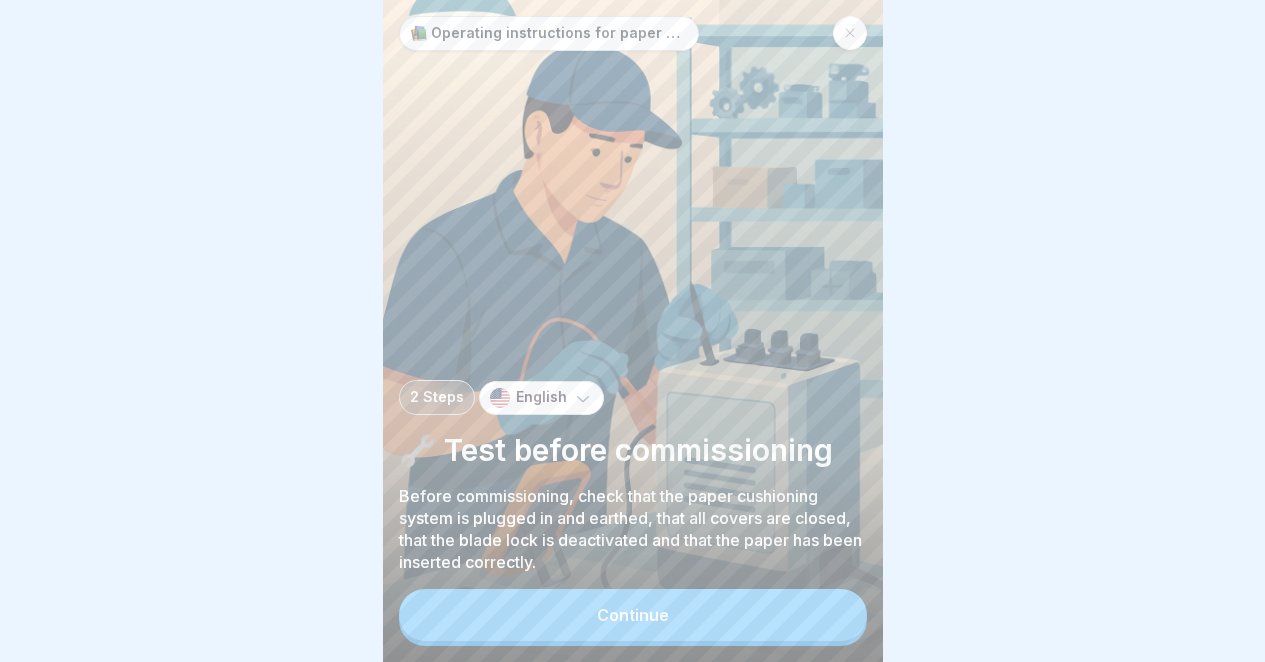 scroll, scrollTop: 15, scrollLeft: 0, axis: vertical 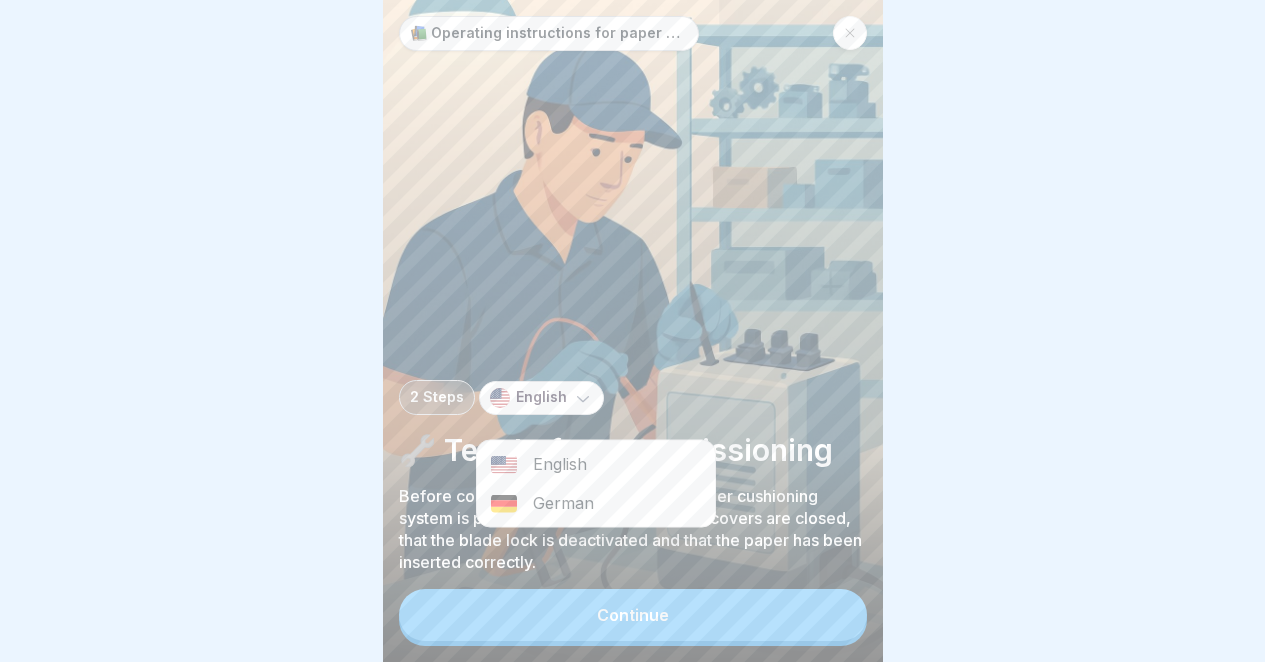 click on "German" at bounding box center (596, 503) 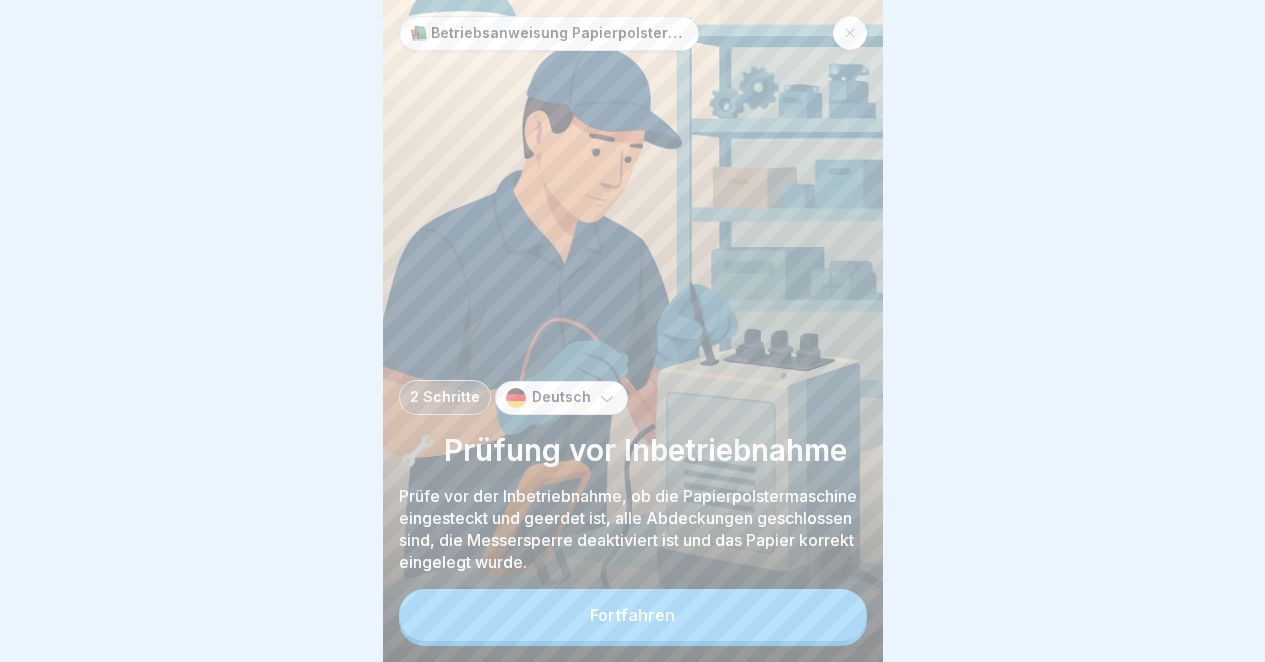 click on "Fortfahren" at bounding box center [633, 615] 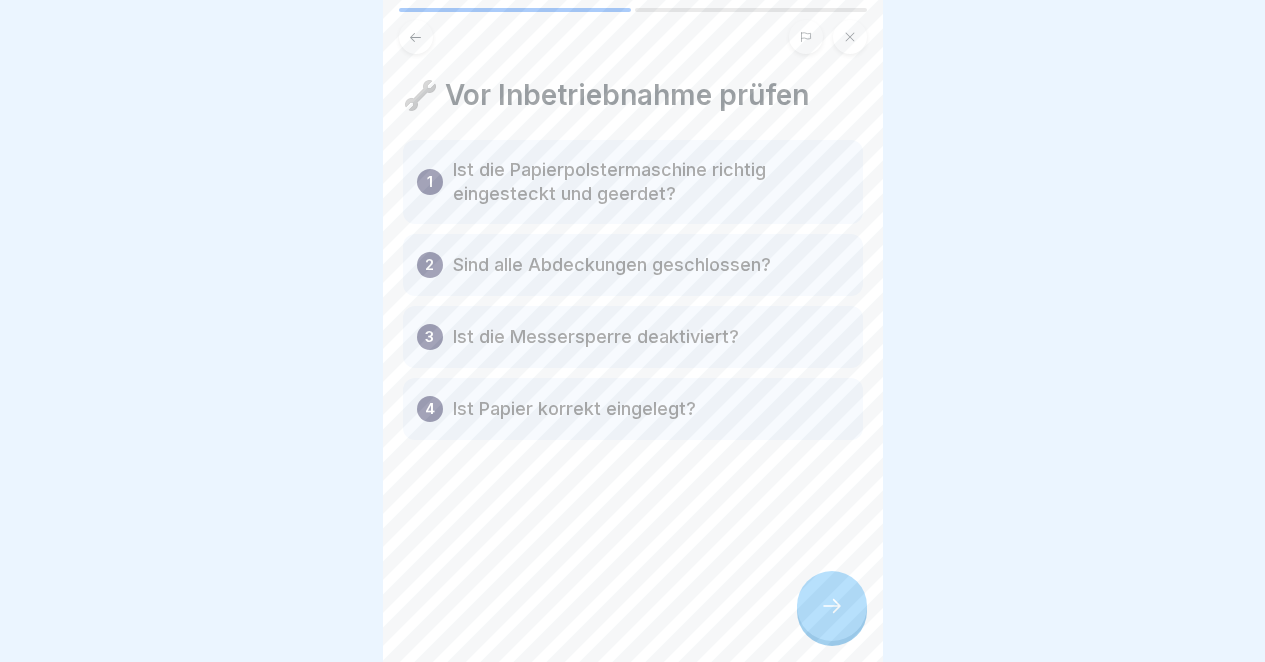 click at bounding box center (416, 37) 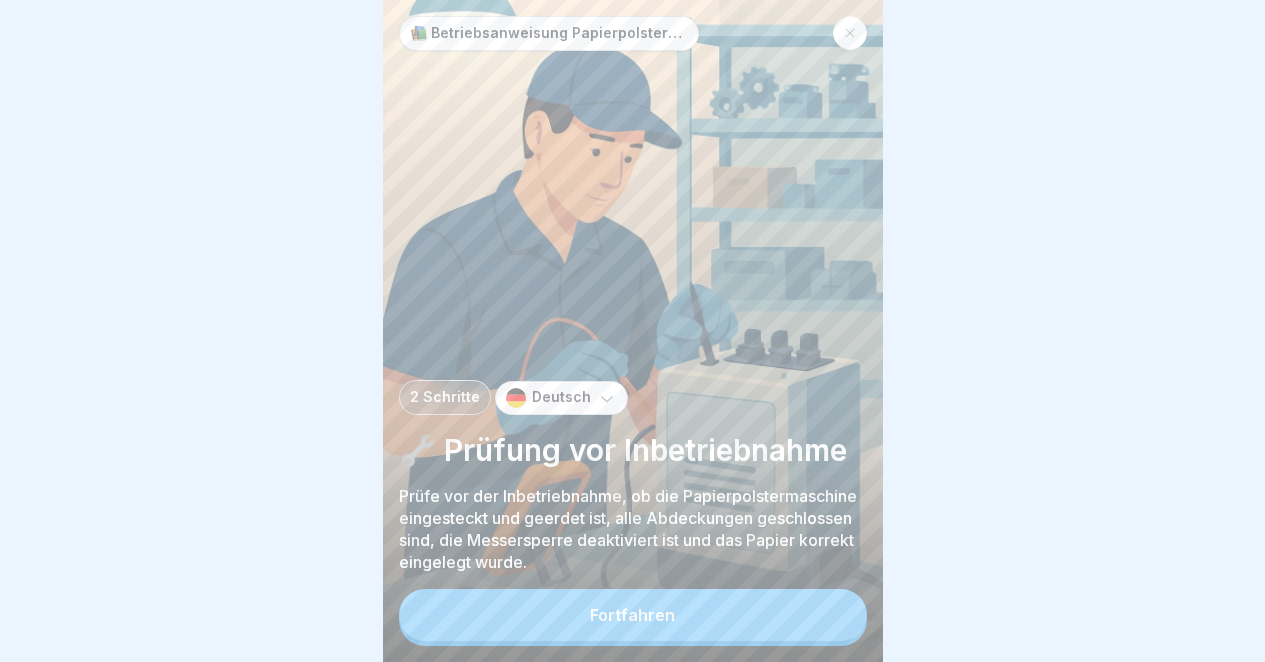 click on "Fortfahren" at bounding box center [633, 615] 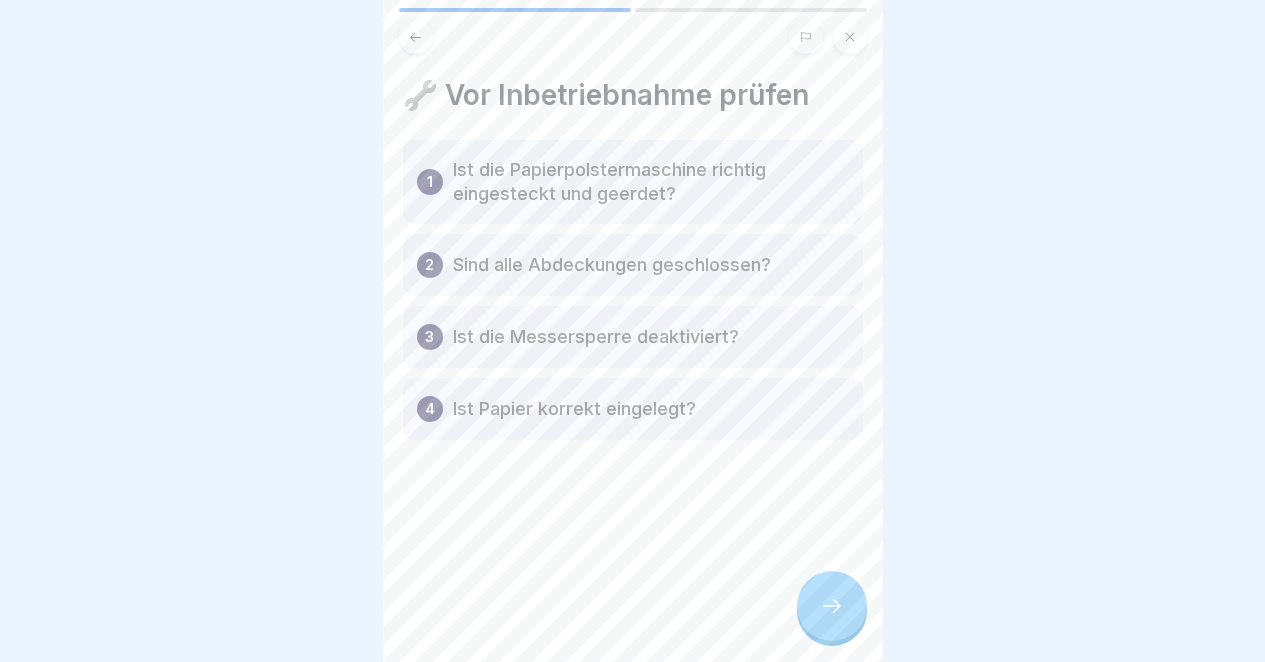 click on "Ist die Papierpolstermaschine richtig eingesteckt und geerdet?" at bounding box center [651, 182] 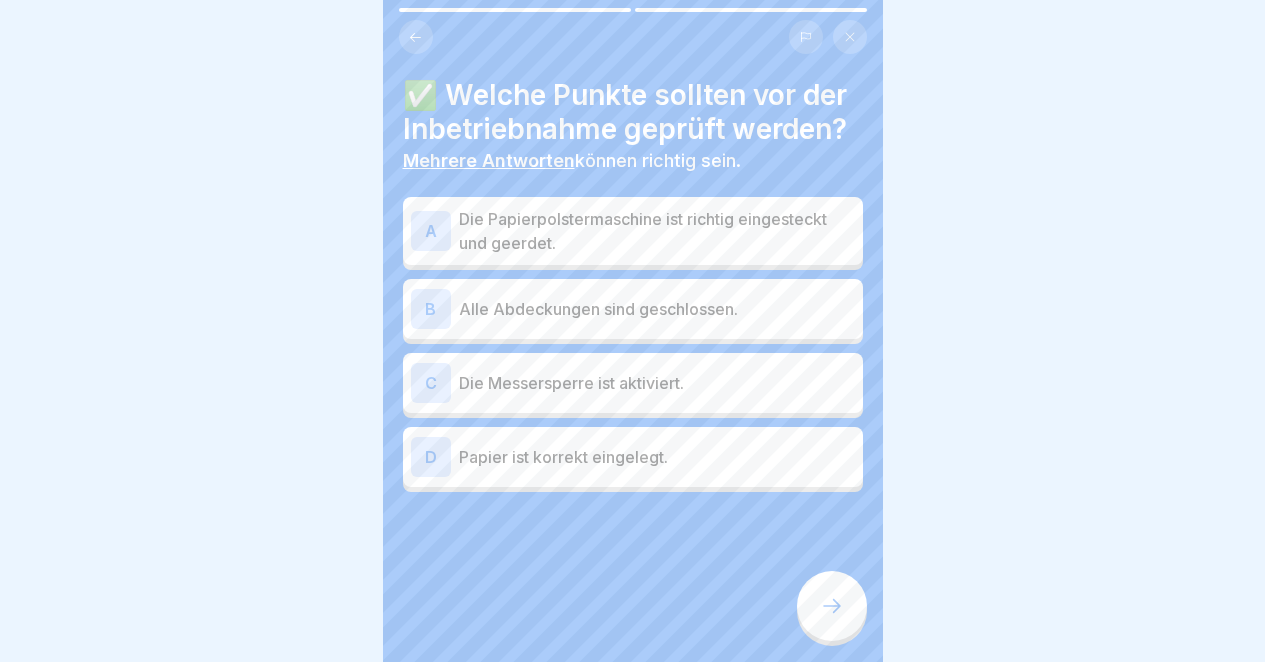 click on "Die Papierpolstermaschine ist richtig eingesteckt und geerdet." at bounding box center (657, 231) 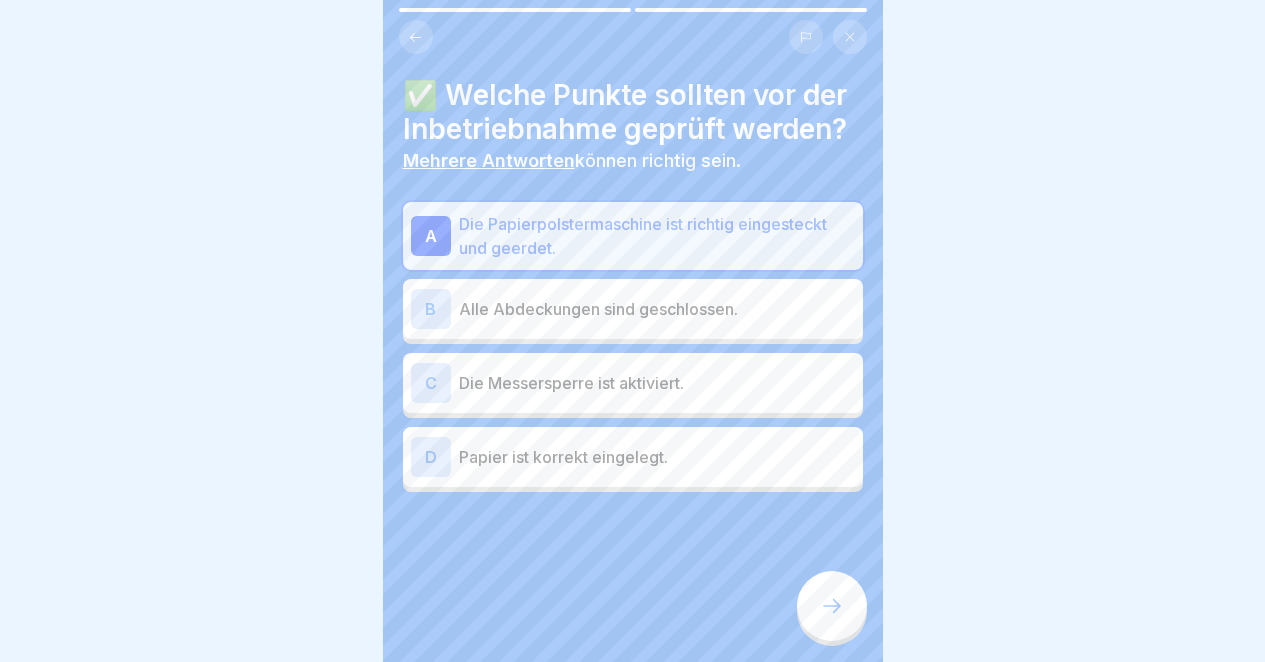 click on "Alle Abdeckungen sind geschlossen." at bounding box center (657, 309) 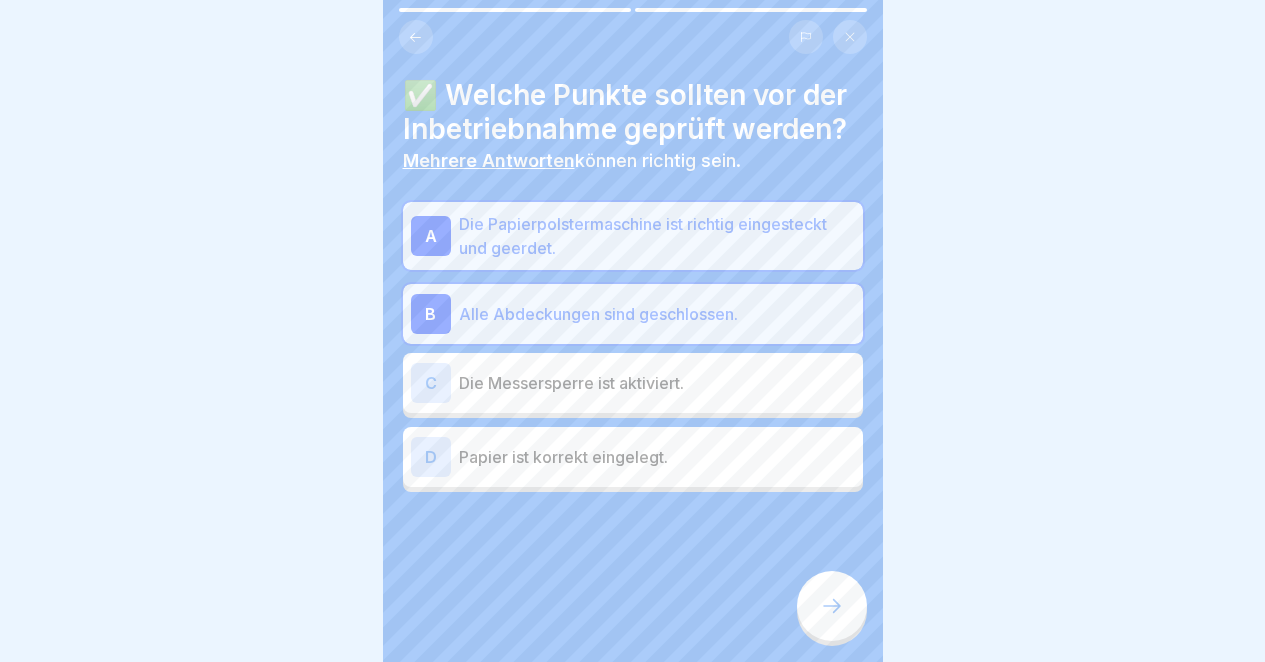 click on "Die Messersperre ist aktiviert." at bounding box center (657, 383) 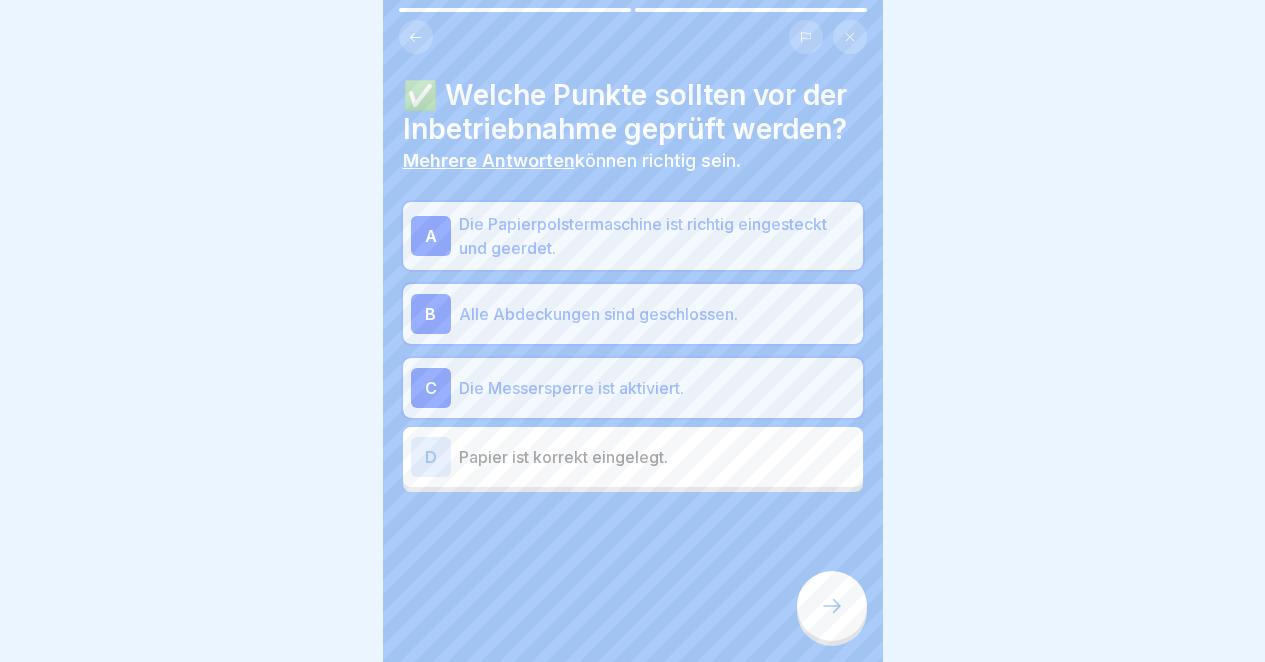 click on "D Papier ist korrekt eingelegt." at bounding box center [633, 457] 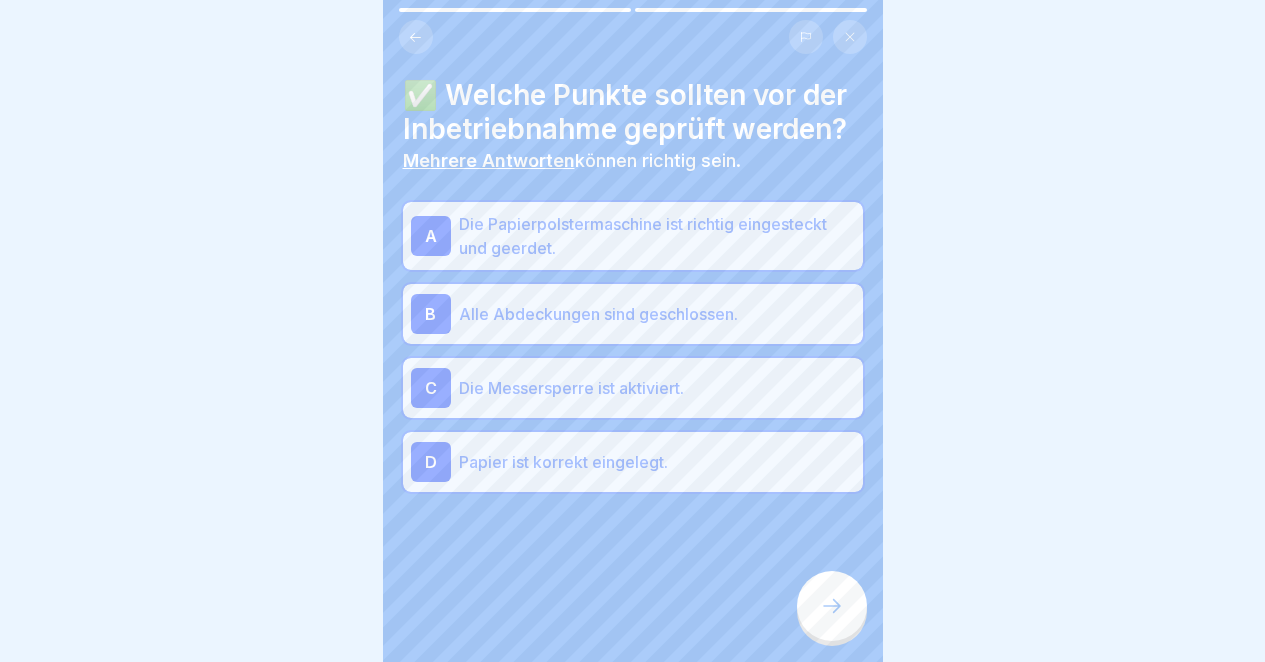 click 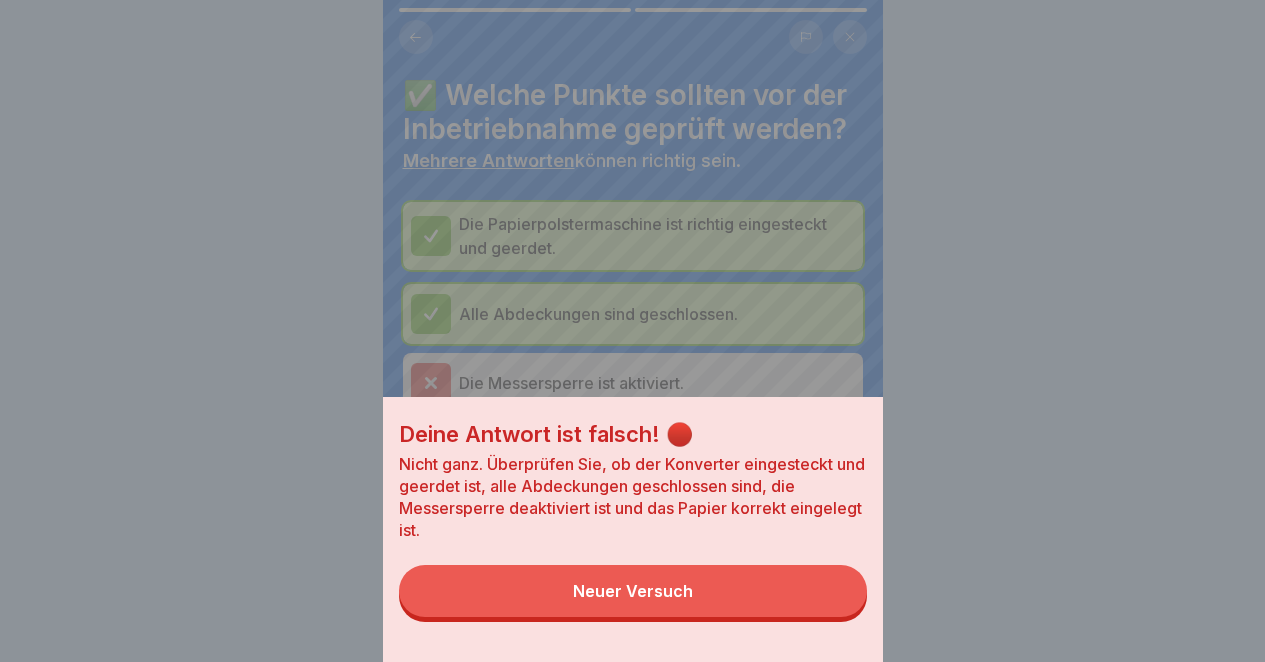 click on "Neuer Versuch" at bounding box center (633, 591) 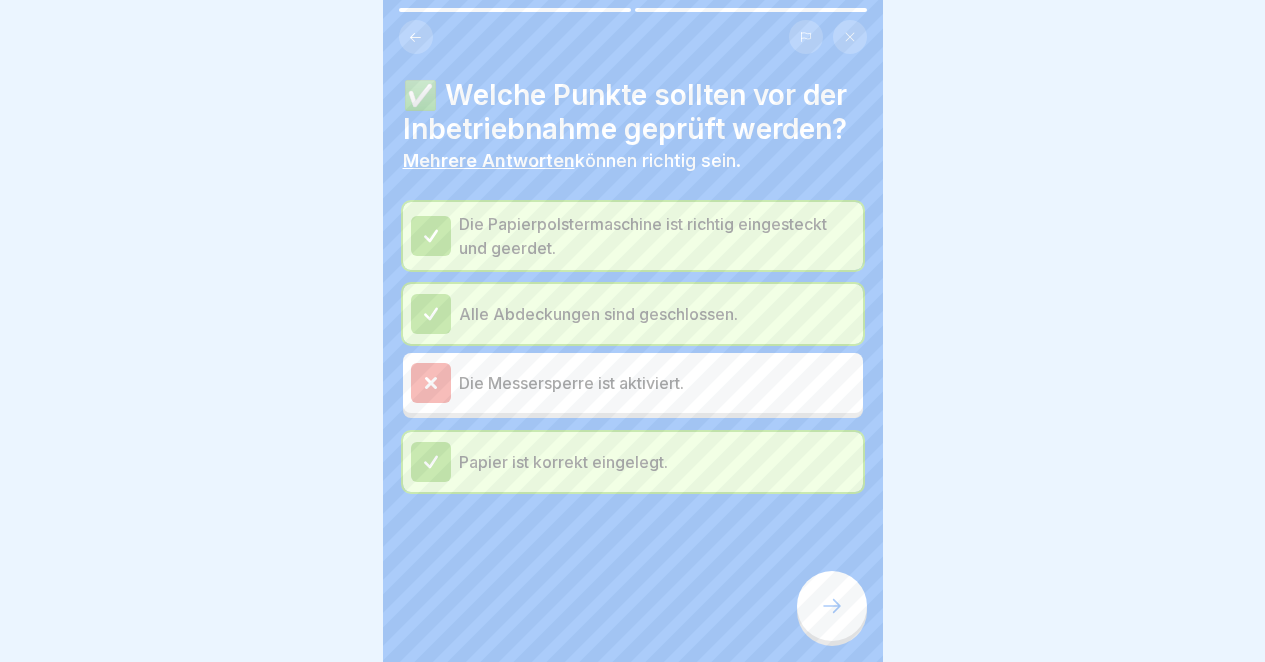 click on "Die Messersperre ist aktiviert." at bounding box center [657, 383] 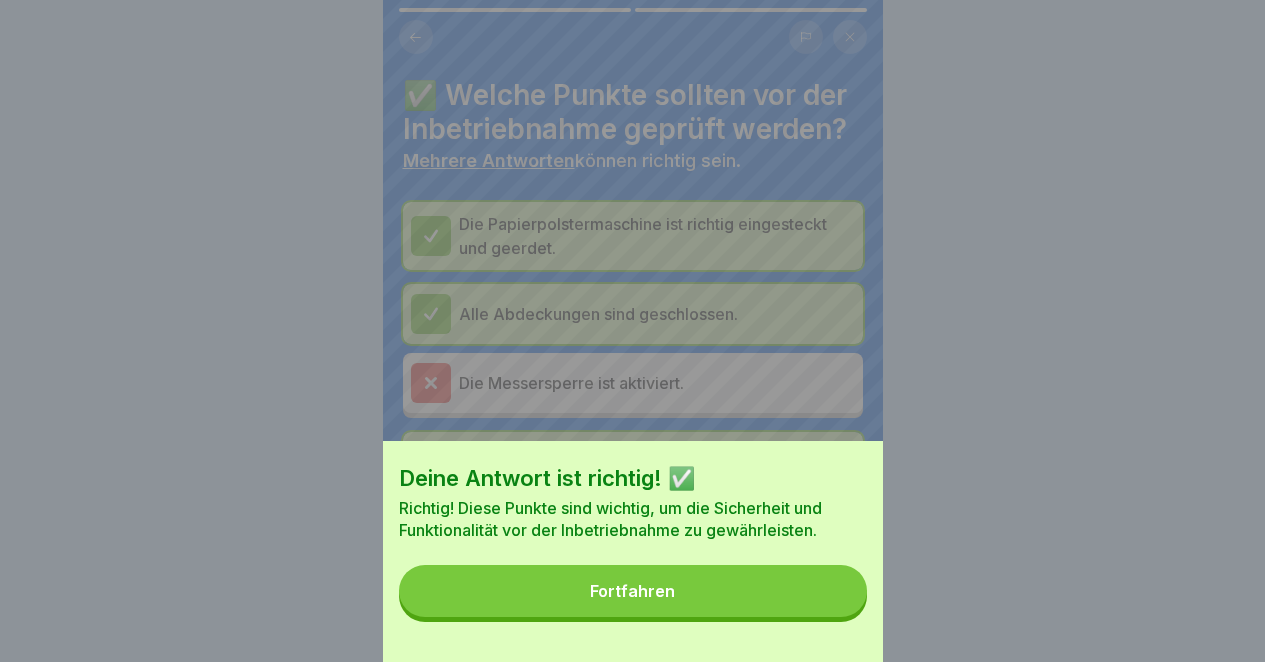 click on "Fortfahren" at bounding box center [633, 591] 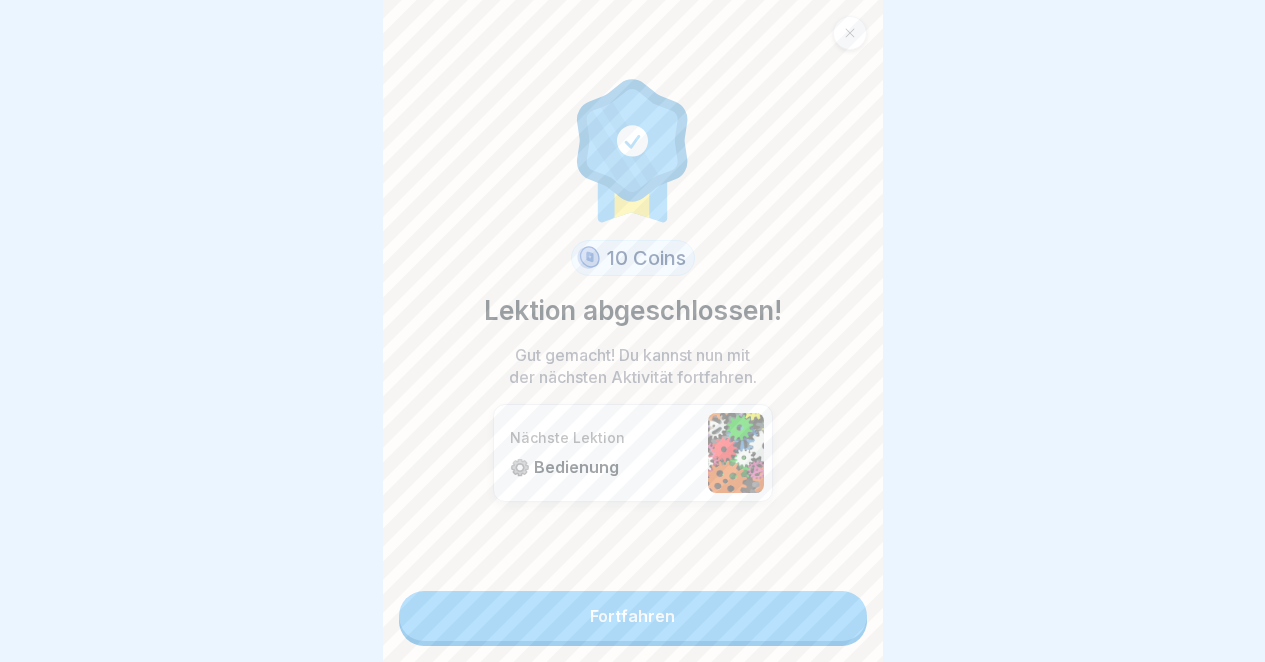 click on "Fortfahren" at bounding box center [633, 616] 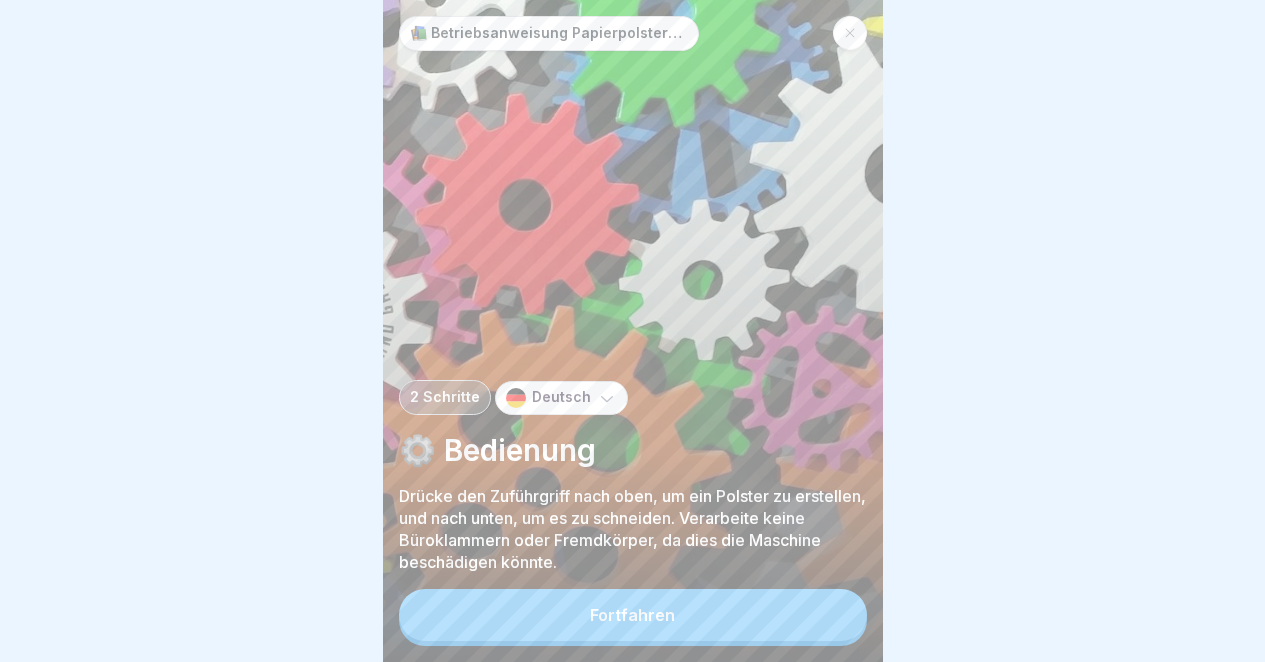 scroll, scrollTop: 15, scrollLeft: 0, axis: vertical 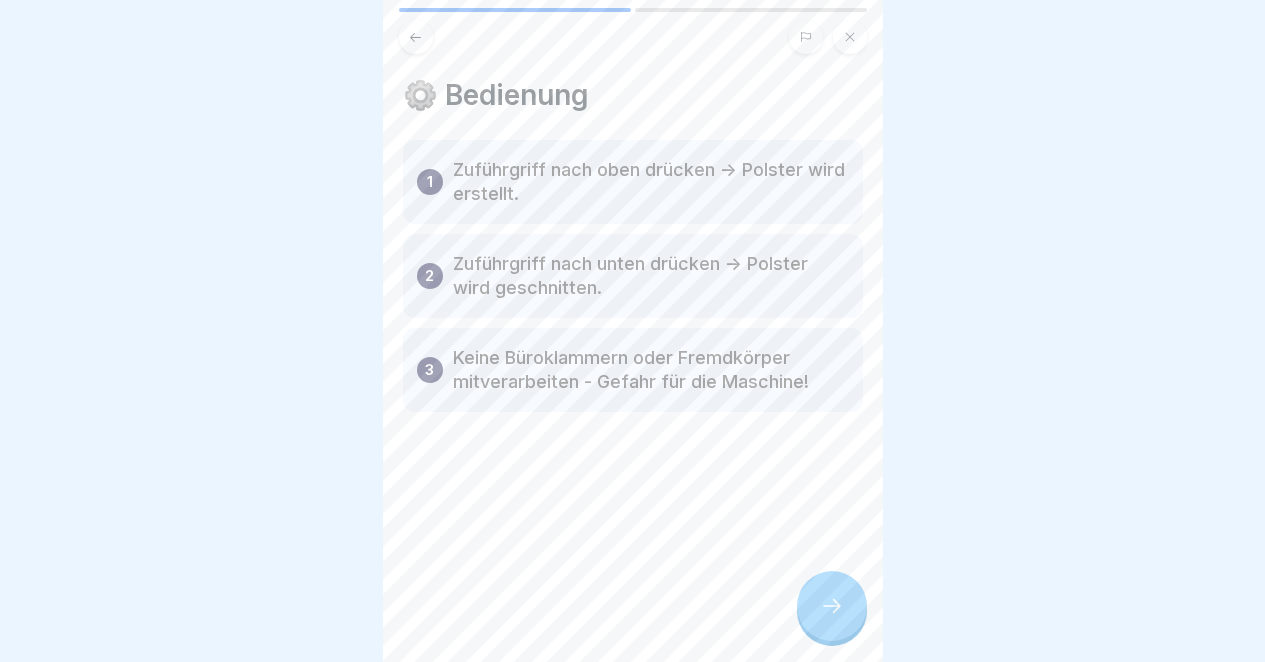 click 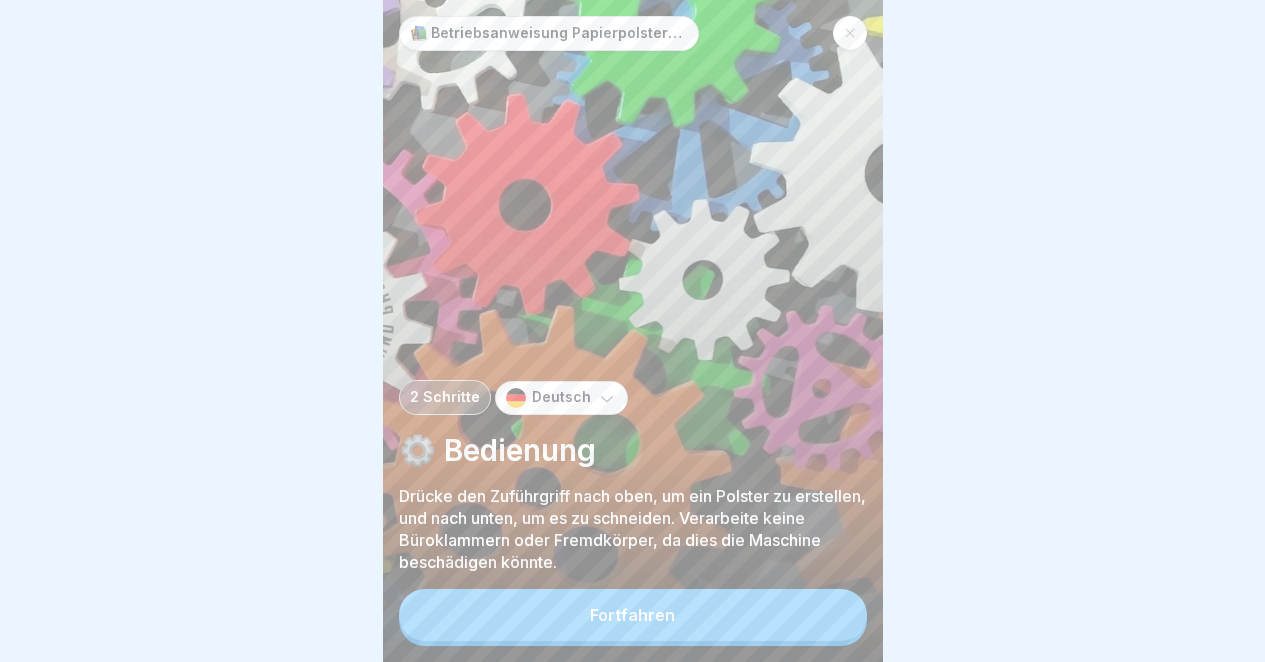 click on "Fortfahren" at bounding box center [633, 615] 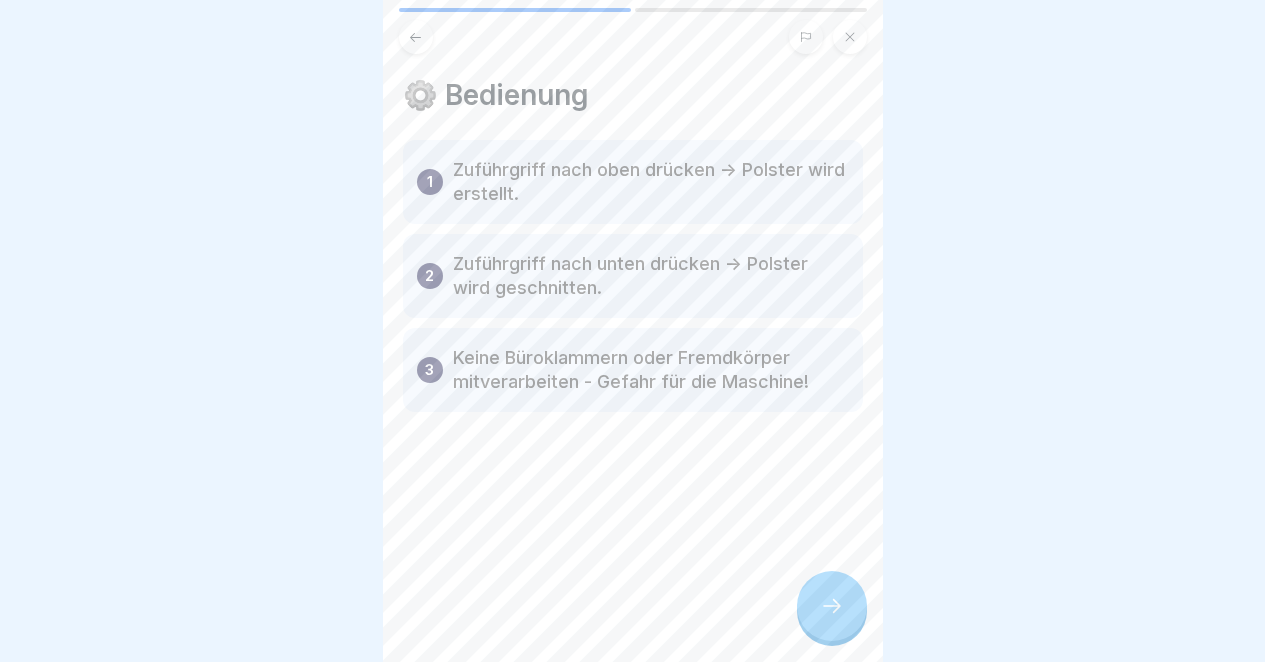 click at bounding box center (832, 606) 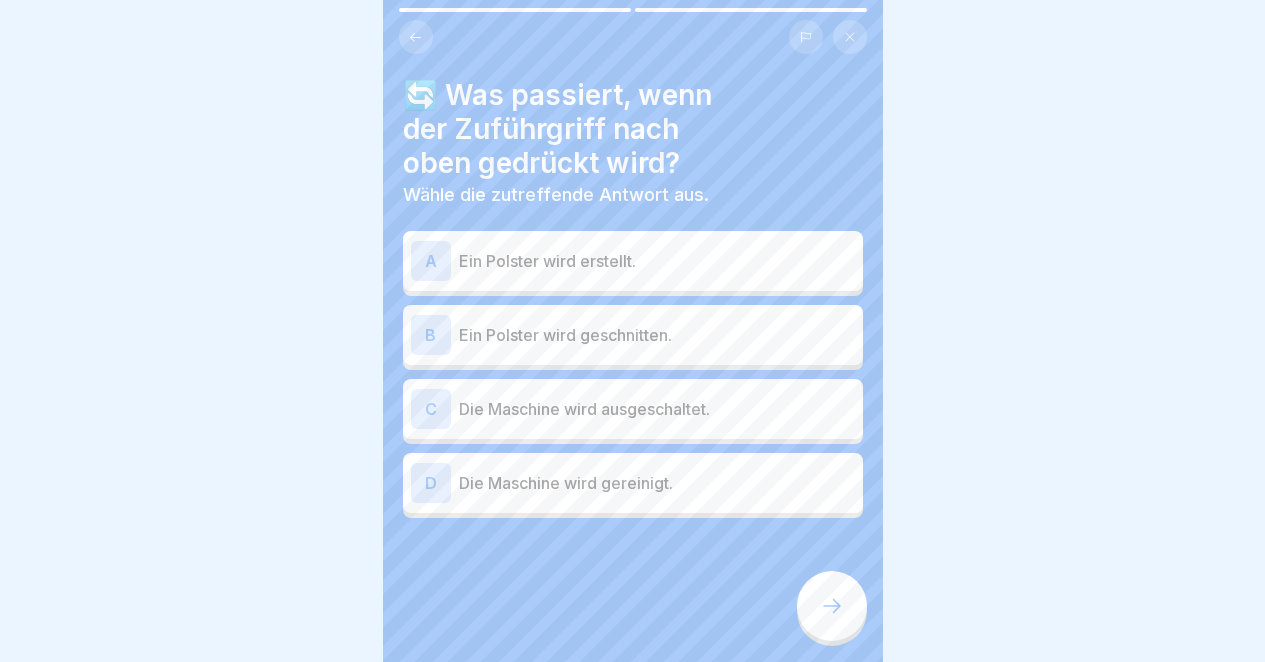 click on "A Ein Polster wird erstellt." at bounding box center [633, 261] 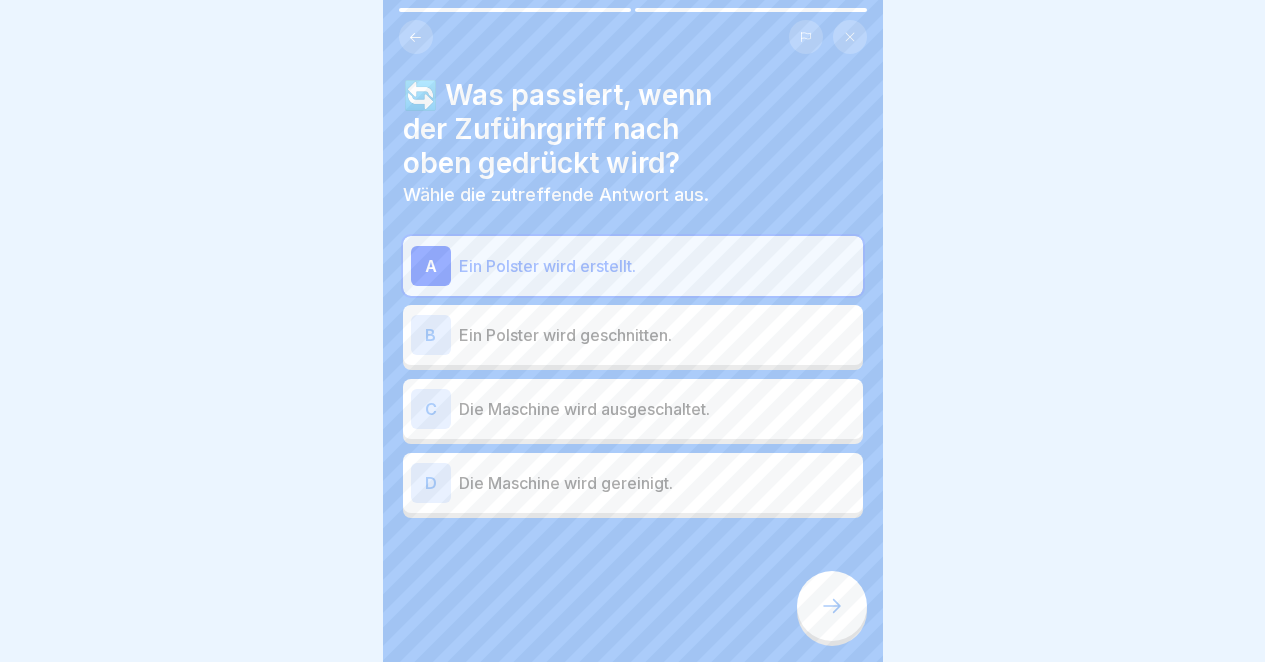 click 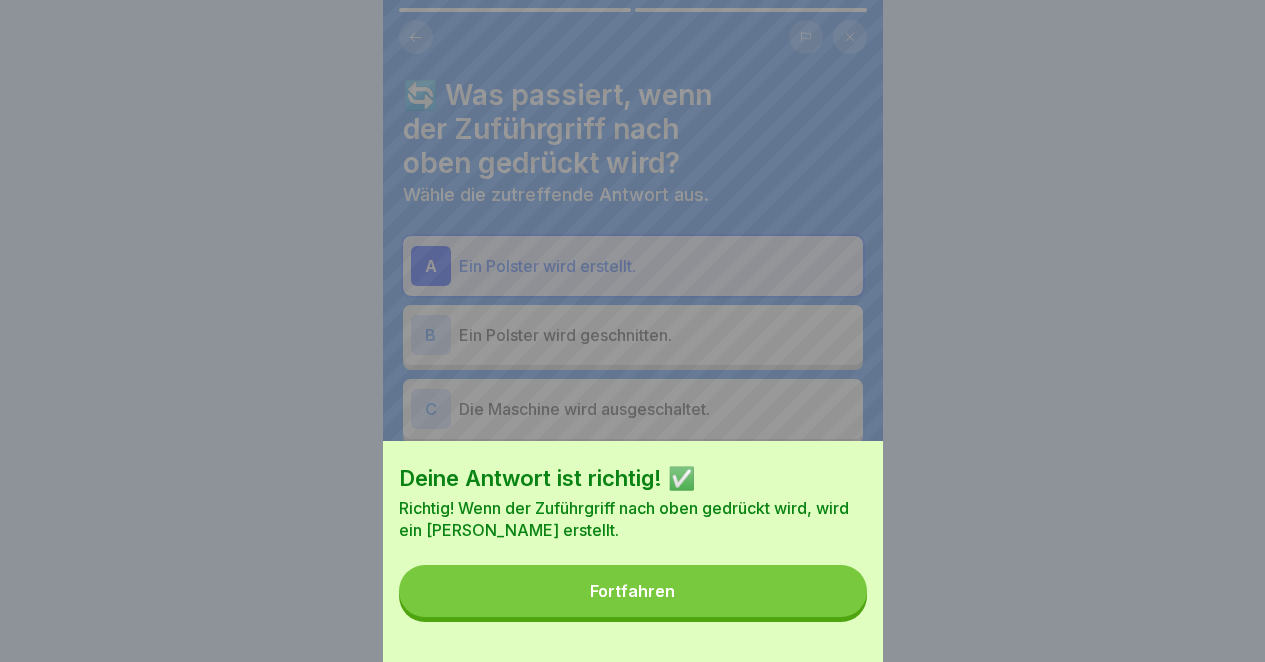 click on "Fortfahren" at bounding box center [633, 591] 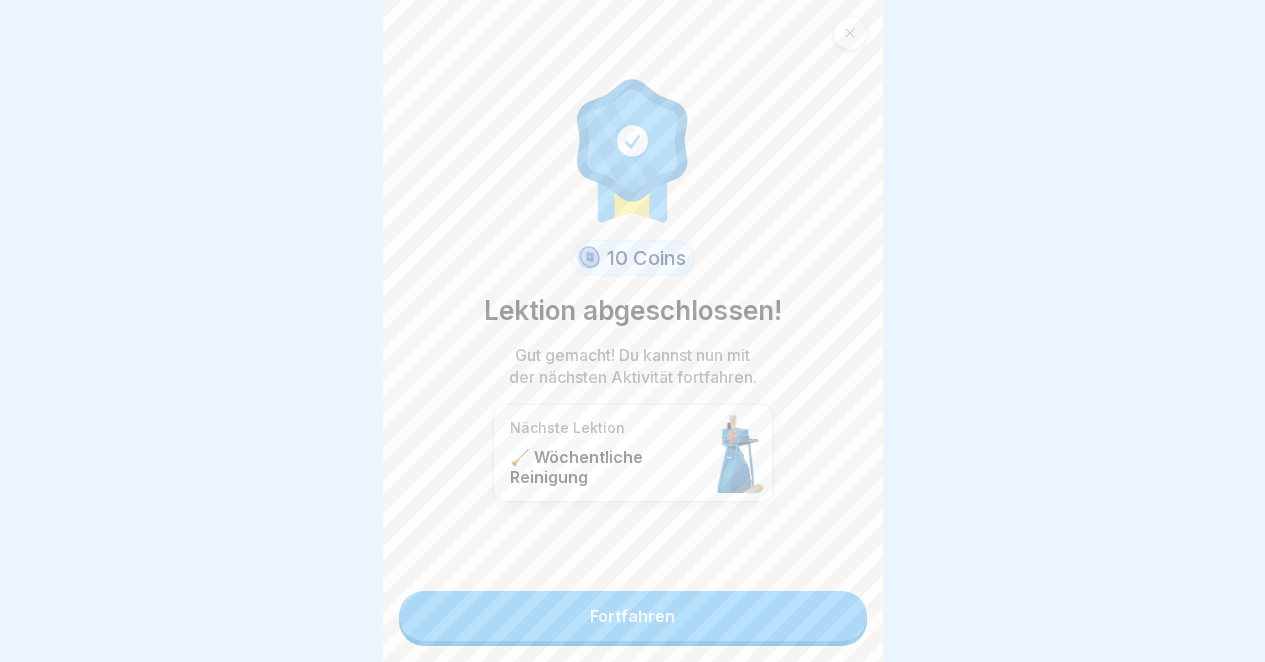 click on "Fortfahren" at bounding box center [633, 616] 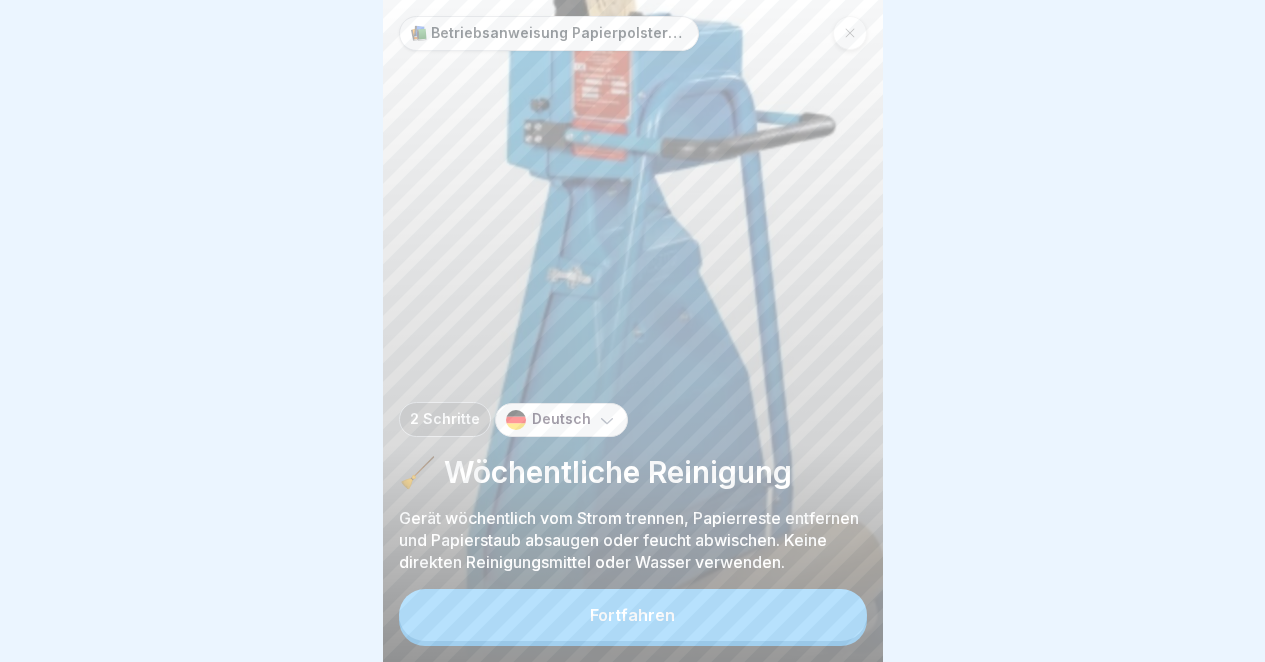 scroll, scrollTop: 15, scrollLeft: 0, axis: vertical 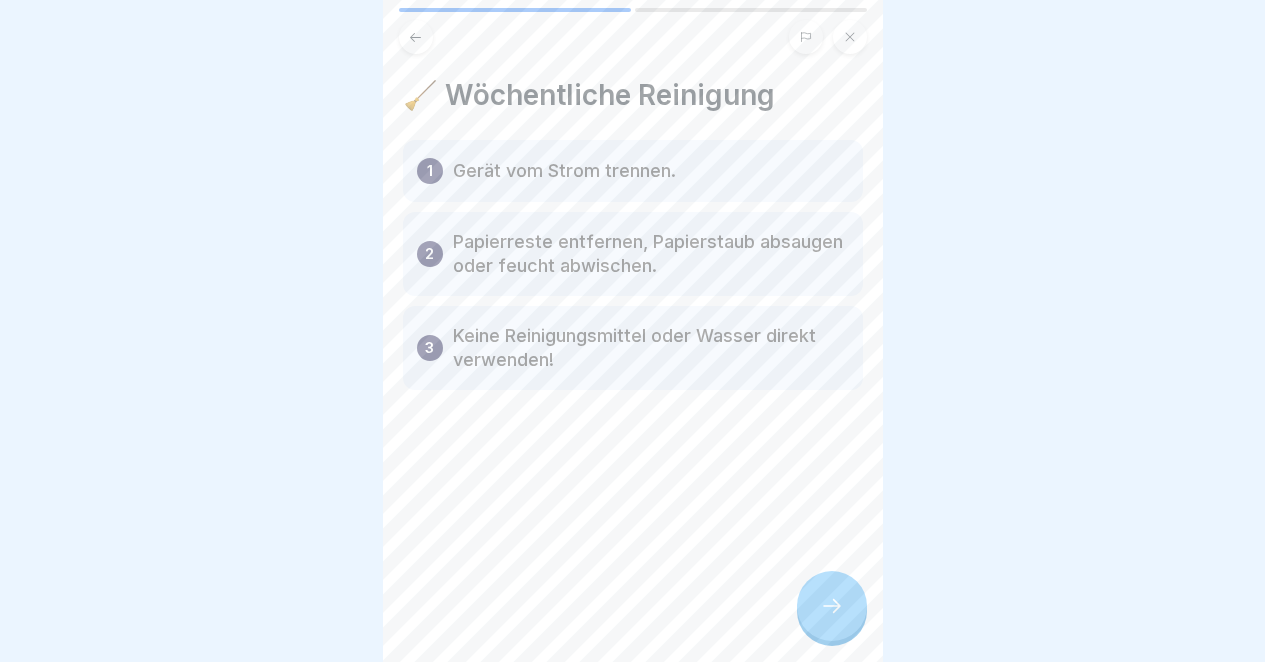 click 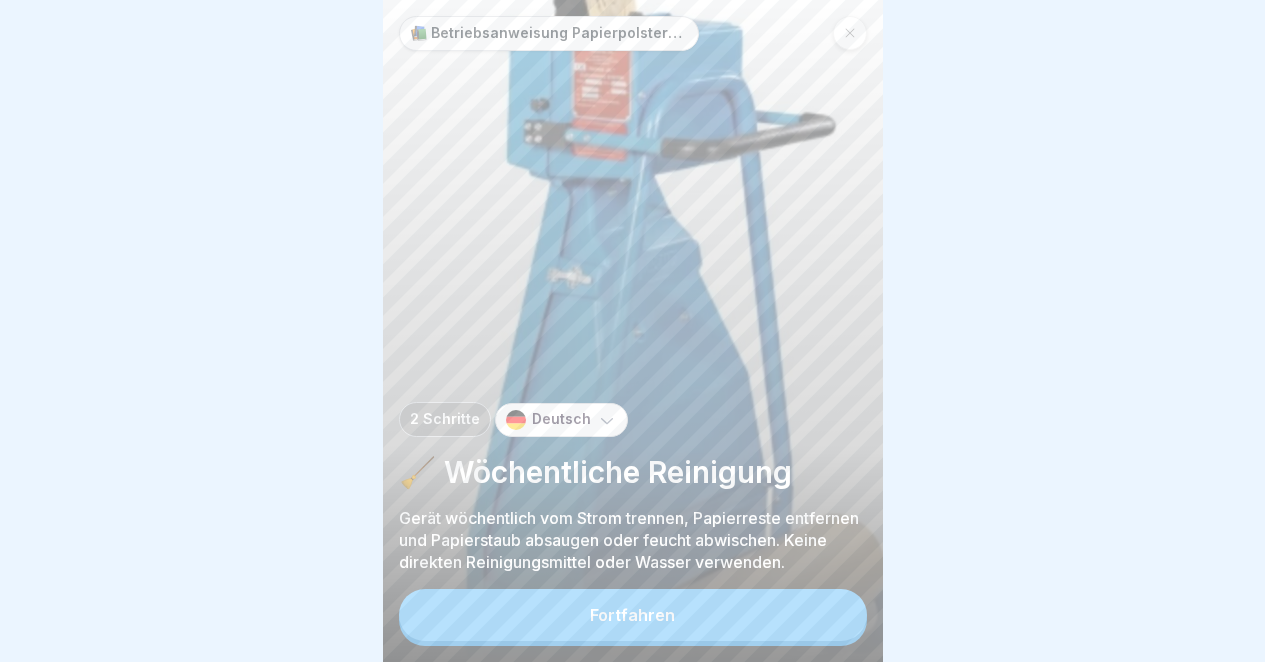 click on "Fortfahren" at bounding box center (633, 615) 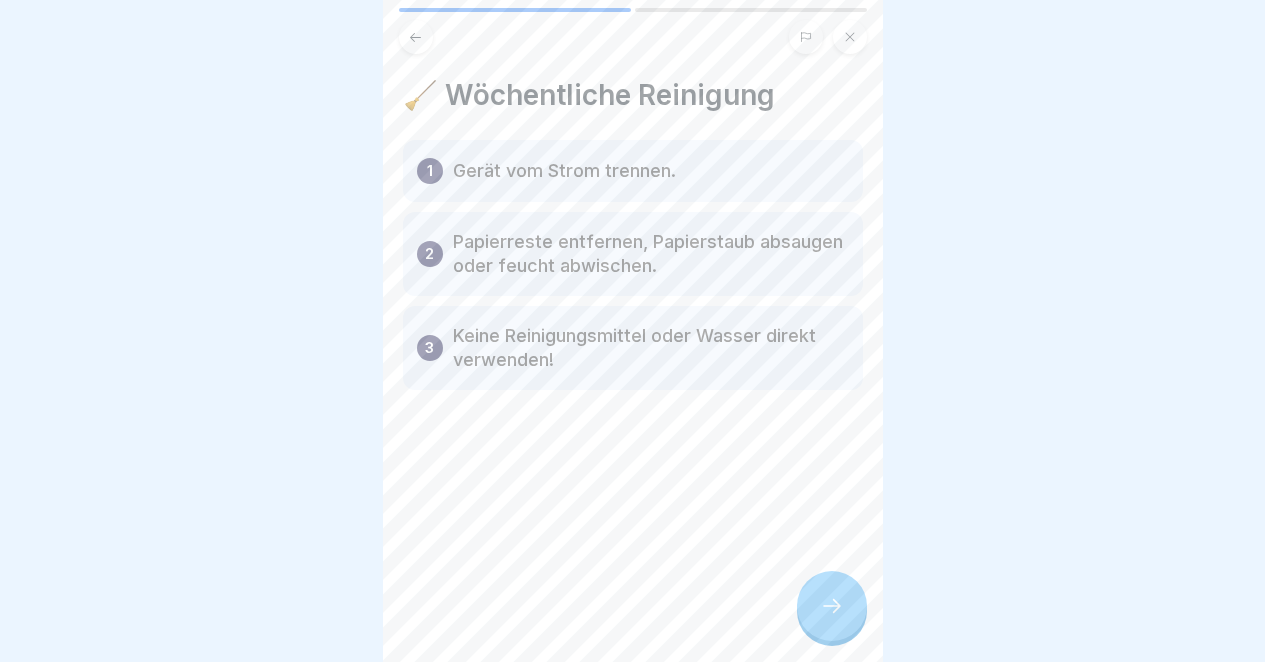 click at bounding box center (832, 606) 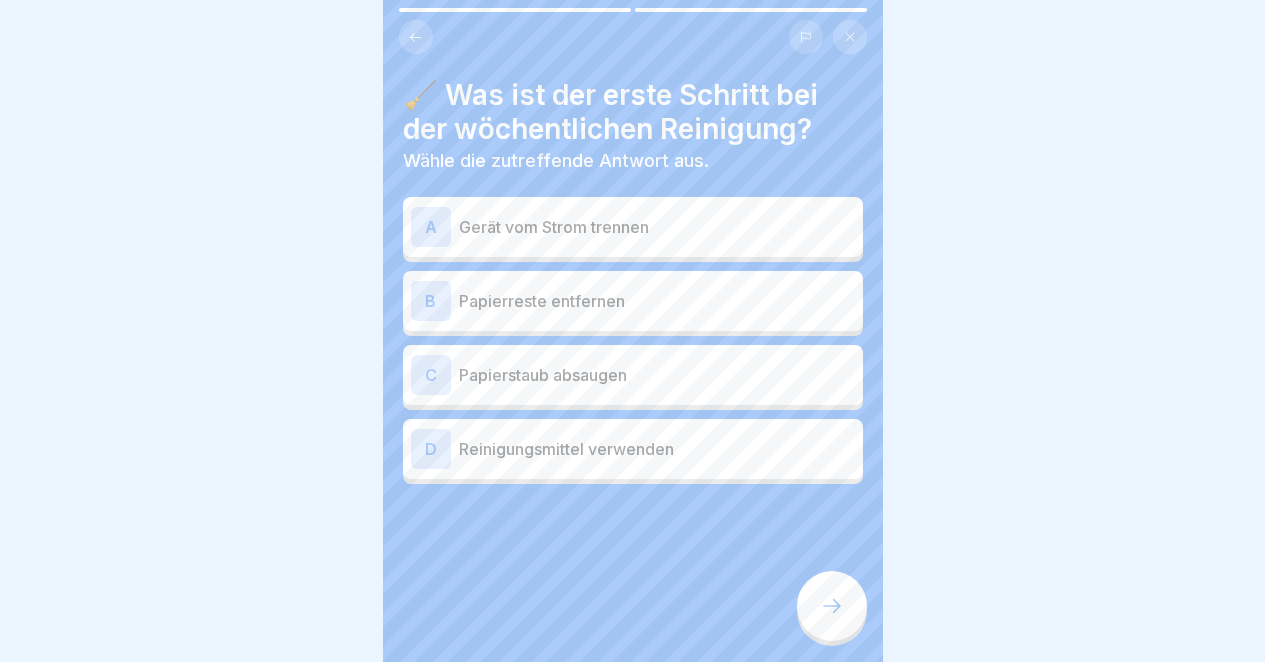 click on "Gerät vom Strom trennen" at bounding box center [657, 227] 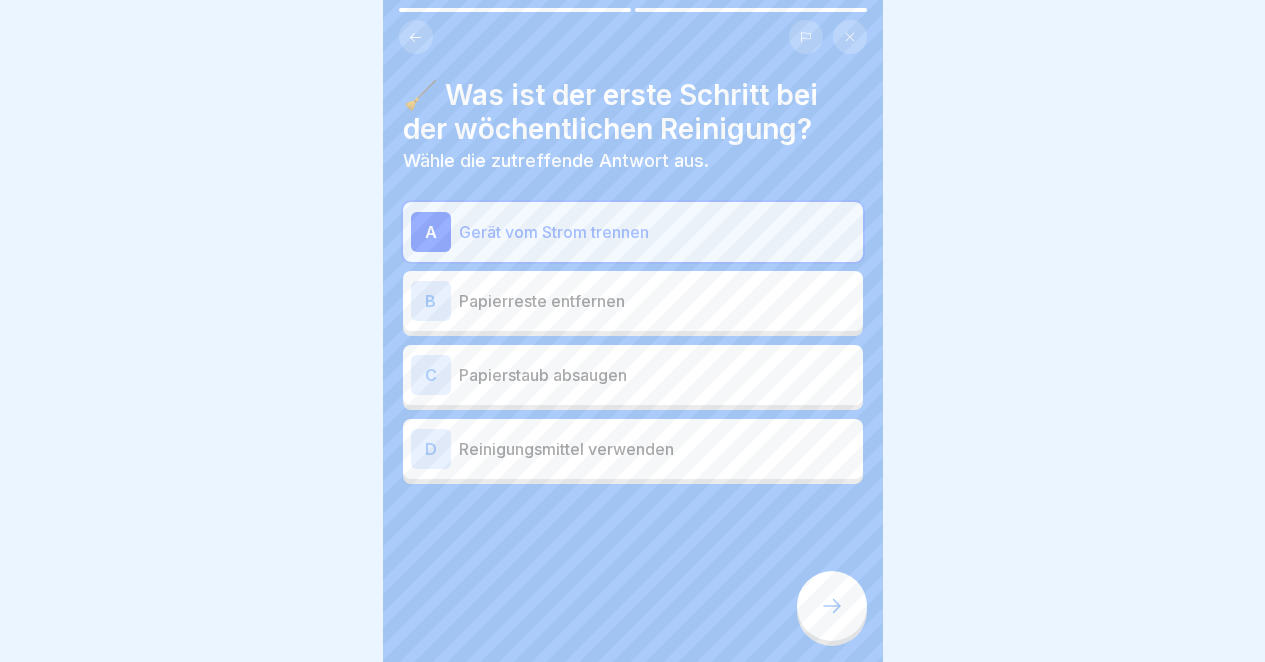 click 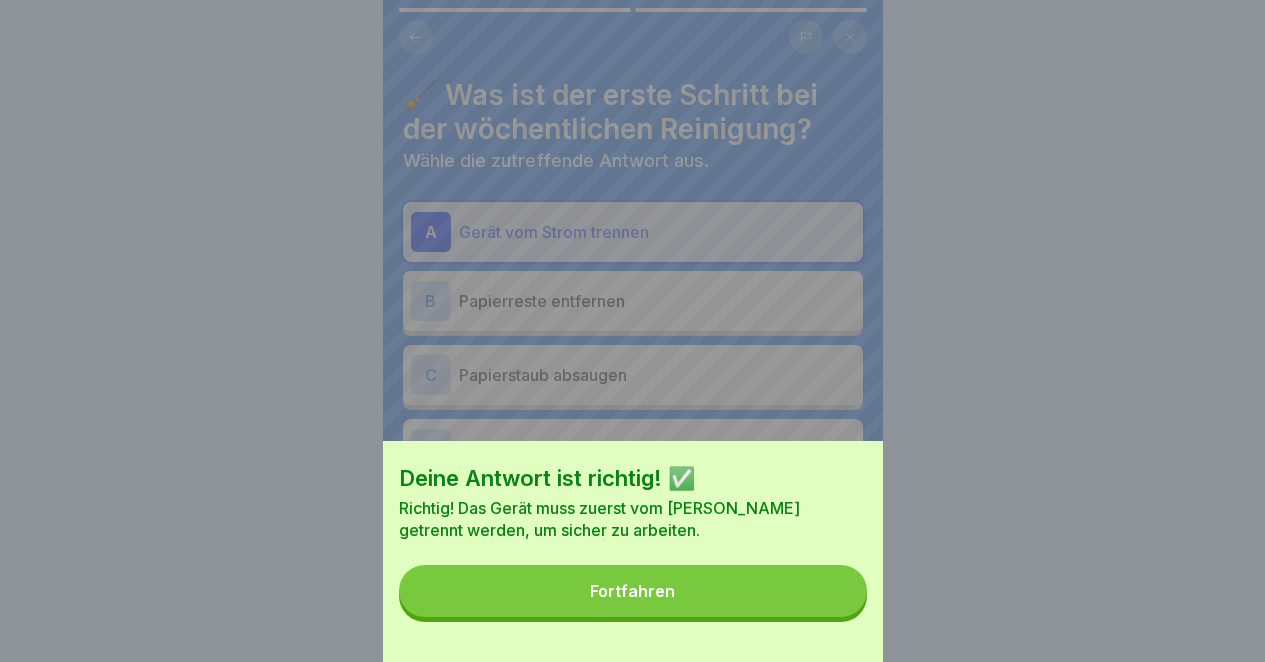 click on "Fortfahren" at bounding box center (633, 591) 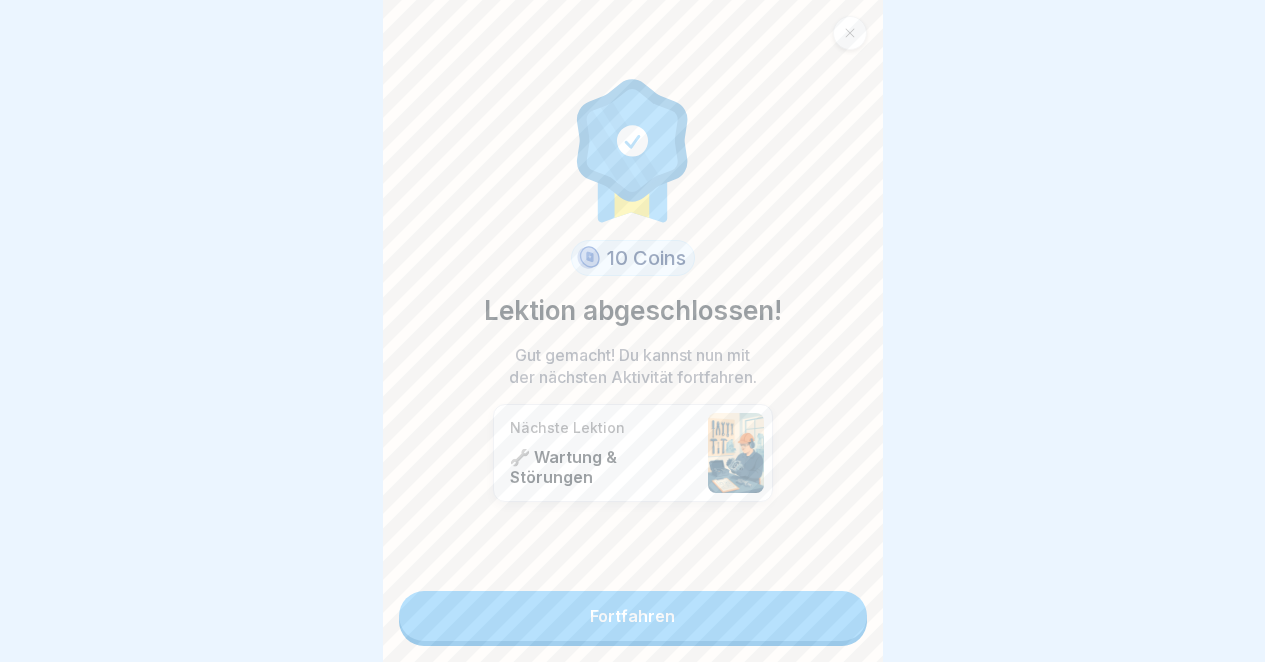 click on "Fortfahren" at bounding box center [633, 616] 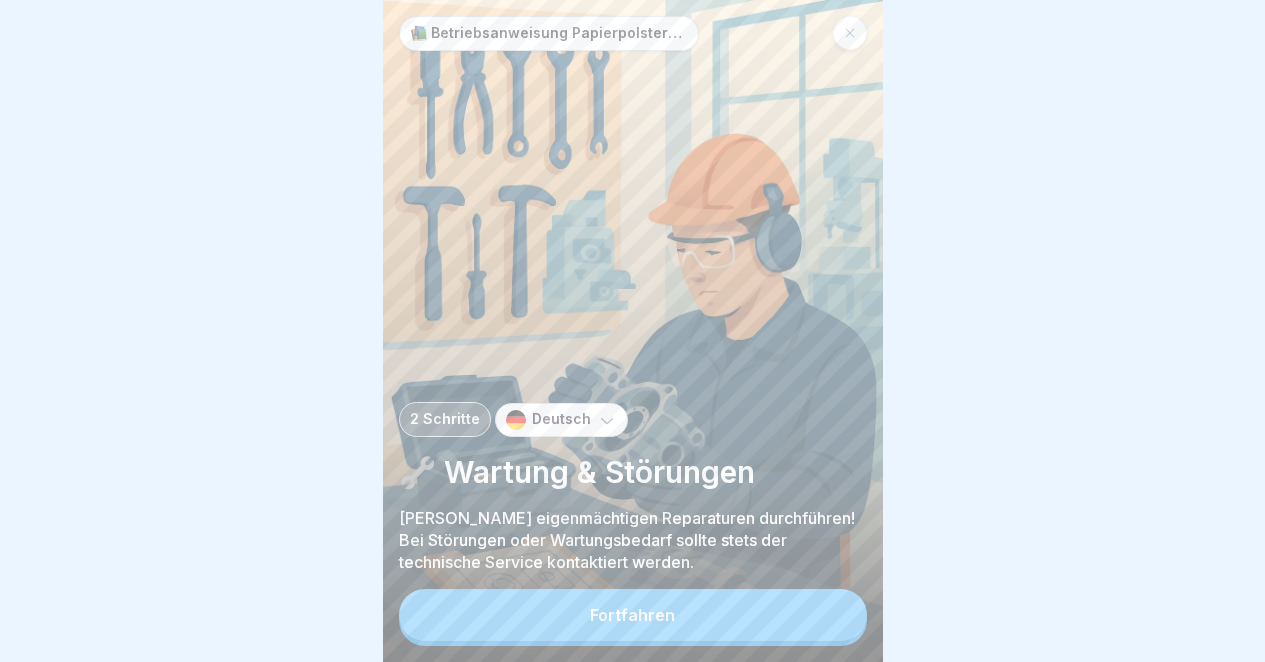 click on "Fortfahren" at bounding box center [632, 615] 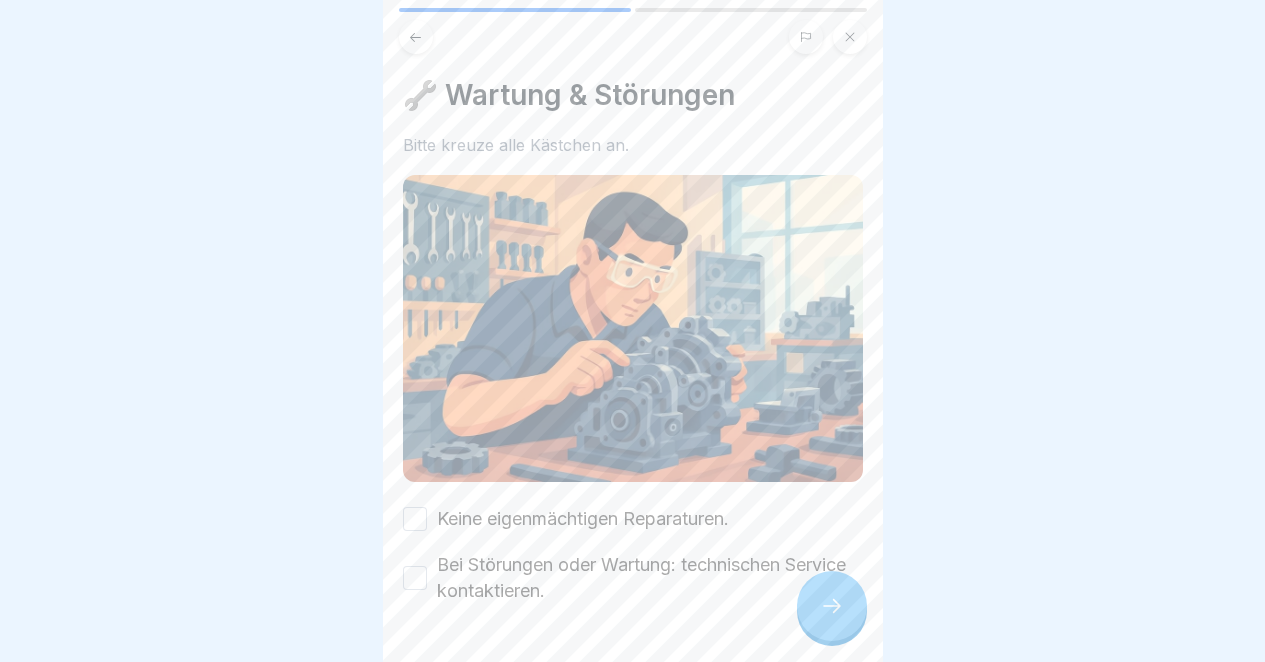 click at bounding box center [832, 606] 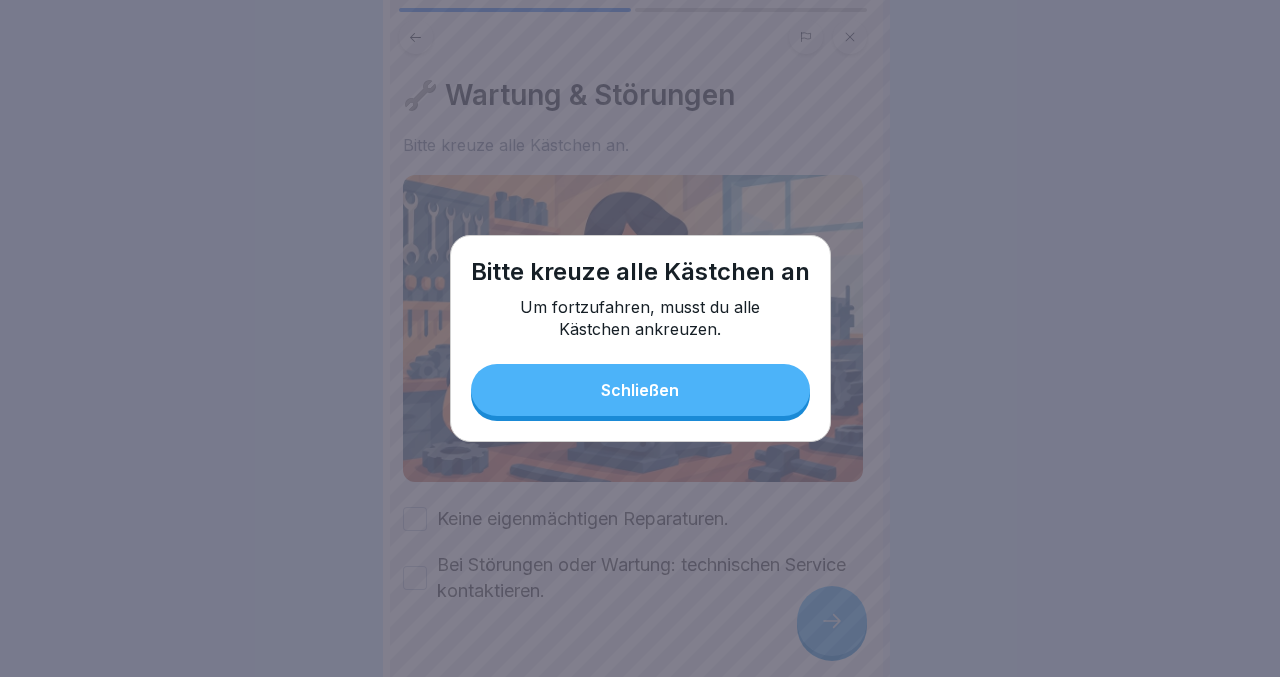 click on "Schließen" at bounding box center [640, 390] 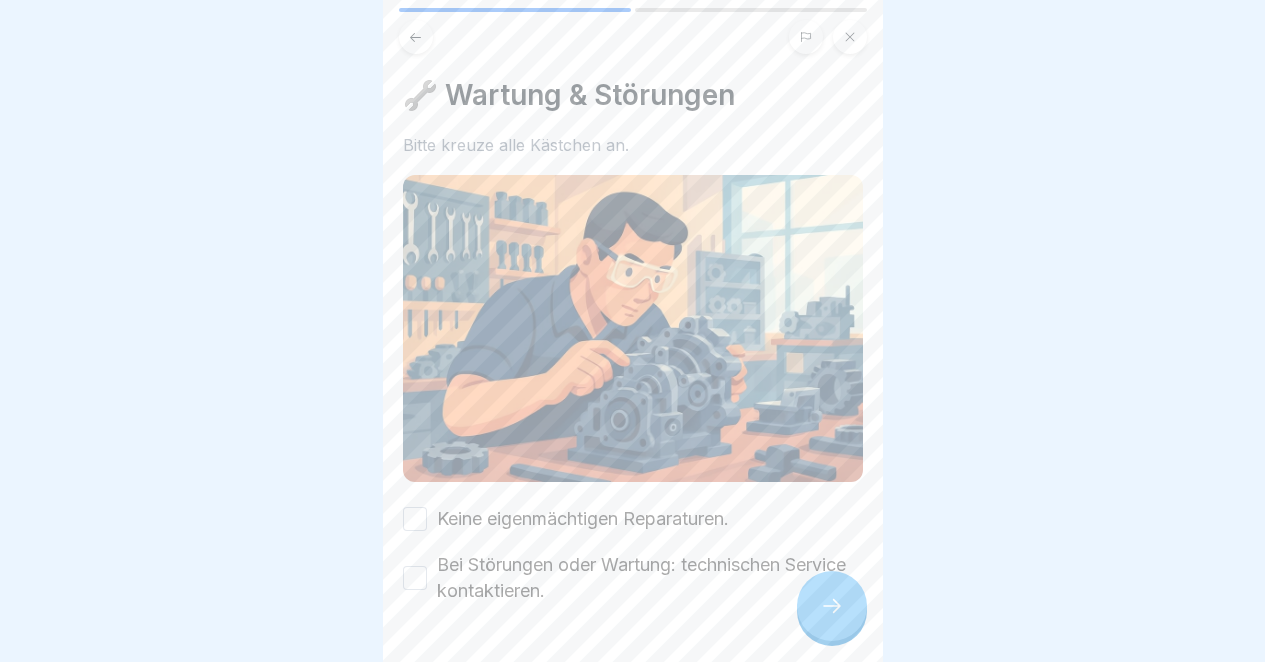 click on "Keine eigenmächtigen Reparaturen." at bounding box center (415, 519) 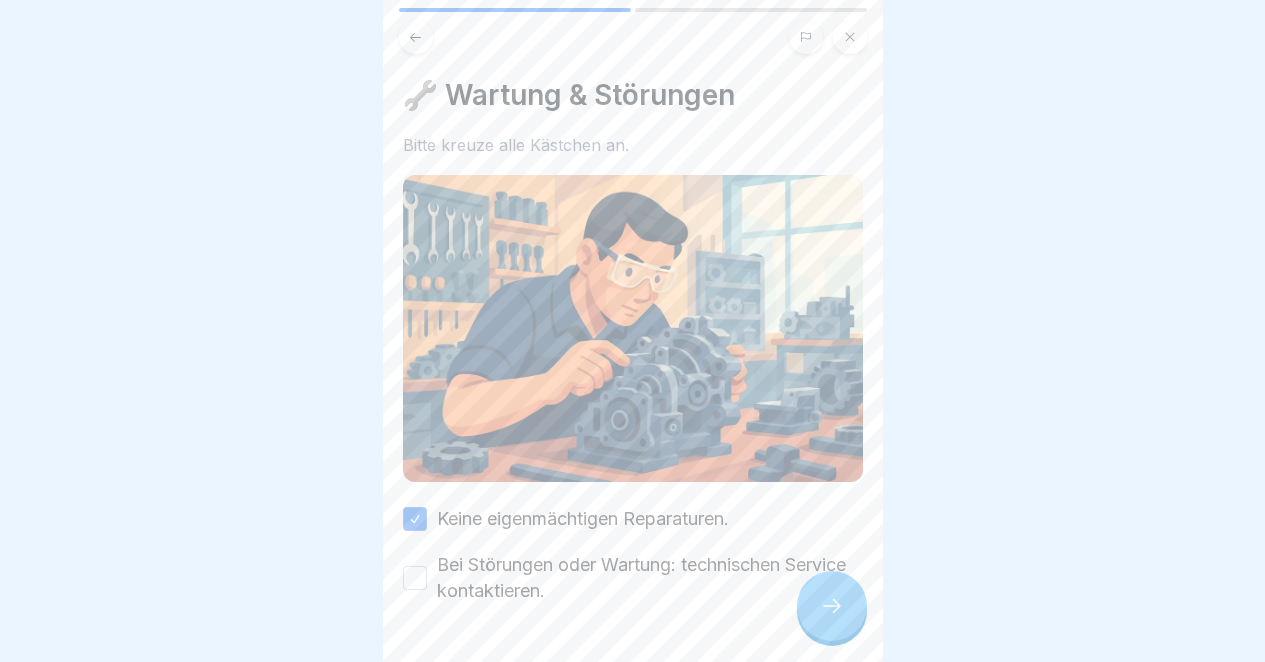 click on "Bei Störungen oder Wartung: technischen Service kontaktieren." at bounding box center (415, 578) 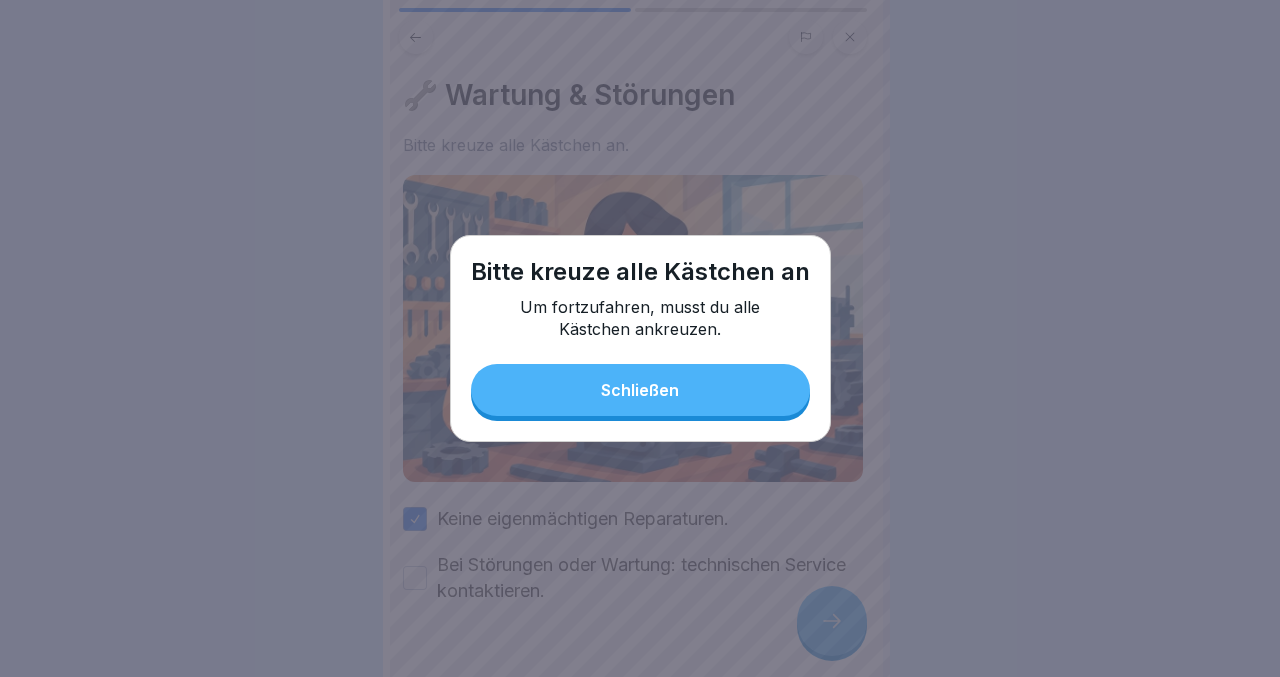 click on "Schließen" at bounding box center [640, 390] 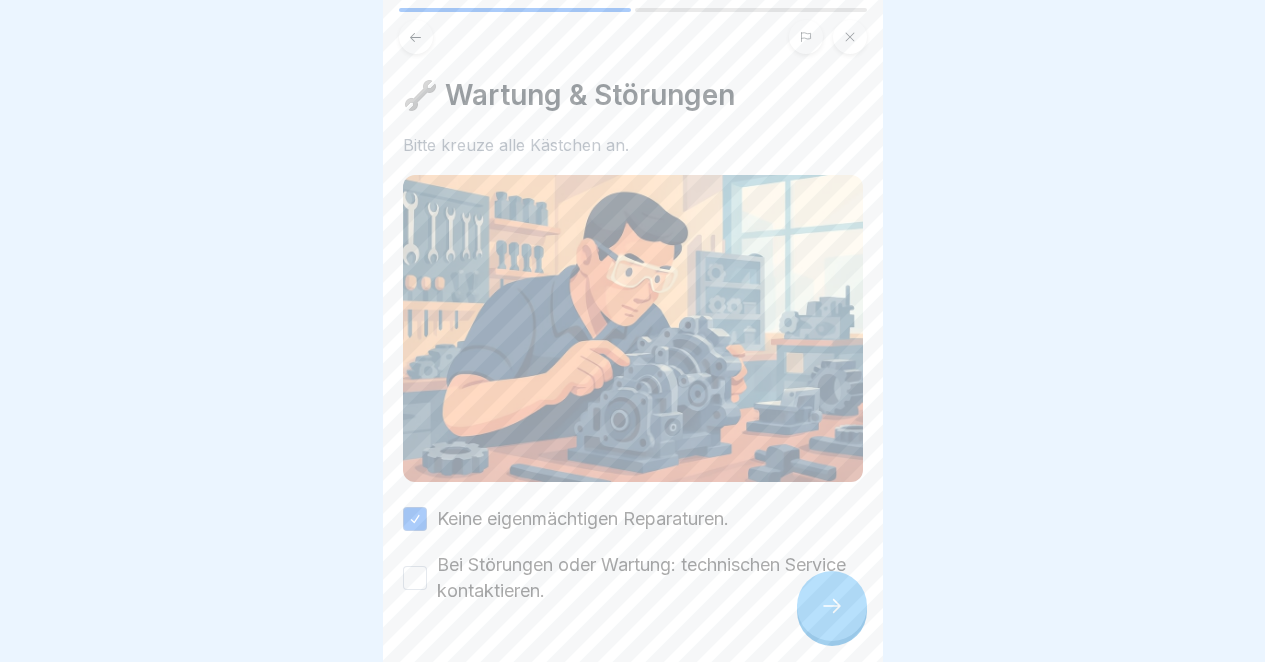 click on "Bei Störungen oder Wartung: technischen Service kontaktieren." at bounding box center [415, 578] 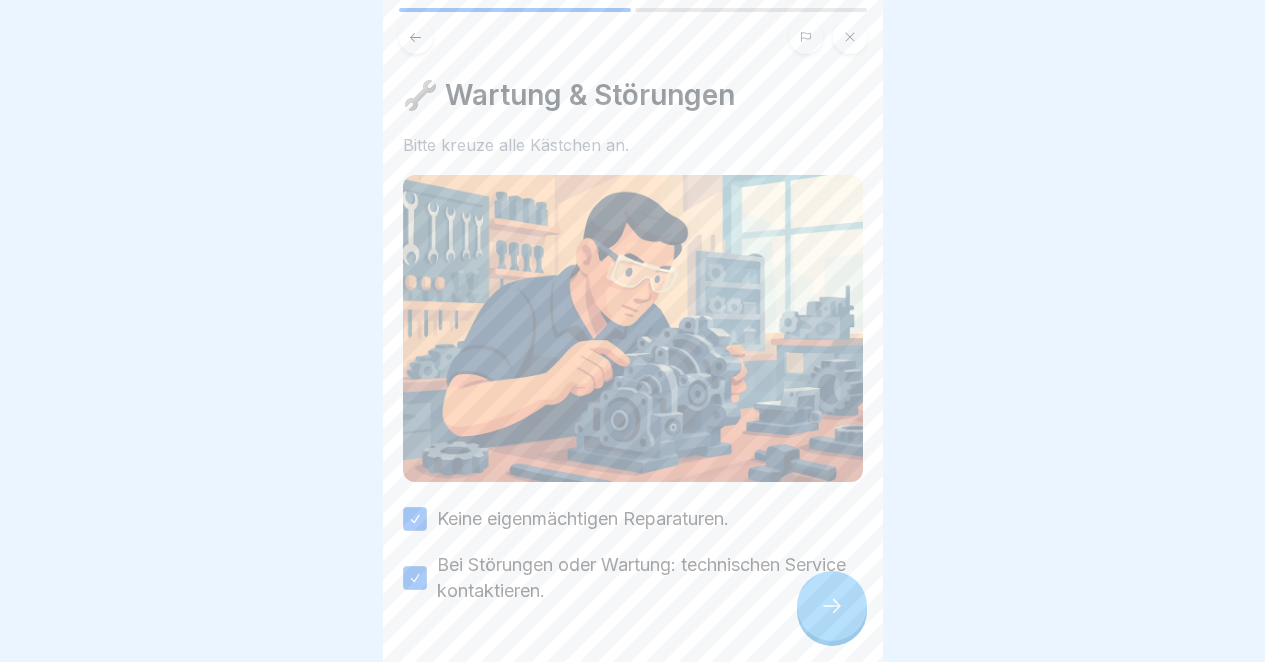 click 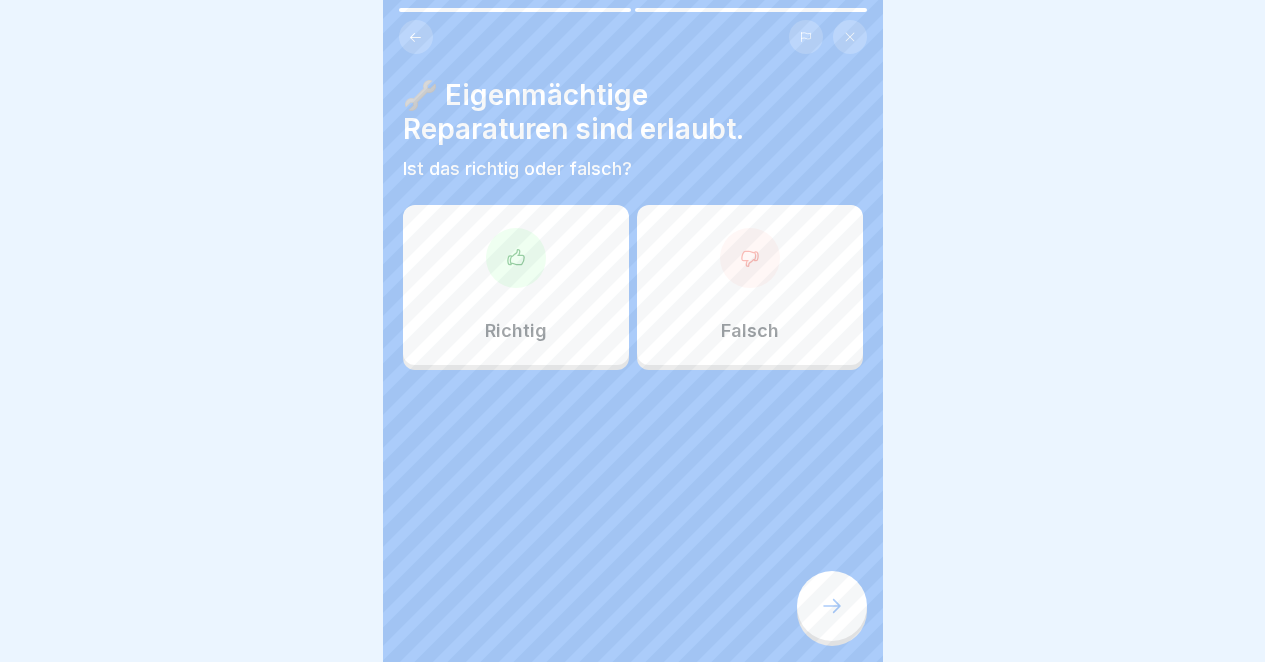 click 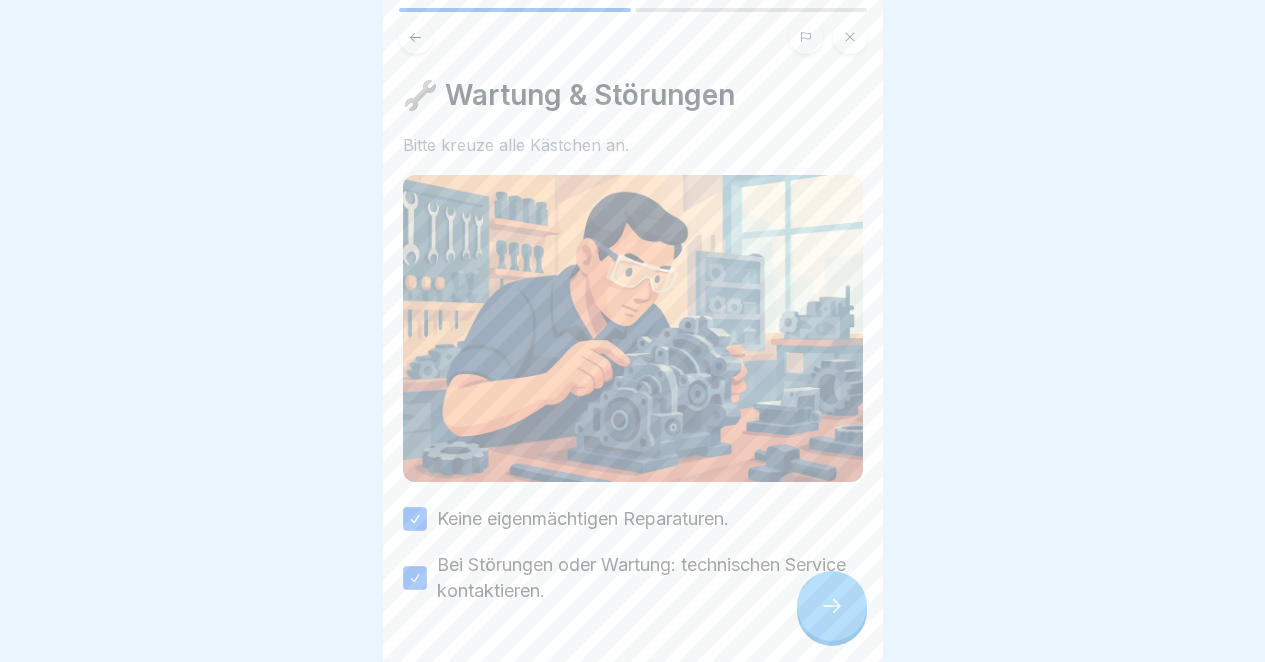 click 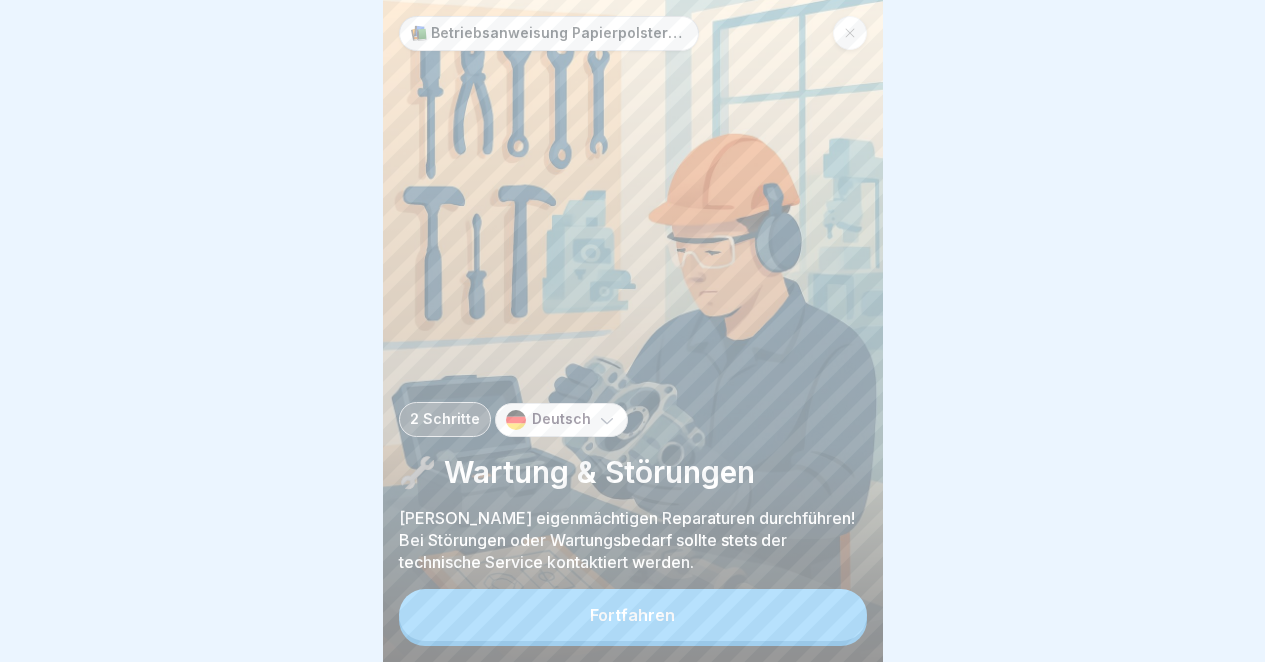 click on "Fortfahren" at bounding box center (633, 615) 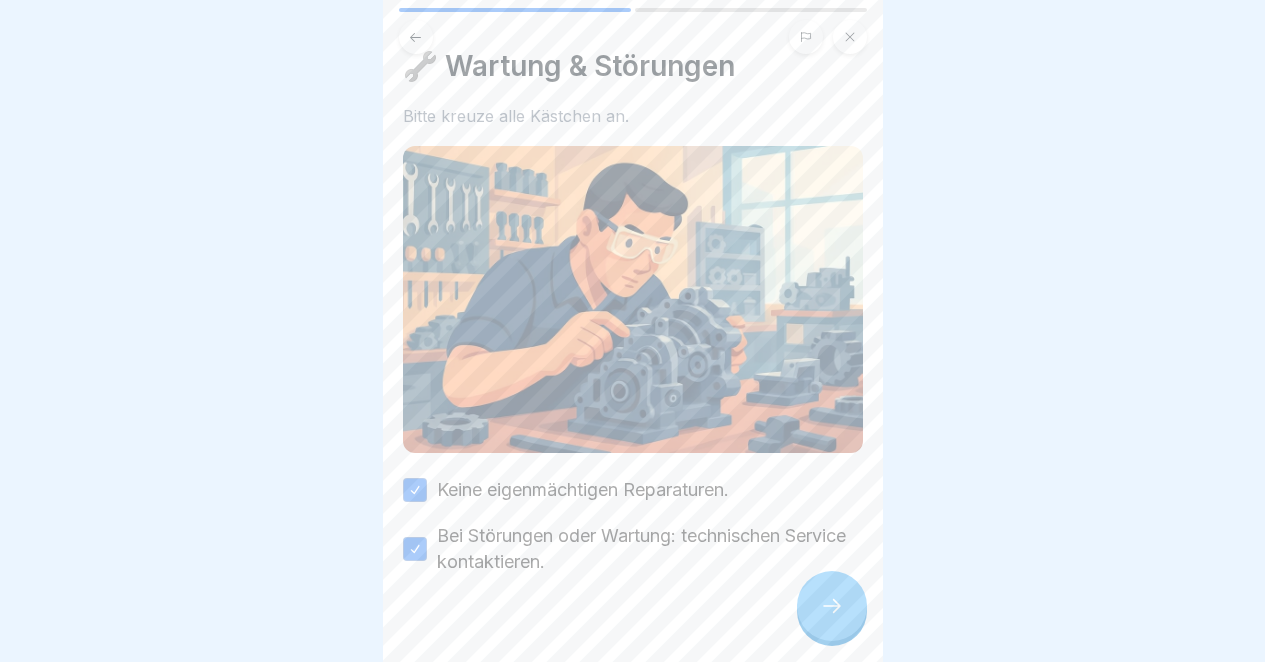 scroll, scrollTop: 0, scrollLeft: 0, axis: both 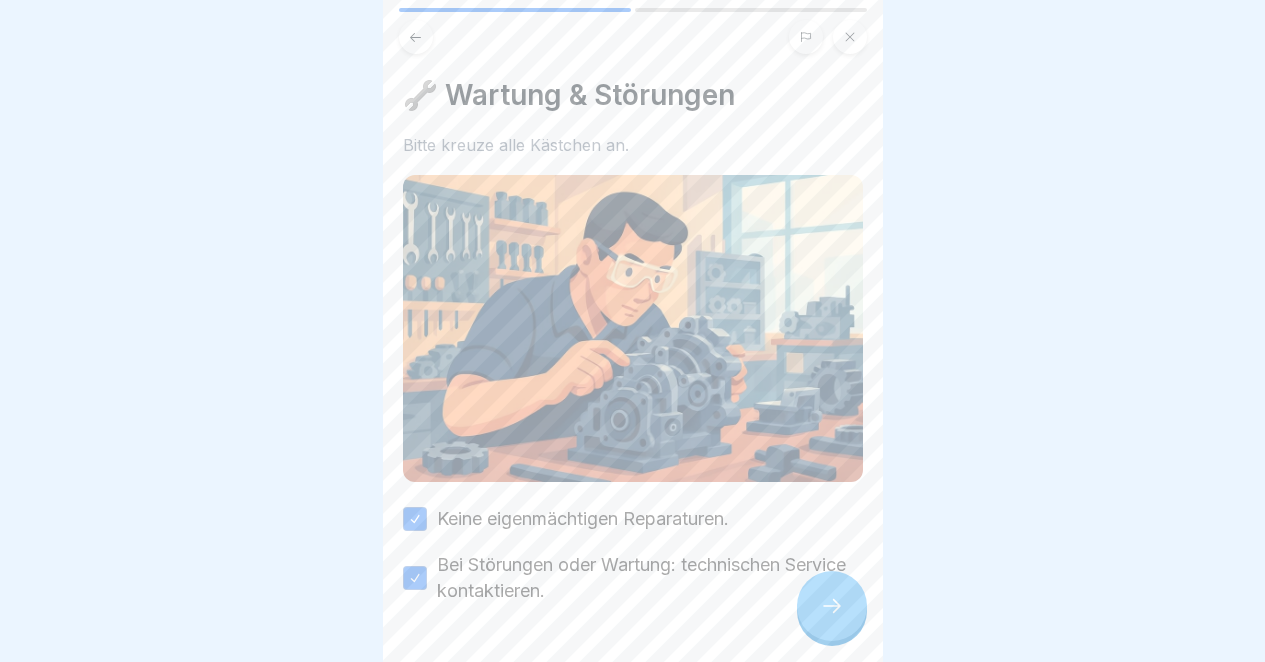 click at bounding box center (832, 606) 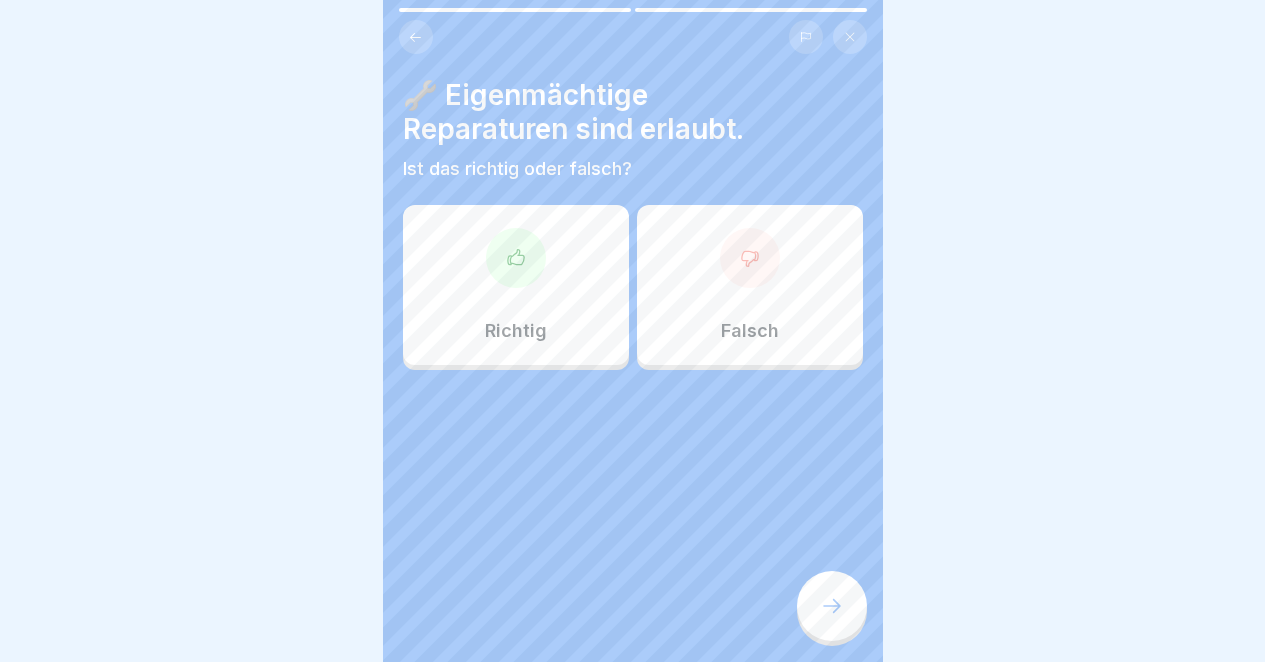 click on "Falsch" at bounding box center [750, 285] 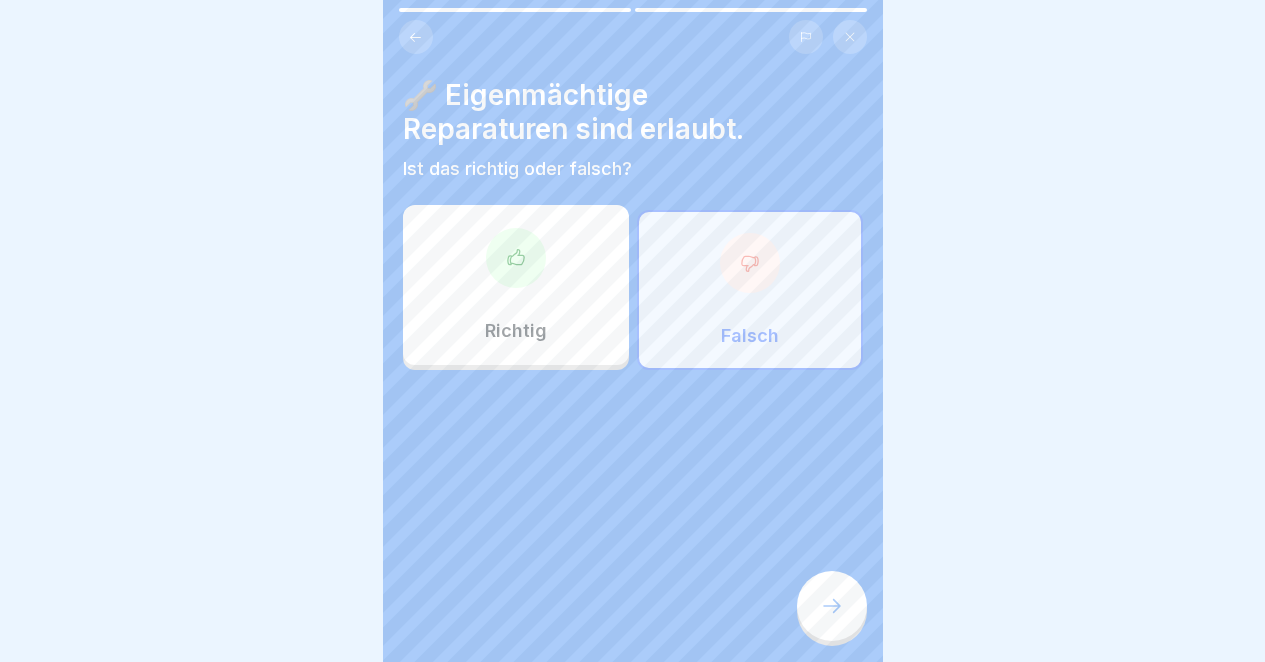 click 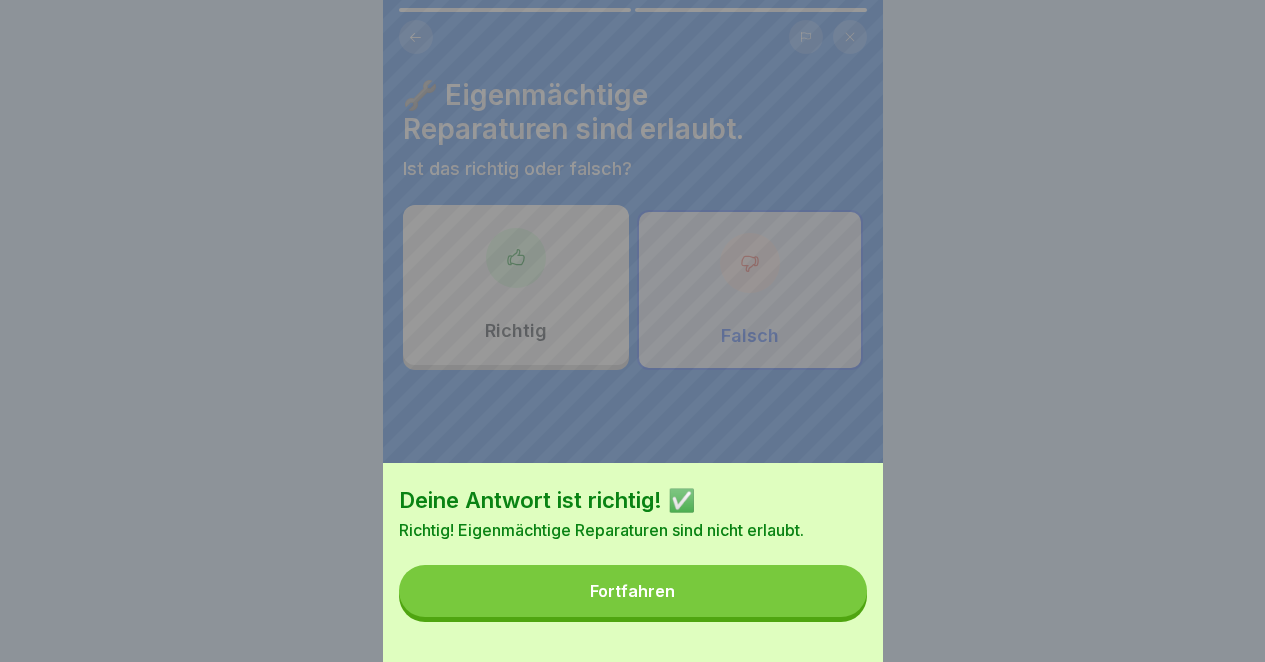 click on "Fortfahren" at bounding box center (633, 591) 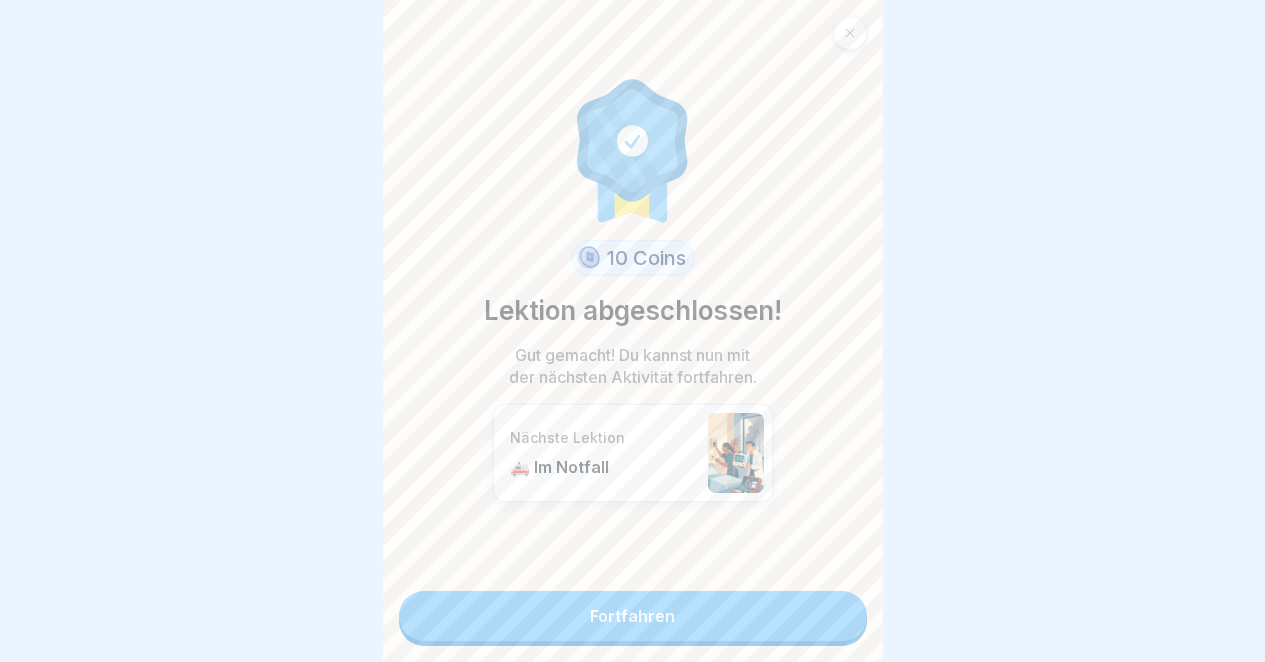 click on "Fortfahren" at bounding box center (633, 616) 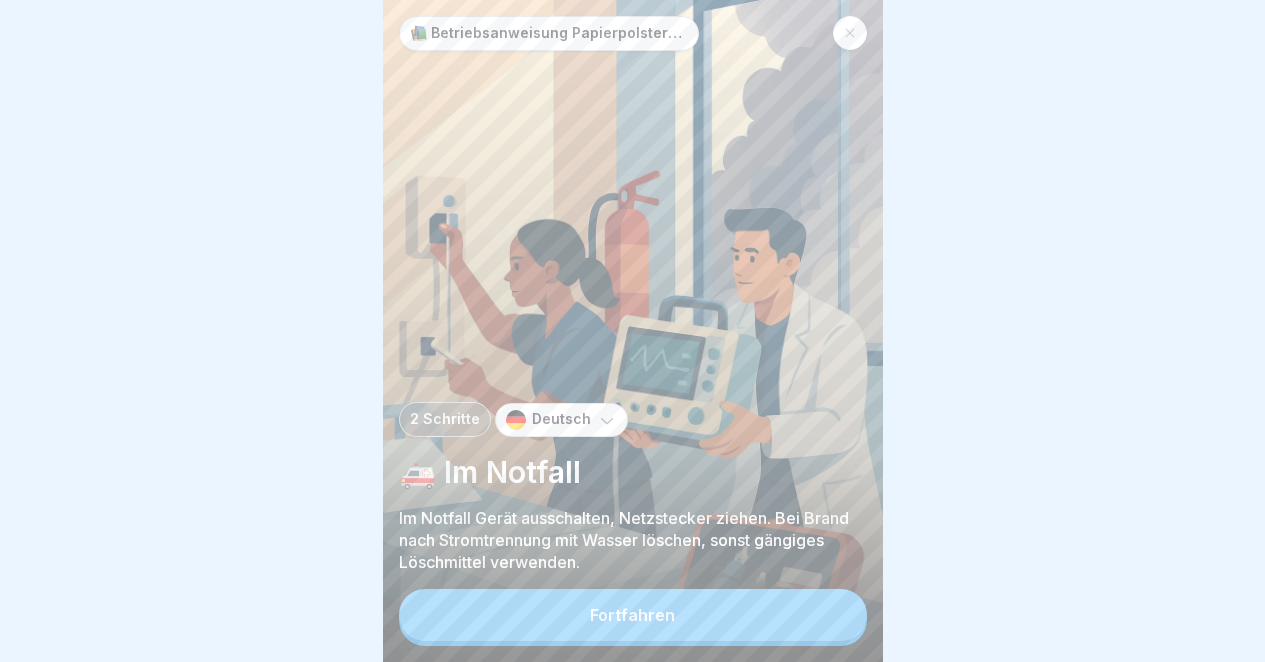 scroll, scrollTop: 15, scrollLeft: 0, axis: vertical 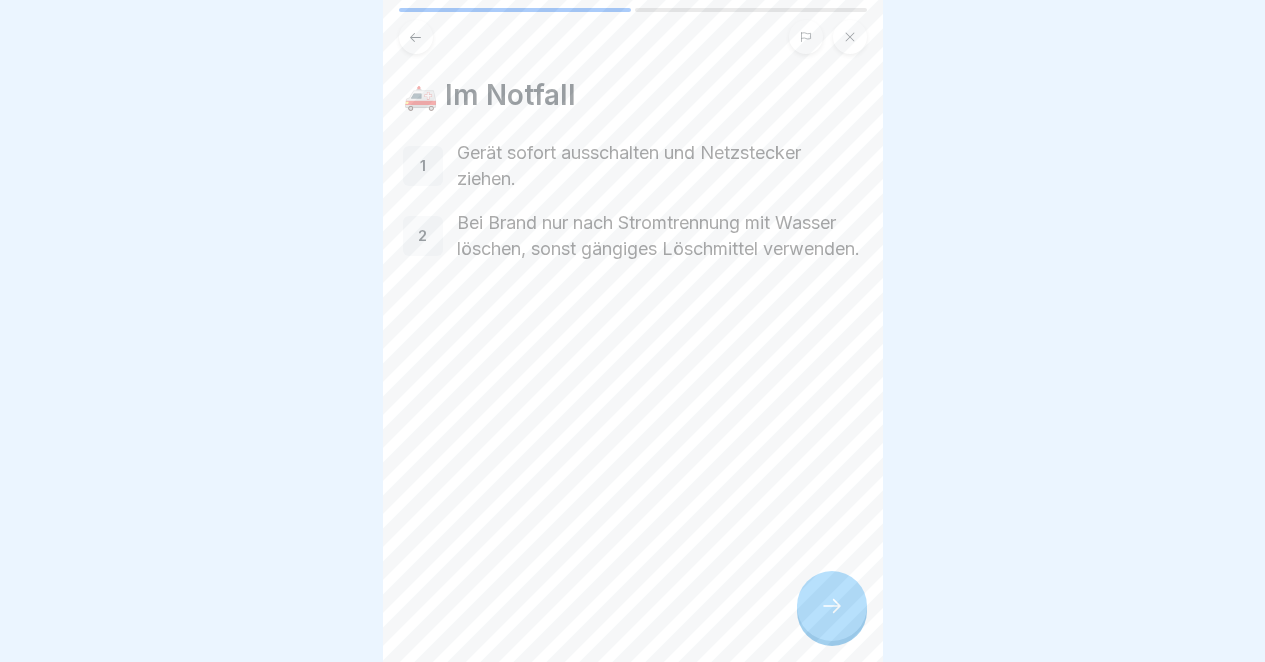 click 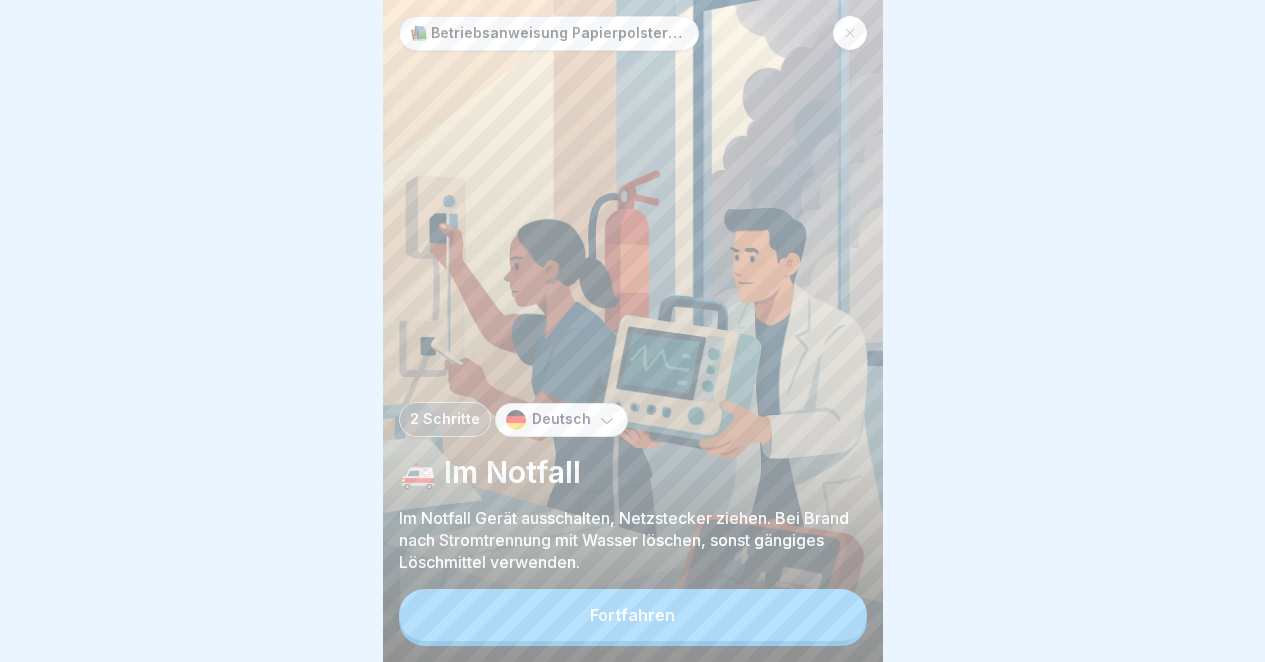 click on "Fortfahren" at bounding box center [633, 615] 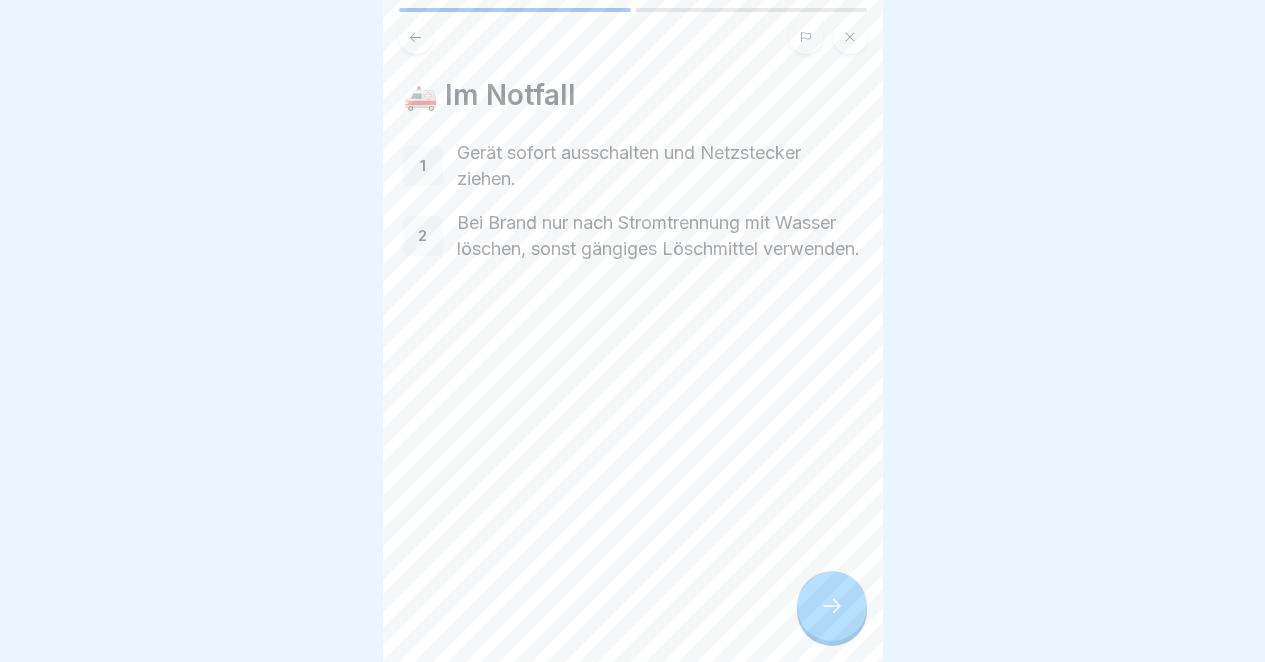 click 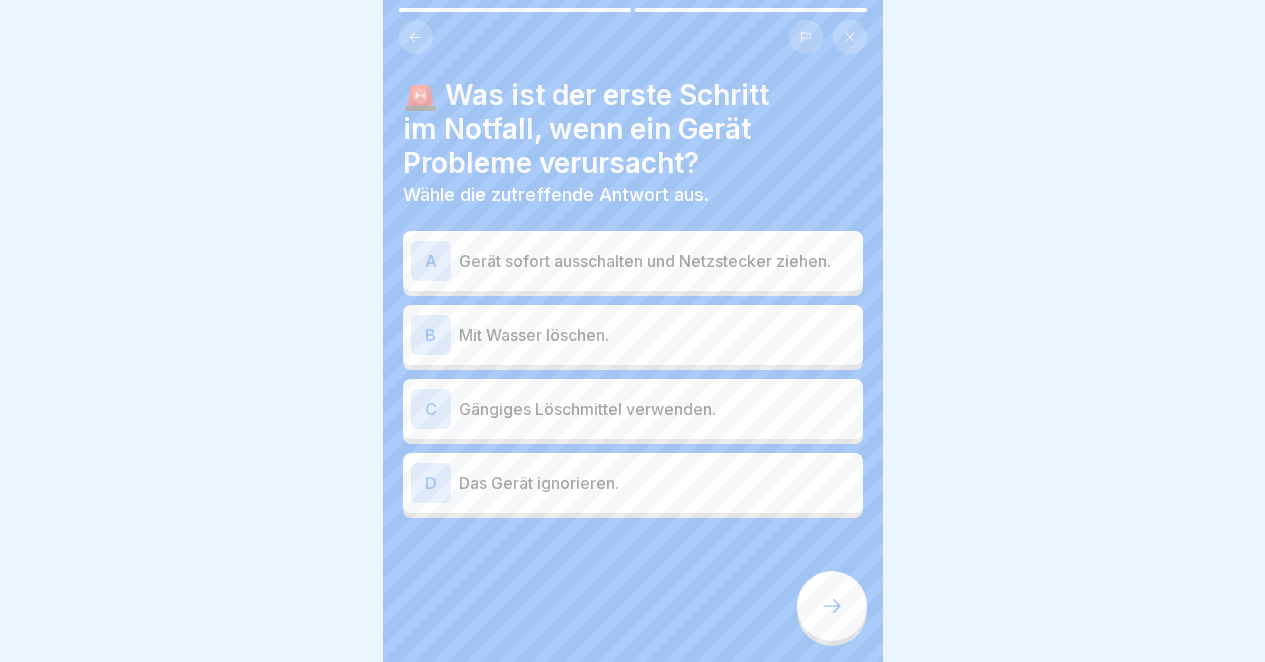 click on "Gerät sofort ausschalten und Netzstecker ziehen." at bounding box center (657, 261) 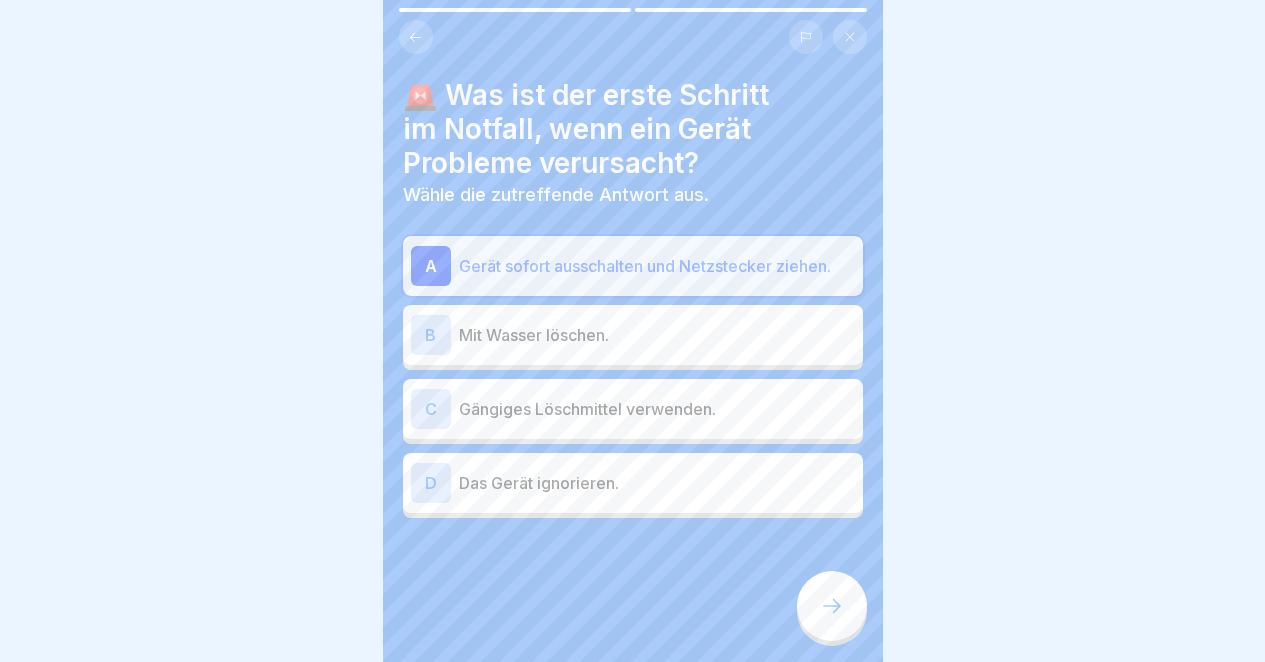 click 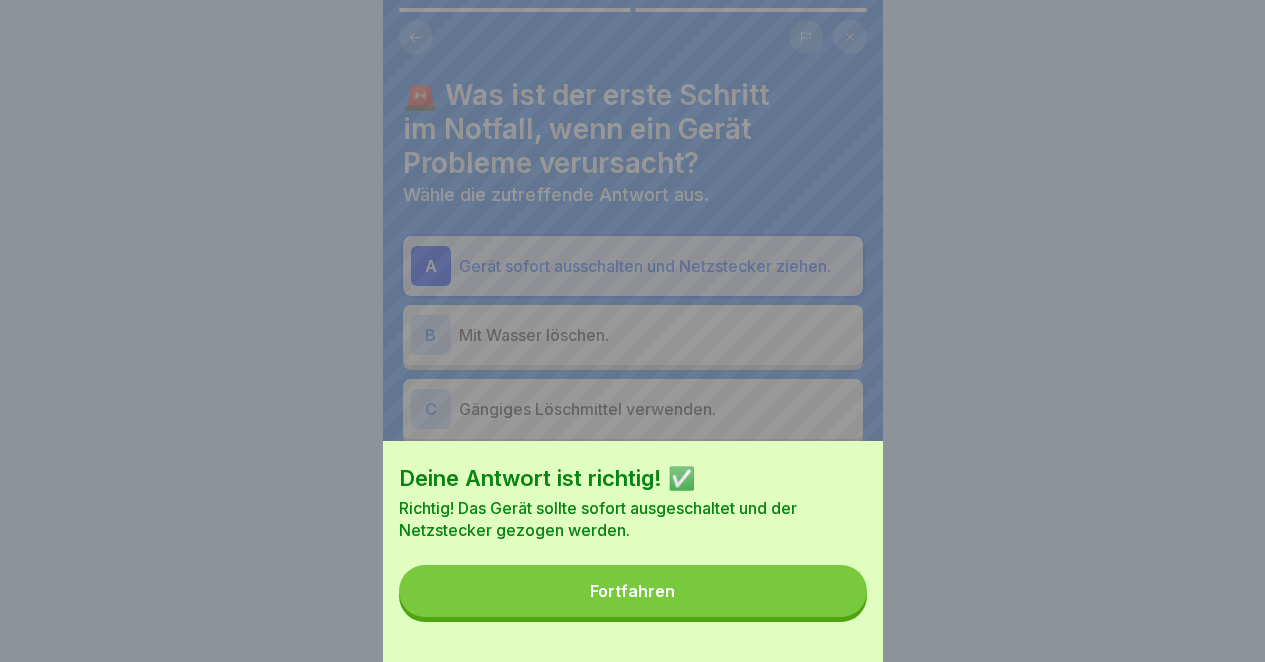 click on "Fortfahren" at bounding box center [633, 591] 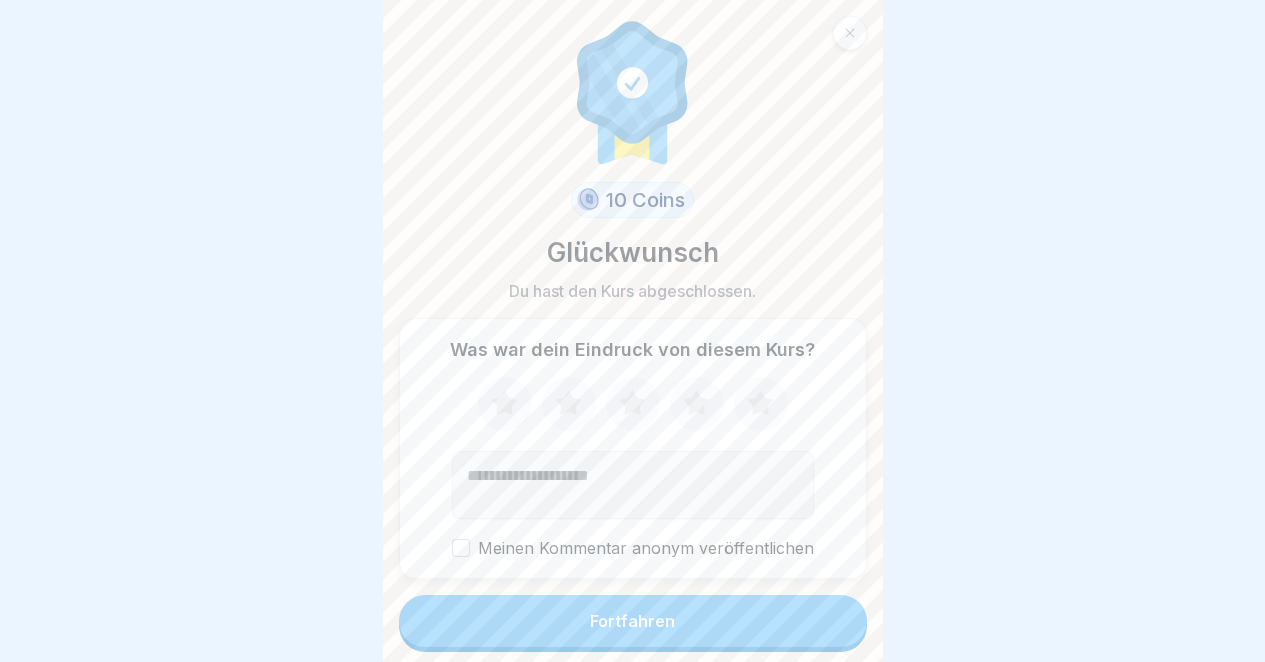 click at bounding box center [850, 33] 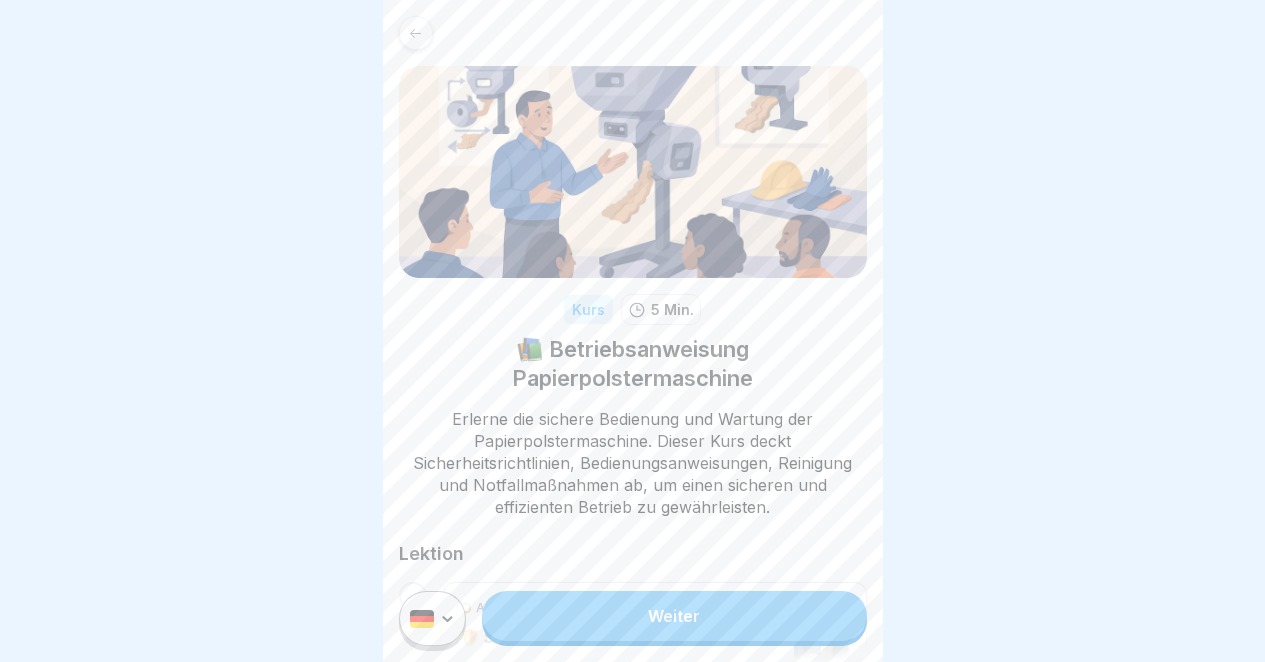 scroll, scrollTop: 0, scrollLeft: 0, axis: both 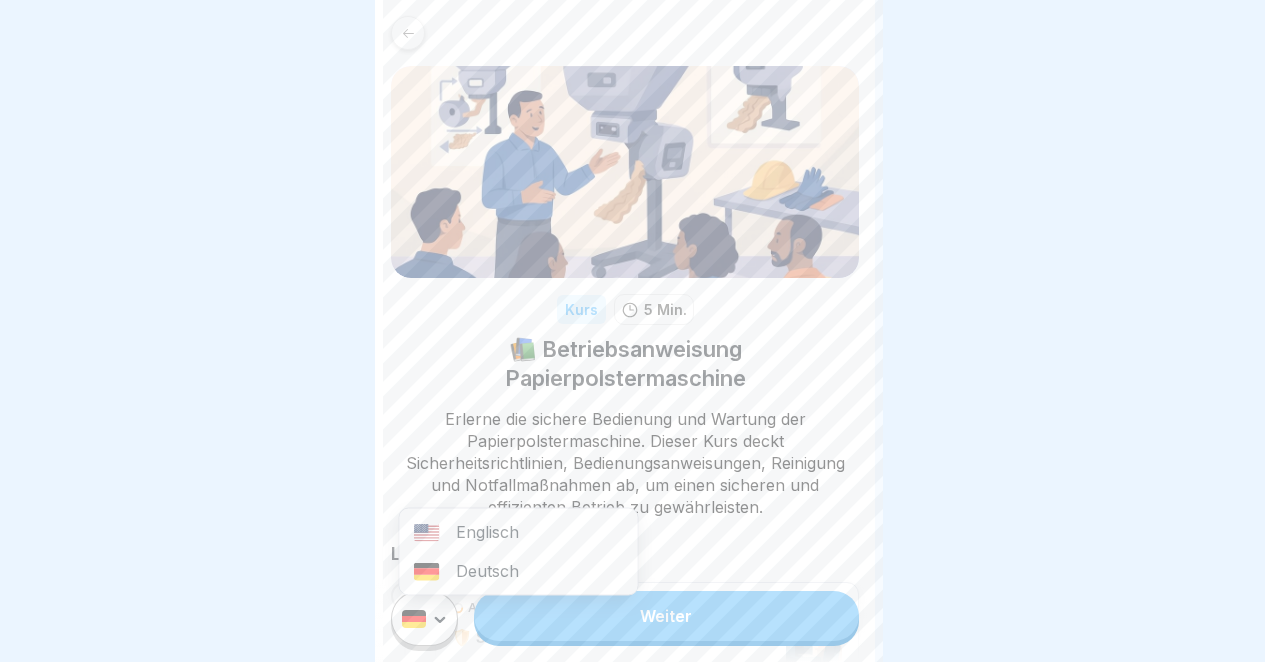 click on "Kurs 5 Min. 📚 Betriebsanweisung Papierpolstermaschine Erlerne die sichere Bedienung und Wartung der Papierpolstermaschine. Dieser Kurs deckt Sicherheitsrichtlinien, Bedienungsanweisungen, Reinigung und Notfallmaßnahmen ab, um einen sicheren und effizienten Betrieb zu gewährleisten. Lektion Angefangen 🛡️ Sicherheit geht vor Fertig 🔧 Prüfung vor Inbetriebnahme Fertig ⚙️ Bedienung Fertig 🧹 Wöchentliche Reinigung Angefangen 🔧 Wartung & Störungen Fertig 🚑 Im Notfall Englisch Deutsch Weiter" at bounding box center (632, 331) 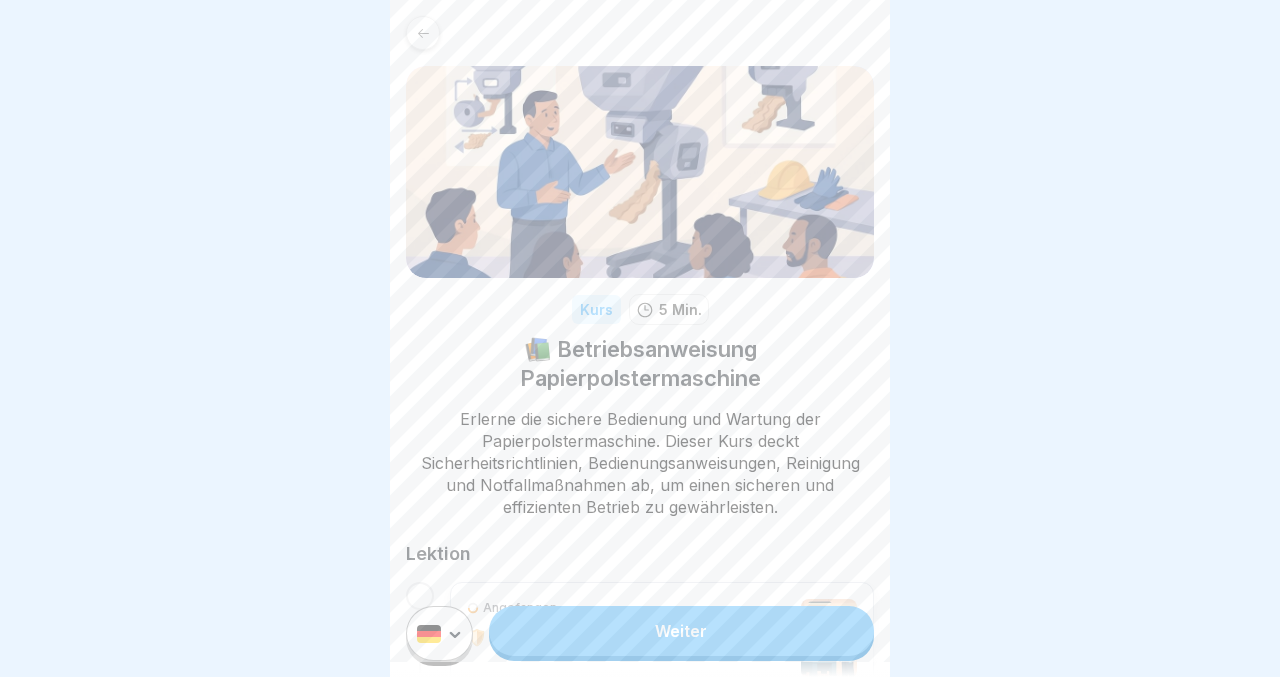 drag, startPoint x: 106, startPoint y: 135, endPoint x: 125, endPoint y: 38, distance: 98.84331 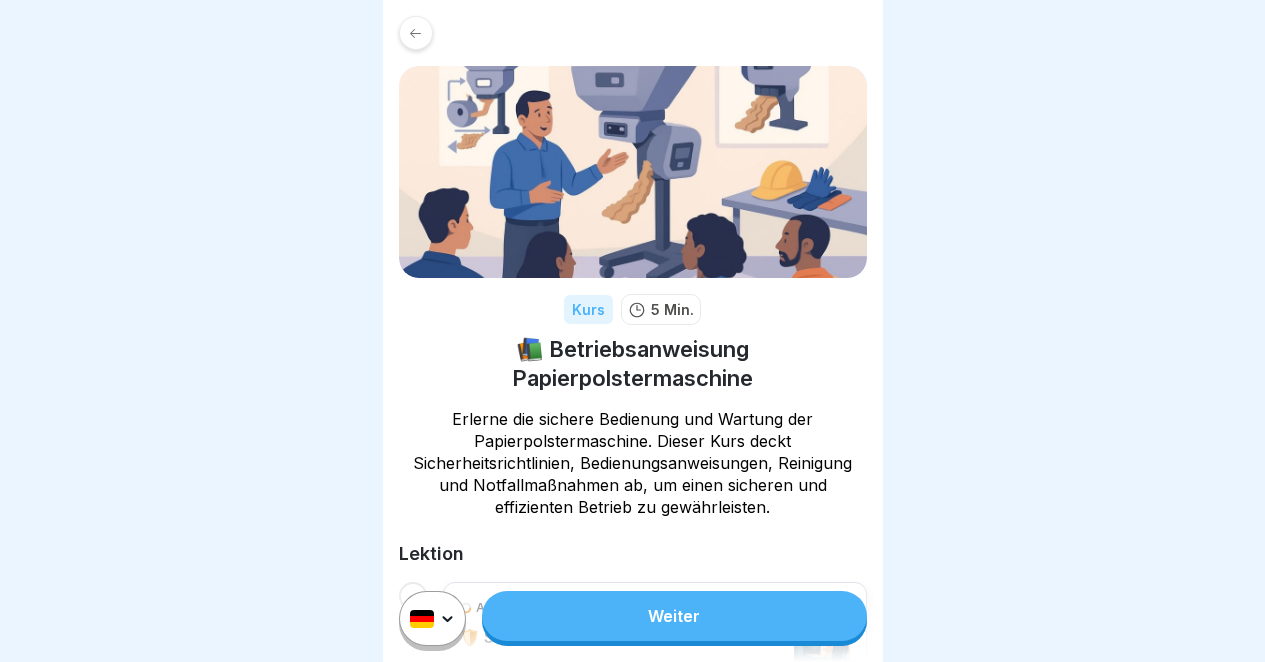 scroll, scrollTop: 0, scrollLeft: 0, axis: both 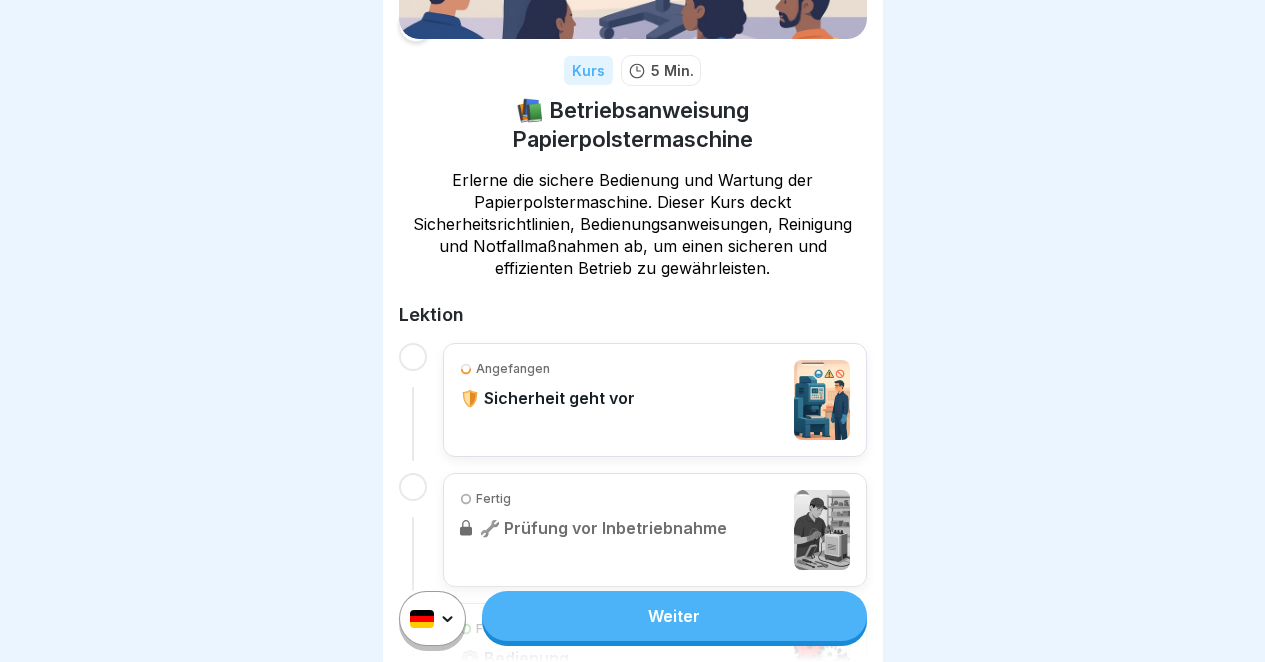 click on "Angefangen 🛡️ Sicherheit geht vor" at bounding box center (655, 400) 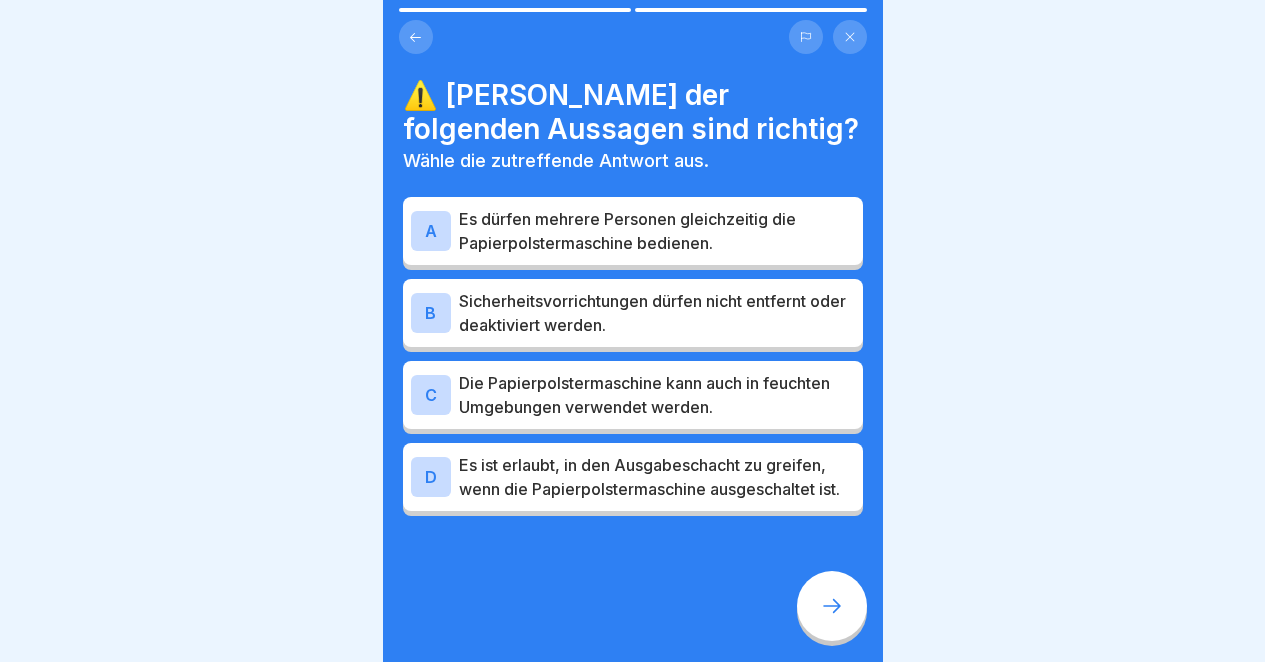 click 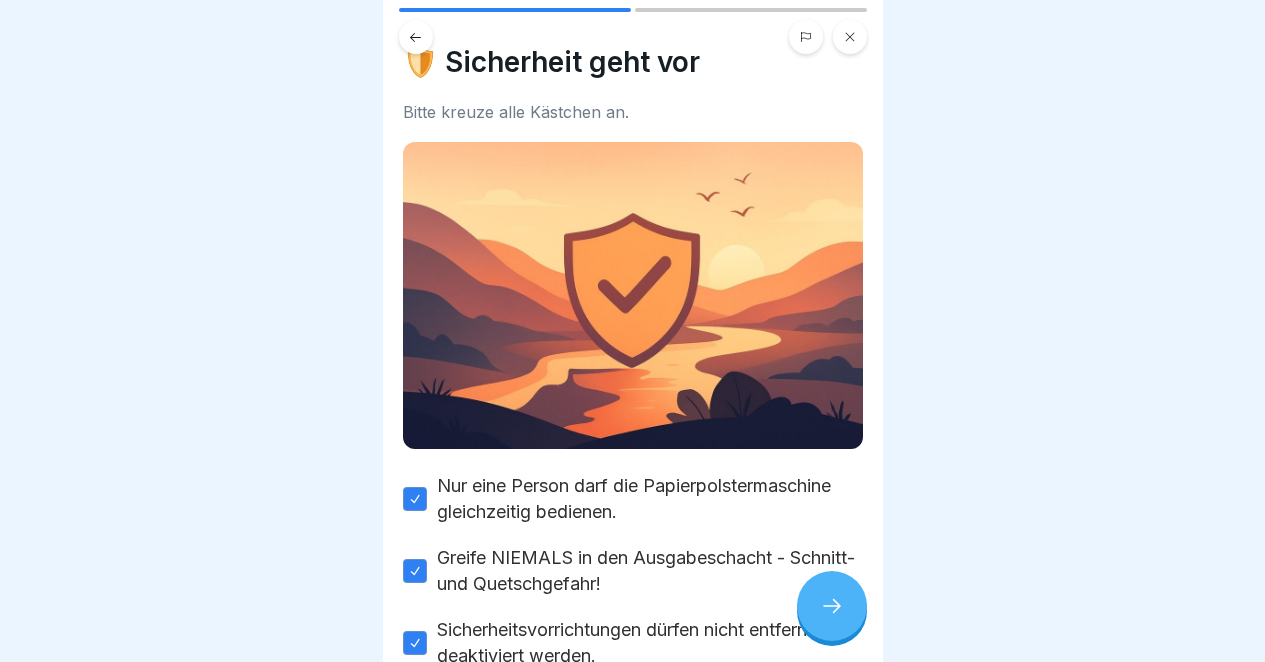 scroll, scrollTop: 0, scrollLeft: 0, axis: both 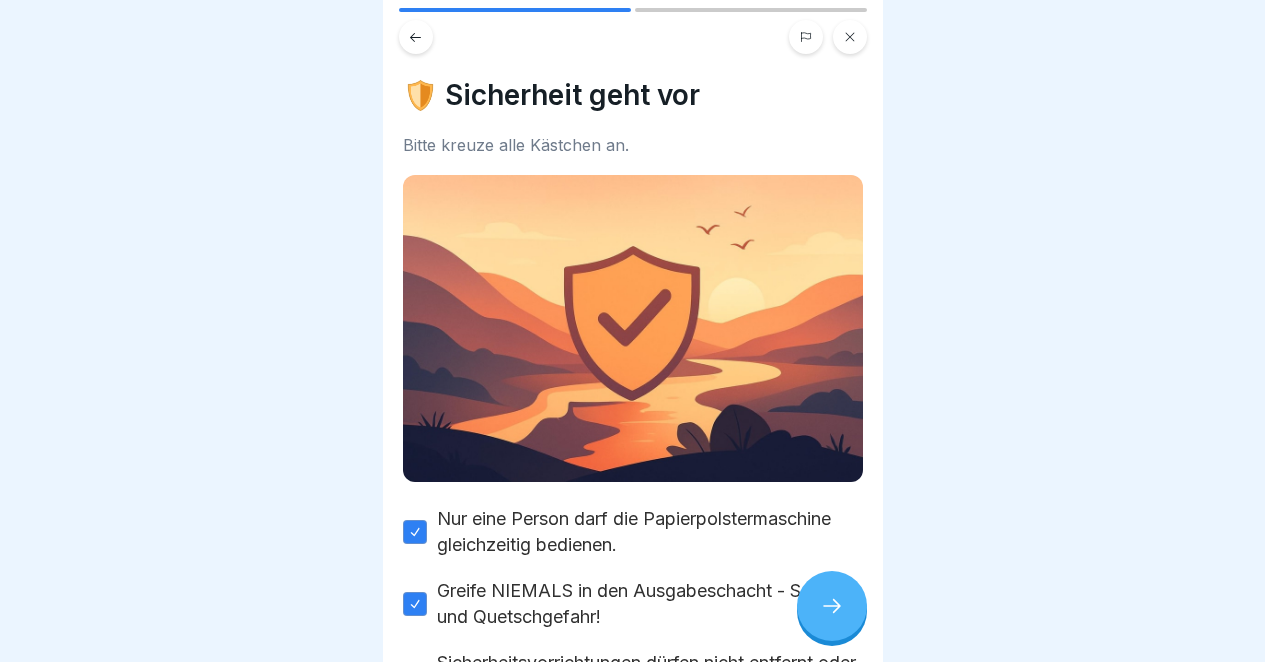 click at bounding box center [416, 37] 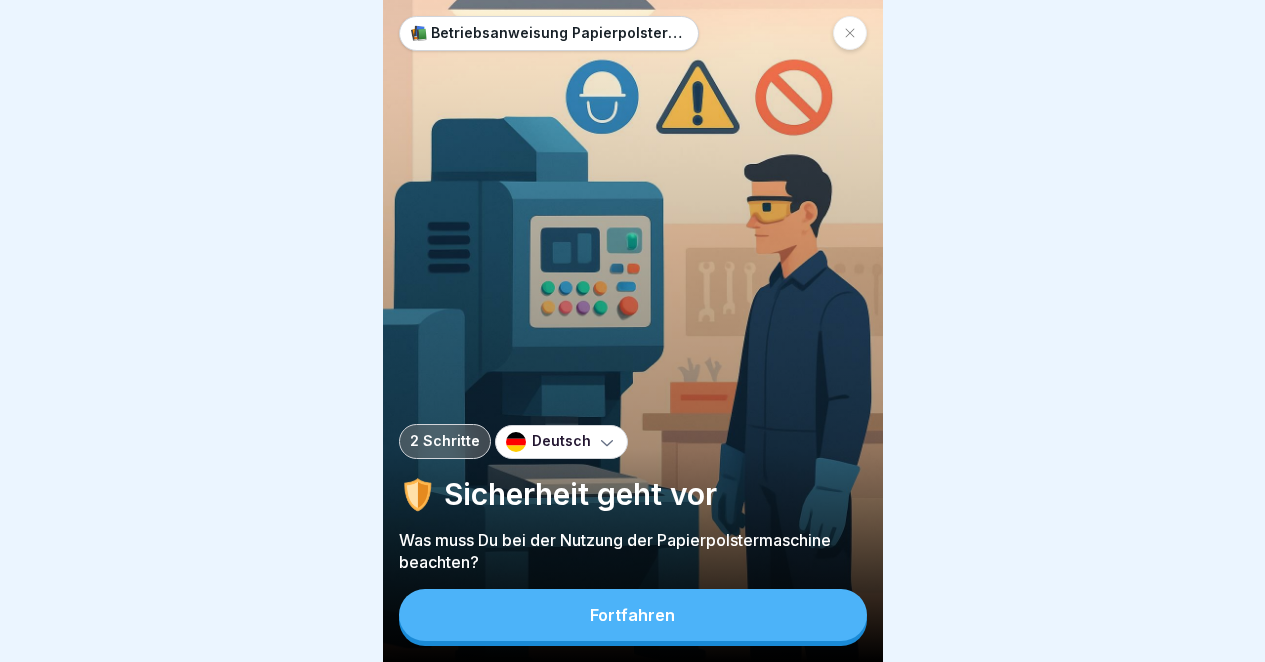 scroll, scrollTop: 0, scrollLeft: 0, axis: both 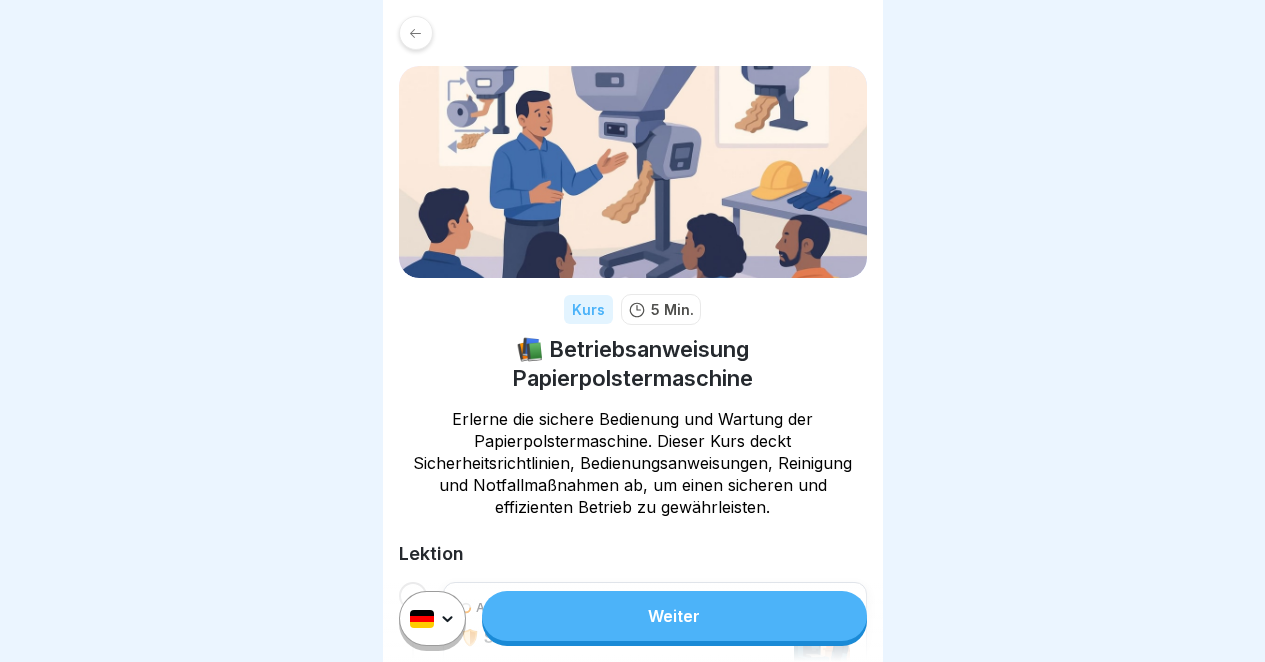 click on "Kurs 5 Min. 📚 Betriebsanweisung Papierpolstermaschine Erlerne die sichere Bedienung und Wartung der Papierpolstermaschine. Dieser Kurs deckt Sicherheitsrichtlinien, Bedienungsanweisungen, Reinigung und Notfallmaßnahmen ab, um einen sicheren und effizienten Betrieb zu gewährleisten. Lektion Angefangen 🛡️ Sicherheit geht vor Fertig 🔧 Prüfung vor Inbetriebnahme Fertig ⚙️ Bedienung Fertig 🧹 Wöchentliche Reinigung Angefangen 🔧 Wartung & Störungen Nicht angefangen 🚑 Im Notfall Weiter" at bounding box center [632, 331] 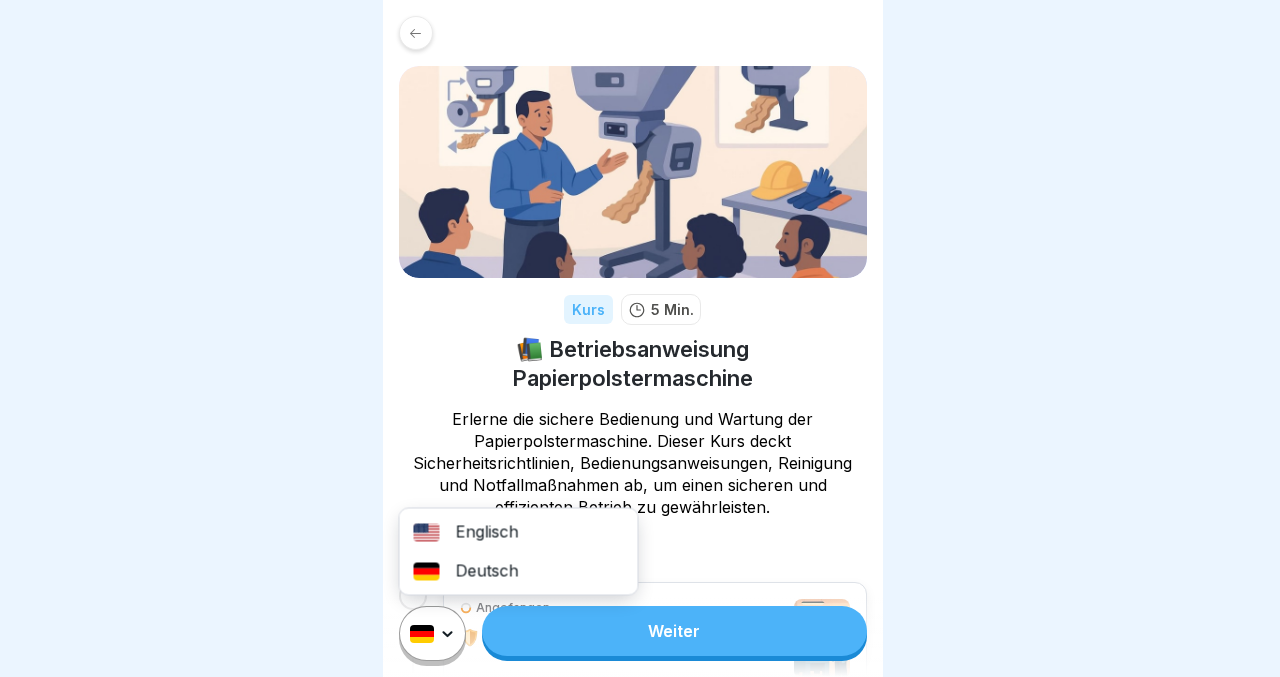click on "Englisch" at bounding box center [519, 532] 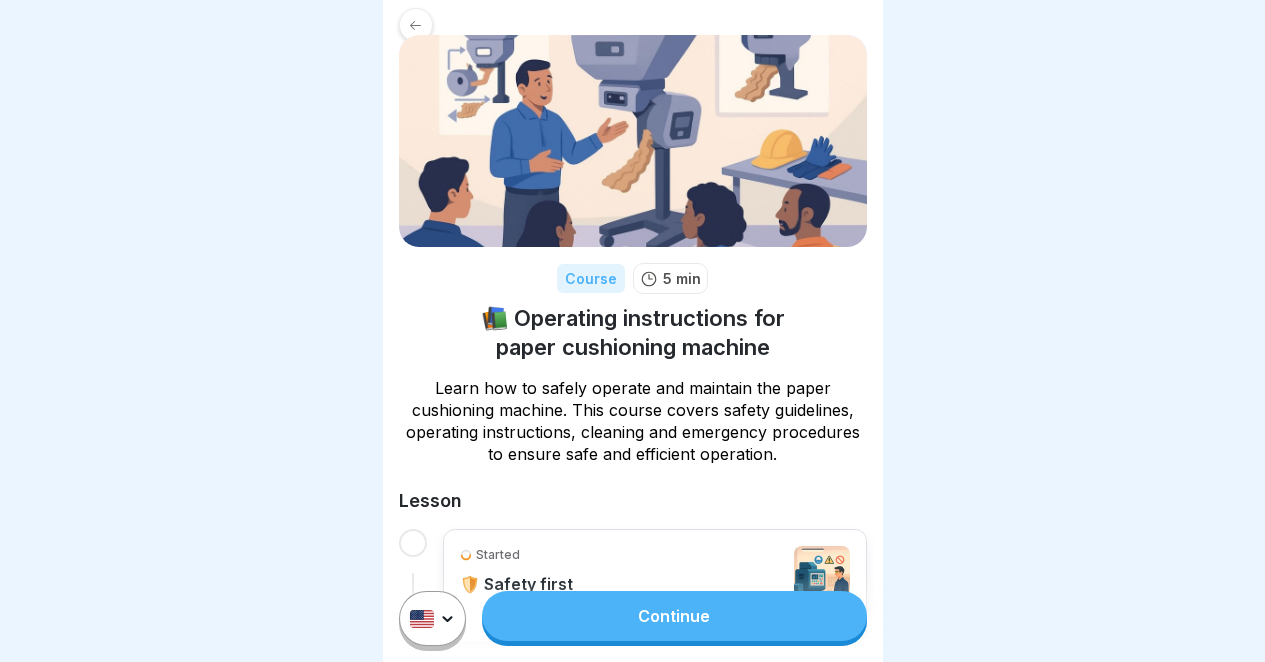 scroll, scrollTop: 0, scrollLeft: 0, axis: both 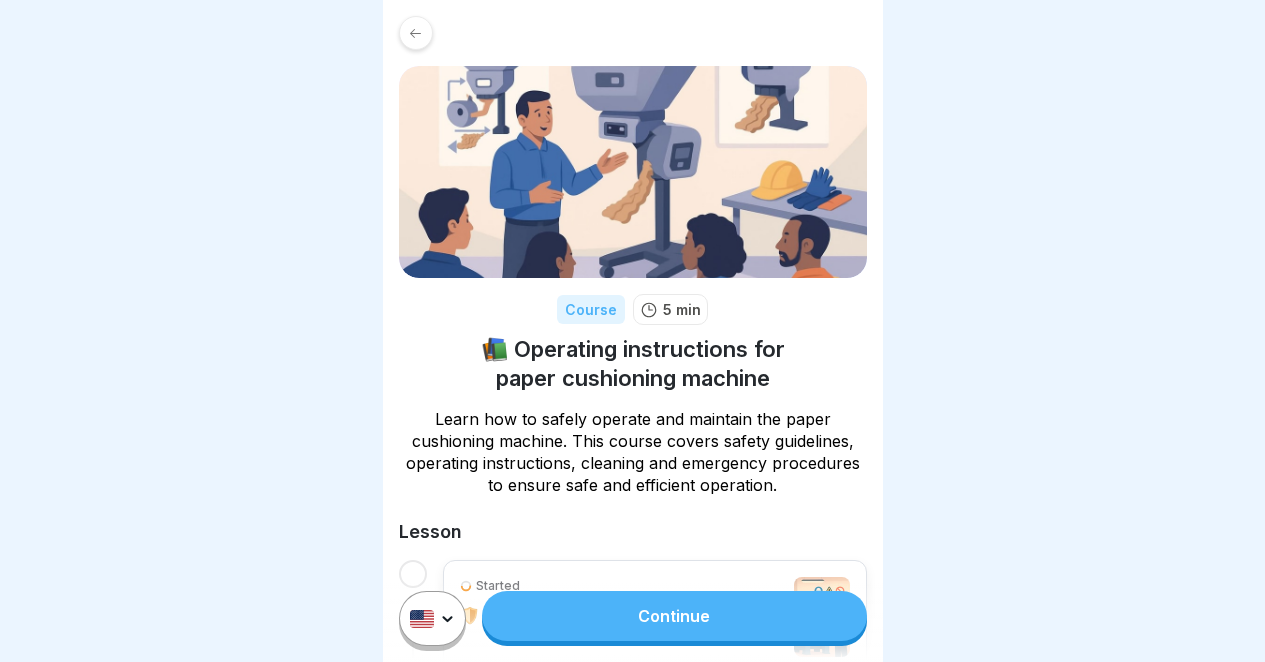 click on "Continue" at bounding box center (674, 616) 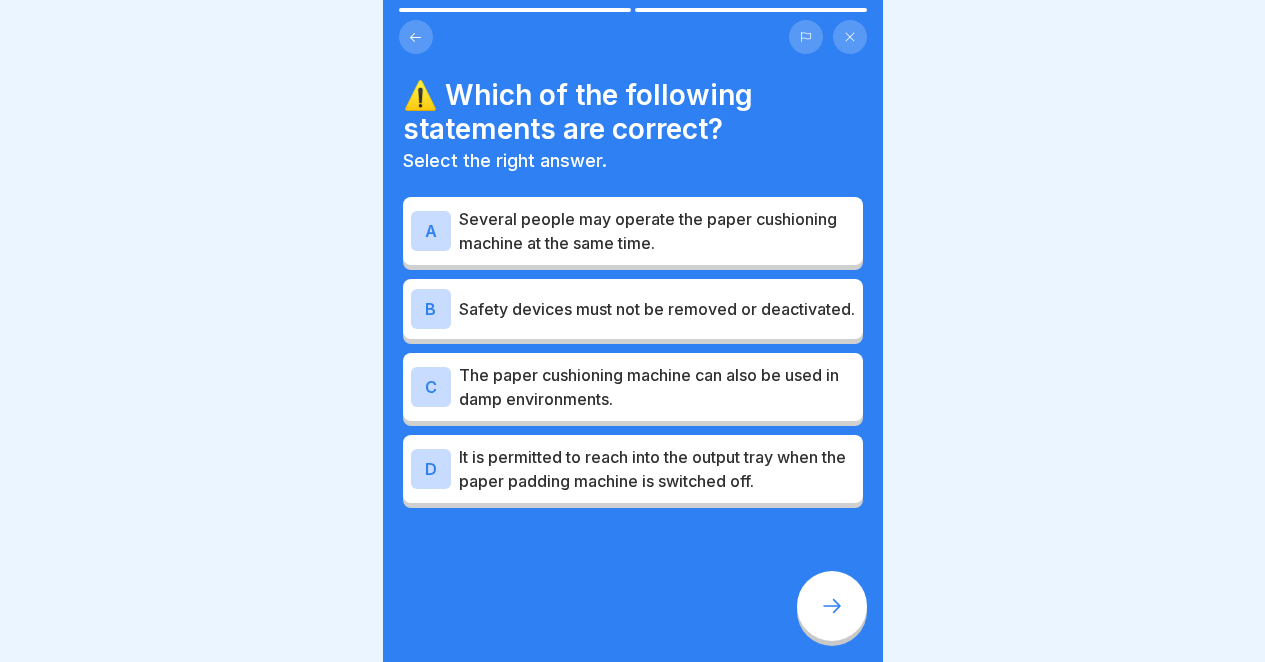 click at bounding box center (416, 37) 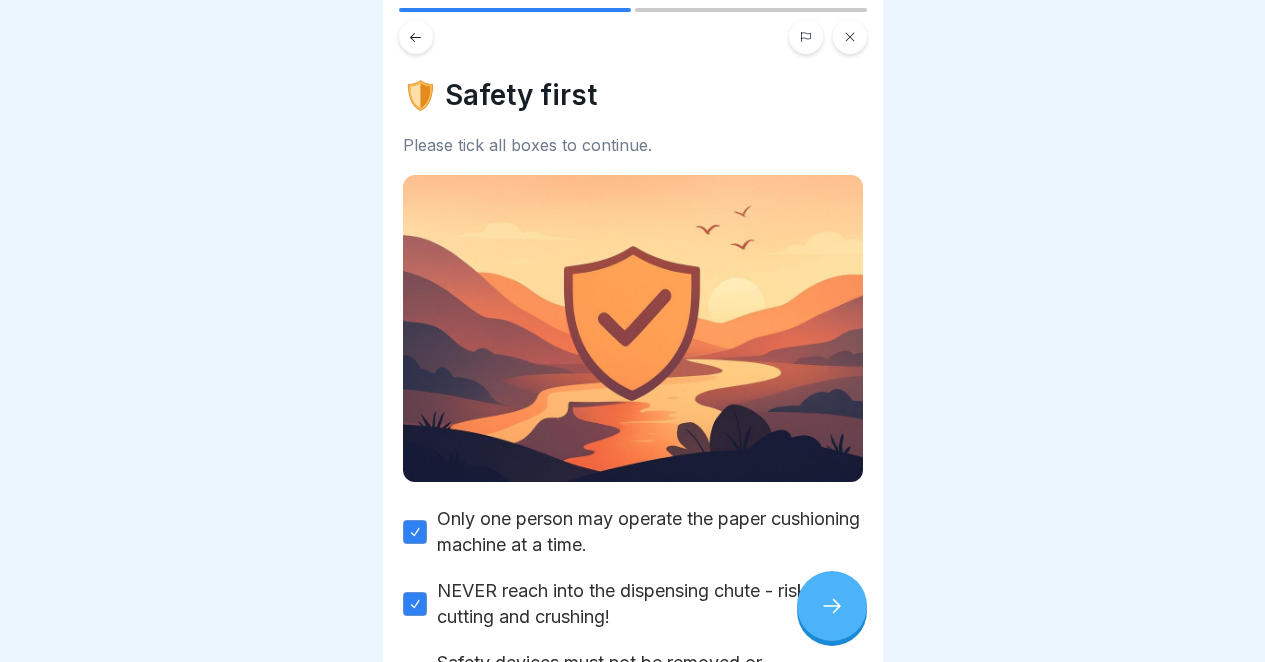 click at bounding box center (416, 37) 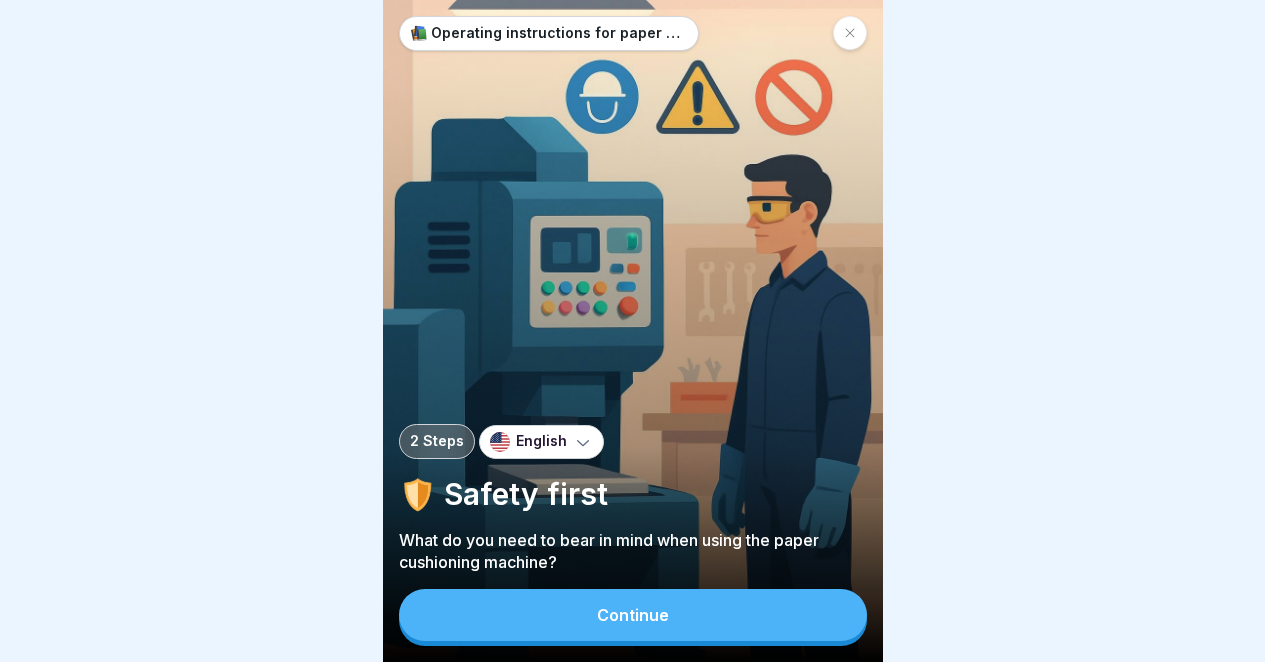 scroll, scrollTop: 15, scrollLeft: 0, axis: vertical 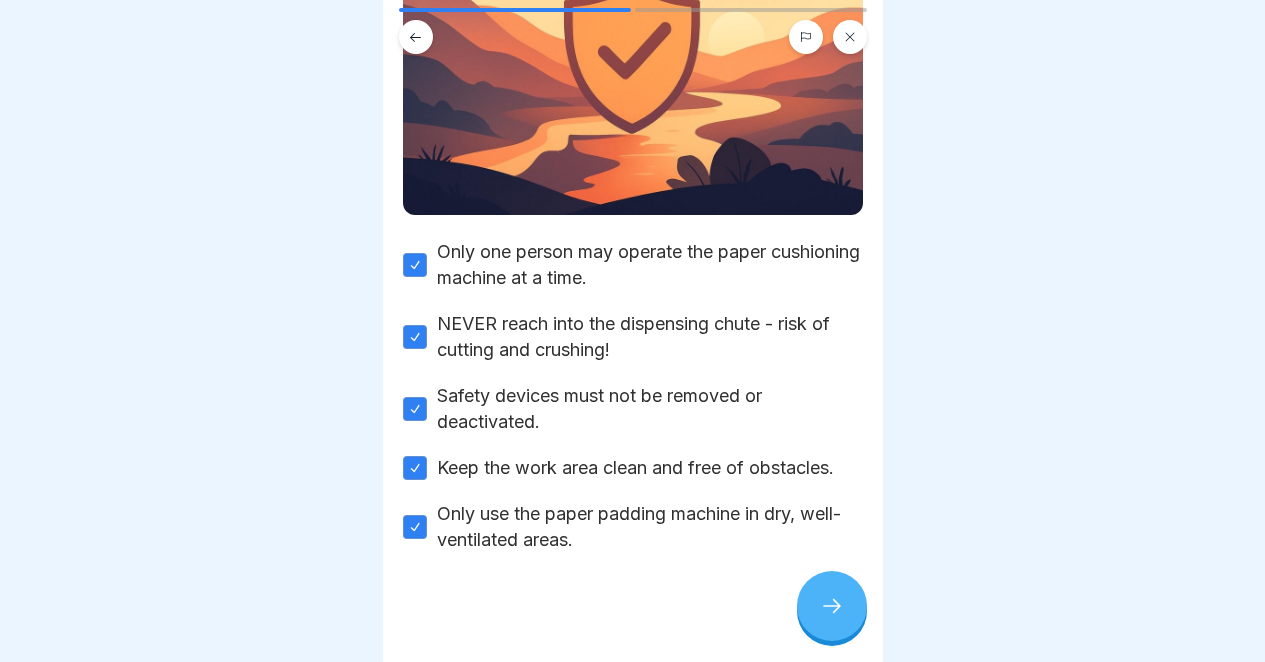 click at bounding box center (832, 606) 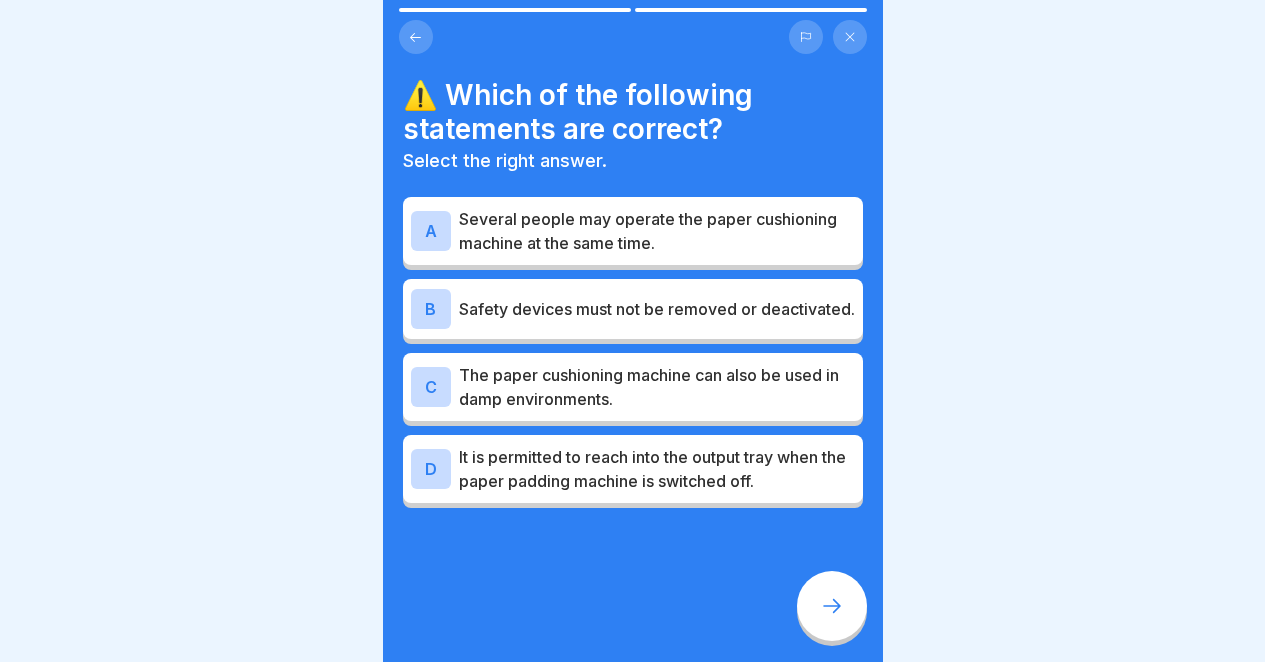click at bounding box center [832, 606] 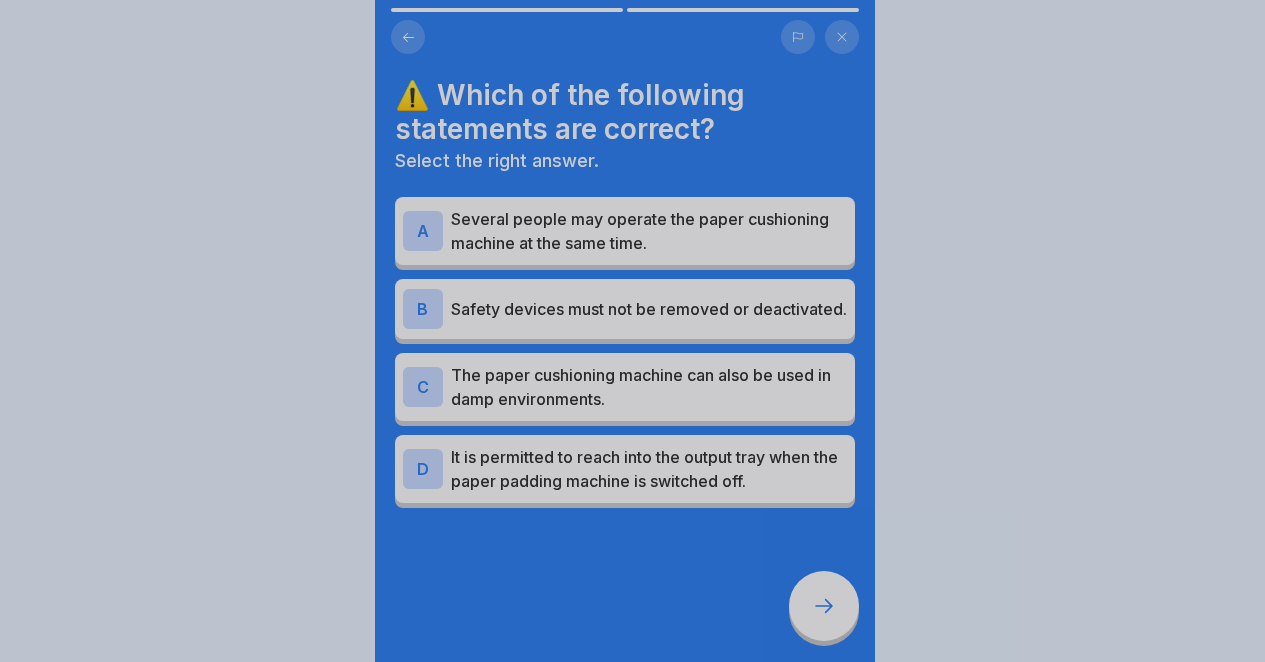 scroll, scrollTop: 0, scrollLeft: 0, axis: both 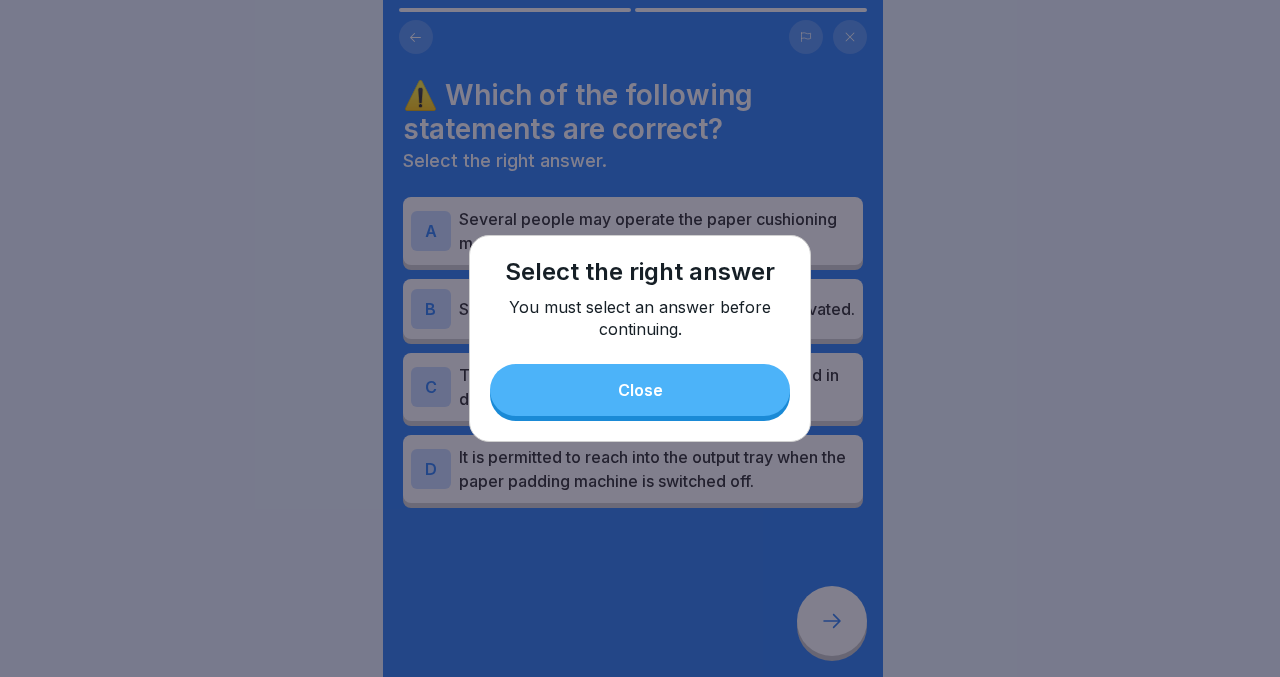 click on "Close" at bounding box center [640, 390] 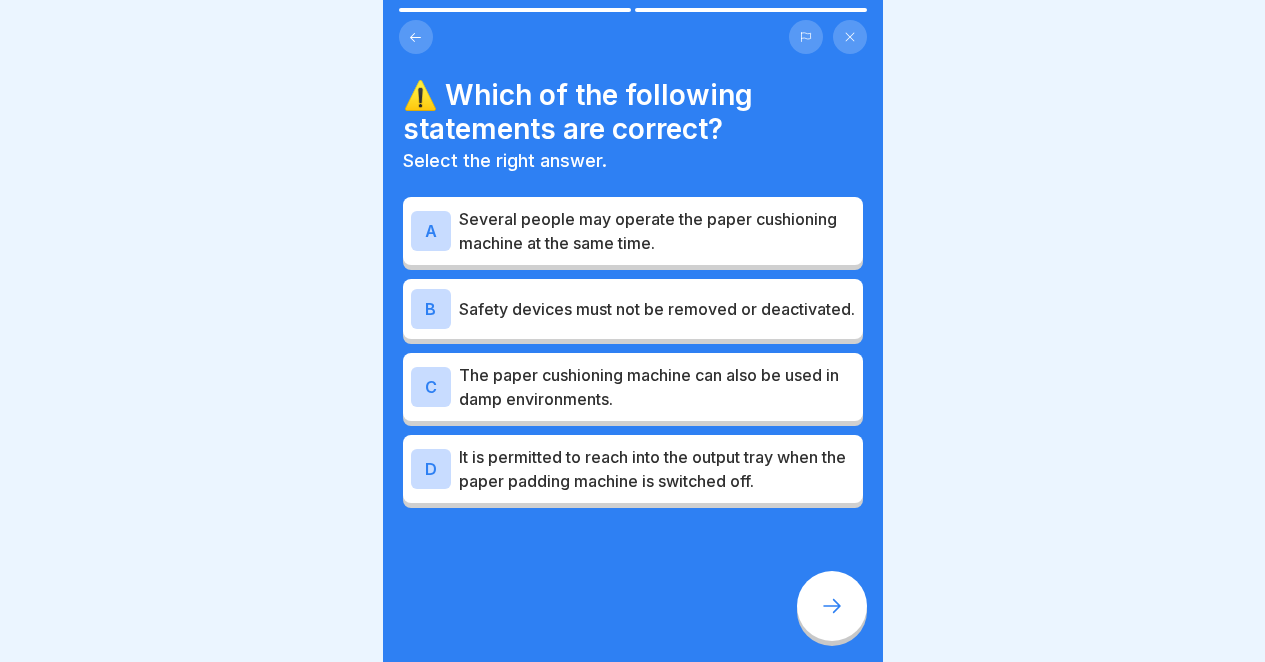 click on "Safety devices must not be removed or deactivated." at bounding box center [657, 309] 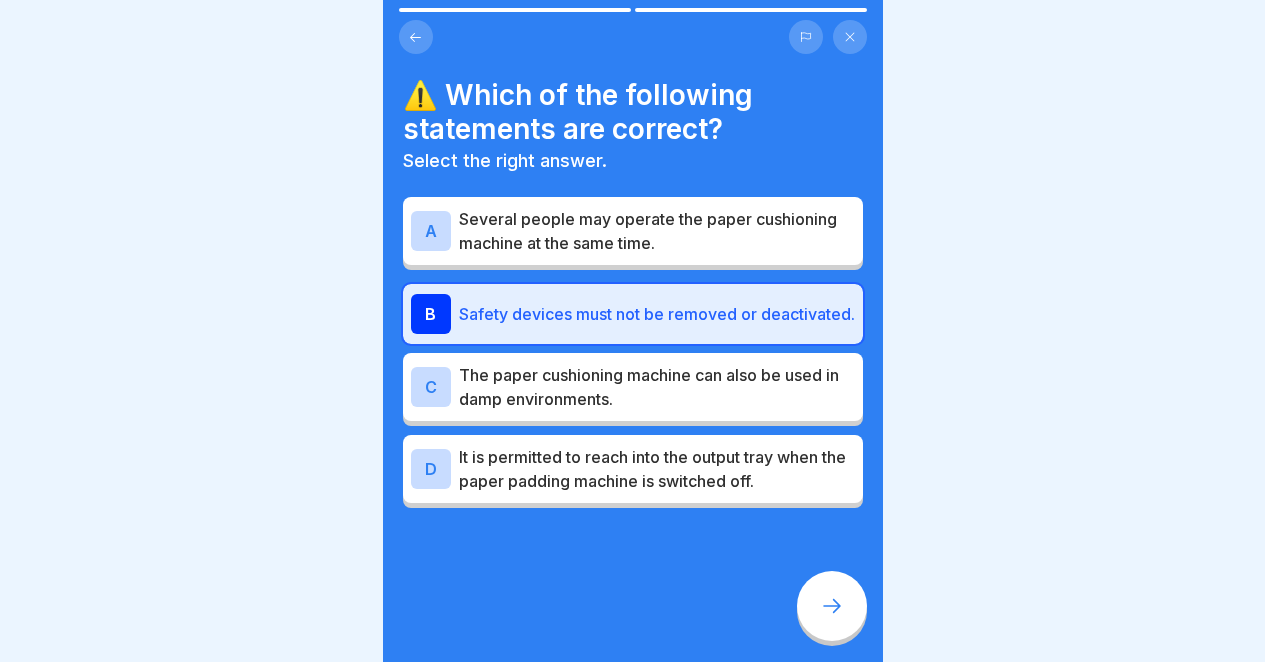 click at bounding box center (832, 606) 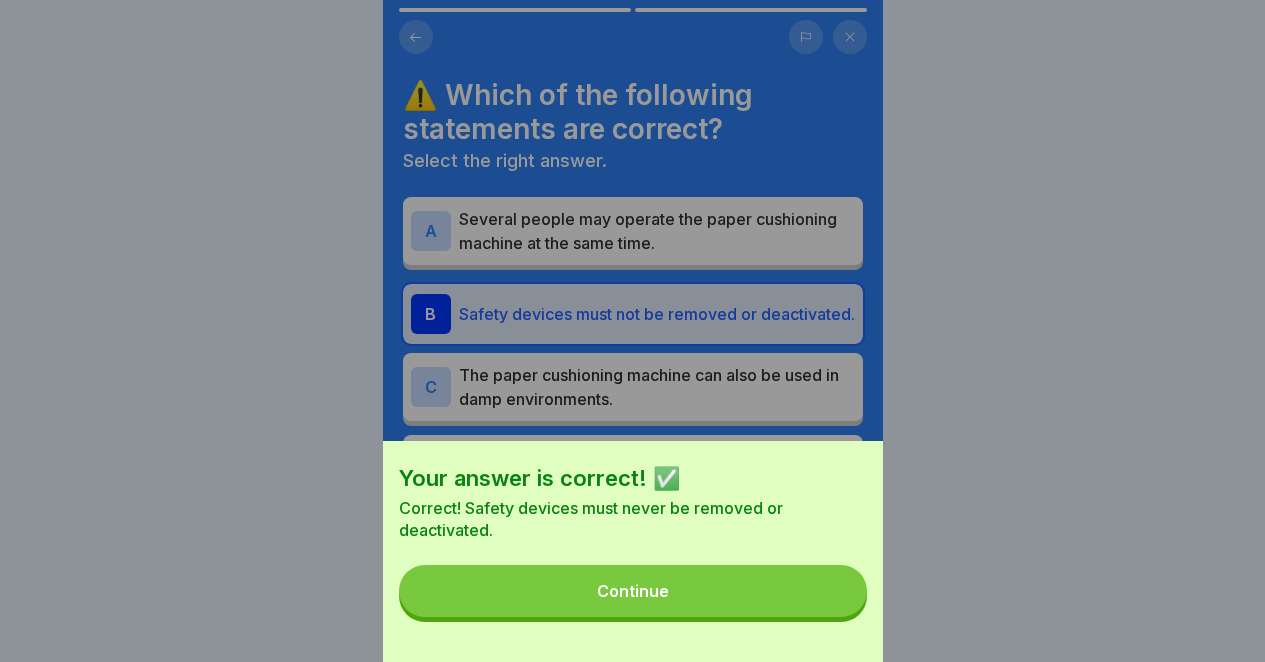 click on "Continue" at bounding box center [633, 591] 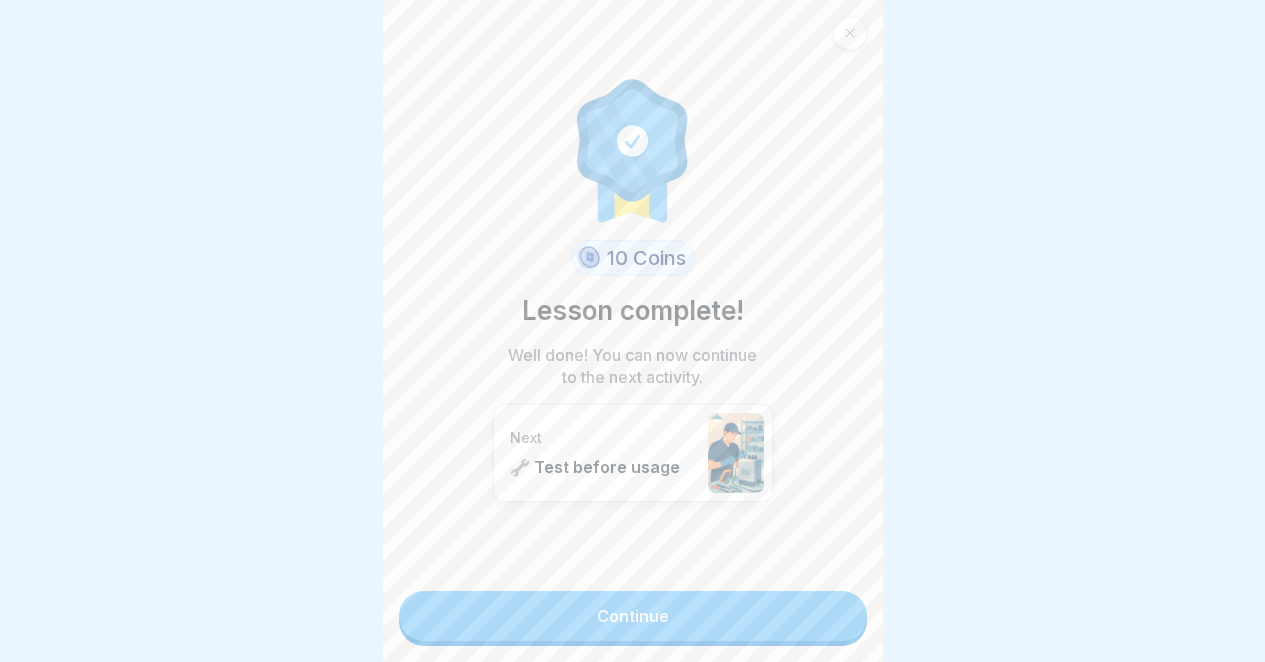 click on "Continue" at bounding box center (633, 616) 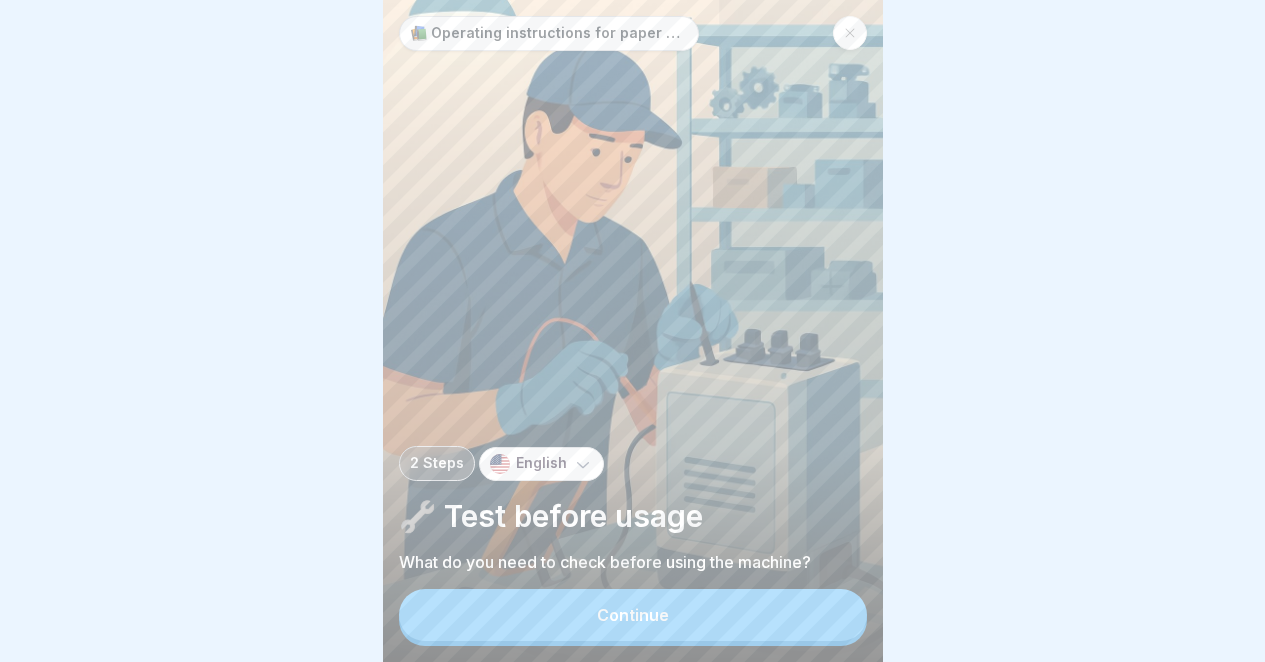 scroll, scrollTop: 15, scrollLeft: 0, axis: vertical 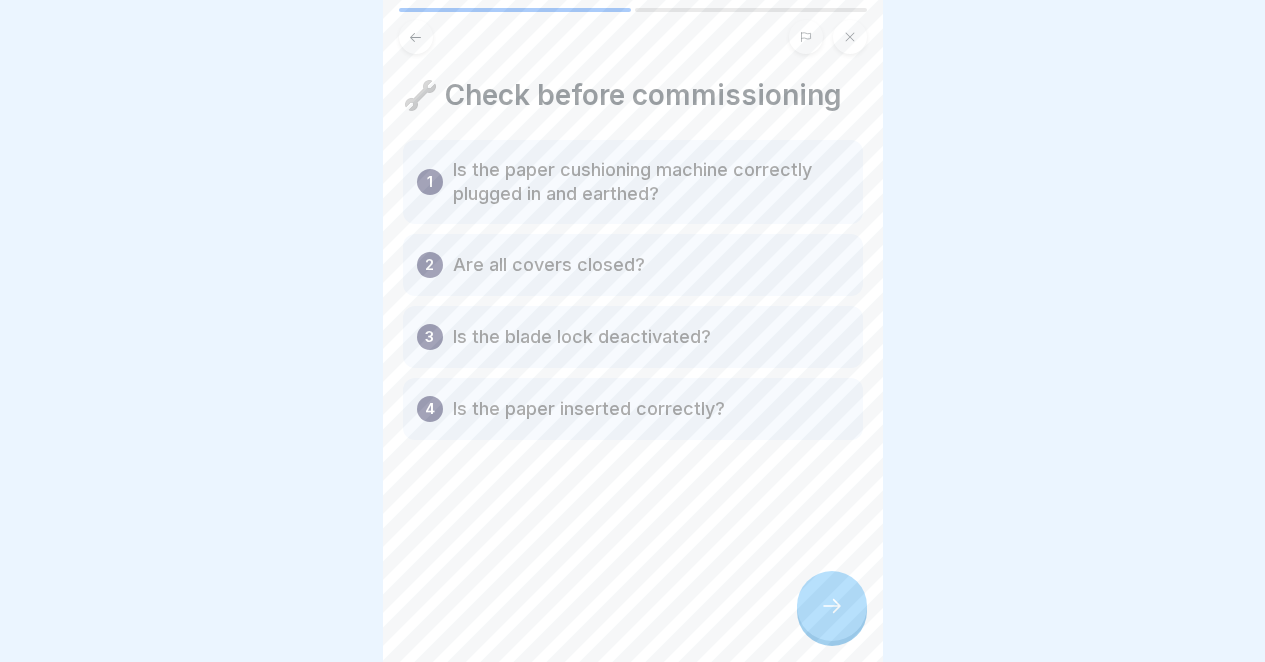 click 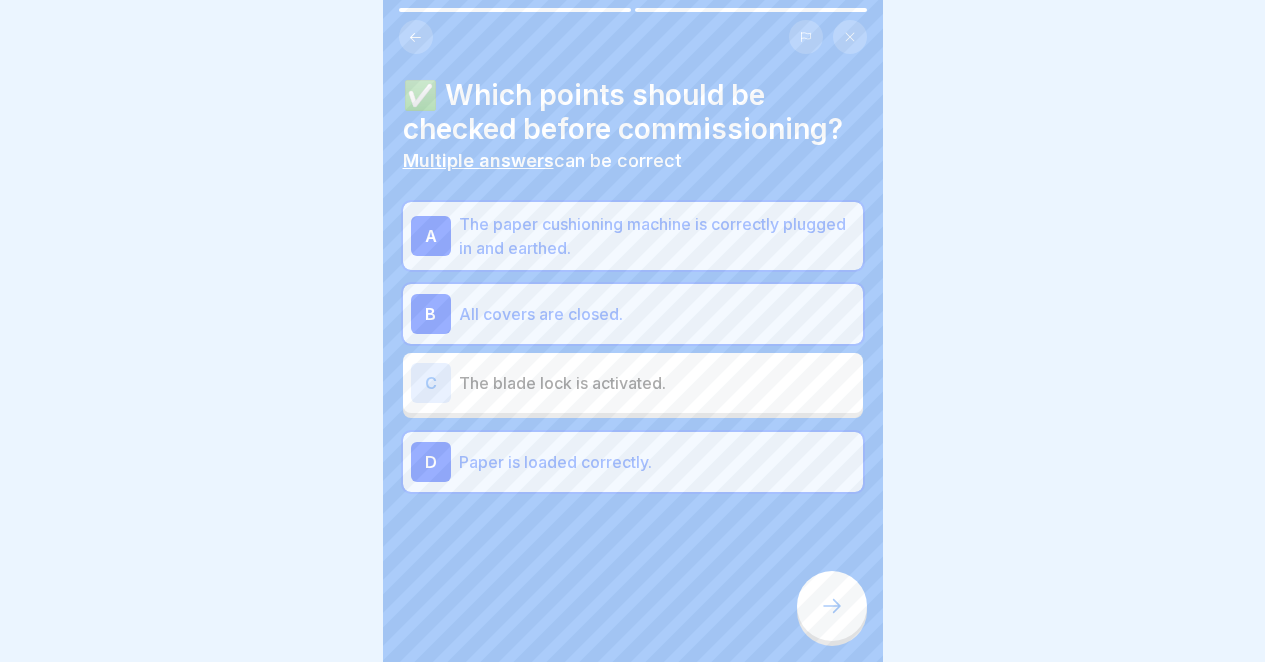 click 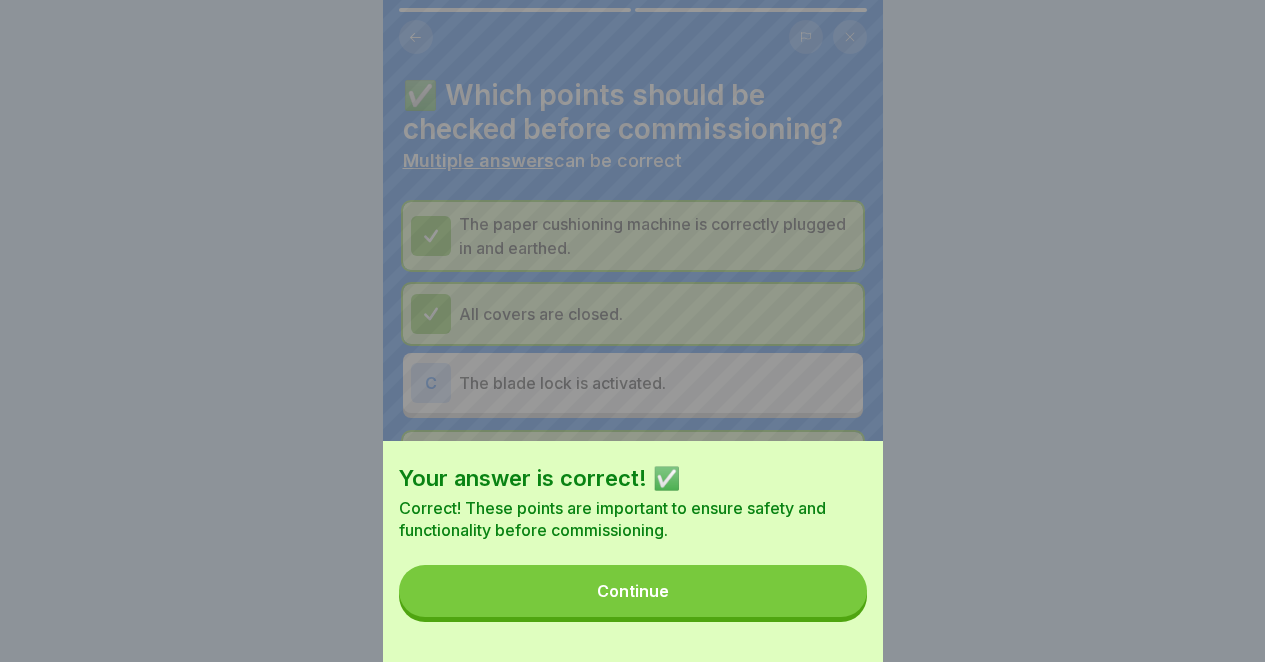 click on "Continue" at bounding box center (633, 591) 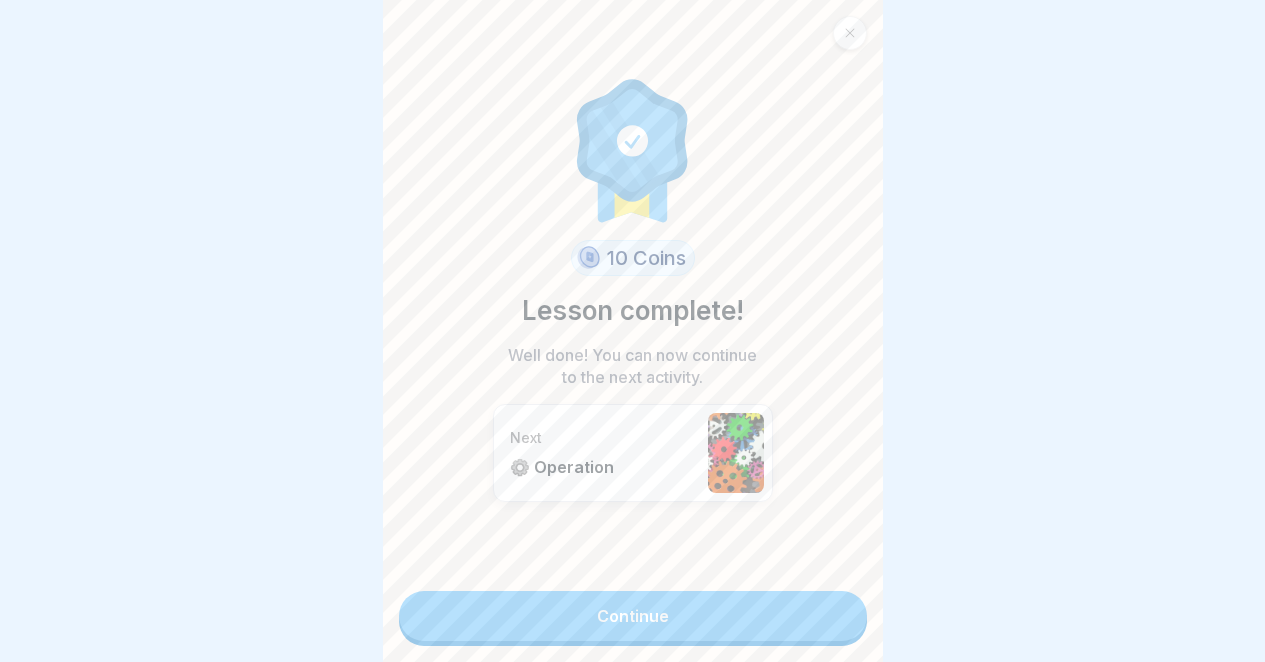 click on "Continue" at bounding box center (633, 616) 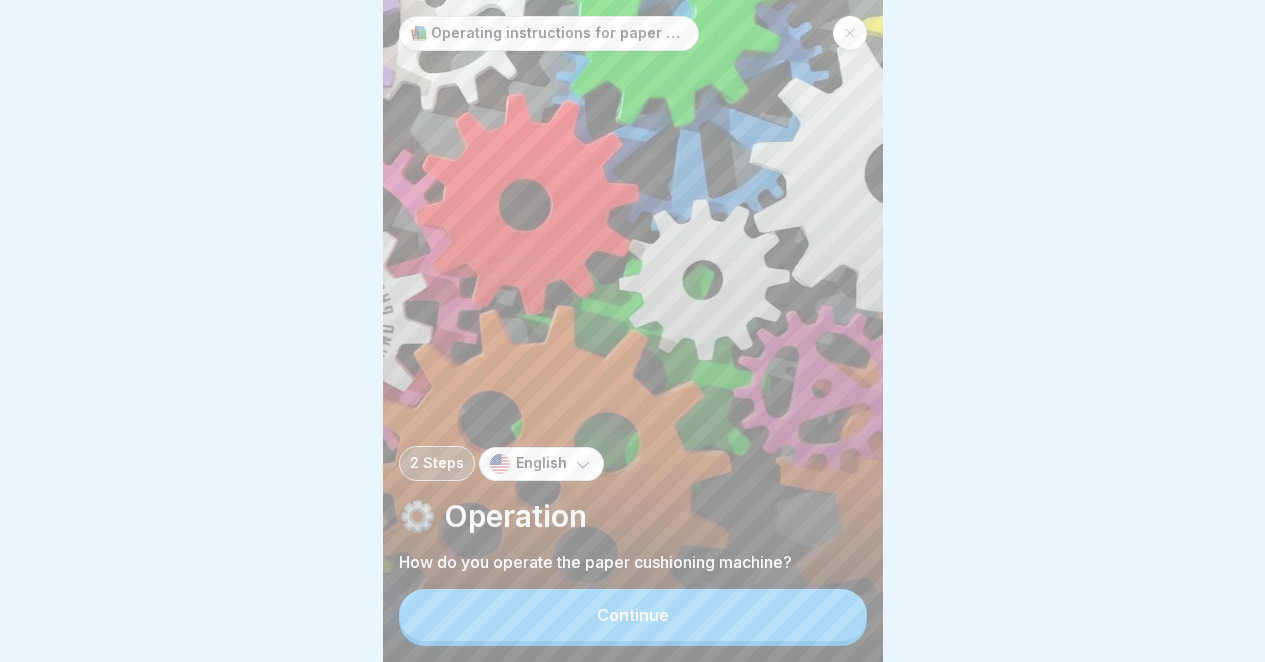 scroll, scrollTop: 15, scrollLeft: 0, axis: vertical 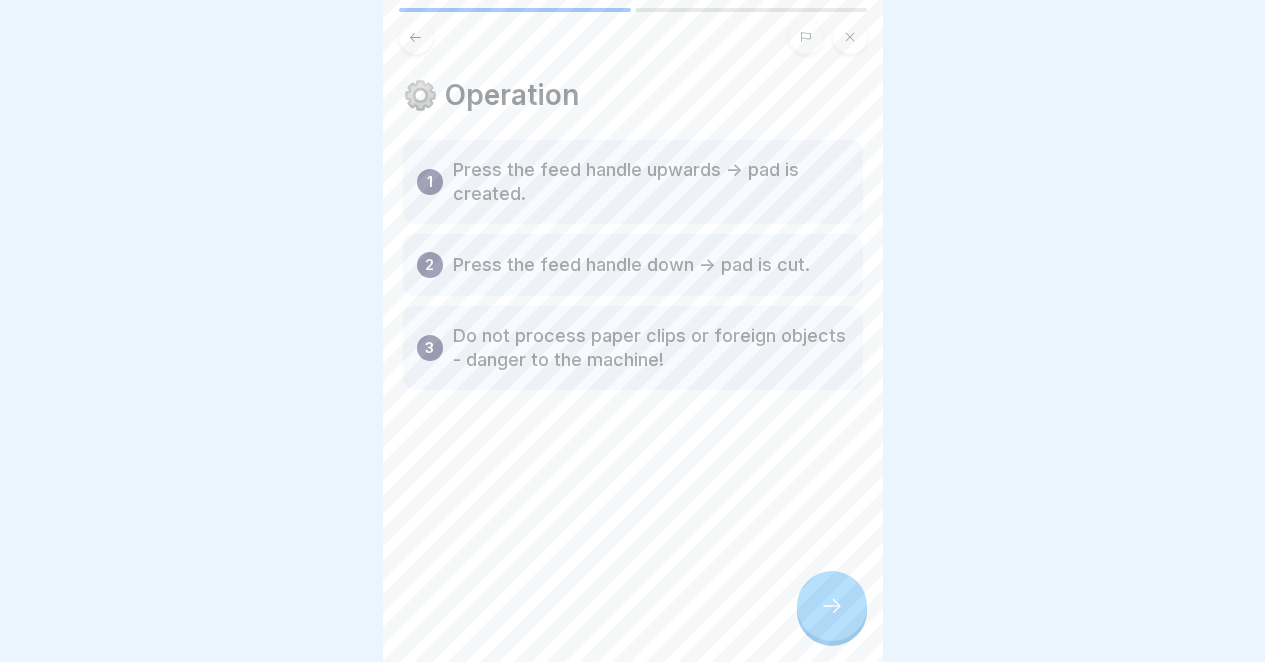 click 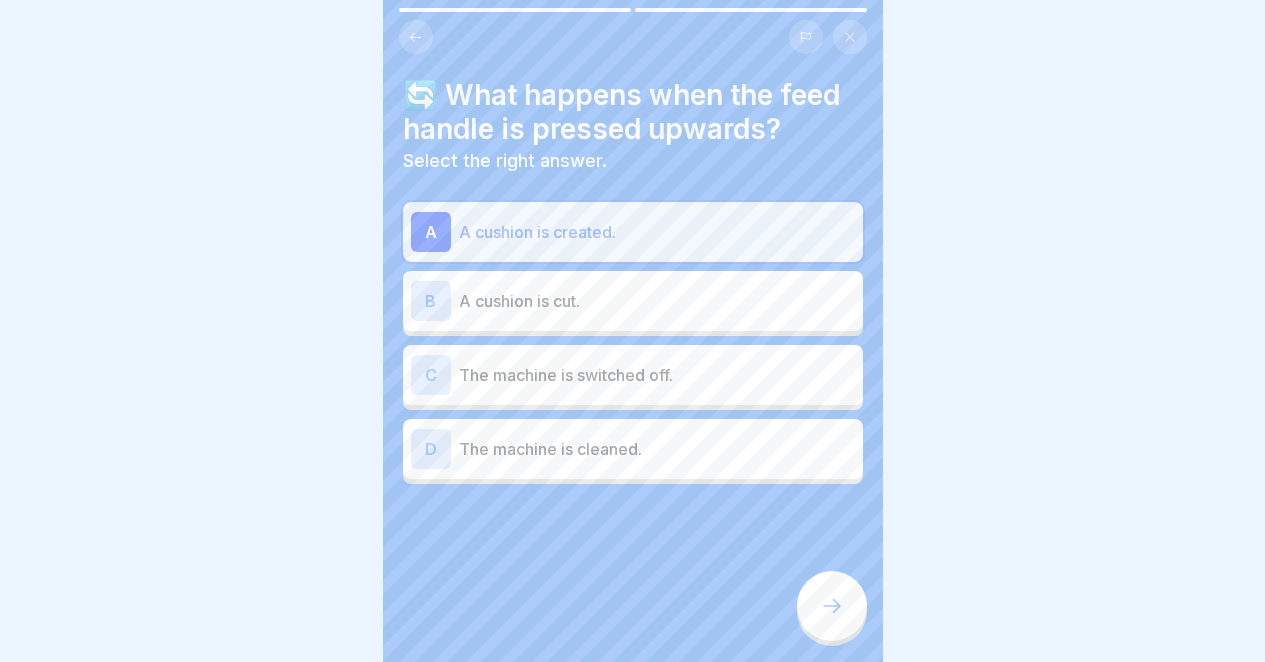 click 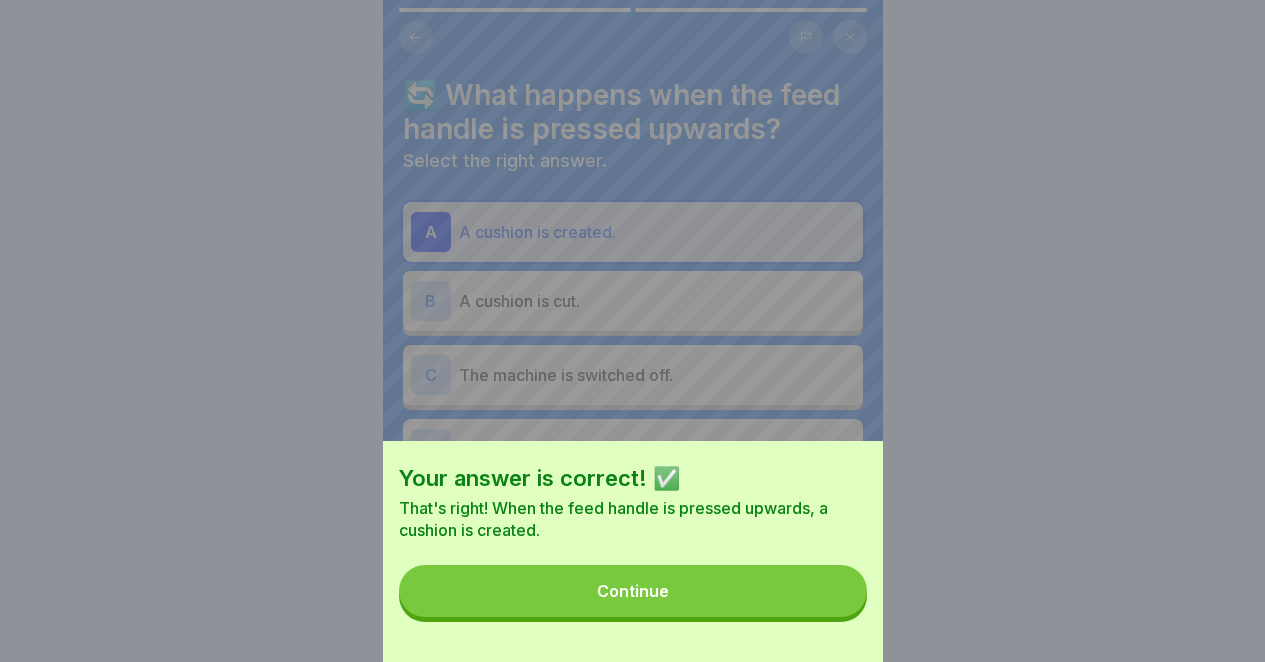 click on "Continue" at bounding box center [633, 591] 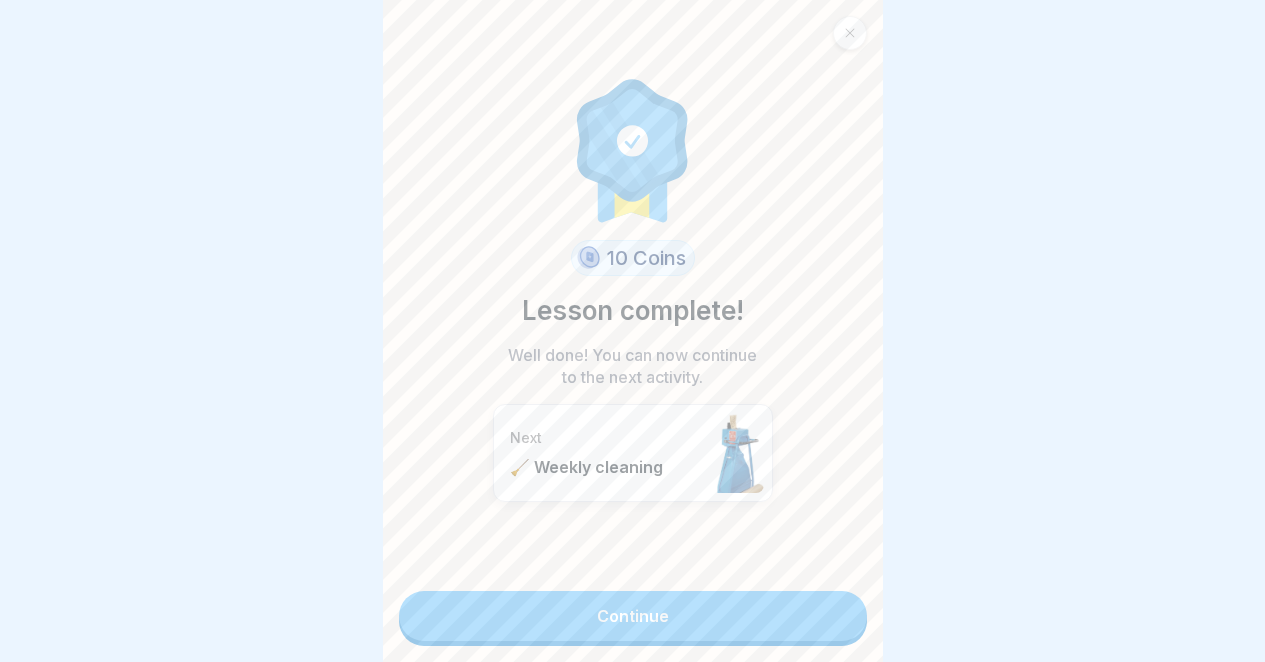 click on "Continue" at bounding box center [633, 616] 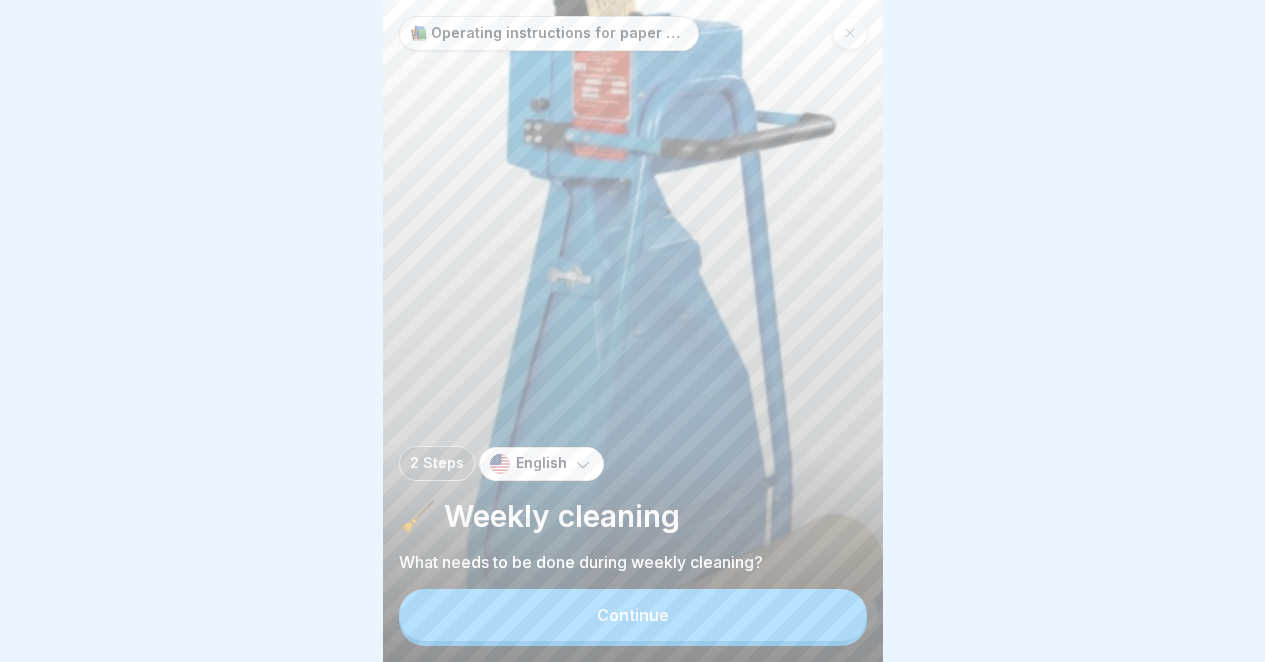 scroll, scrollTop: 0, scrollLeft: 0, axis: both 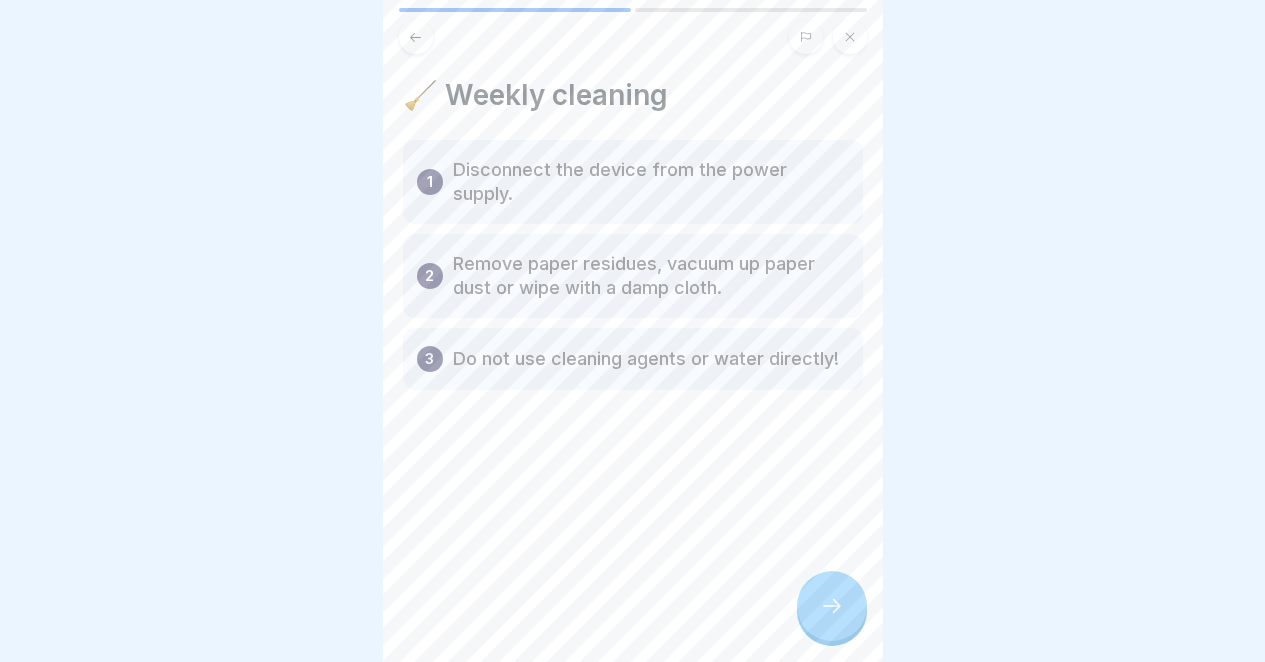 click at bounding box center [832, 606] 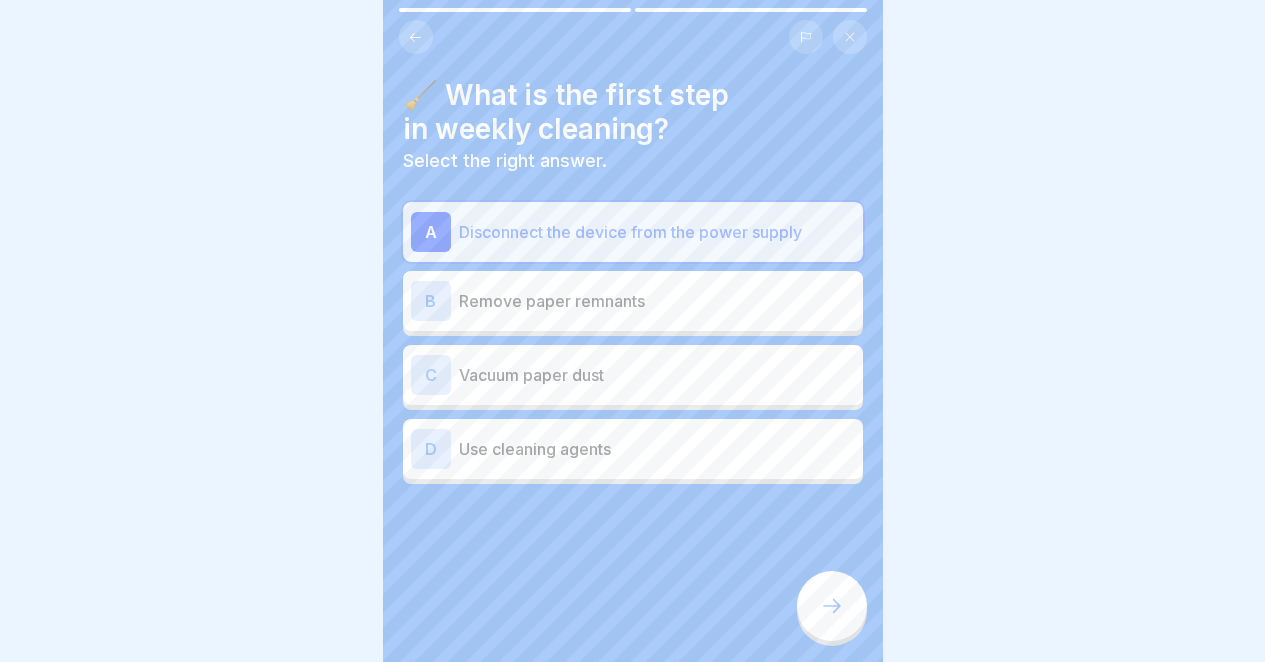 click 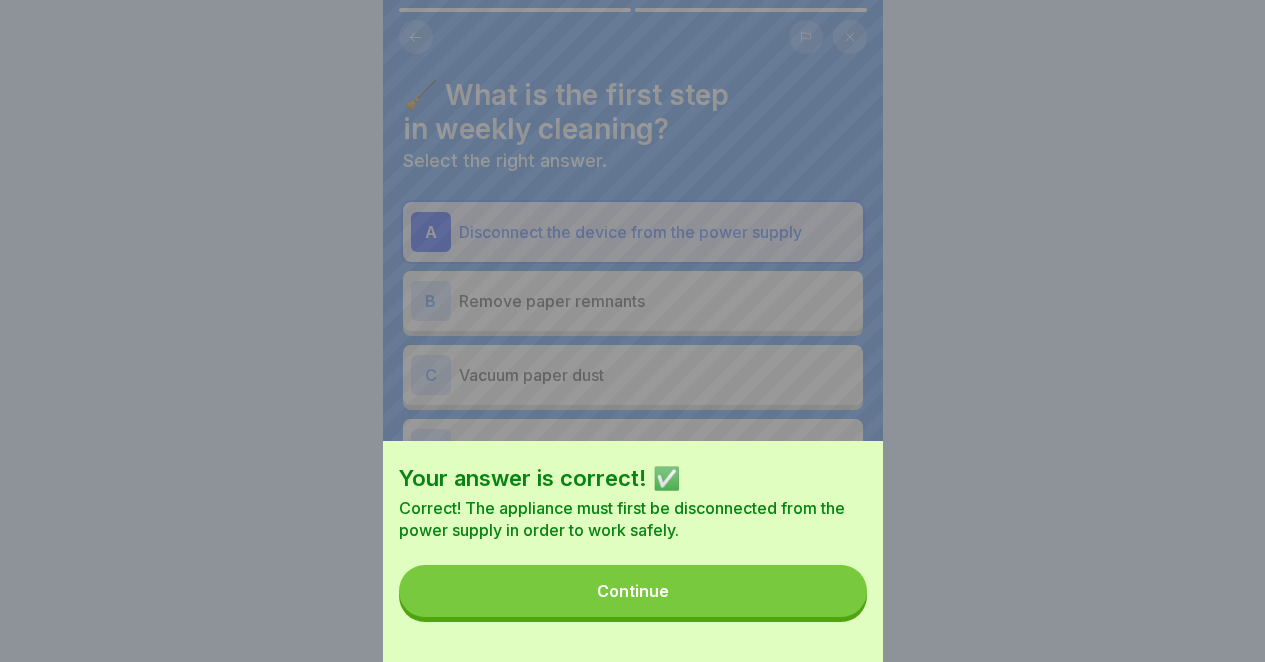 click on "Continue" at bounding box center [633, 591] 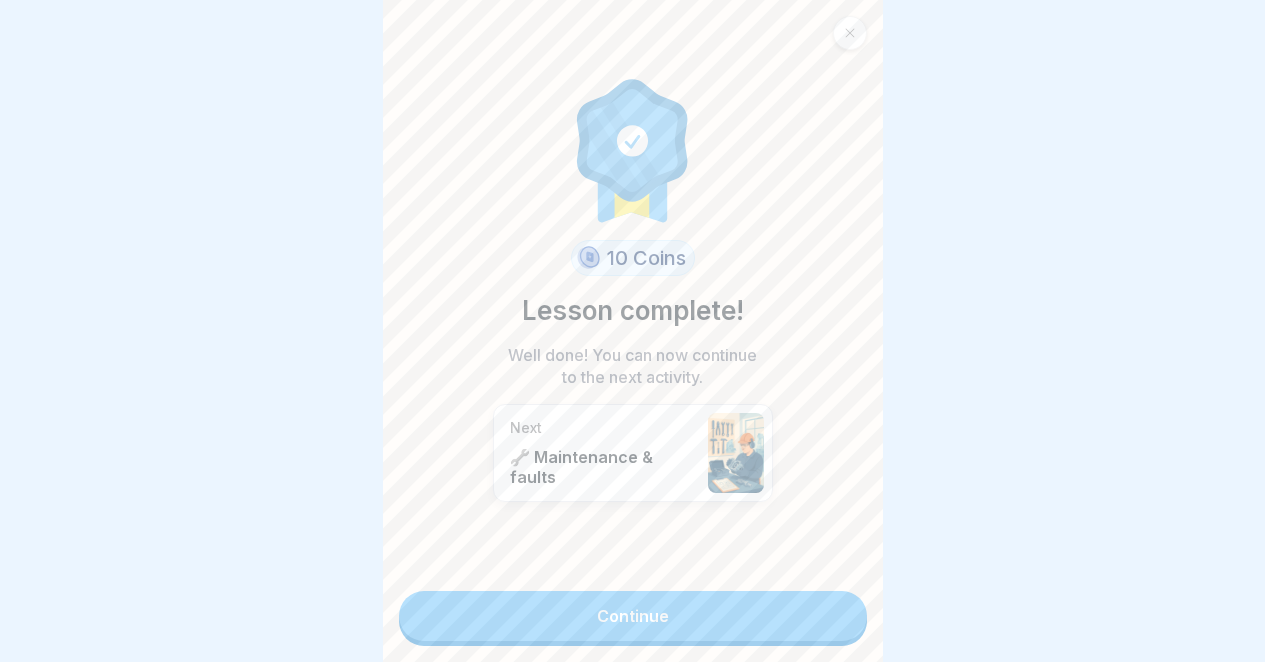 click on "Continue" at bounding box center [633, 616] 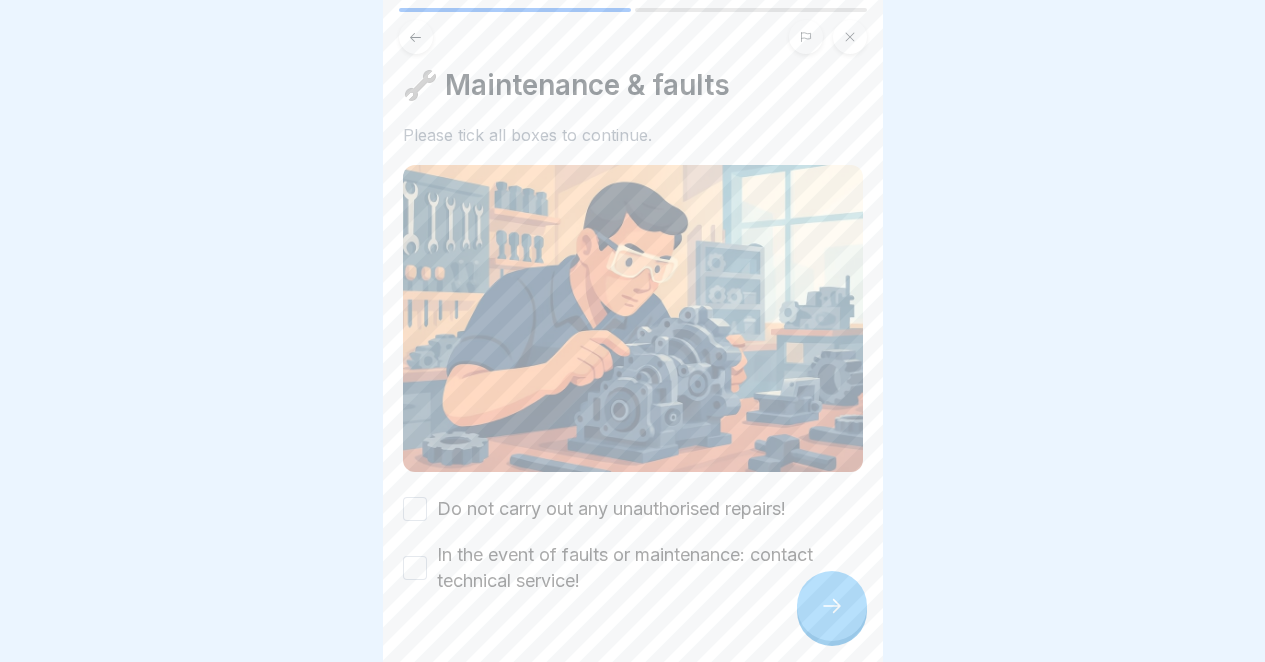 scroll, scrollTop: 51, scrollLeft: 0, axis: vertical 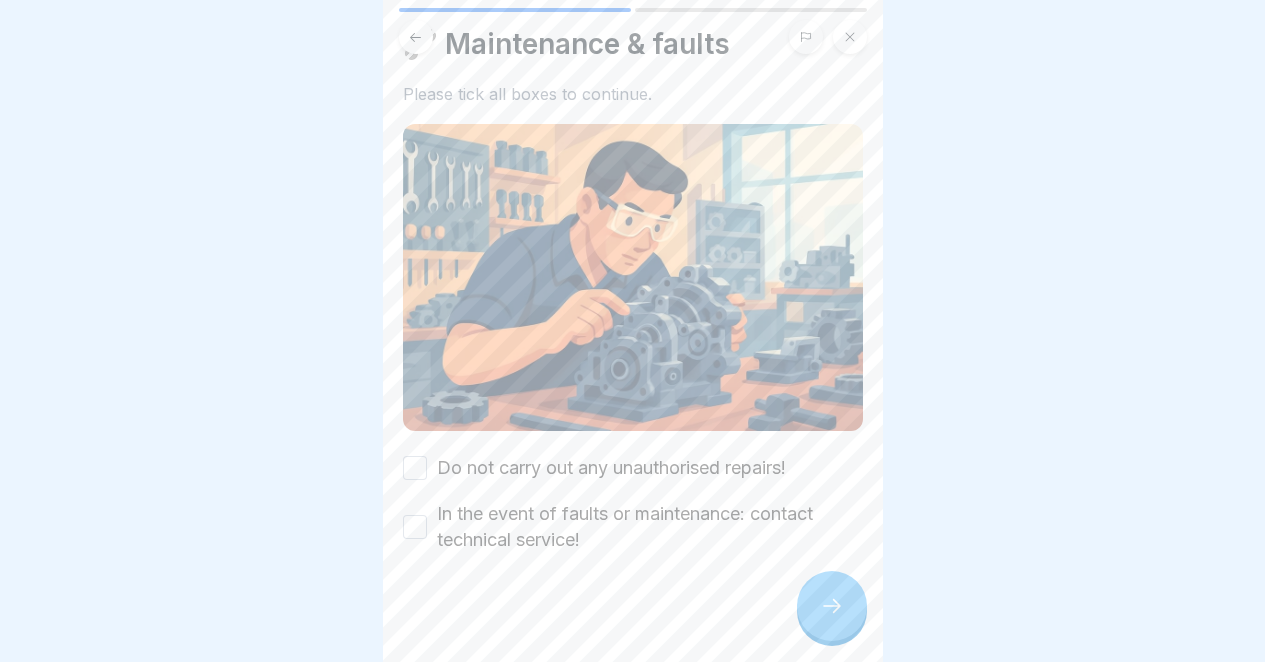 click on "Do not carry out any unauthorised repairs!" at bounding box center [415, 468] 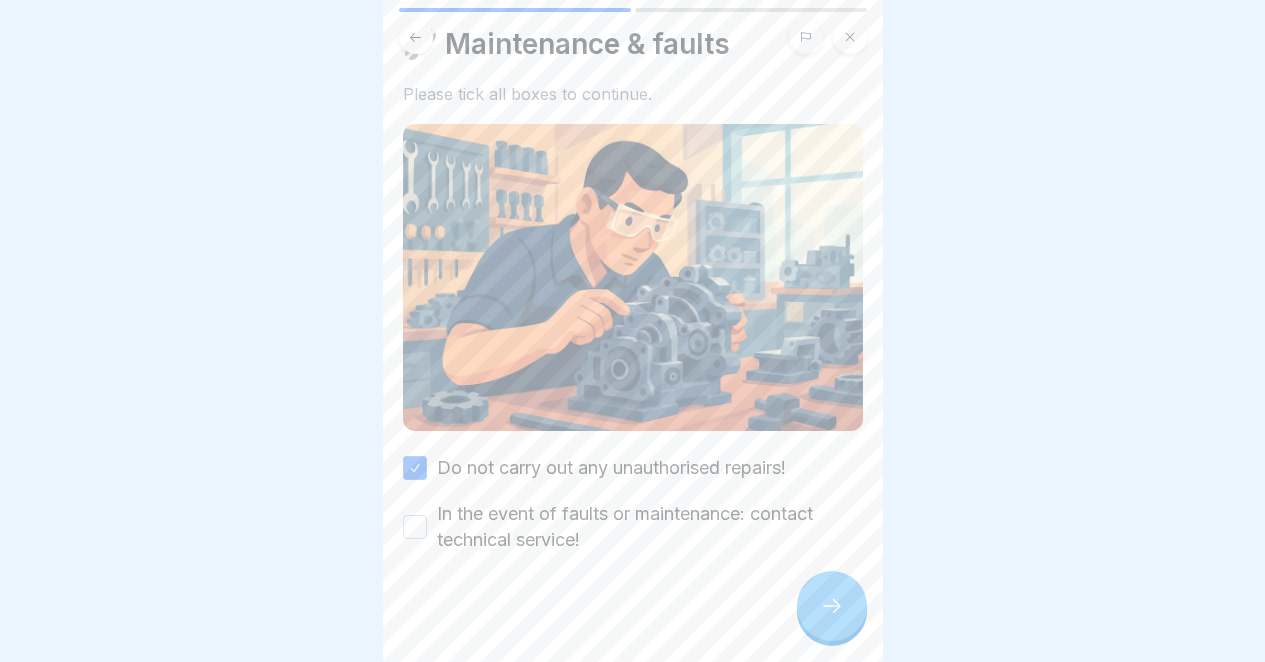 click on "In the event of faults or maintenance: contact technical service!" at bounding box center [415, 527] 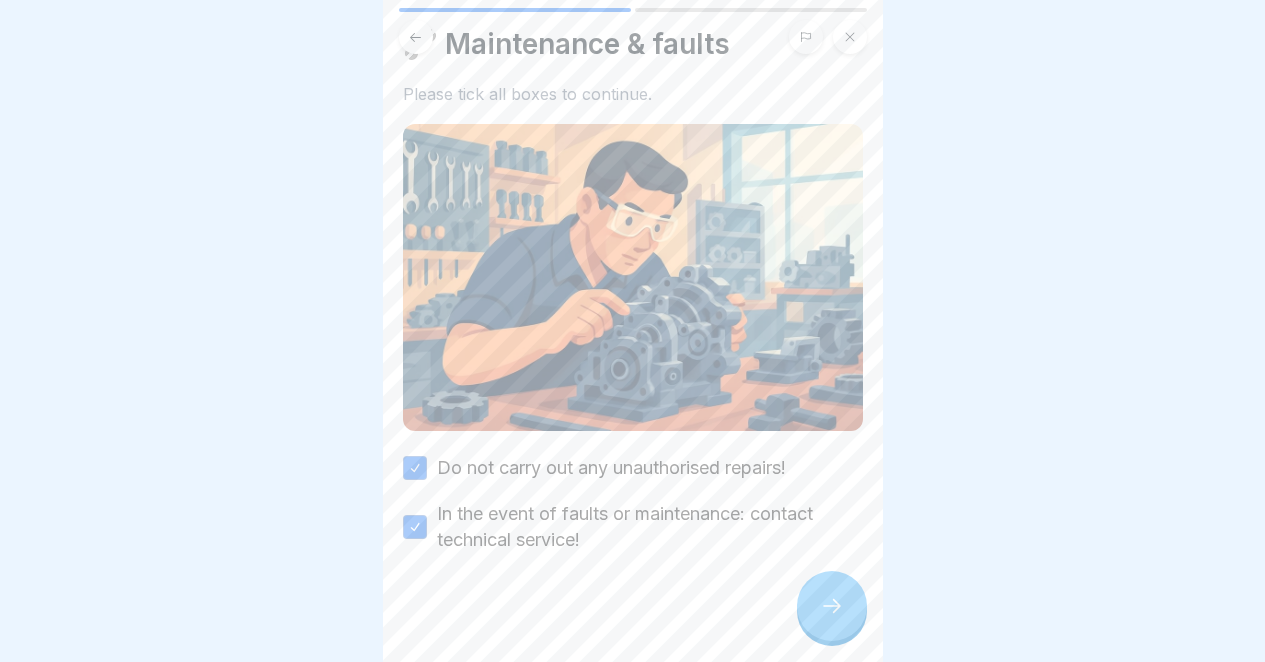 scroll, scrollTop: 15, scrollLeft: 0, axis: vertical 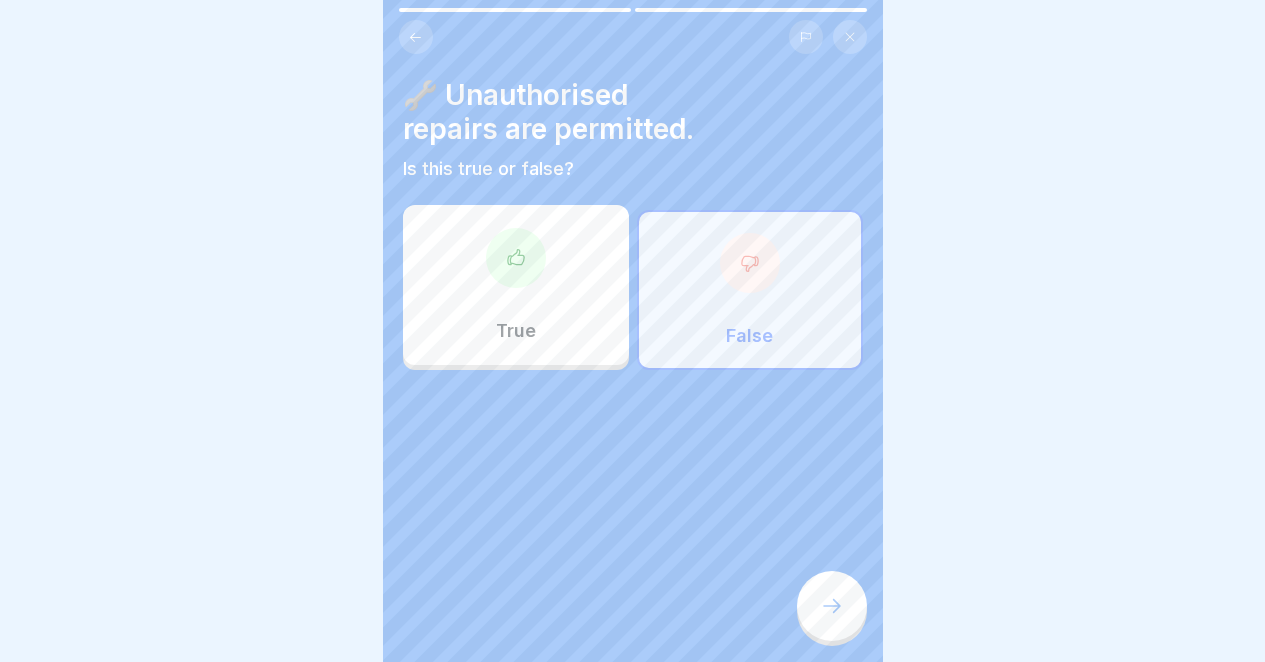 click on "🔧 Unauthorised repairs are permitted. Is this true or false? True False" at bounding box center [633, 331] 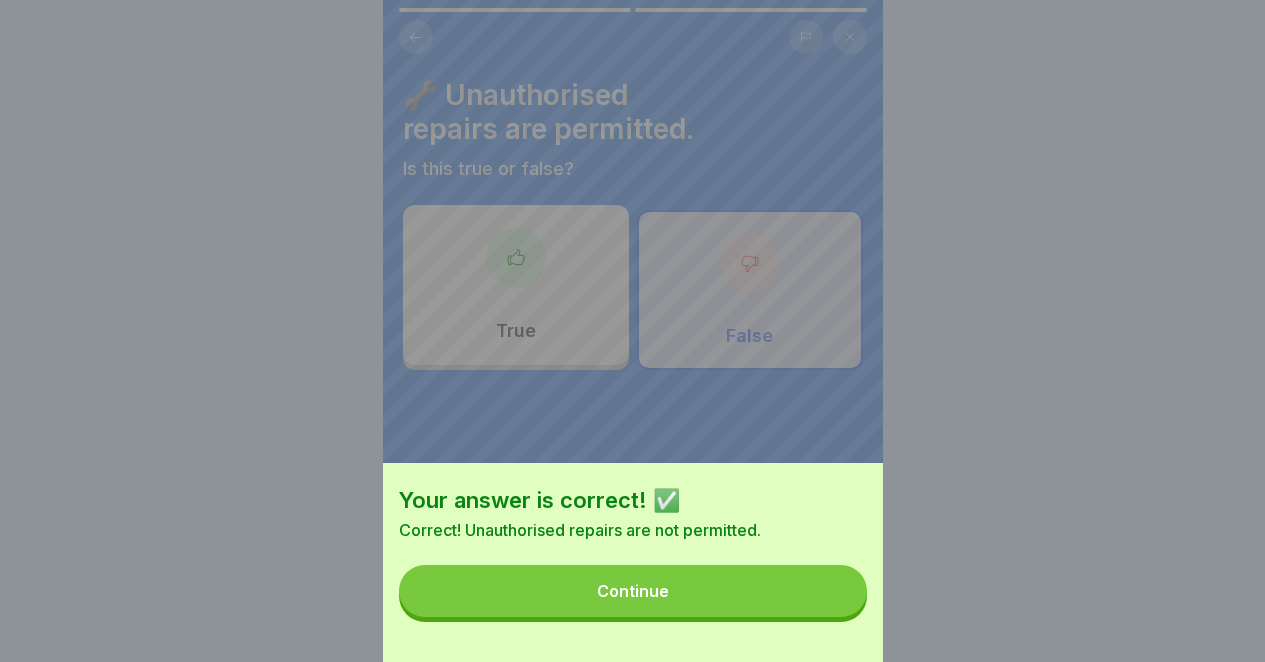 click on "Continue" at bounding box center [633, 591] 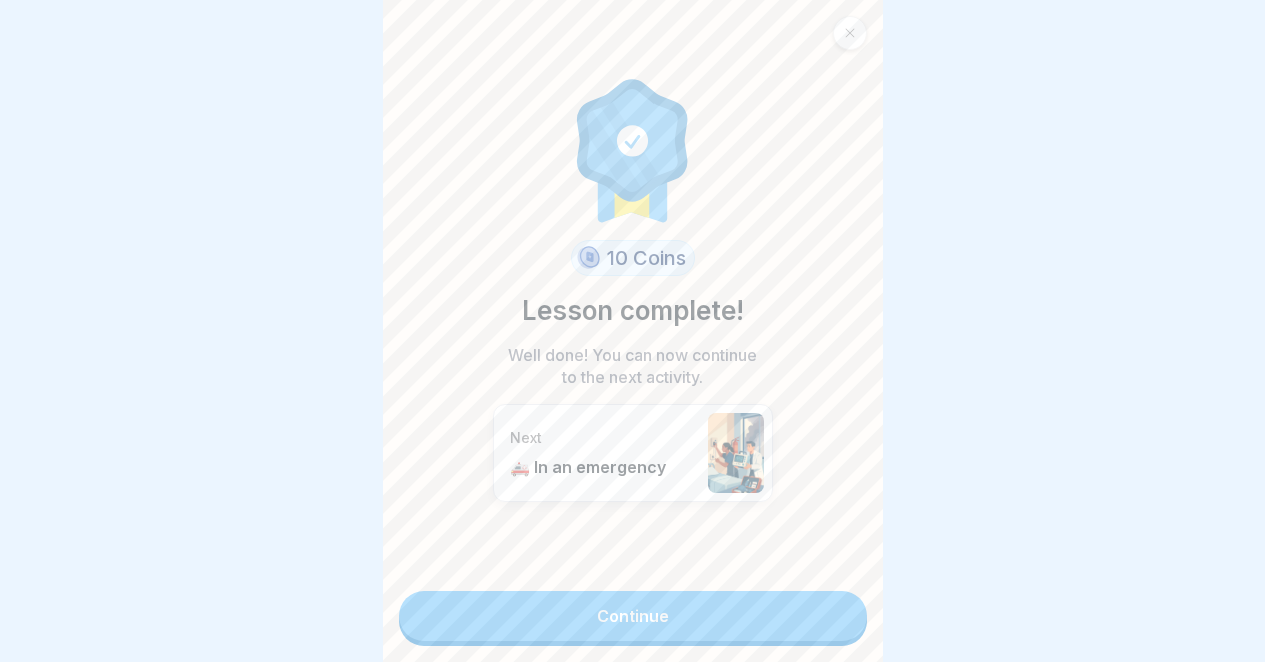 click on "Continue" at bounding box center [633, 616] 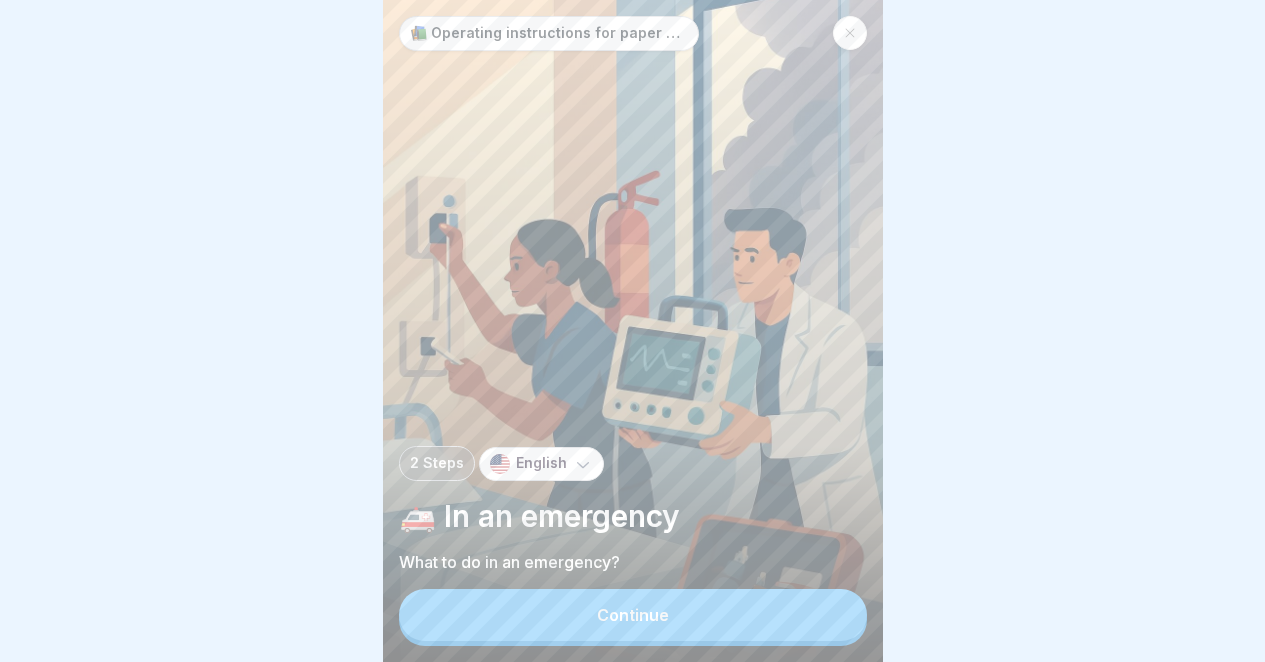 scroll, scrollTop: 15, scrollLeft: 0, axis: vertical 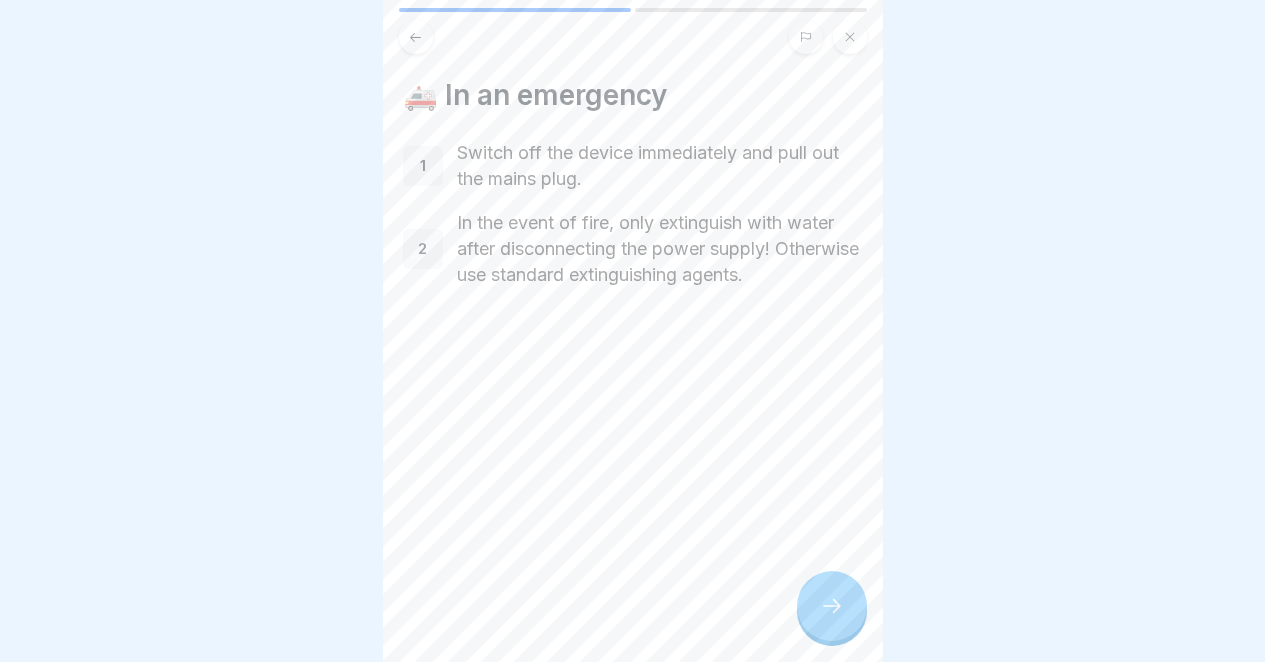 click at bounding box center [832, 606] 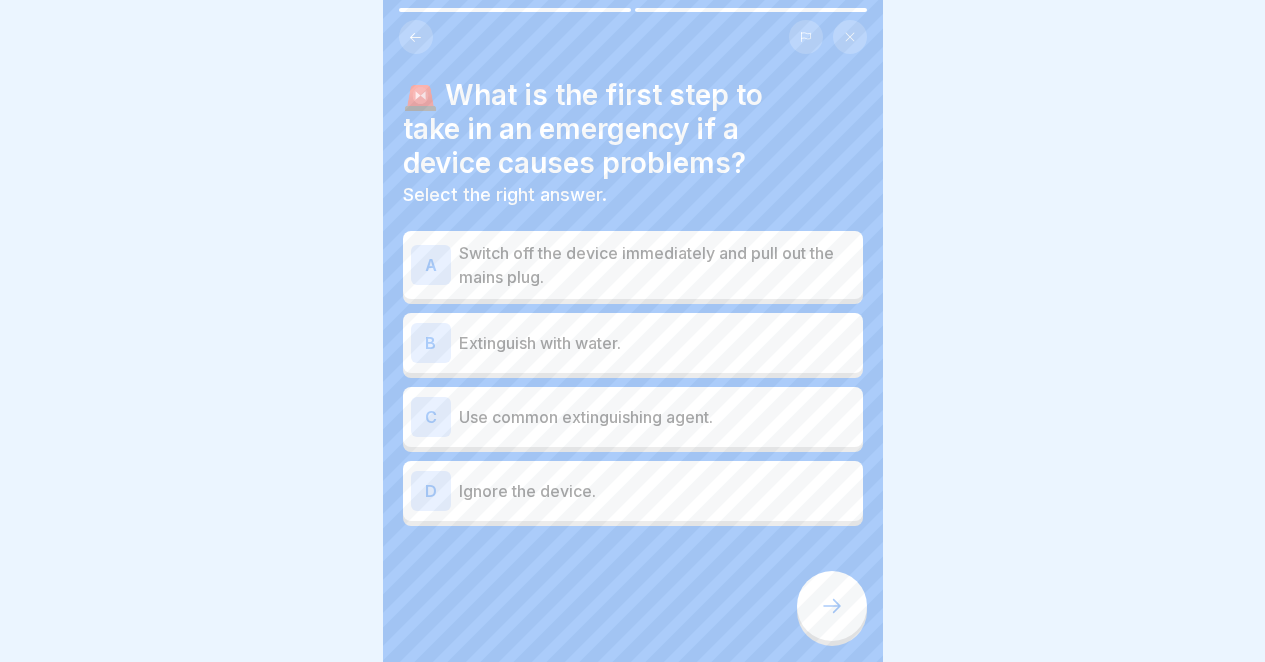 click 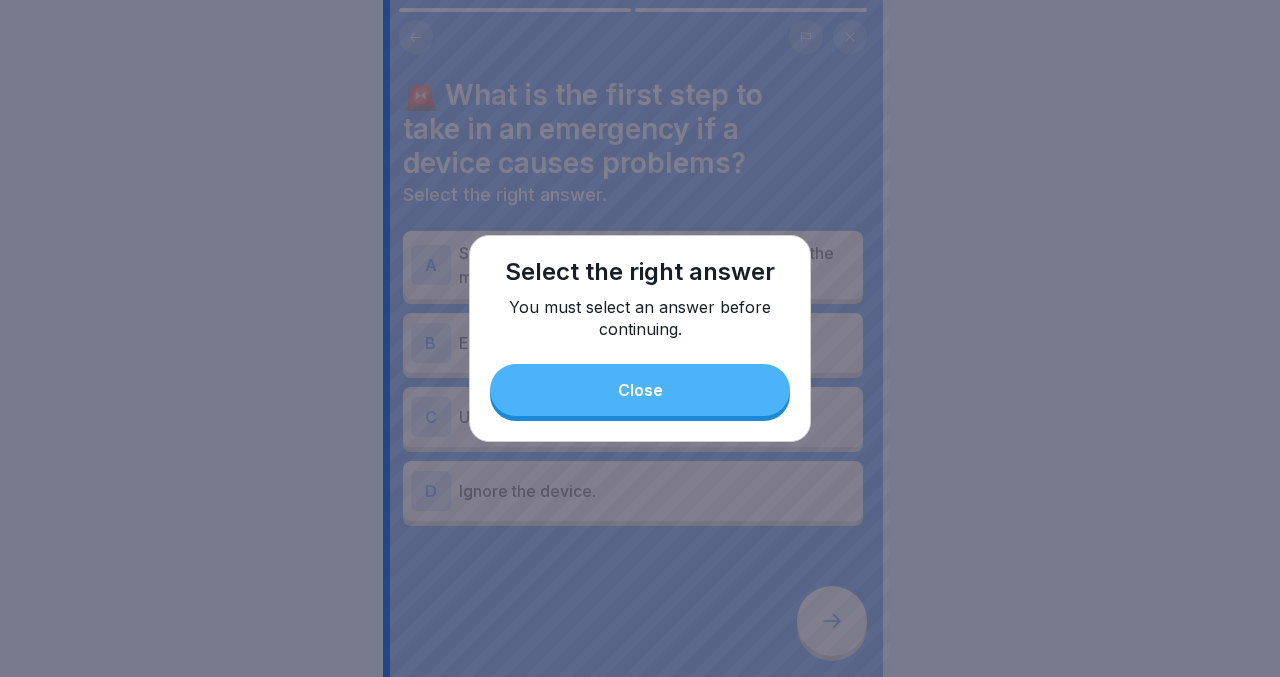 click on "Close" at bounding box center [640, 390] 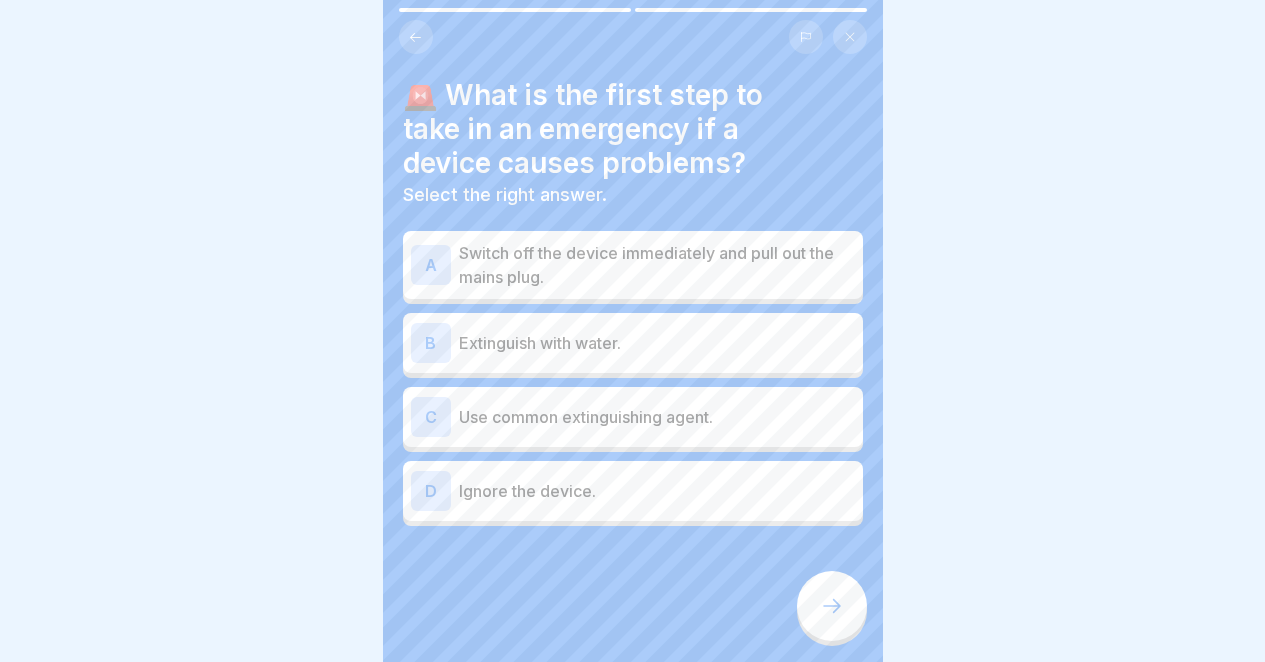click on "Switch off the device immediately and pull out the mains plug." at bounding box center [657, 265] 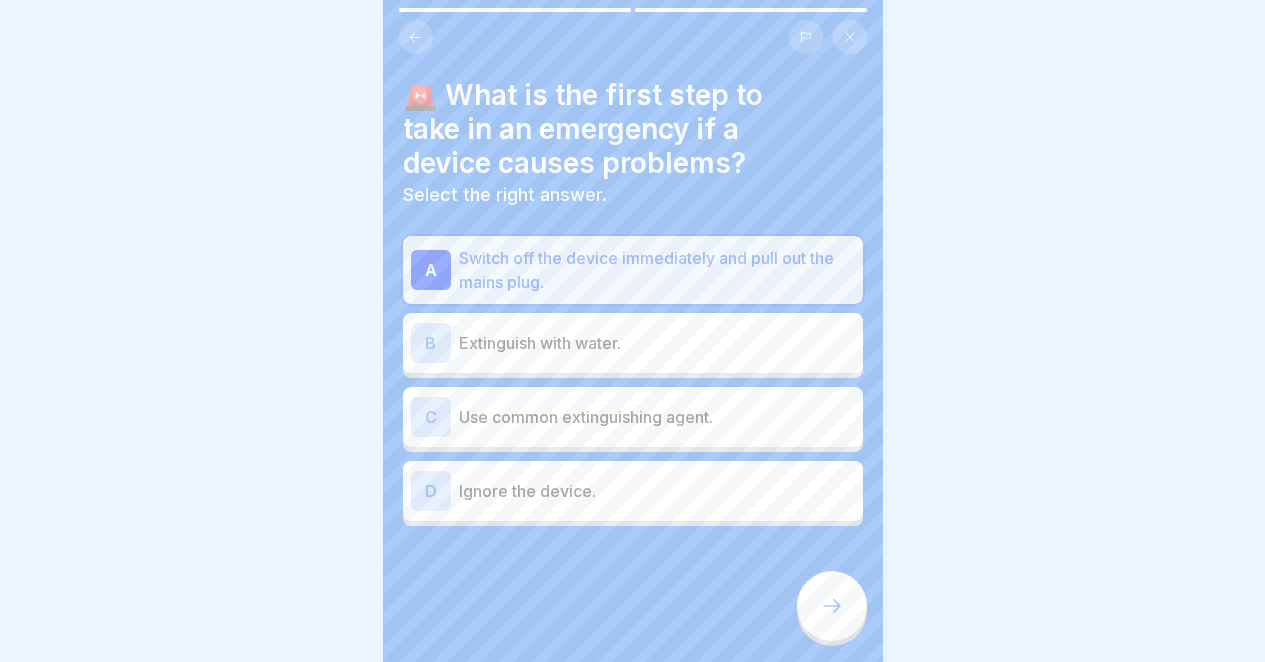 click at bounding box center [832, 606] 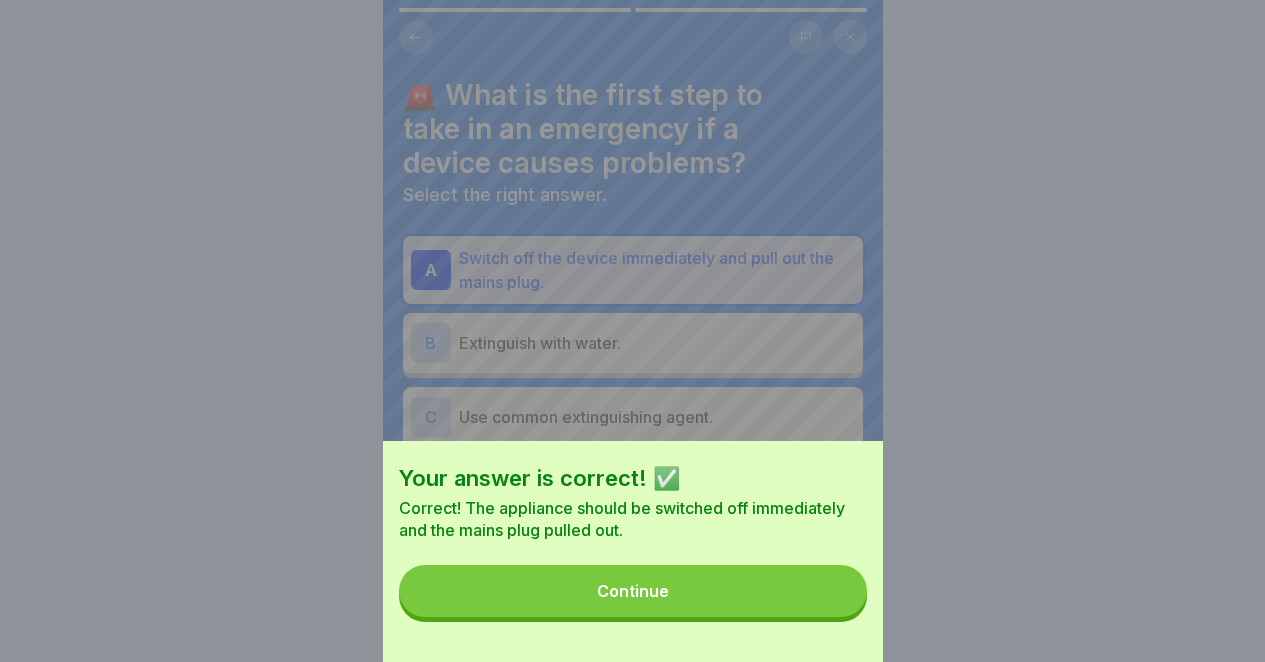 click on "Continue" at bounding box center [633, 591] 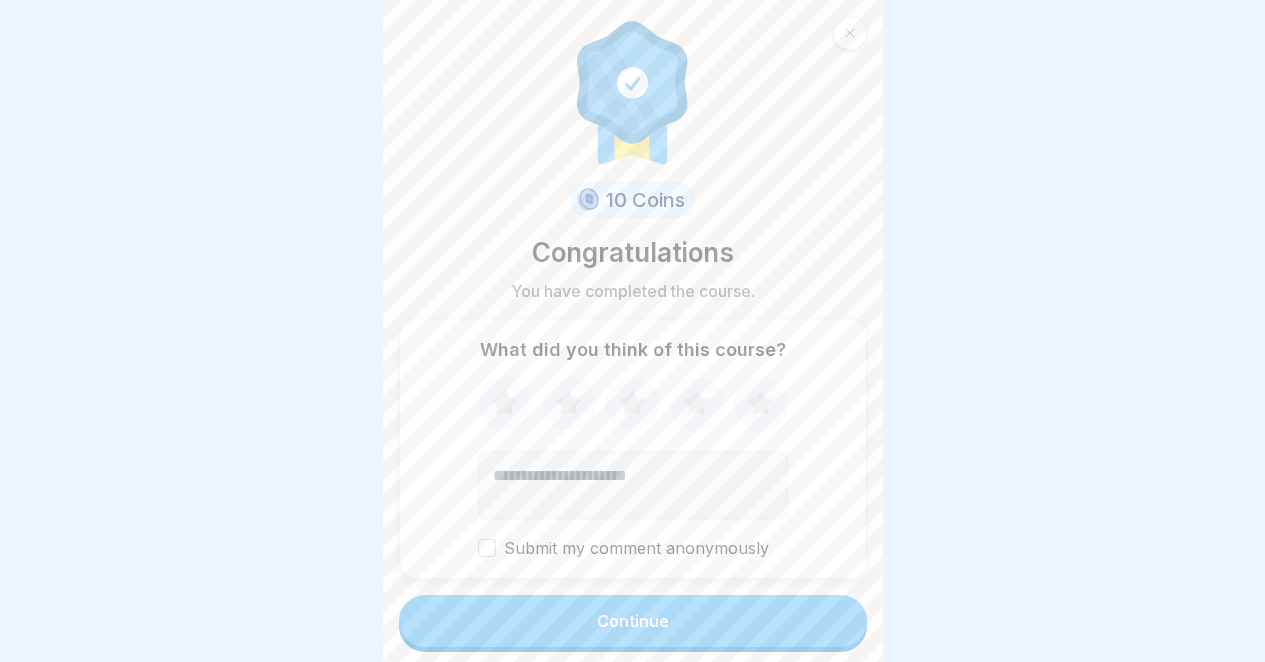 click at bounding box center (850, 33) 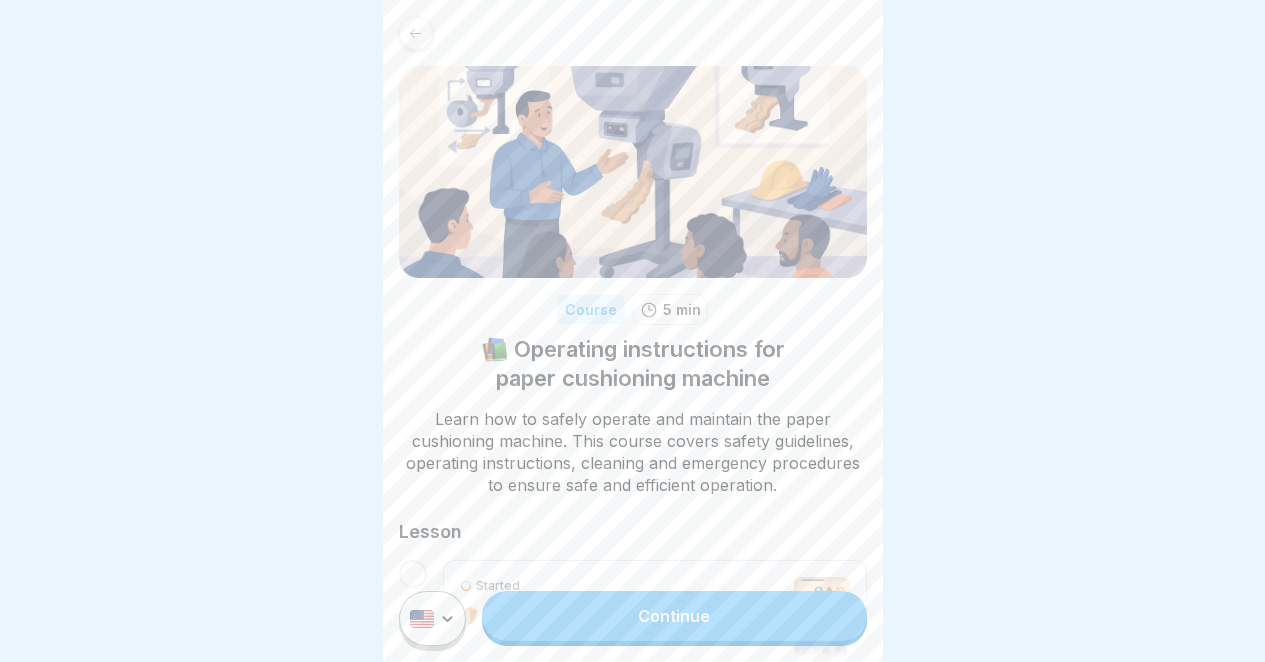 click at bounding box center (632, 331) 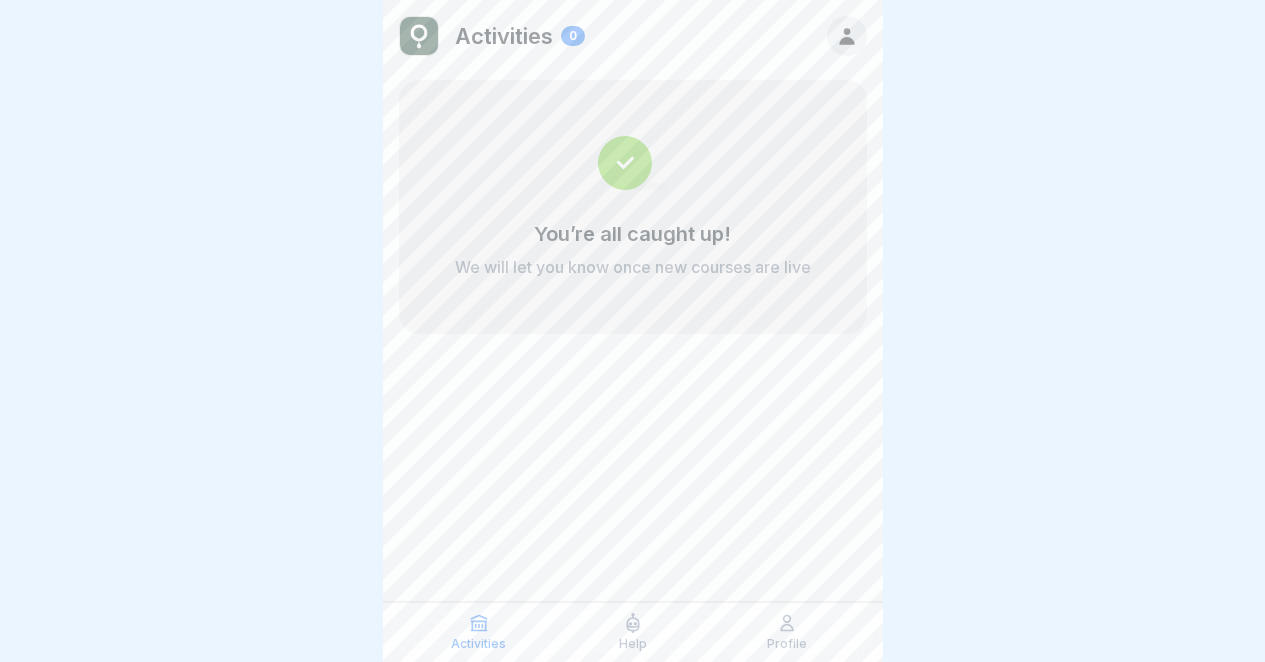 click on "You’re all caught up! We will let you know once new courses are live" at bounding box center (633, 250) 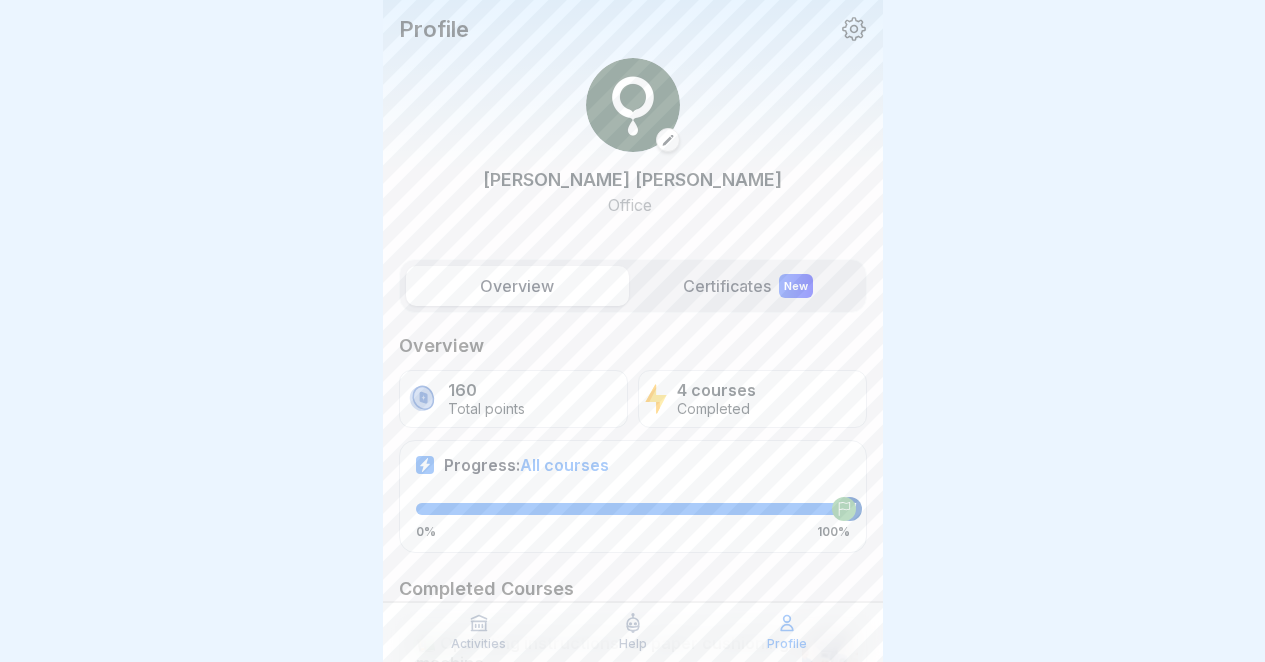 click on "Certificates New" at bounding box center (748, 286) 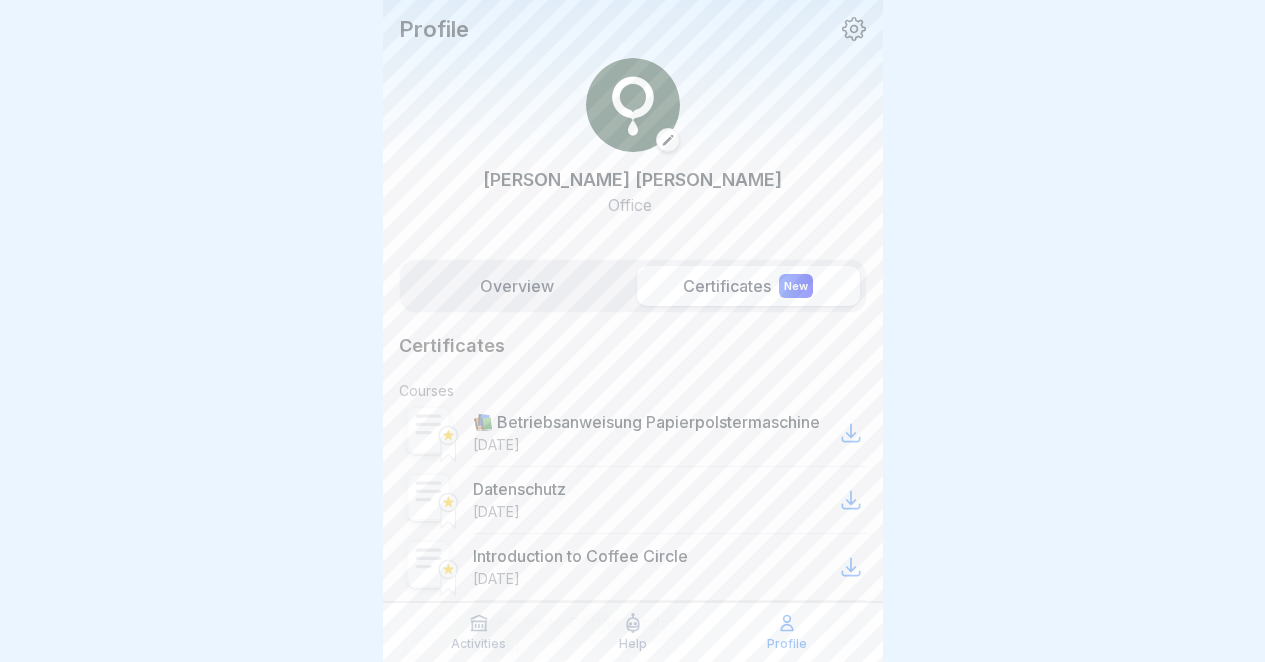 click on "📚 Betriebsanweisung Papierpolstermaschine" at bounding box center (646, 422) 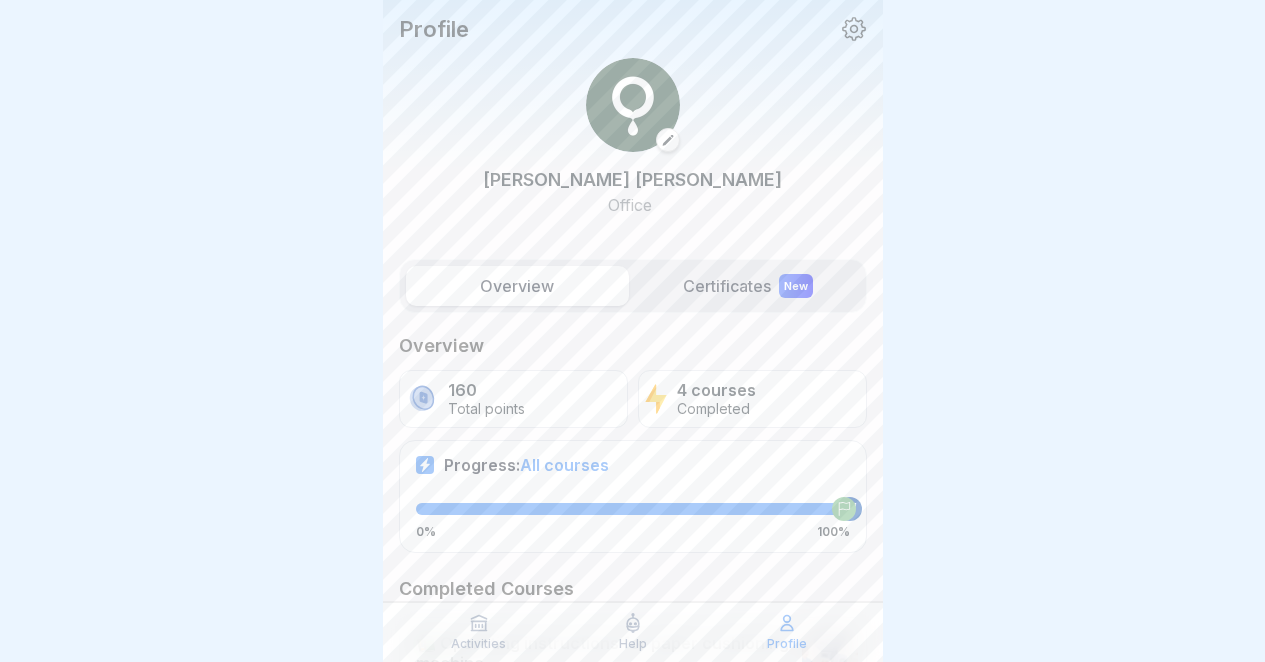 click on "4 courses" at bounding box center [716, 390] 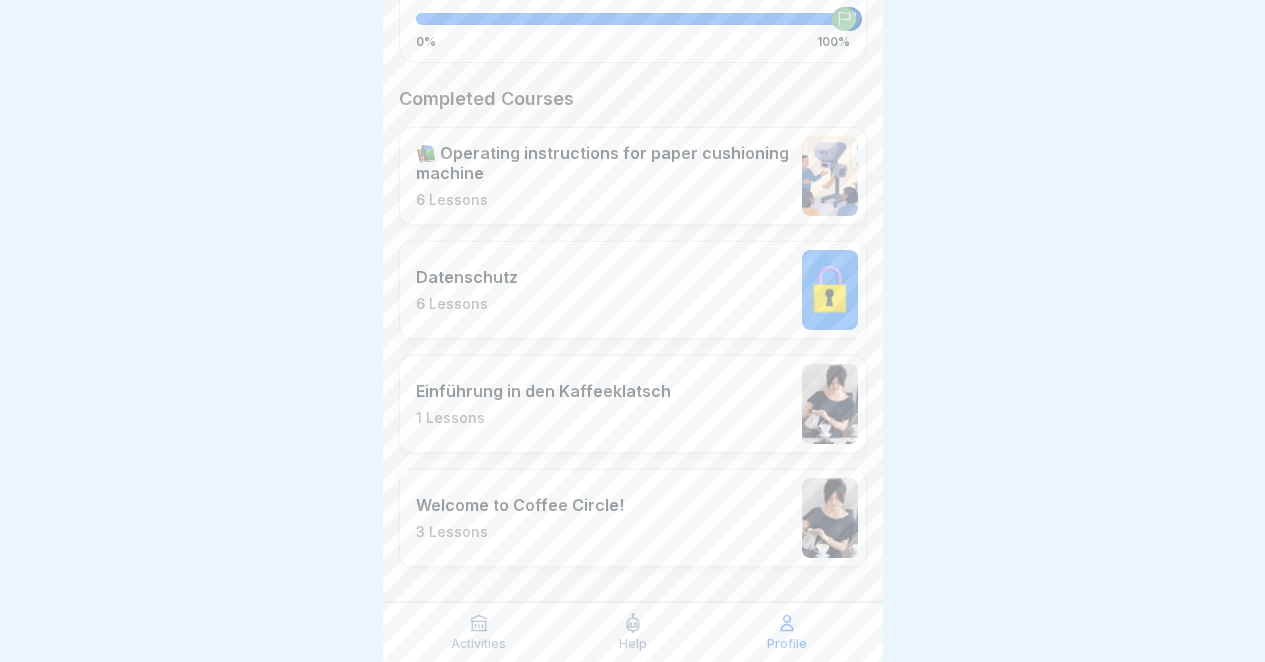 scroll, scrollTop: 496, scrollLeft: 0, axis: vertical 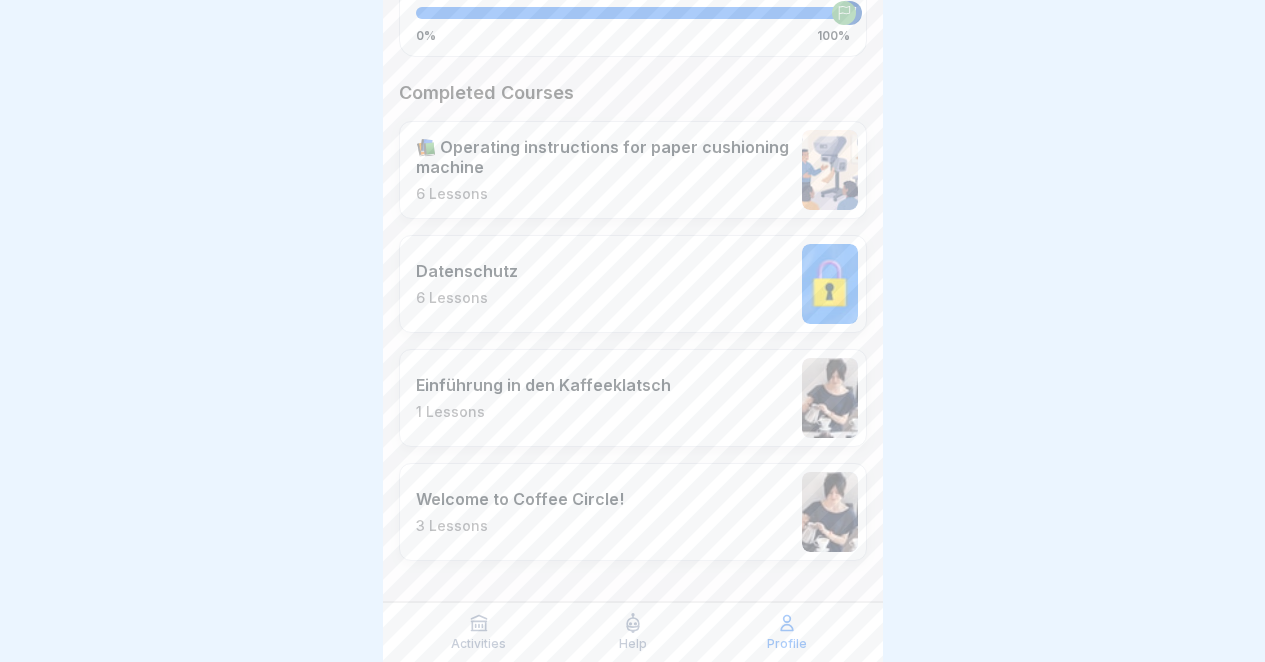 click on "📚 Operating instructions for paper cushioning machine 6 Lessons" at bounding box center [633, 170] 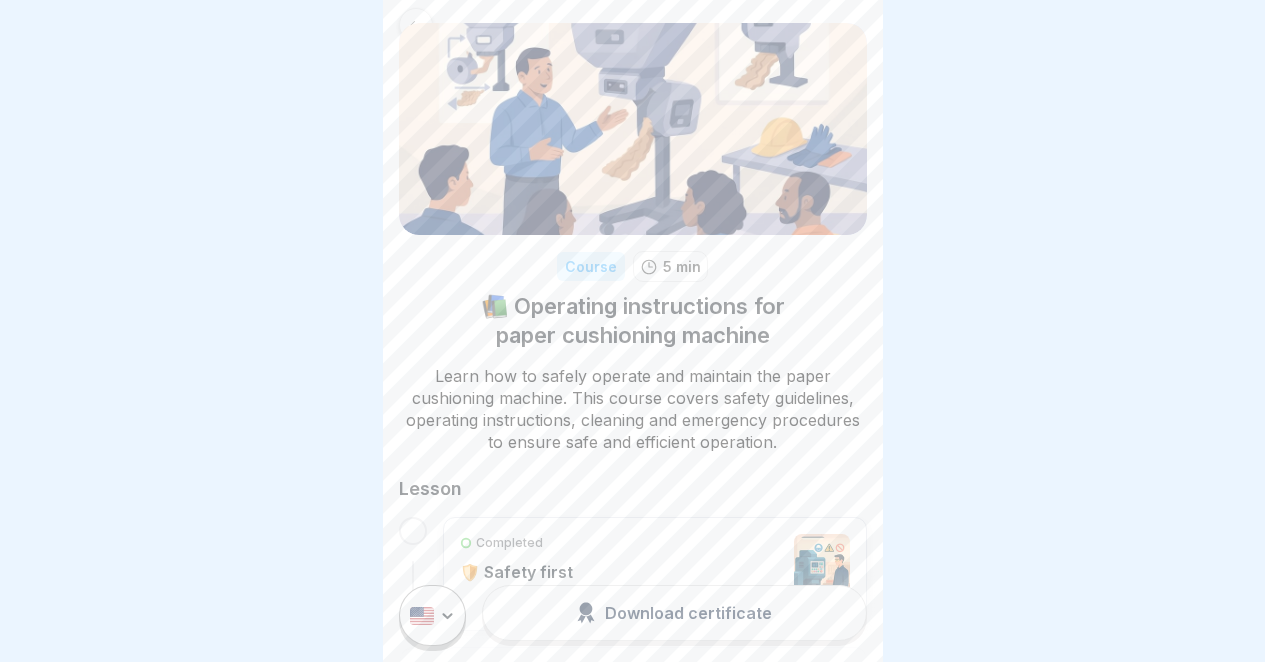 scroll, scrollTop: 0, scrollLeft: 0, axis: both 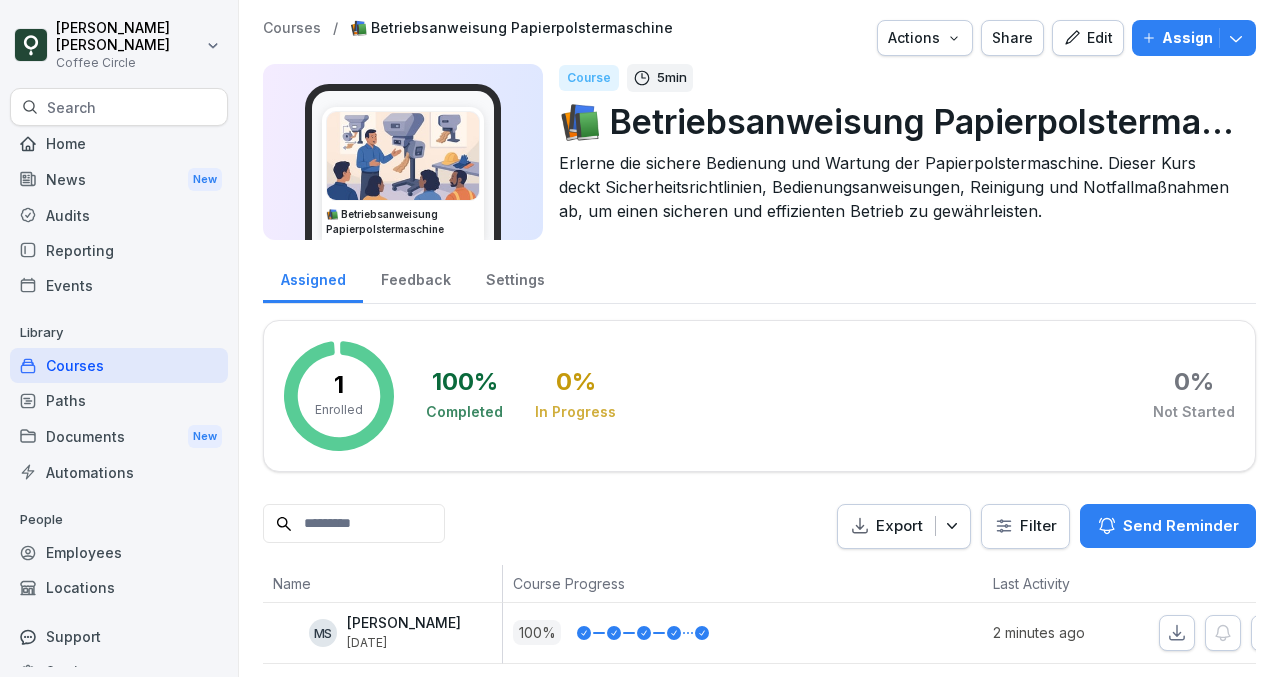 click on "Edit" at bounding box center [1088, 38] 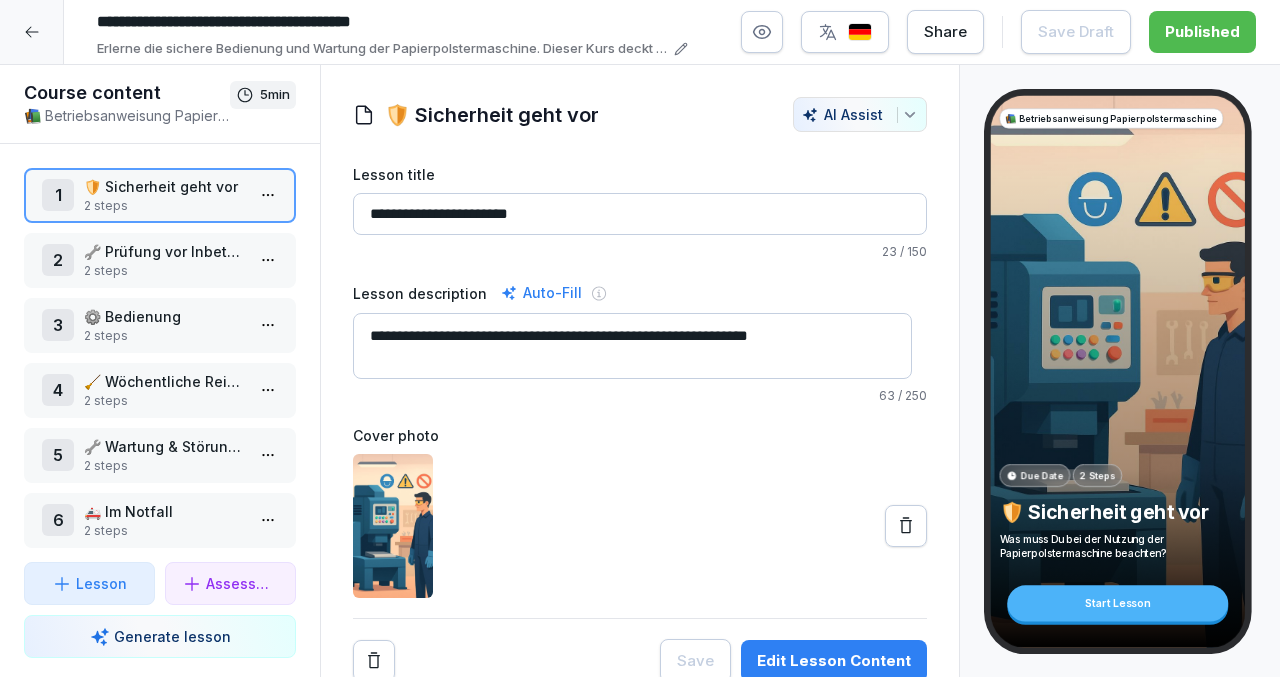 click on "**********" at bounding box center [388, 22] 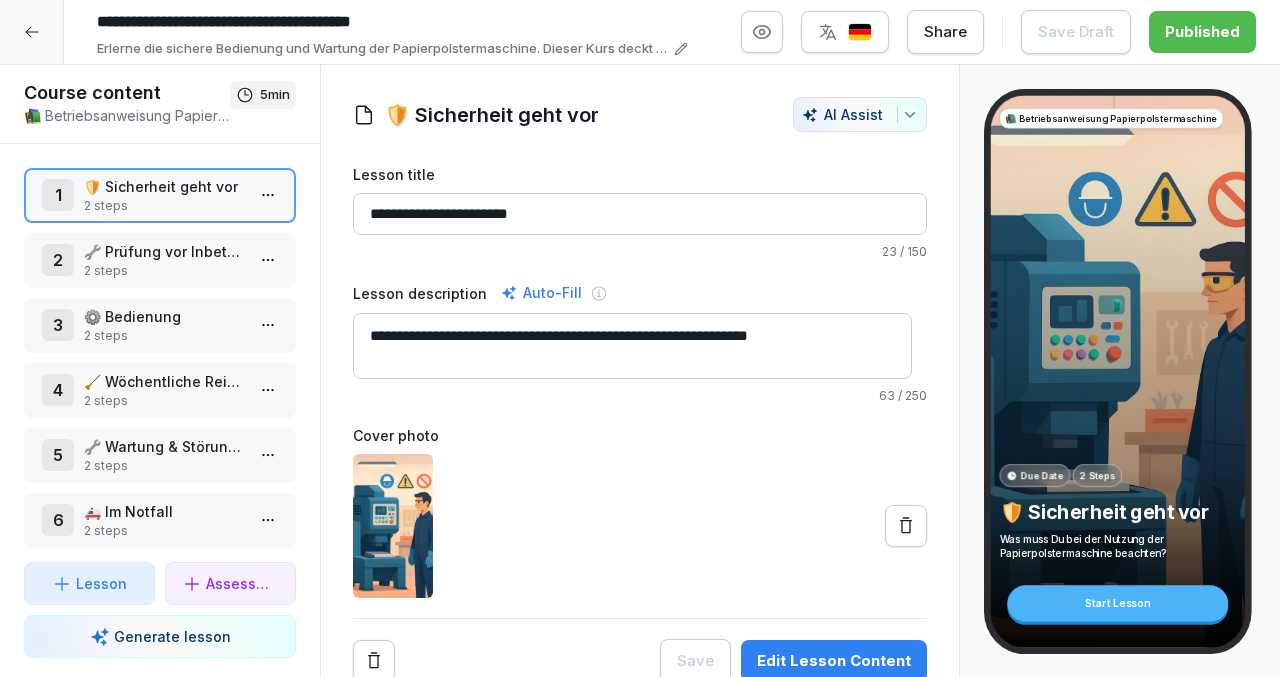 drag, startPoint x: 474, startPoint y: 21, endPoint x: 119, endPoint y: 23, distance: 355.00565 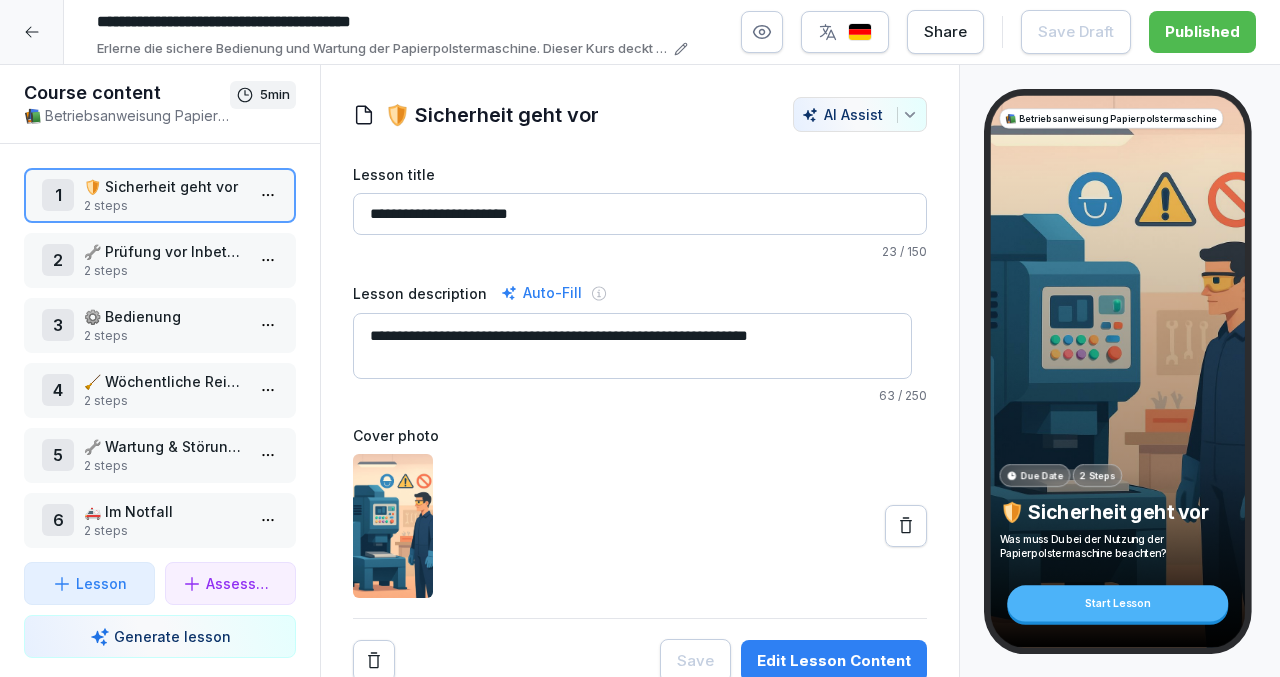click on "**********" at bounding box center (388, 22) 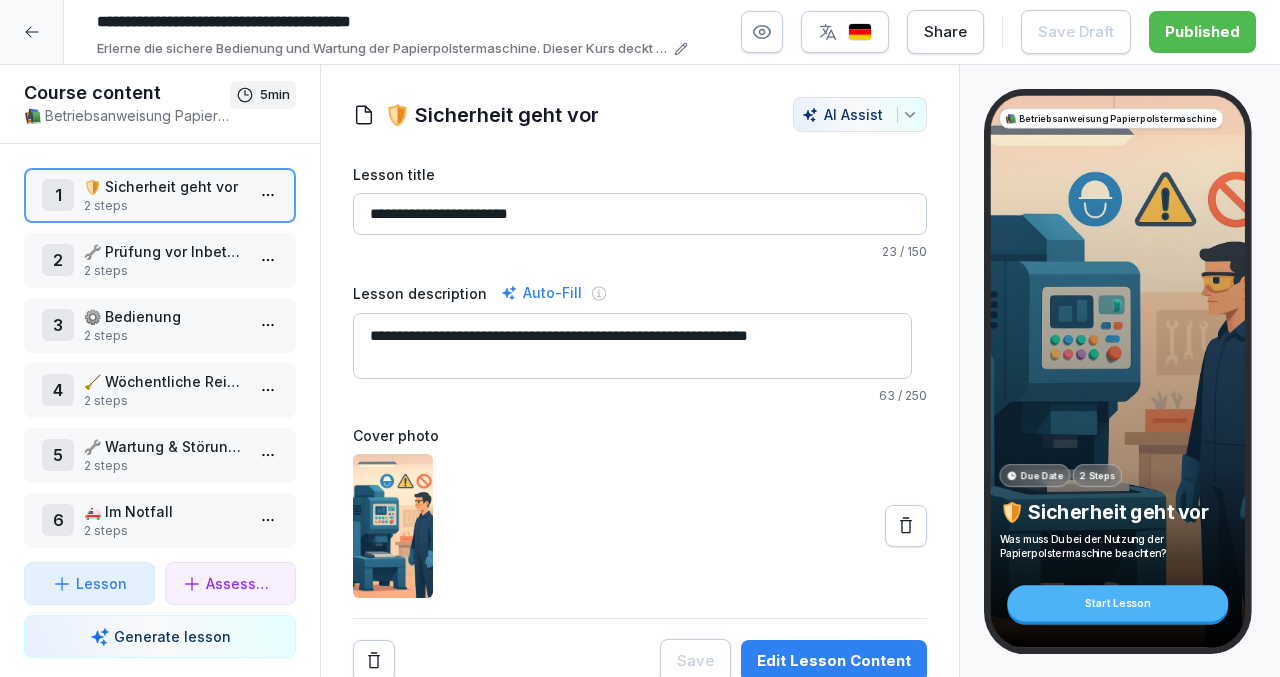 click on "**********" at bounding box center (388, 22) 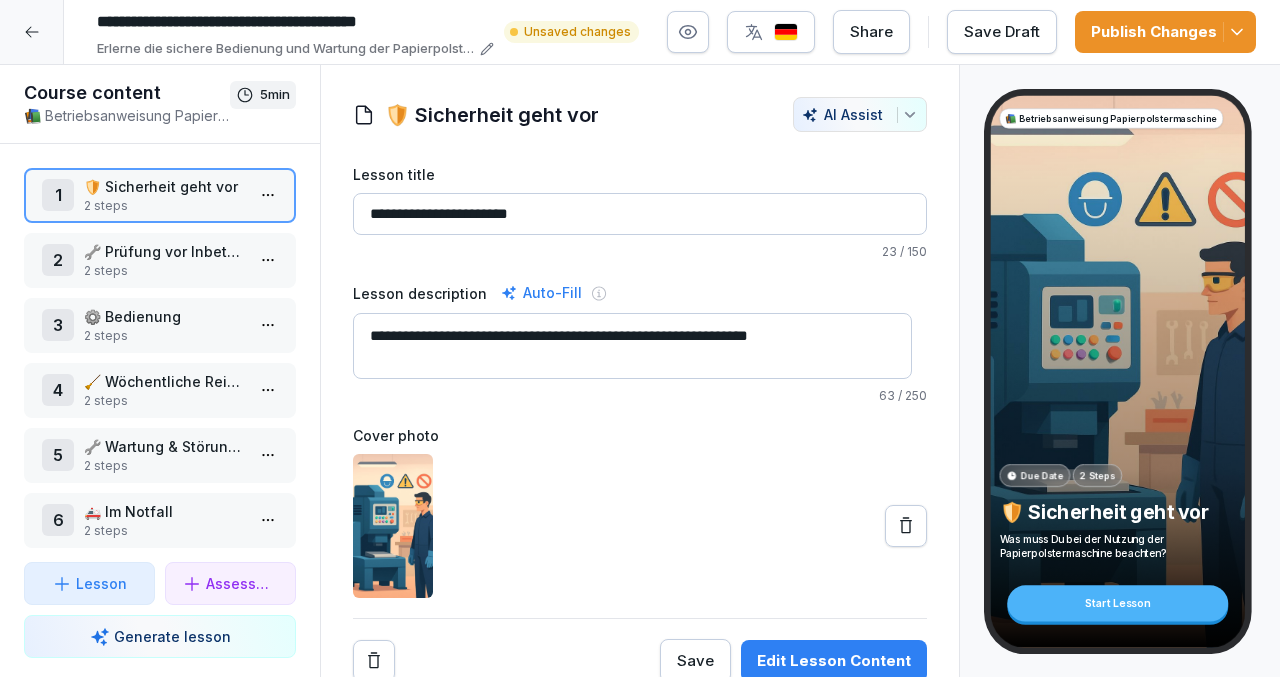 paste on "**********" 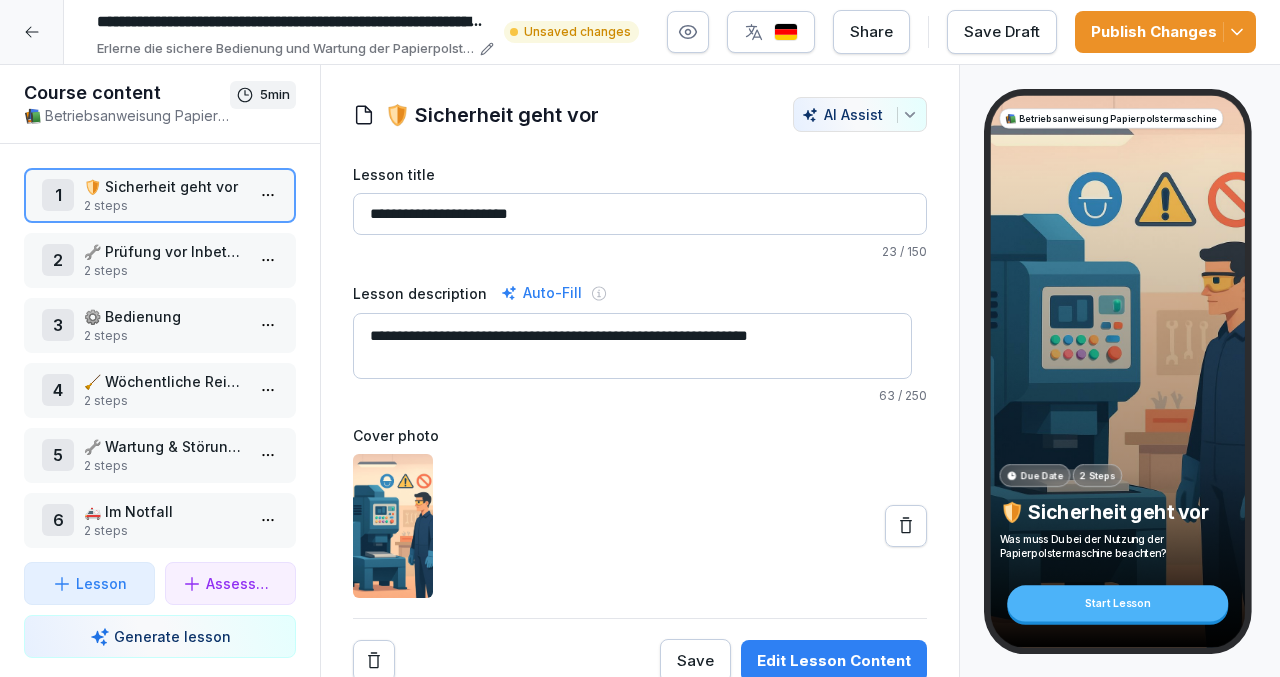 scroll, scrollTop: 0, scrollLeft: 342, axis: horizontal 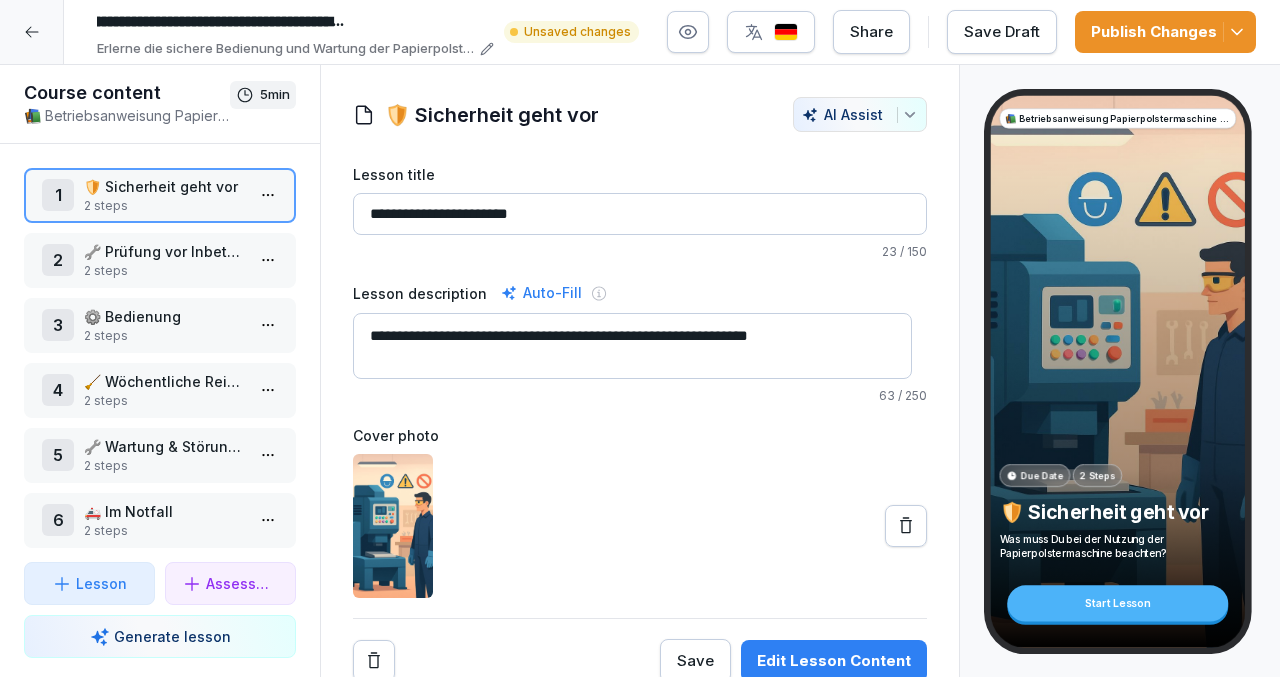 click on "**********" at bounding box center [296, 22] 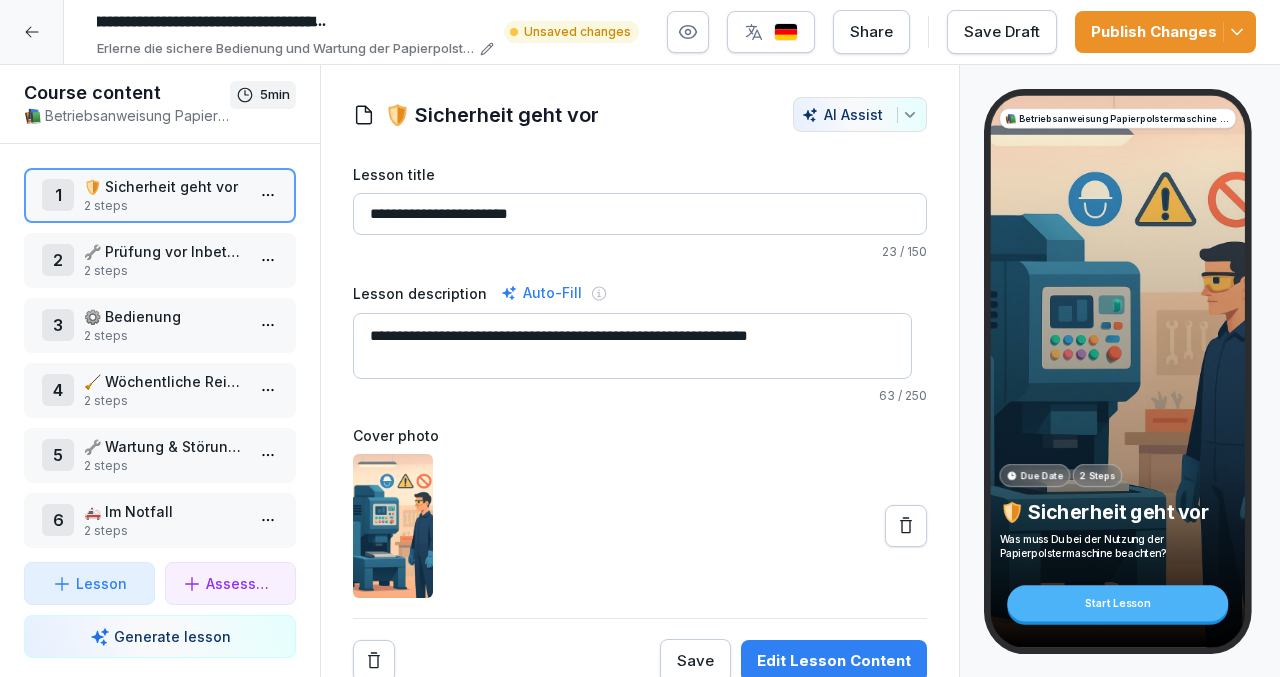 scroll, scrollTop: 0, scrollLeft: 101, axis: horizontal 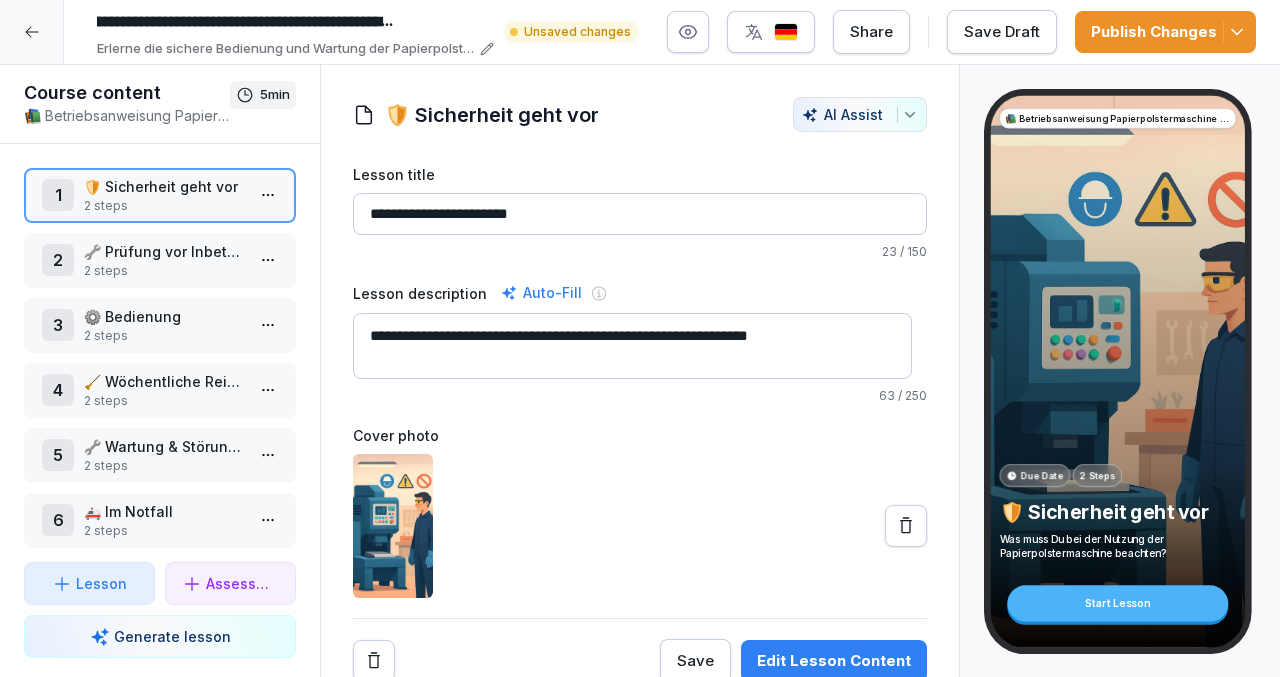 click on "**********" at bounding box center [296, 22] 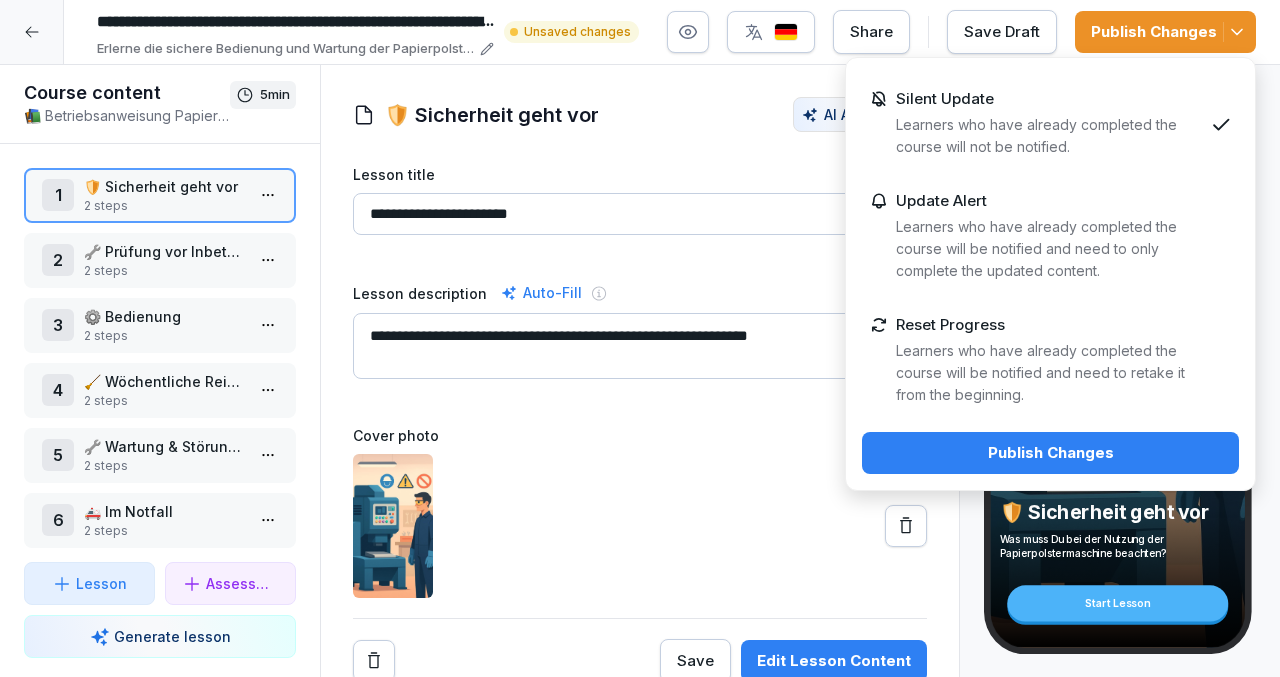 click on "Publish Changes" at bounding box center [1050, 453] 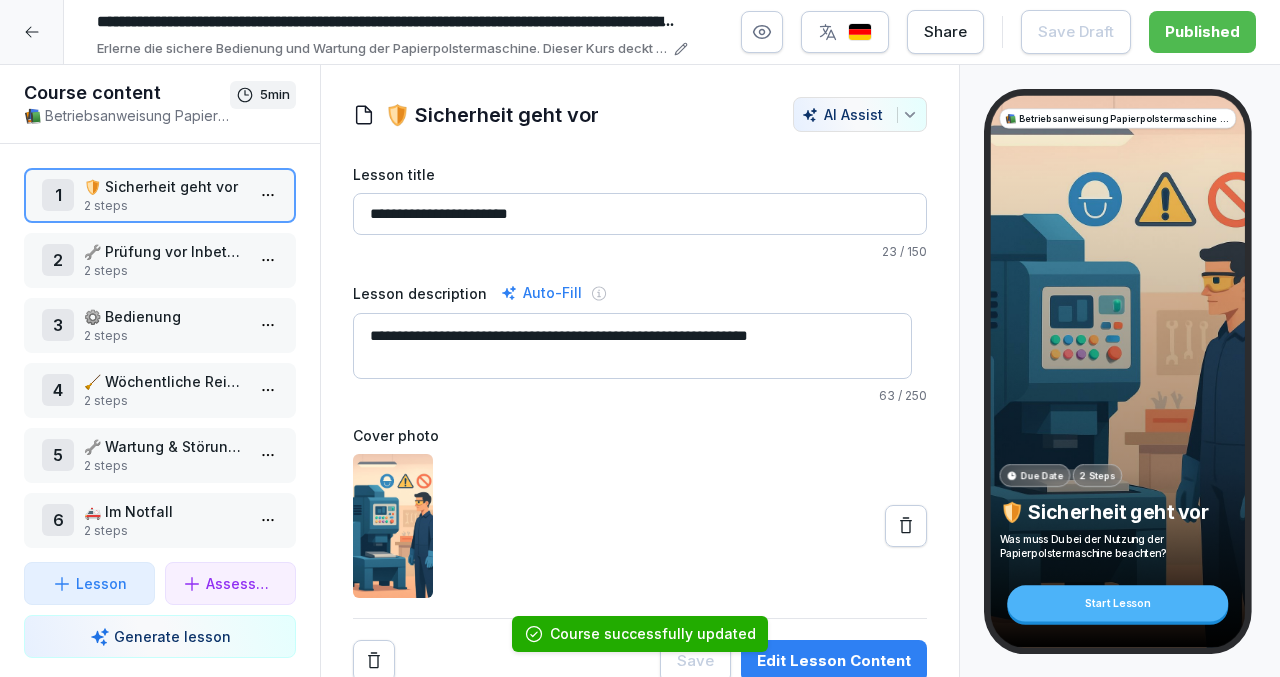click 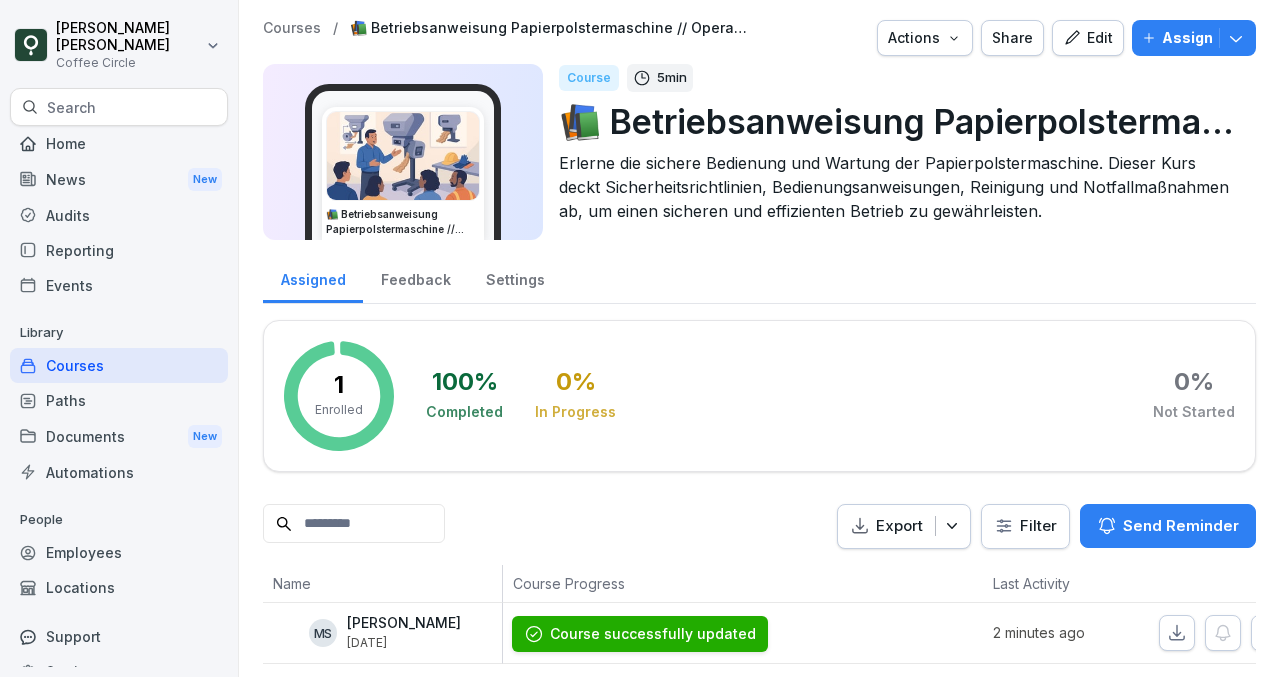 click on "Courses" at bounding box center (119, 365) 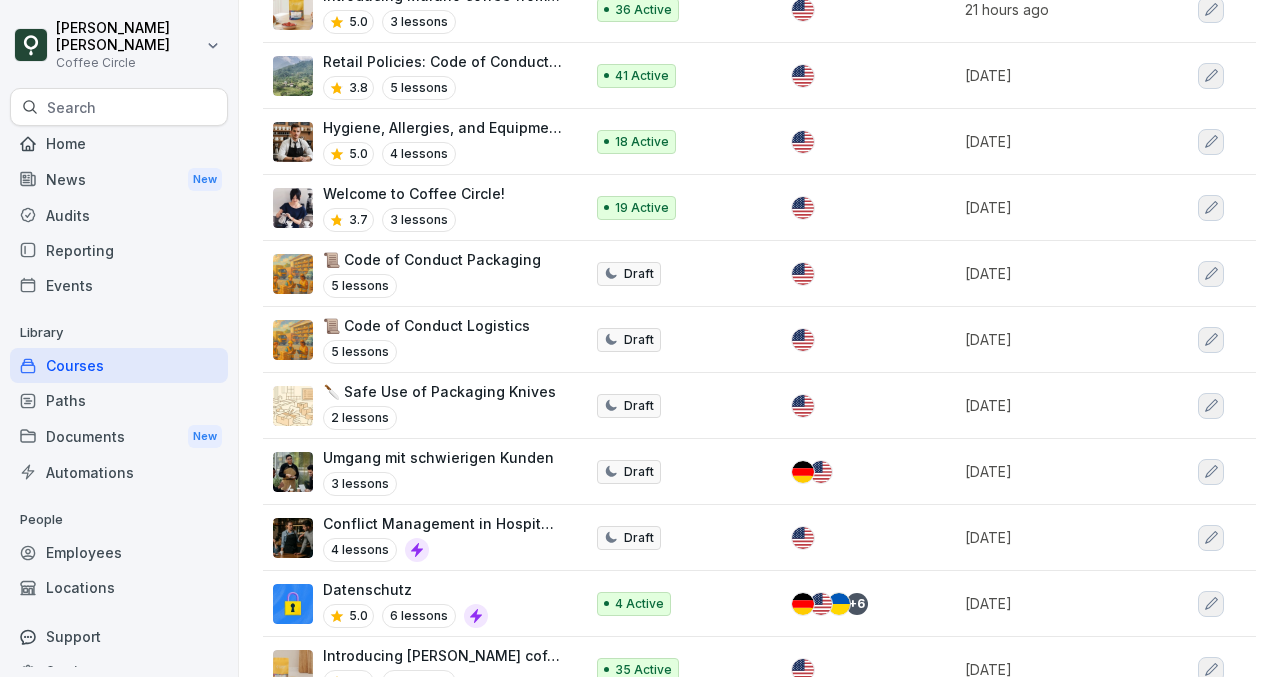 scroll, scrollTop: 0, scrollLeft: 0, axis: both 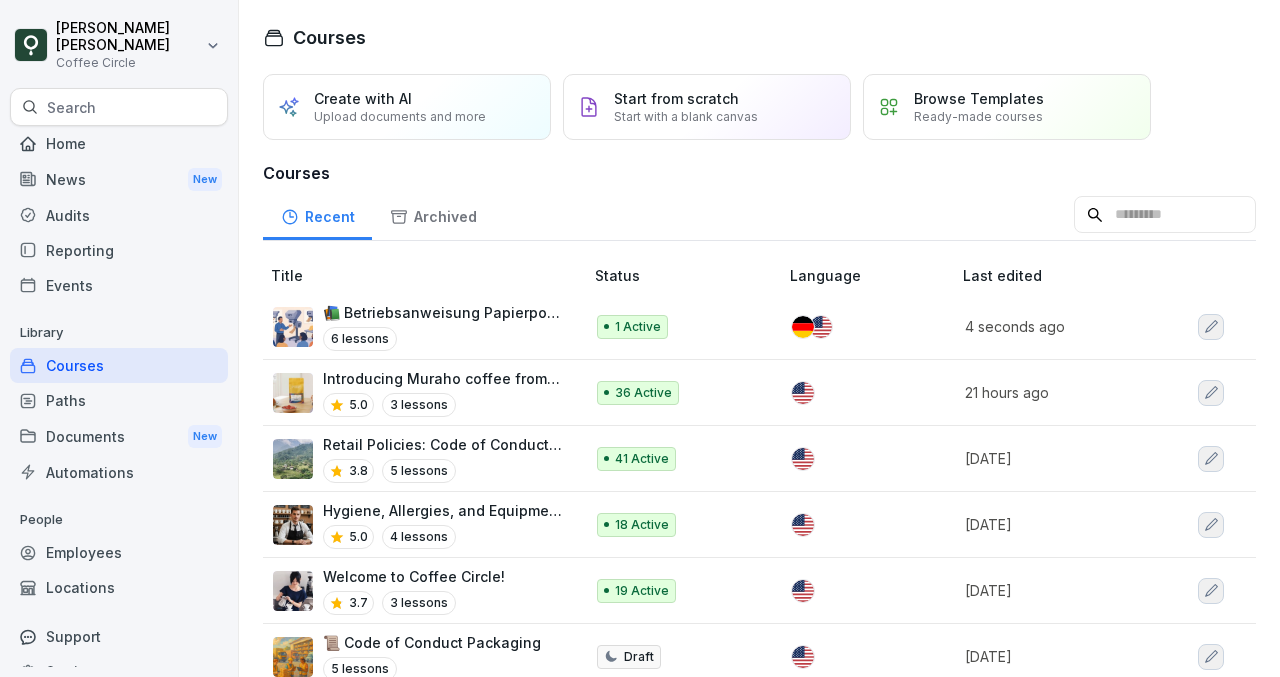 click on "📚 Betriebsanweisung Papierpolstermaschine // Operating instructions for paper cushioning machine" at bounding box center [443, 312] 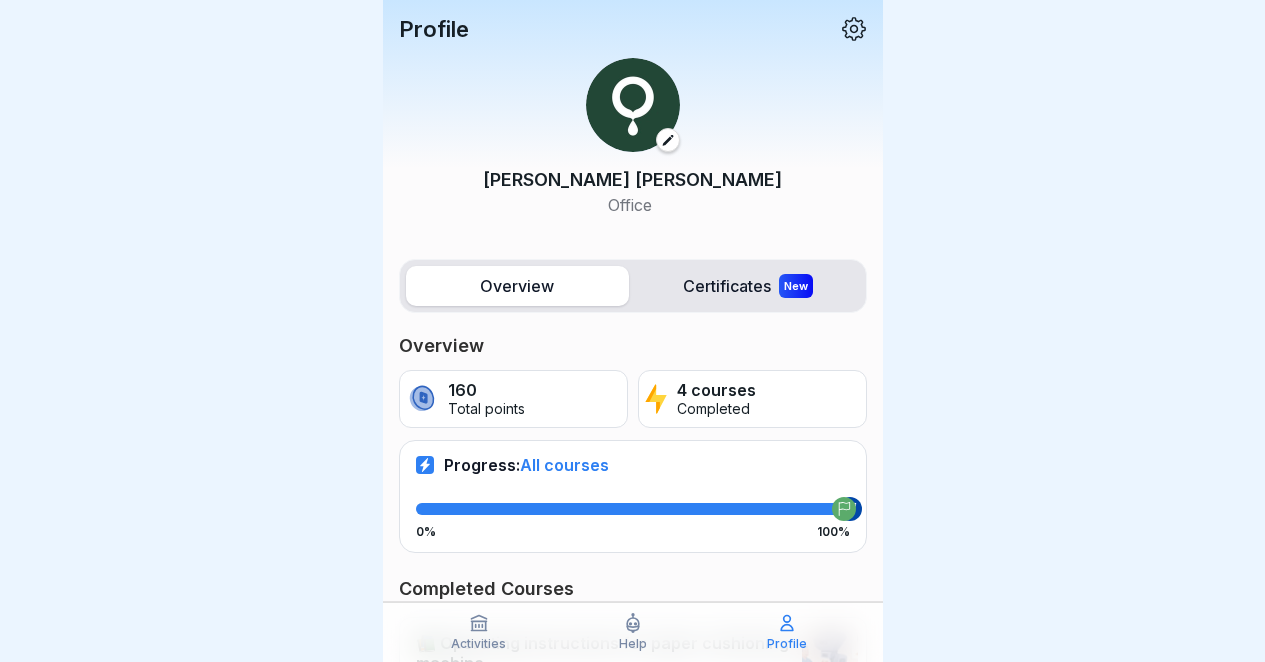 scroll, scrollTop: 0, scrollLeft: 0, axis: both 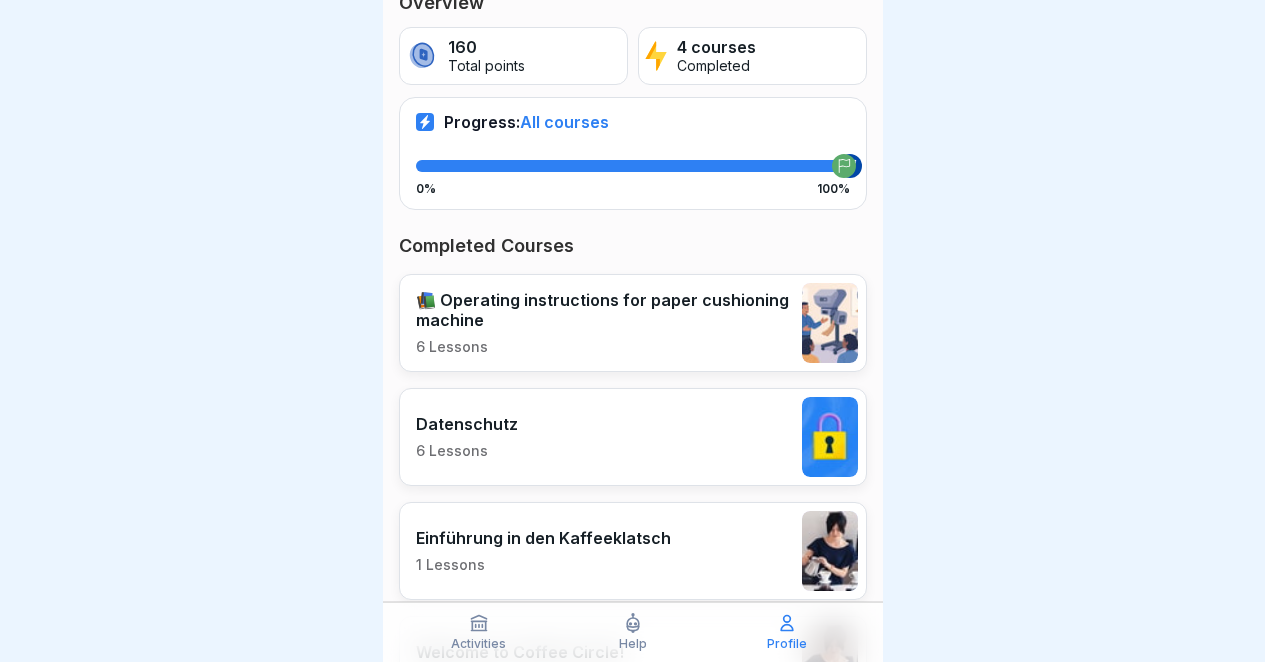 click on "📚 Operating instructions for paper cushioning machine" at bounding box center [604, 310] 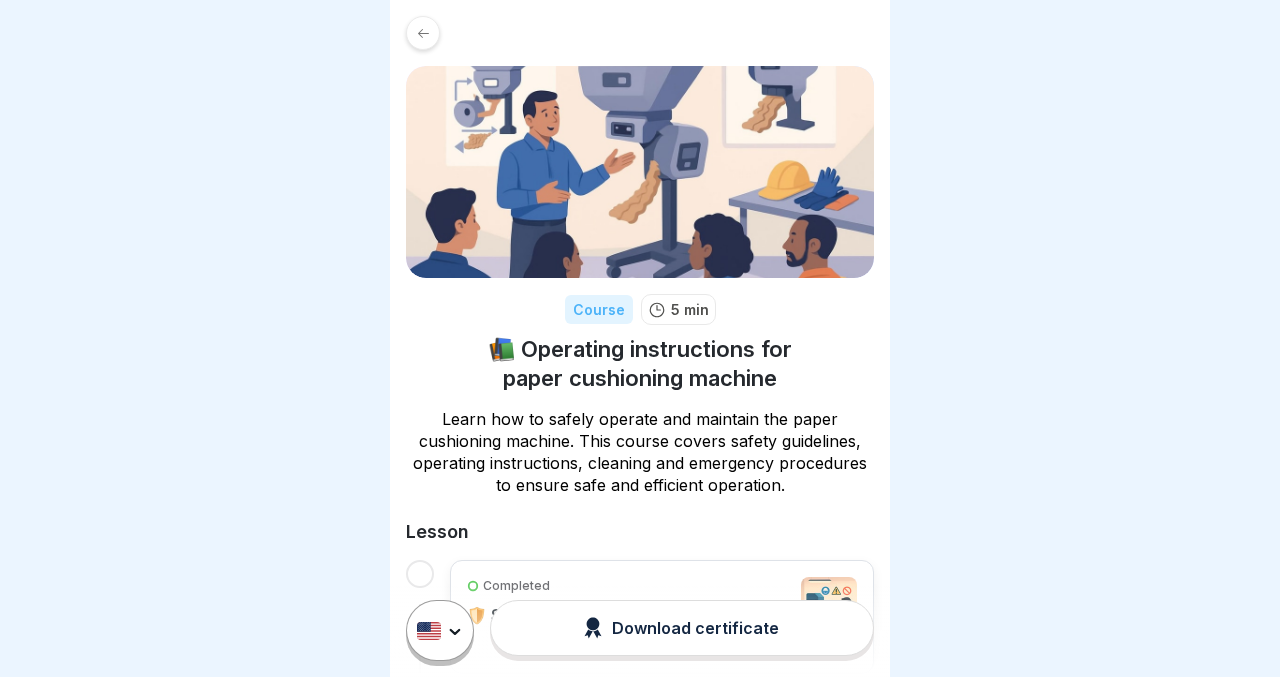 click on "Course 5 min 📚 Operating instructions for paper cushioning machine Learn how to safely operate and maintain the paper cushioning machine. This course covers safety guidelines, operating instructions, cleaning and emergency procedures to ensure safe and efficient operation. Lesson Completed 🛡️ Safety first Completed 🔧 Test before usage Completed ⚙️ Operation Completed 🧹 Weekly cleaning Completed 🔧 Maintenance & faults Completed 🚑 In an emergency Download certificate" at bounding box center [640, 338] 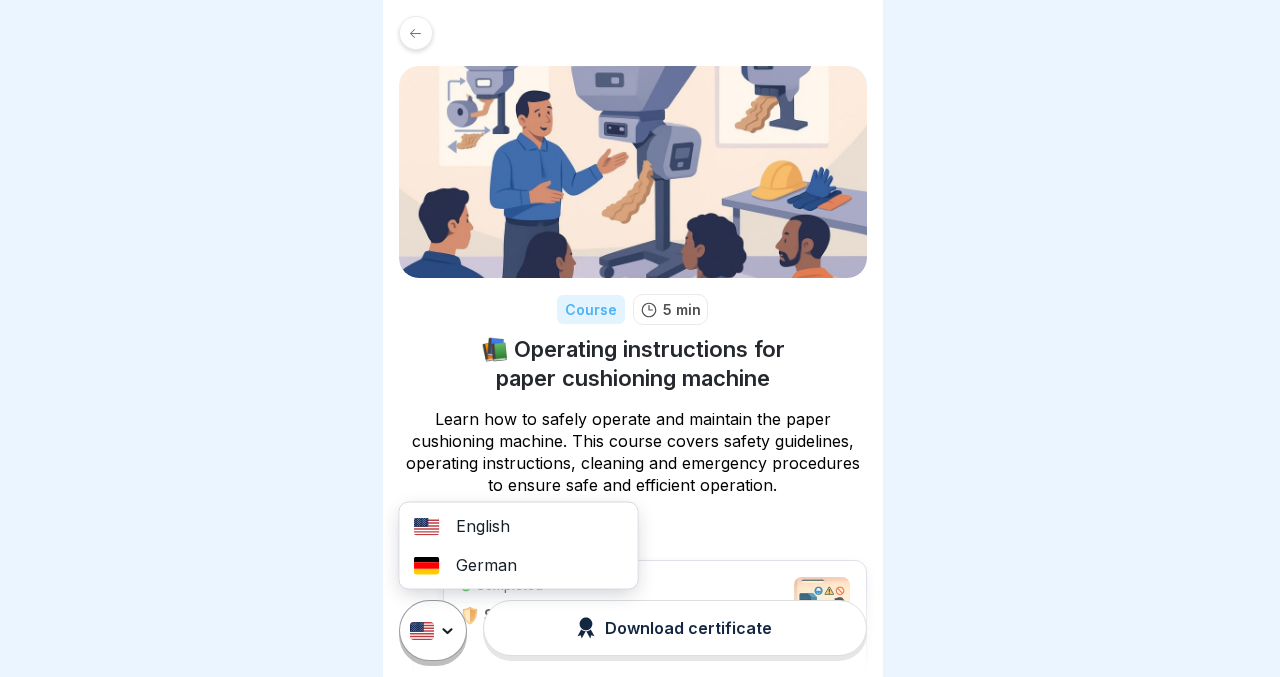 click on "German" at bounding box center [519, 565] 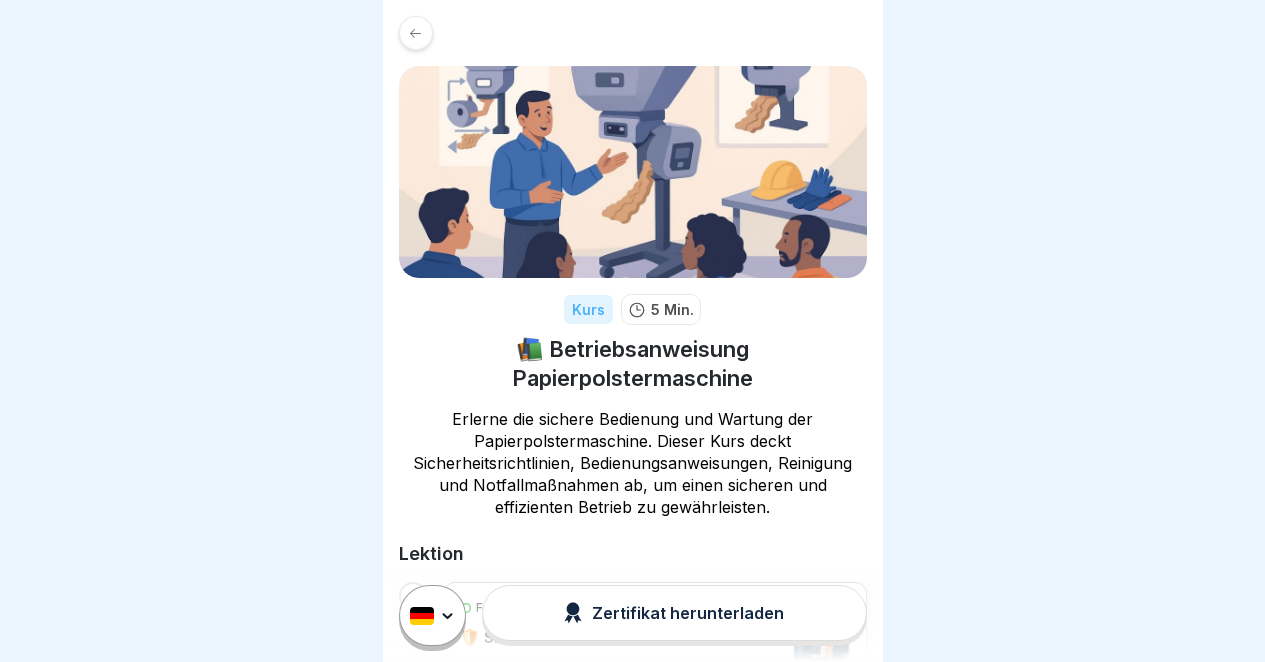 click 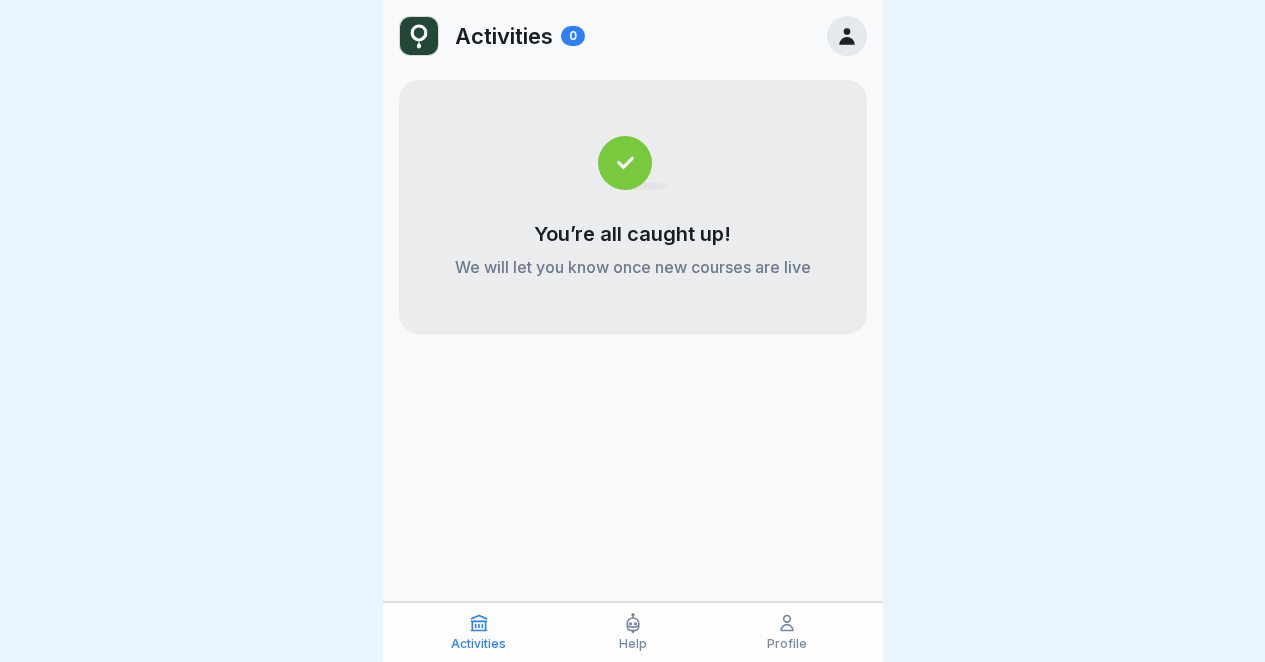 click 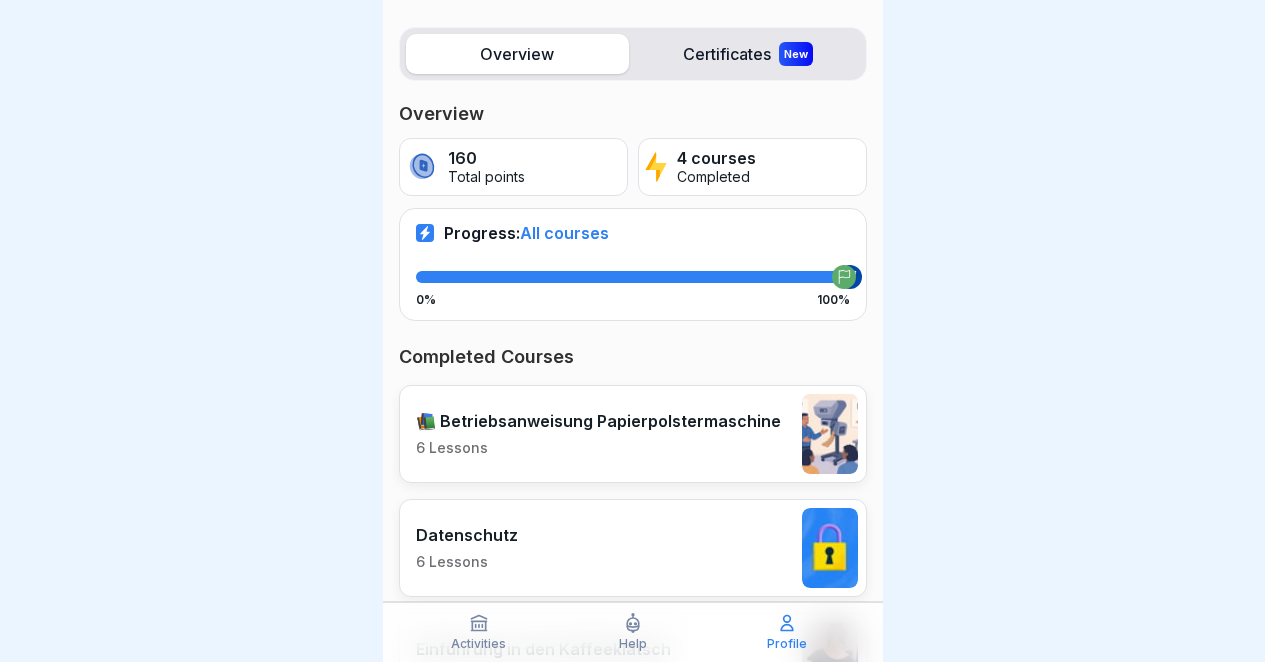 scroll, scrollTop: 249, scrollLeft: 0, axis: vertical 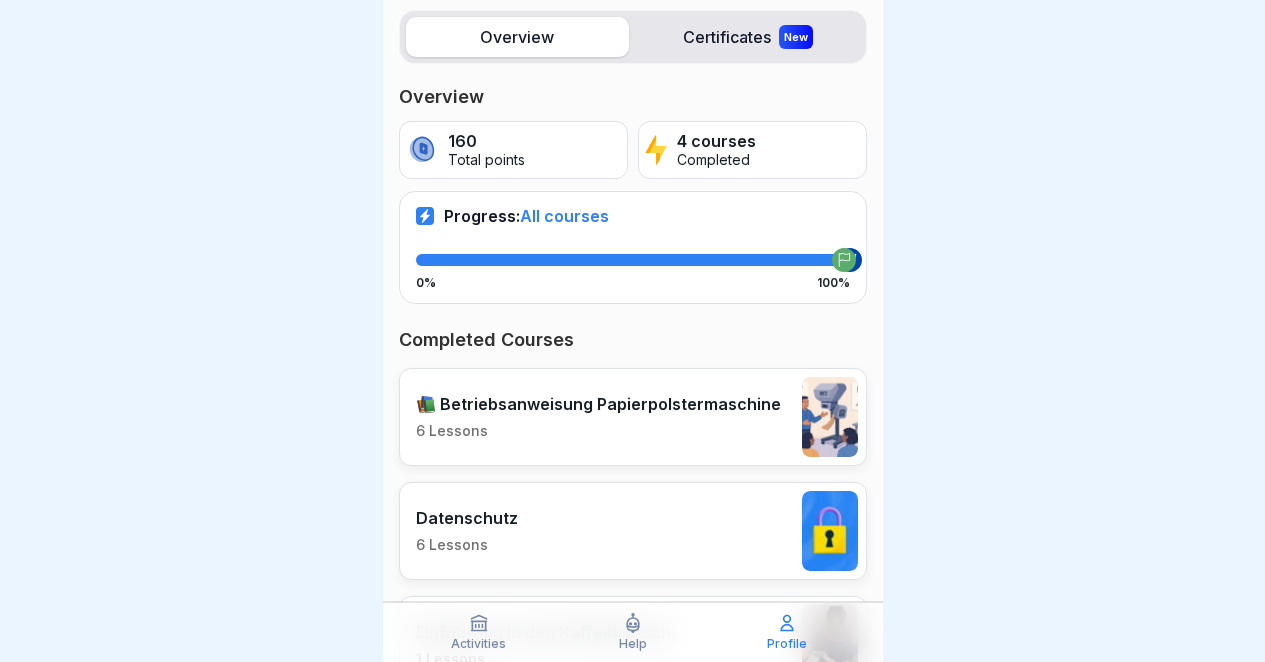 click at bounding box center (632, 331) 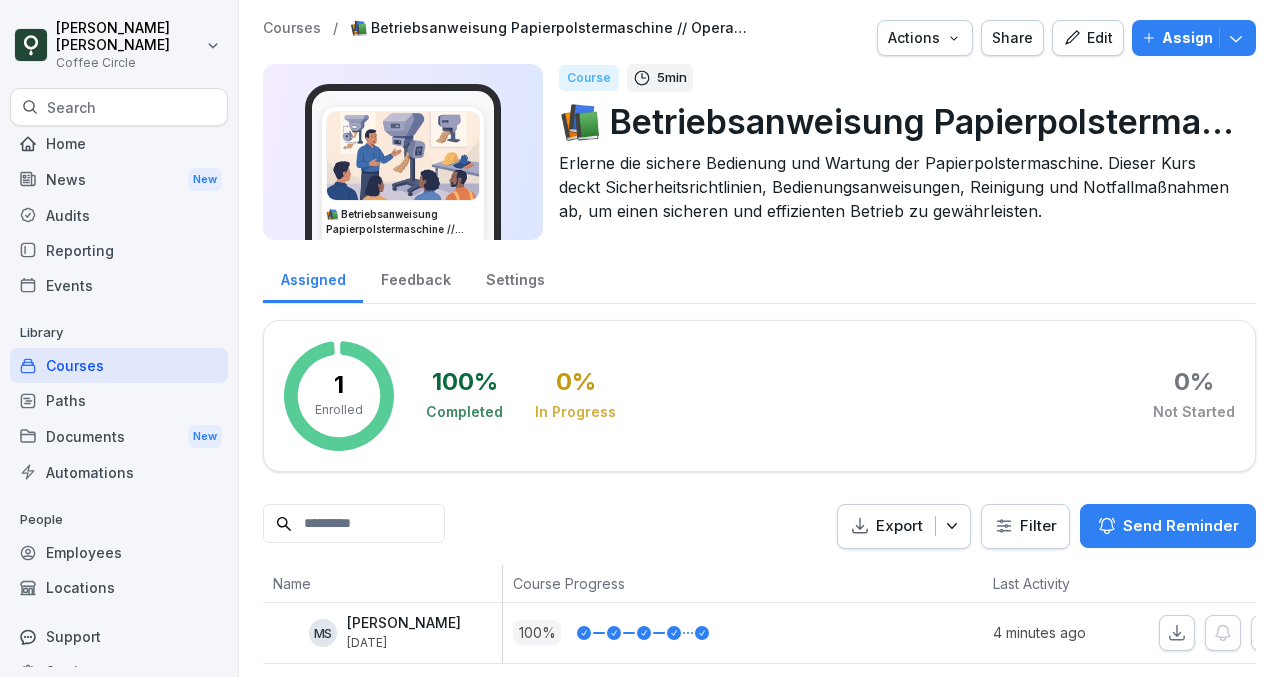 scroll, scrollTop: 0, scrollLeft: 0, axis: both 